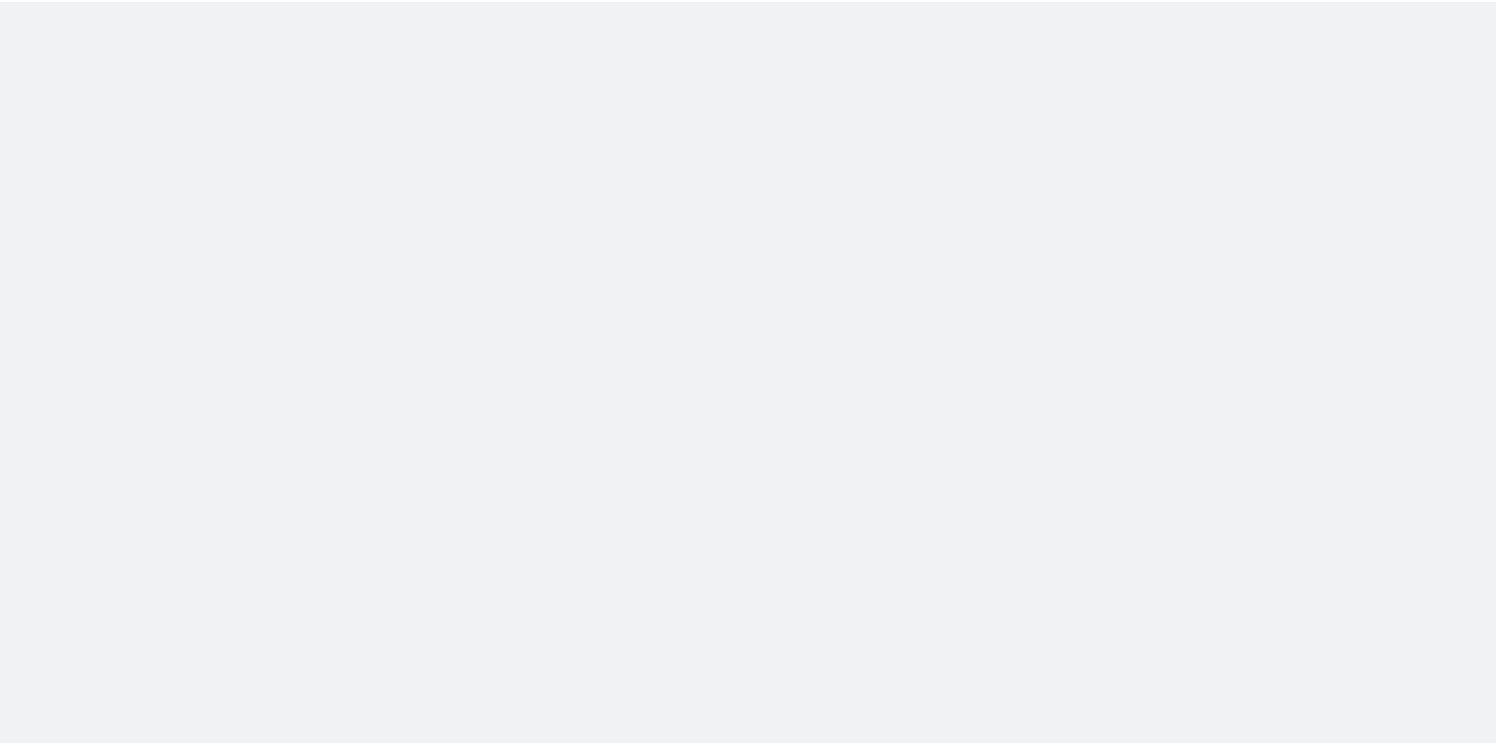 scroll, scrollTop: 0, scrollLeft: 0, axis: both 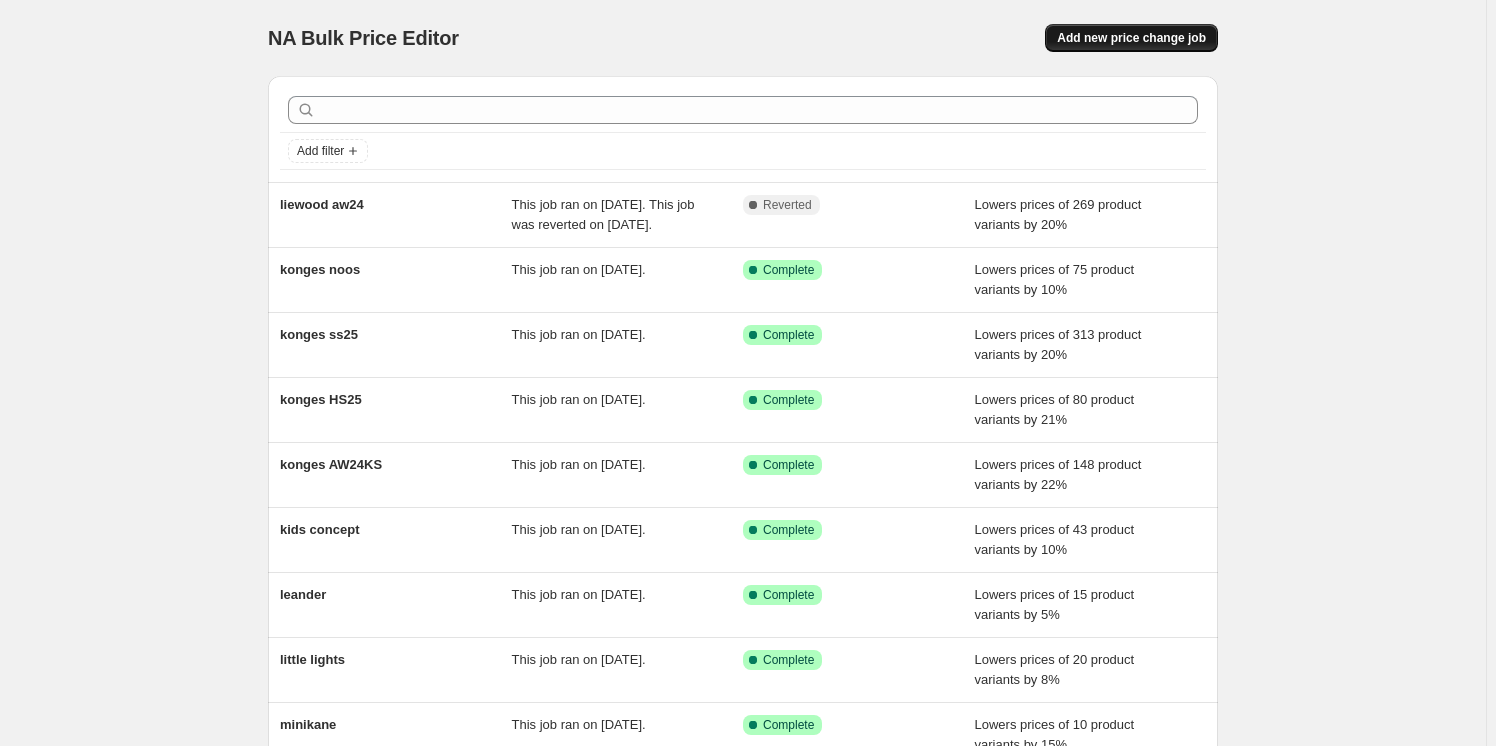 click on "Add new price change job" at bounding box center [1131, 38] 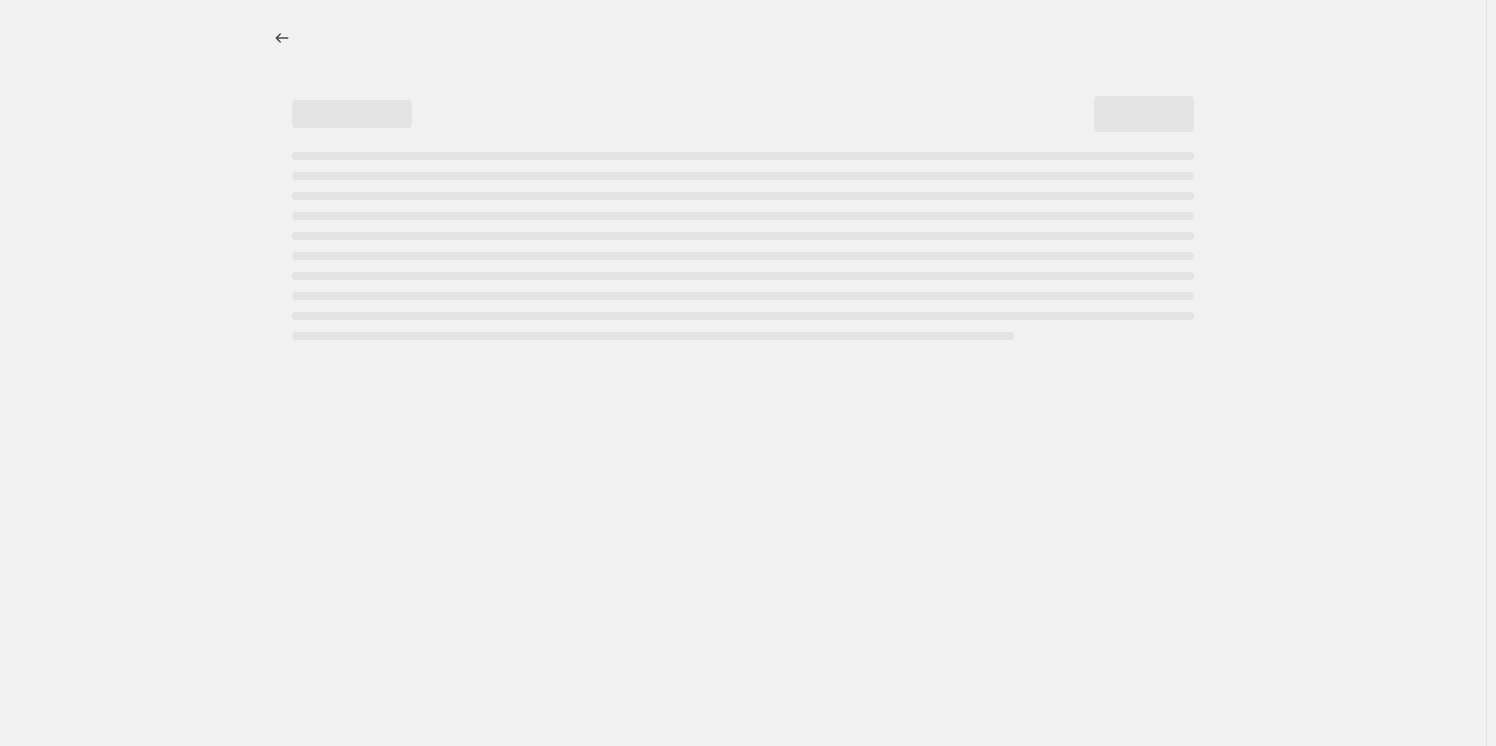select on "percentage" 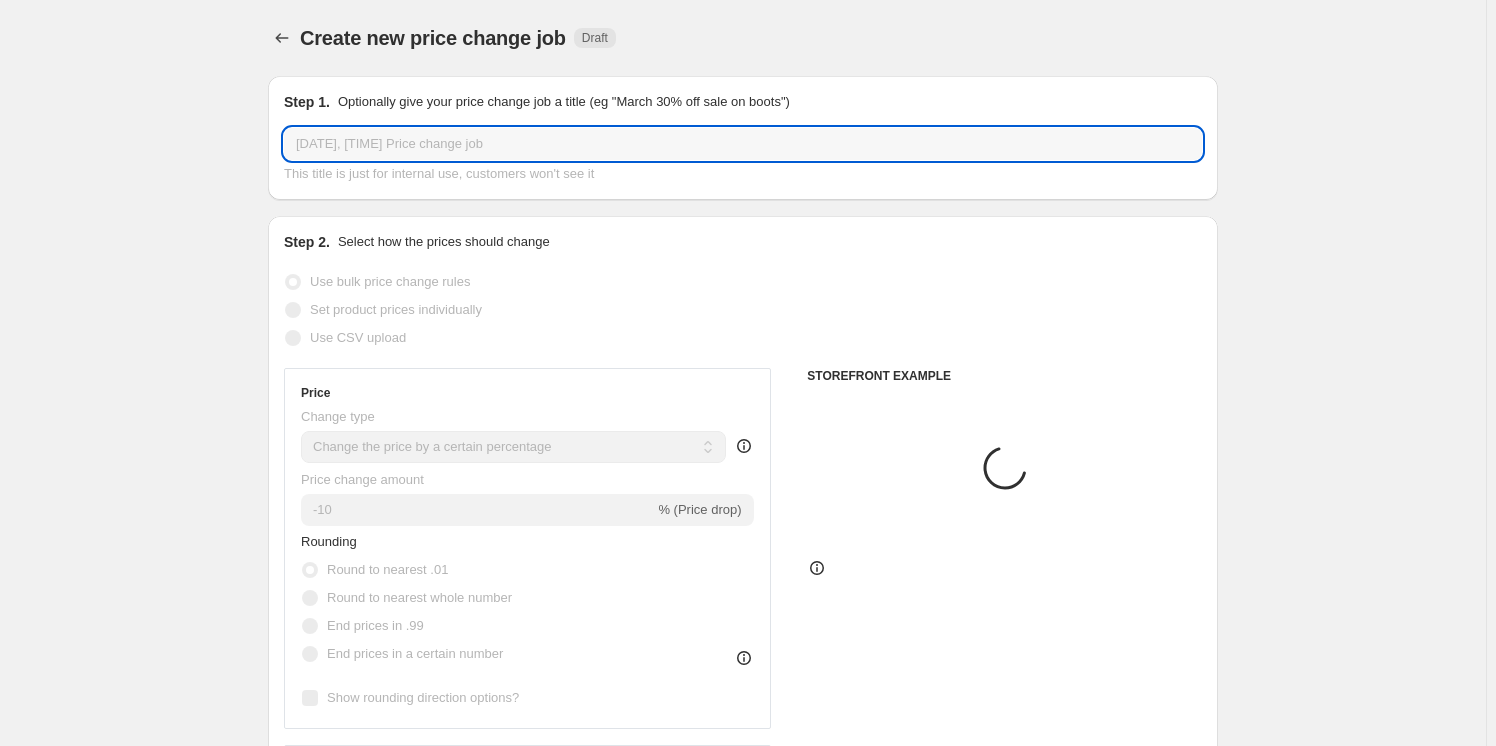 click on "5 sie 2025, 12:49:22 Price change job" at bounding box center (743, 144) 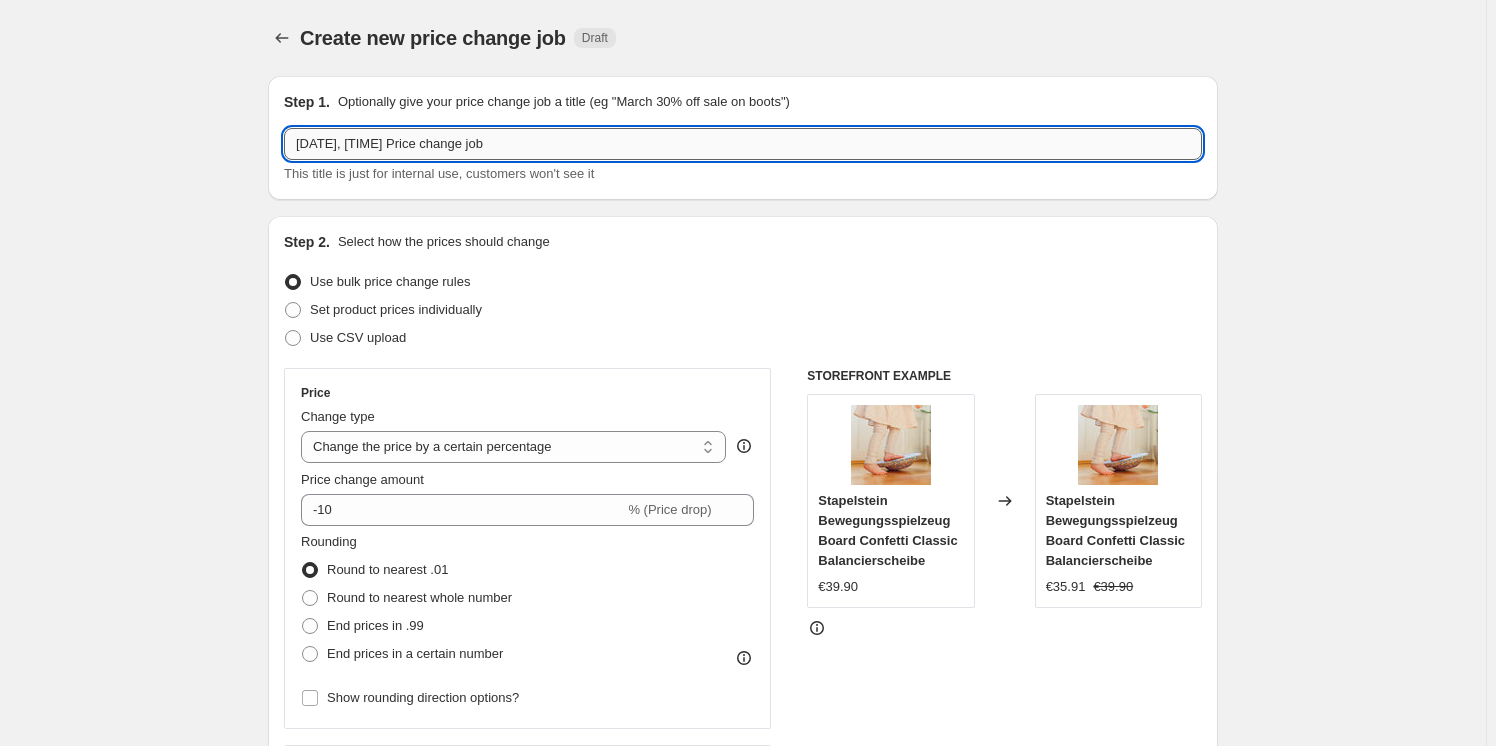 click on "5 sie 2025, 12:49:22 Price change job" at bounding box center (743, 144) 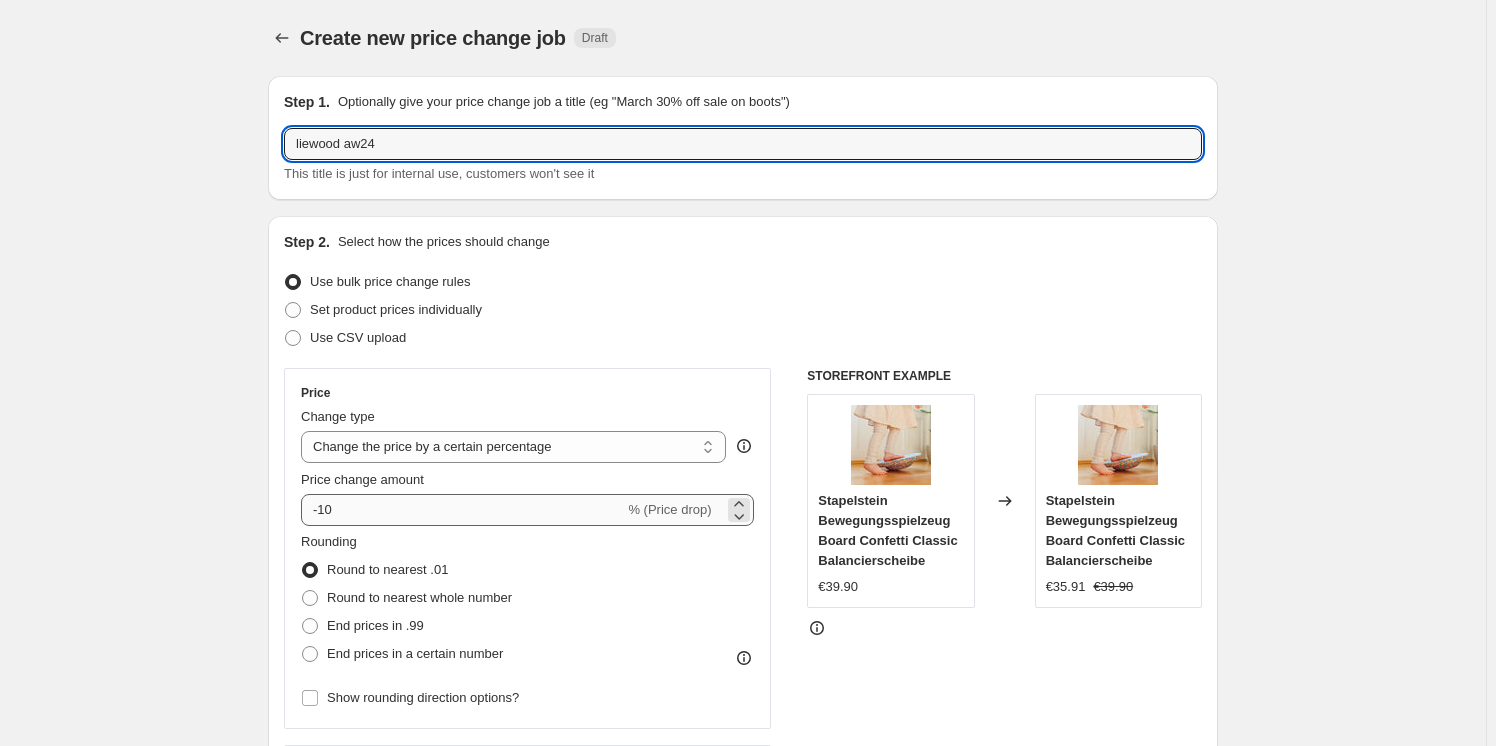 type on "liewood aw24" 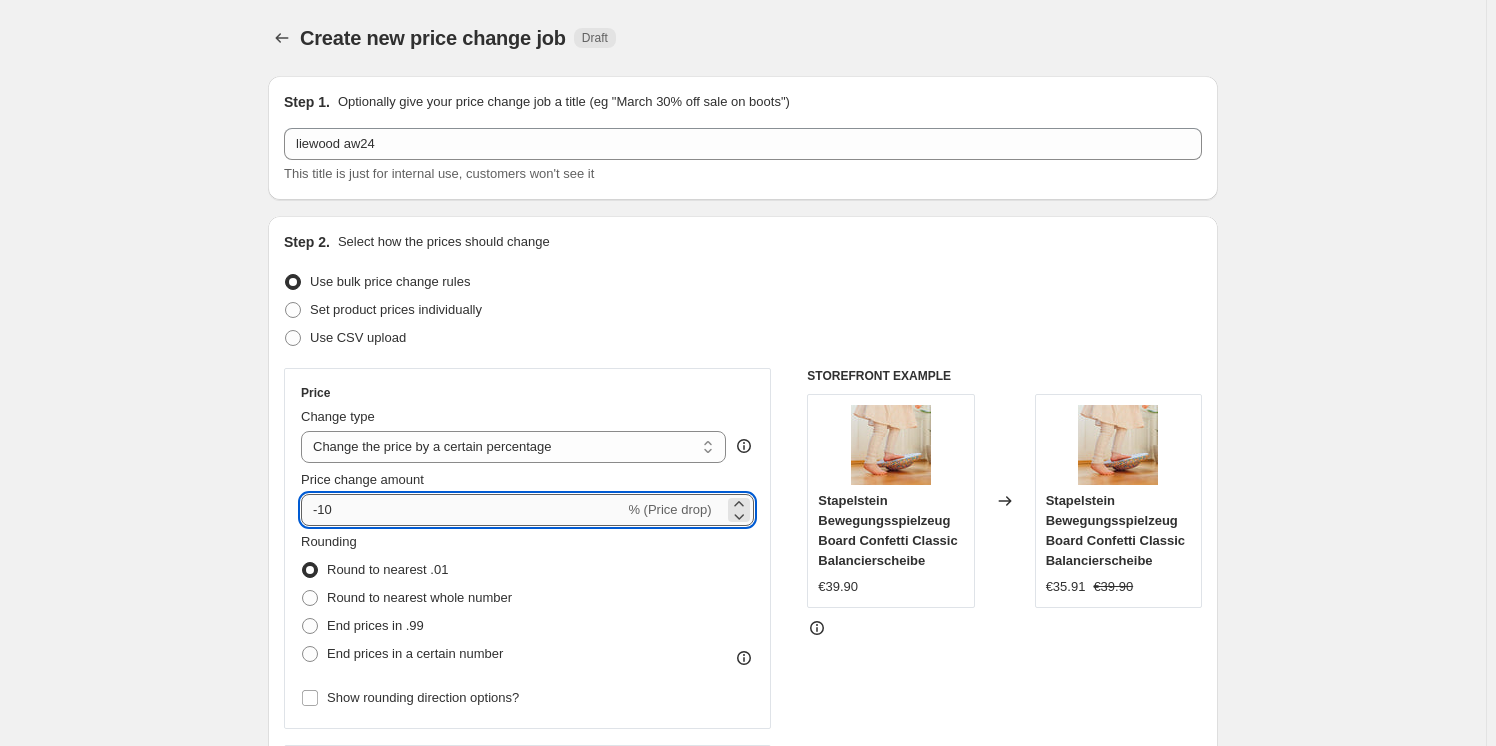 drag, startPoint x: 347, startPoint y: 511, endPoint x: 323, endPoint y: 509, distance: 24.083189 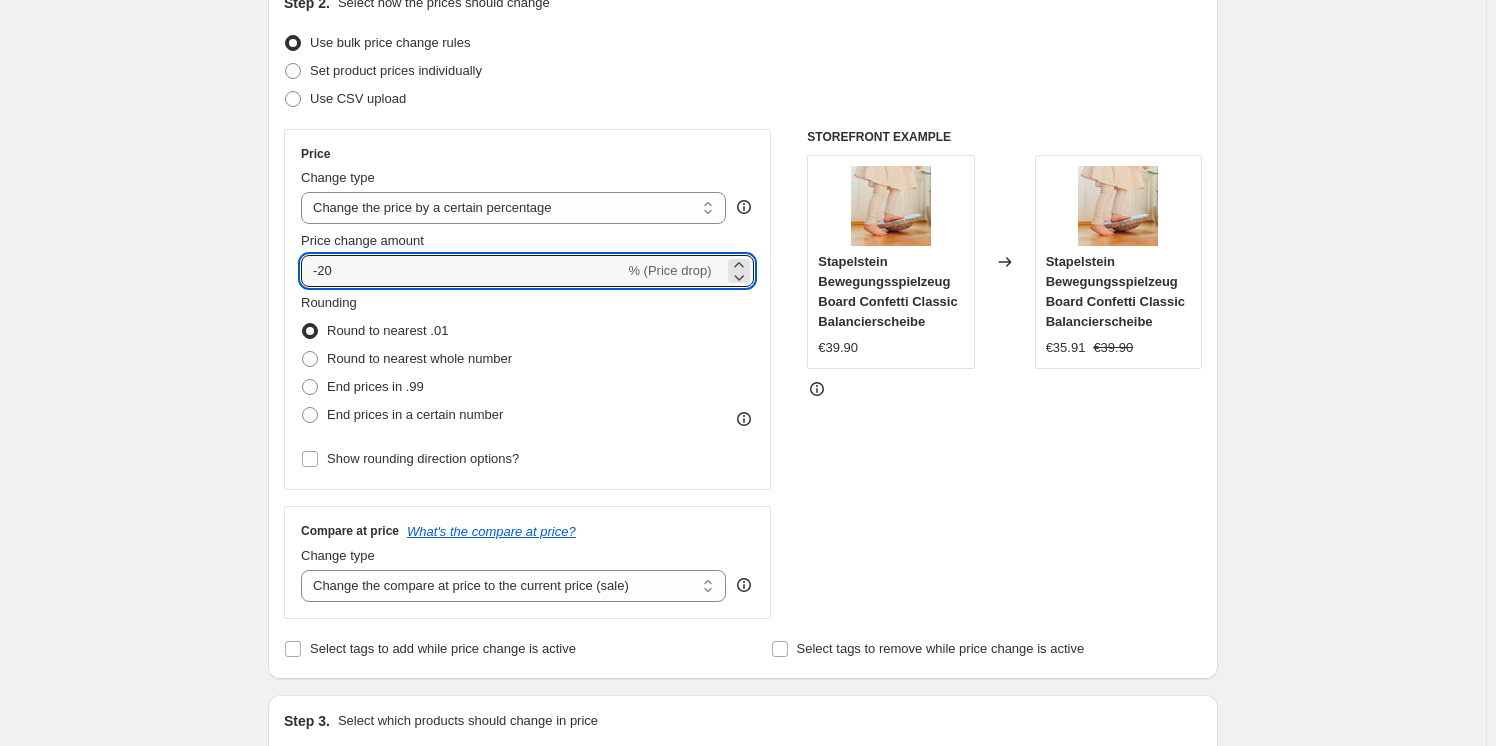 scroll, scrollTop: 272, scrollLeft: 0, axis: vertical 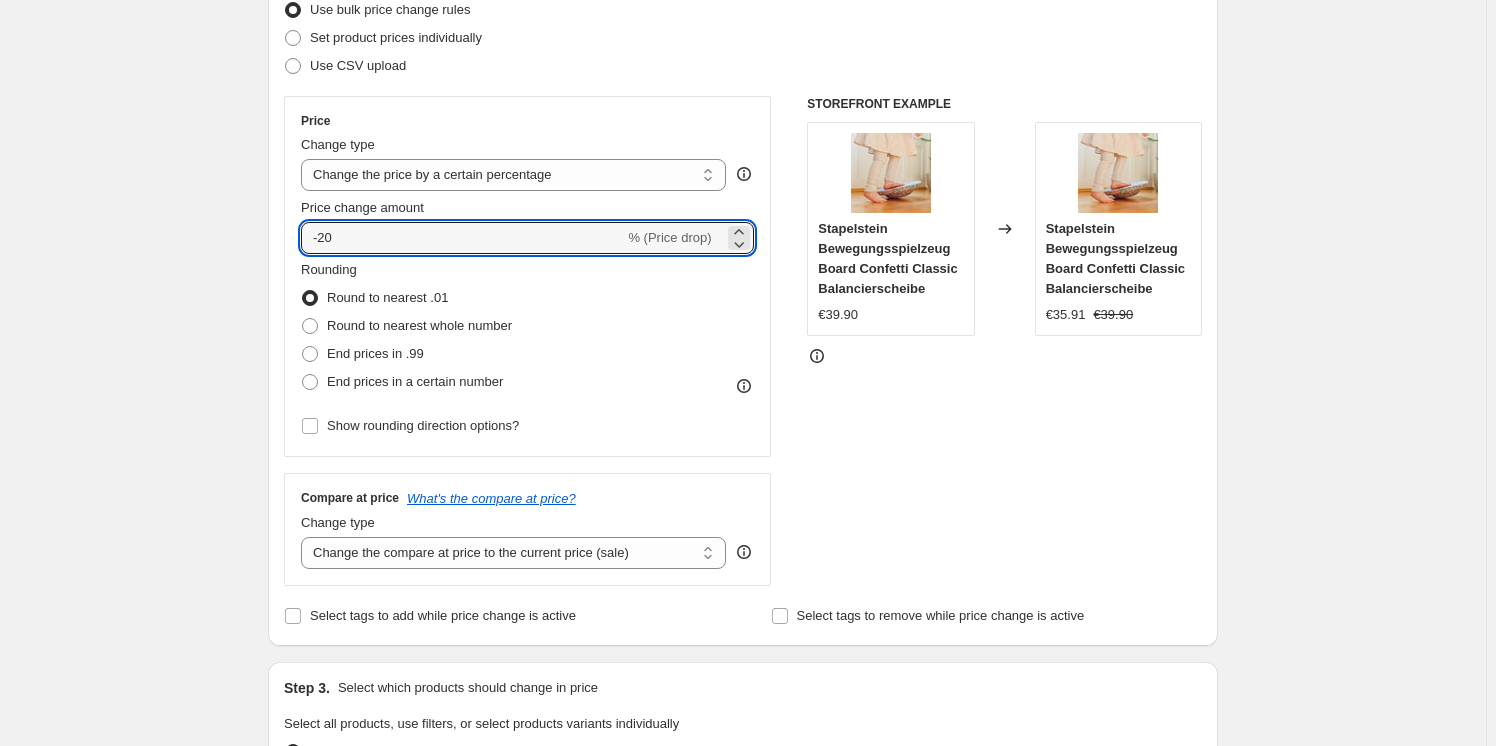 type on "-20" 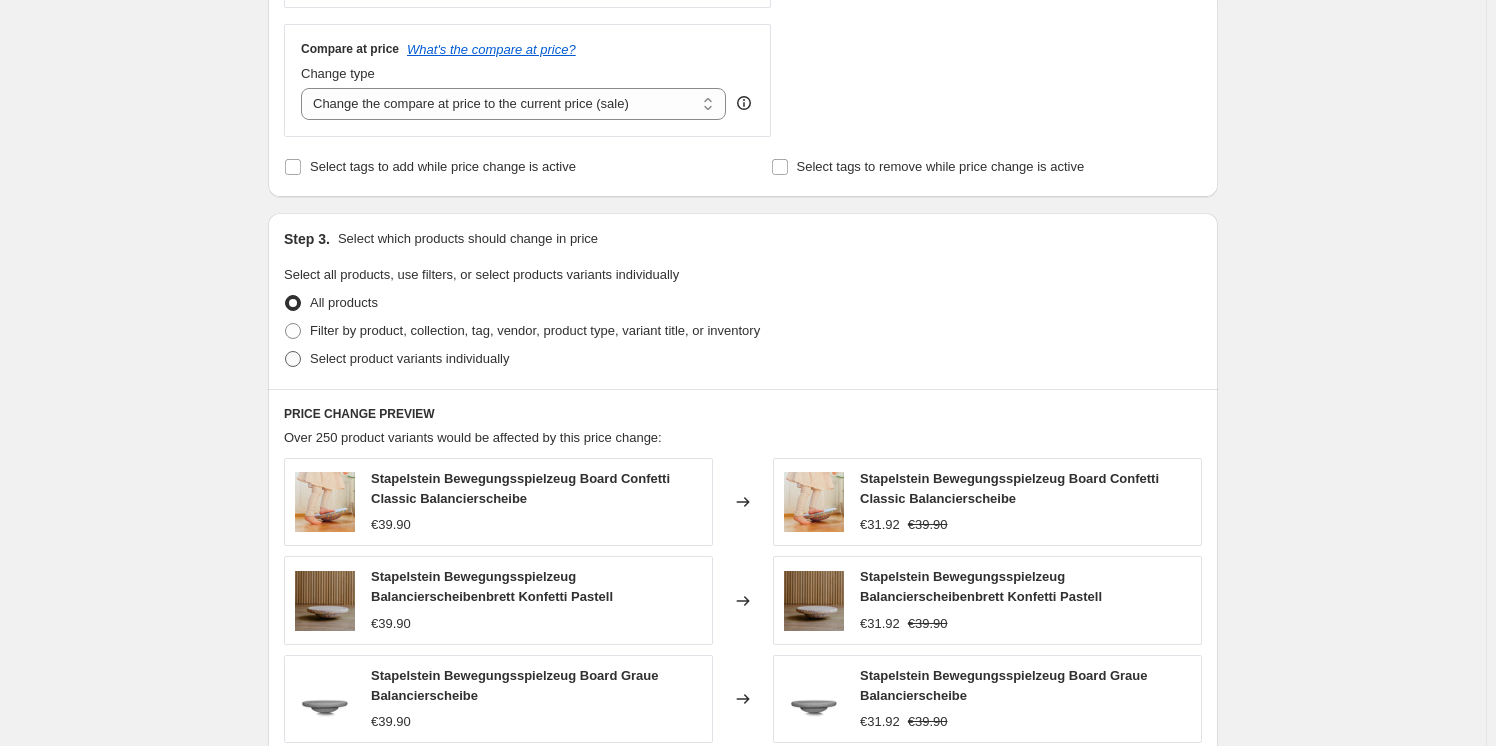 scroll, scrollTop: 727, scrollLeft: 0, axis: vertical 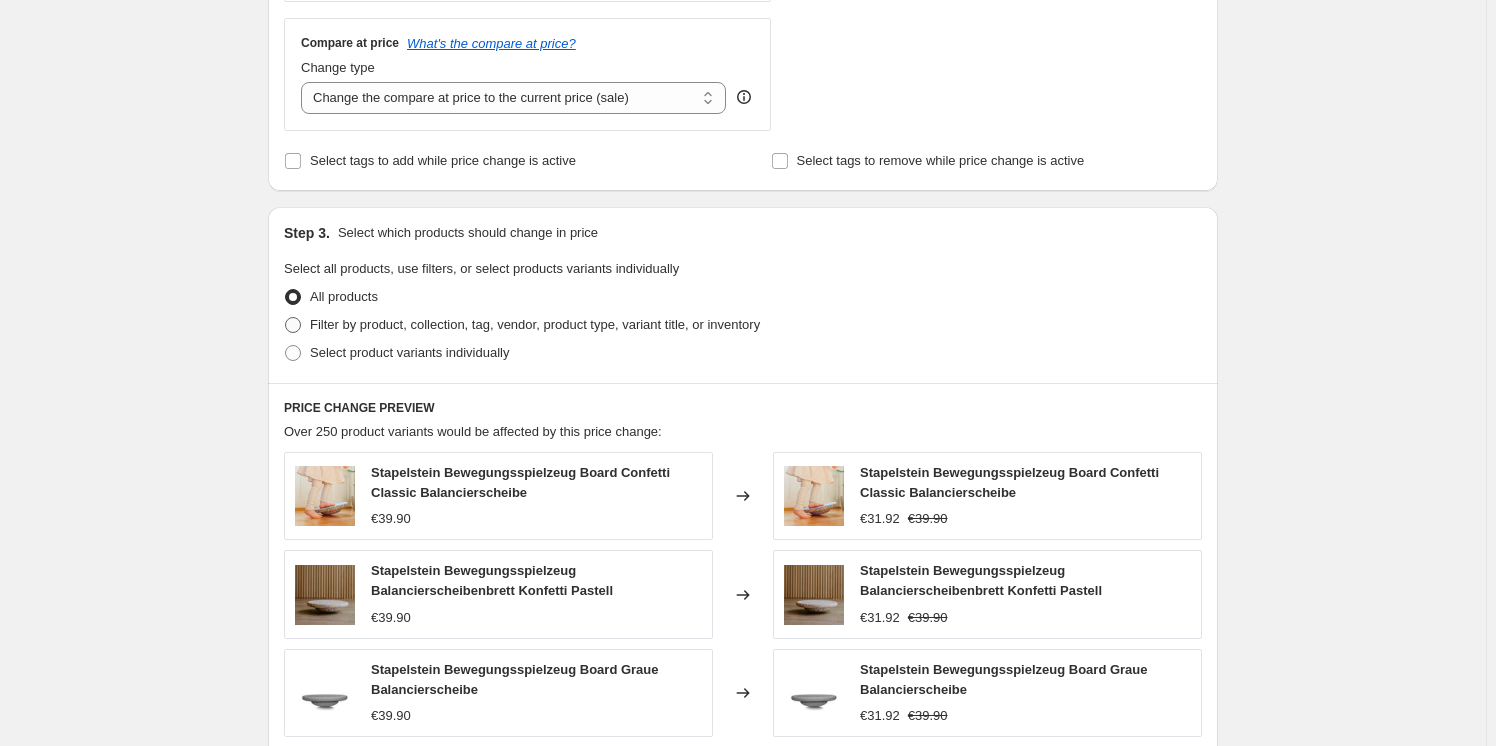 click at bounding box center [293, 325] 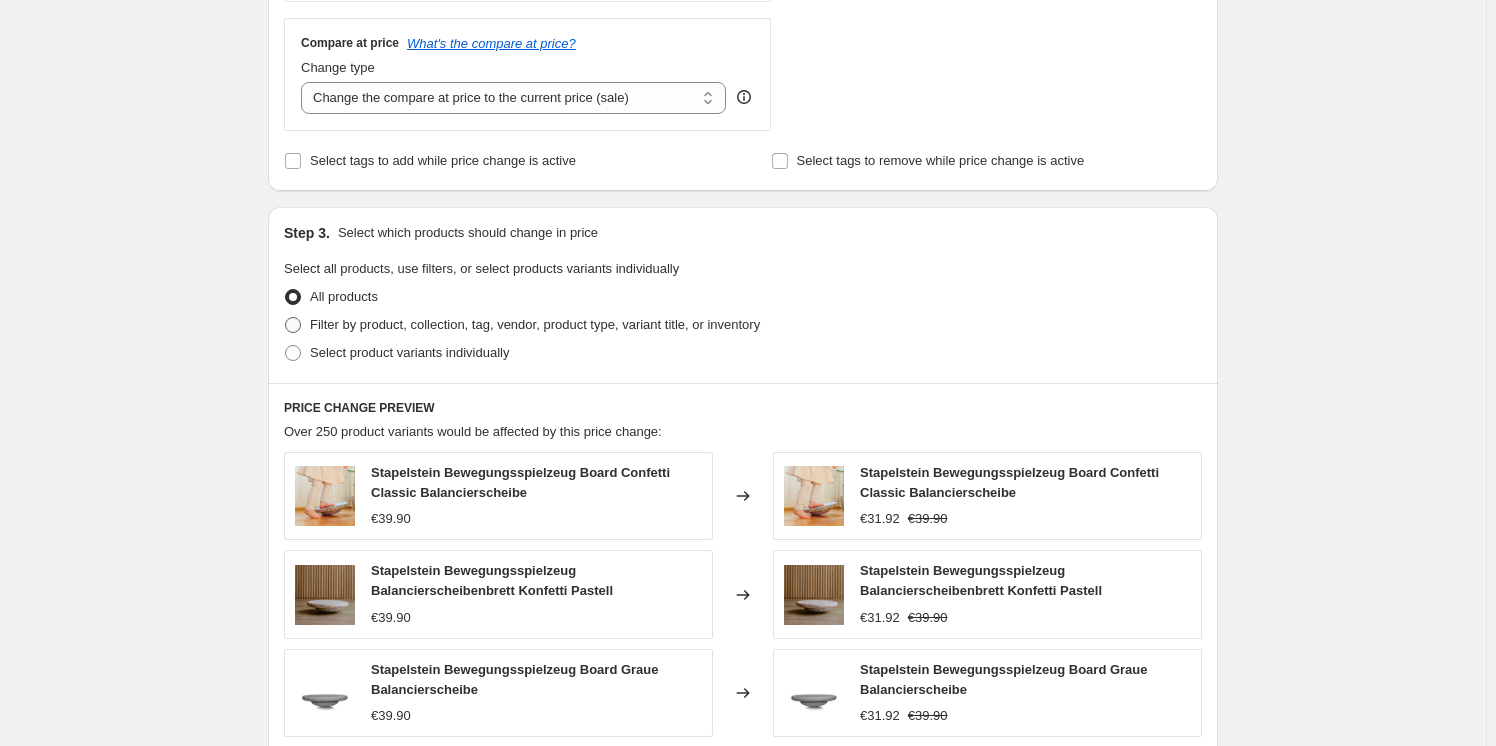 radio on "true" 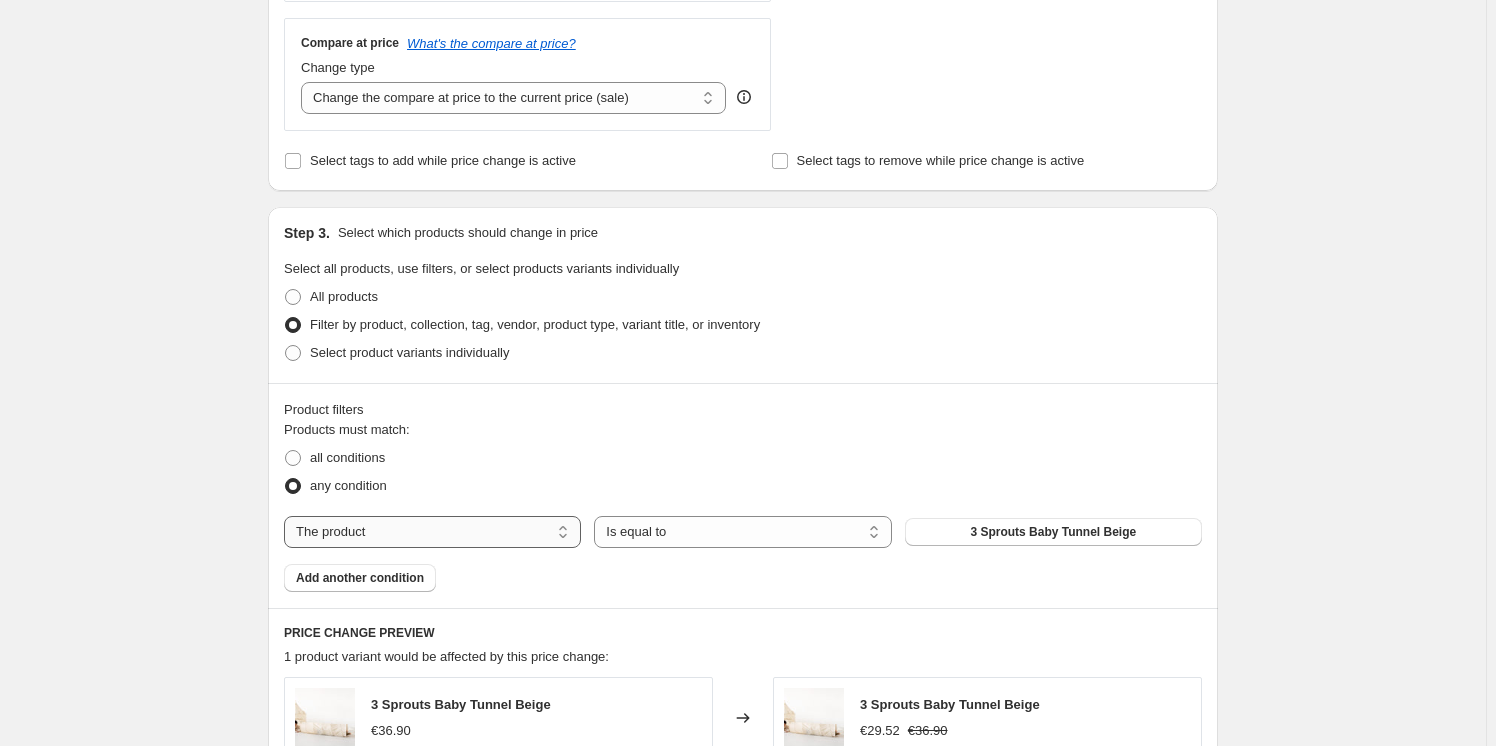 click on "The product The product's collection The product's tag The product's vendor The product's type The product's status The variant's title Inventory quantity" at bounding box center [432, 532] 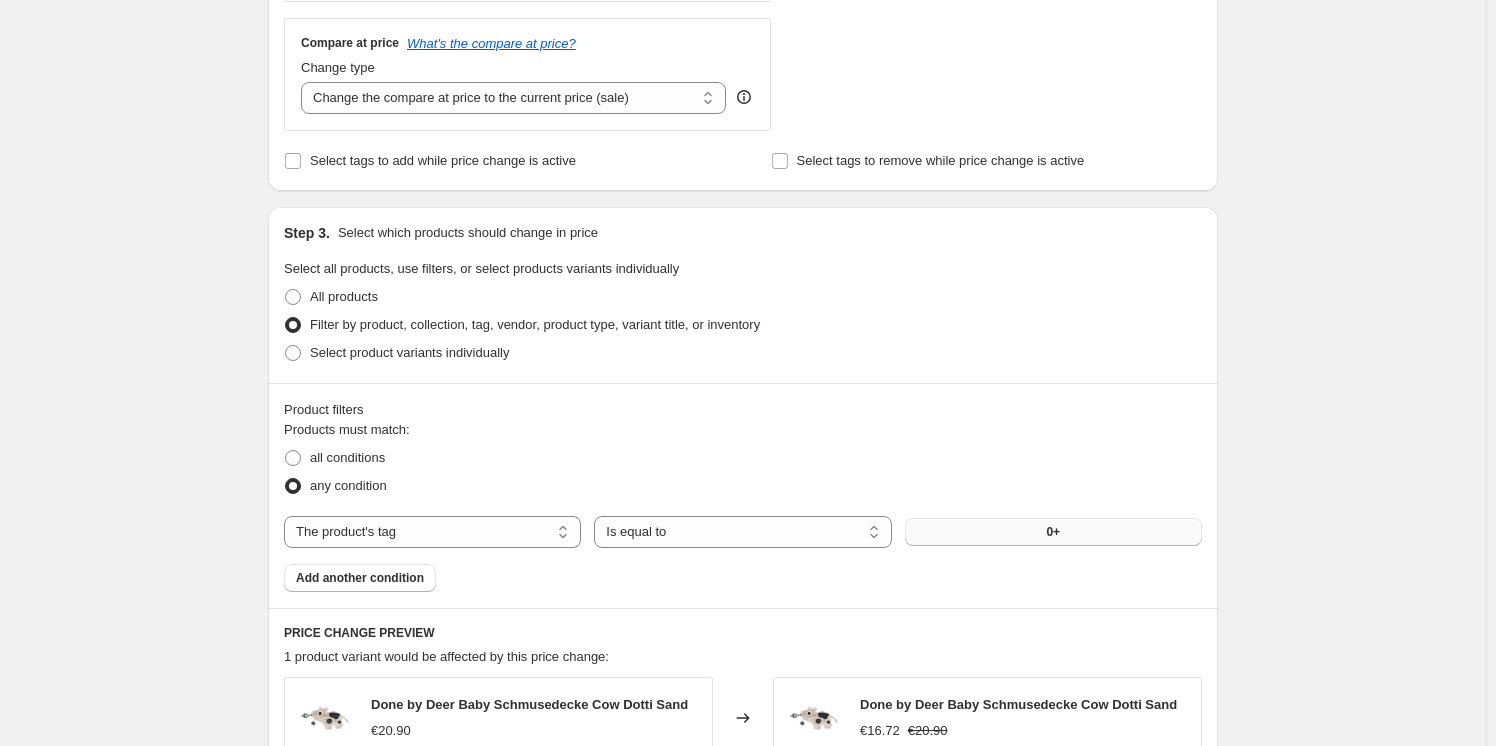 click on "0+" at bounding box center [1053, 532] 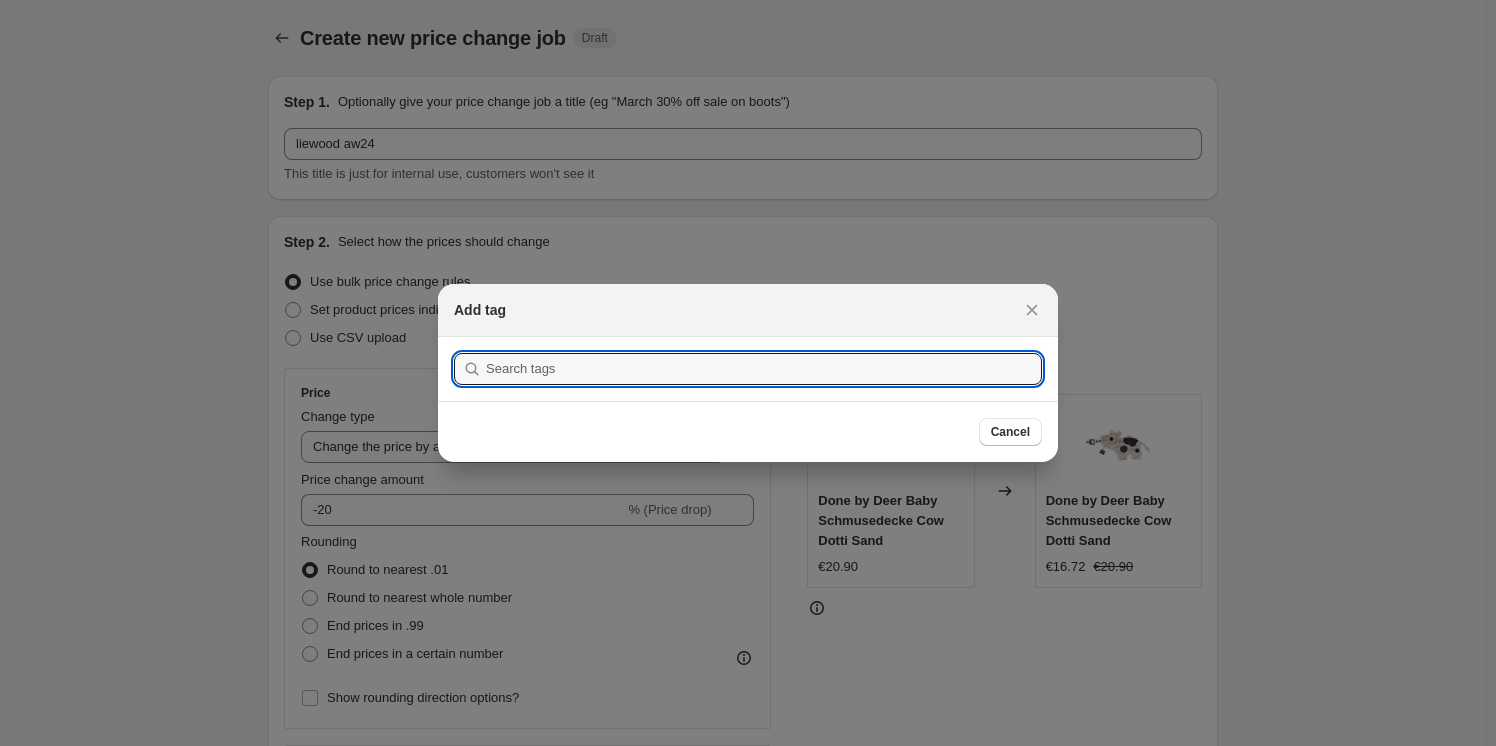 scroll, scrollTop: 0, scrollLeft: 0, axis: both 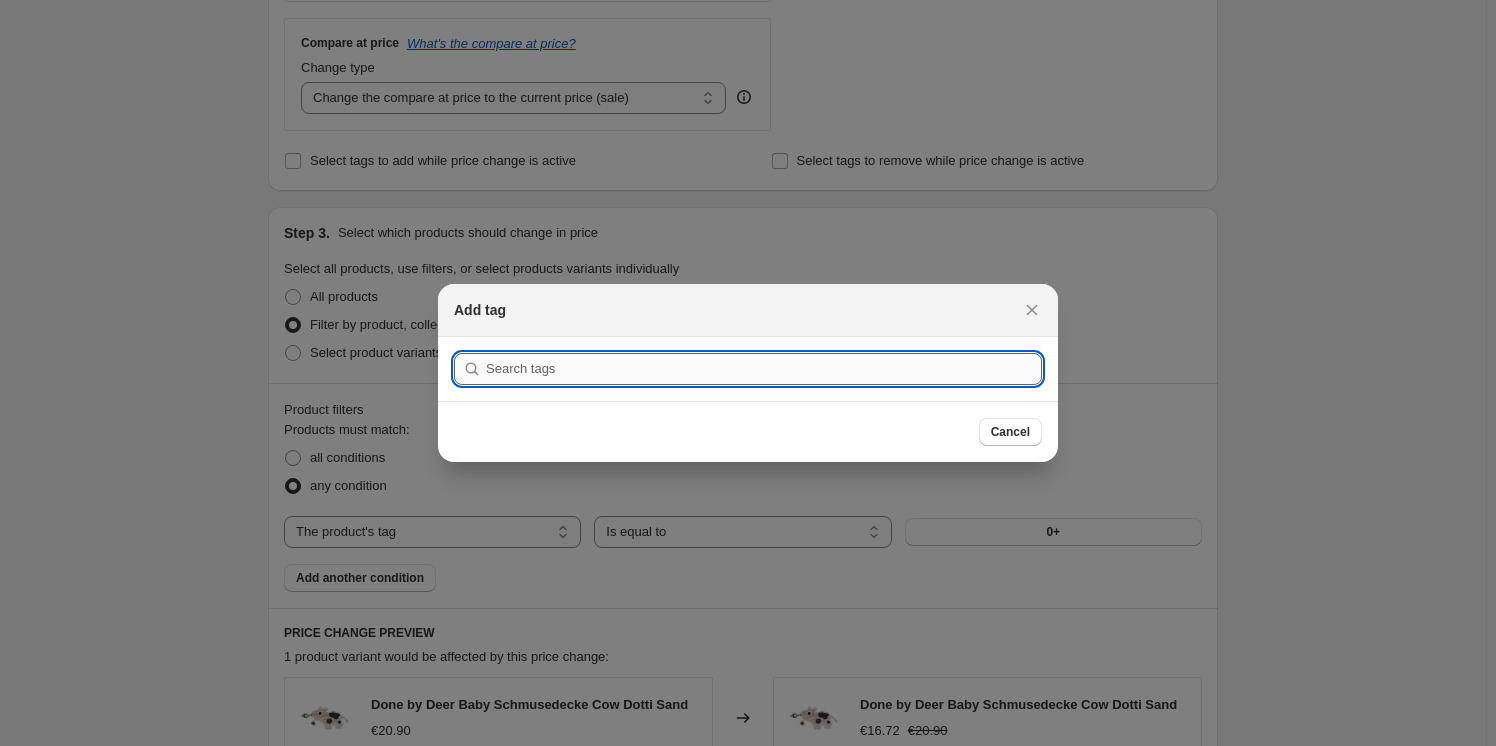 paste on "AW24LI" 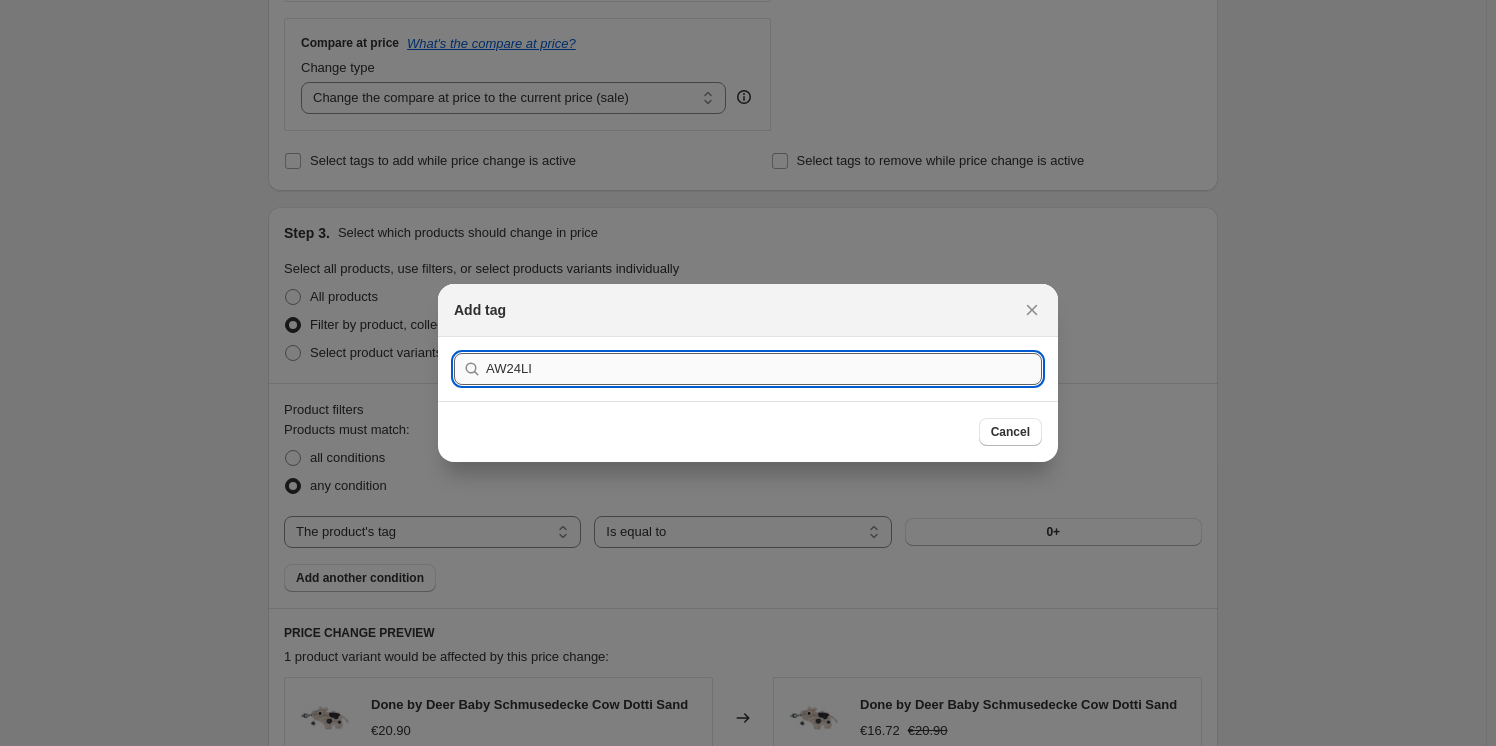type on "AW24LI" 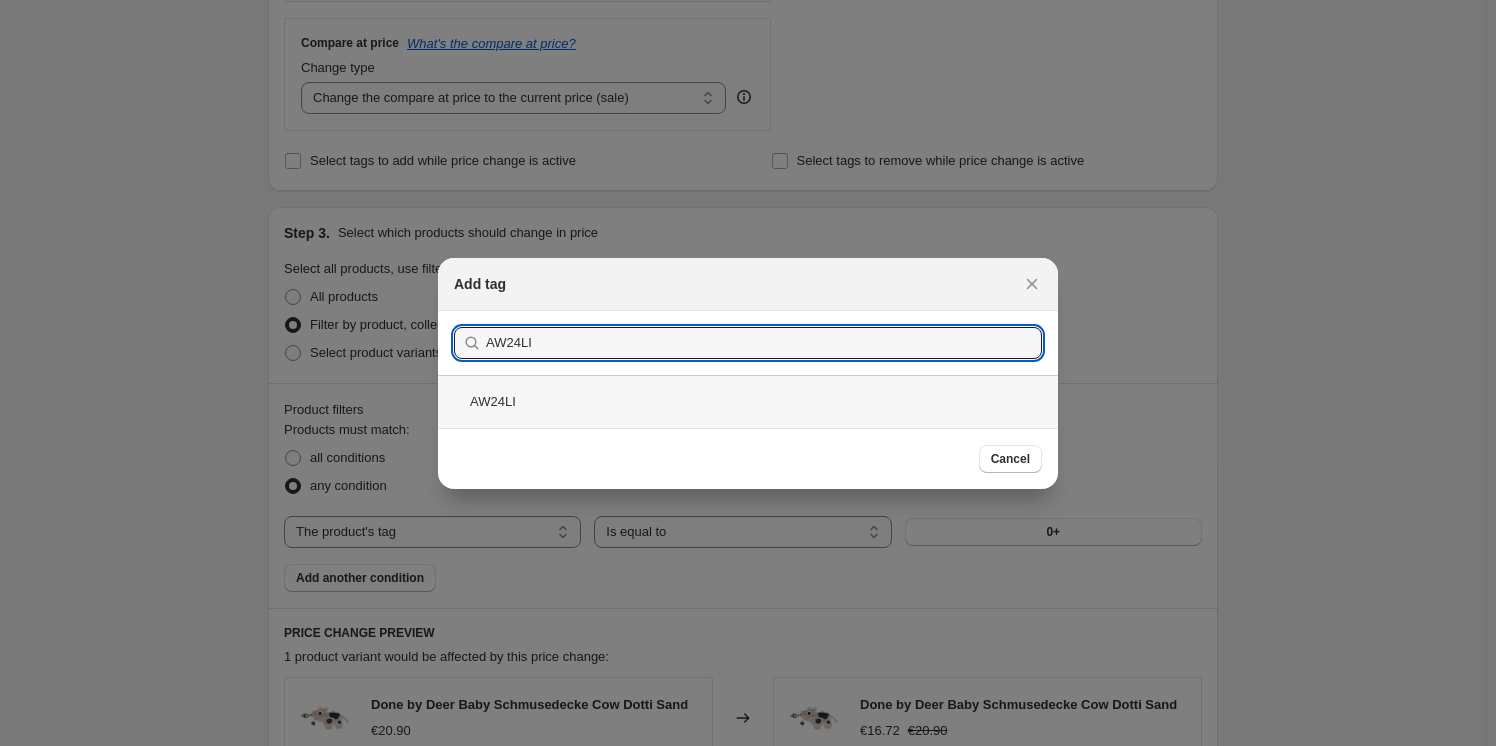 click on "AW24LI" at bounding box center (748, 401) 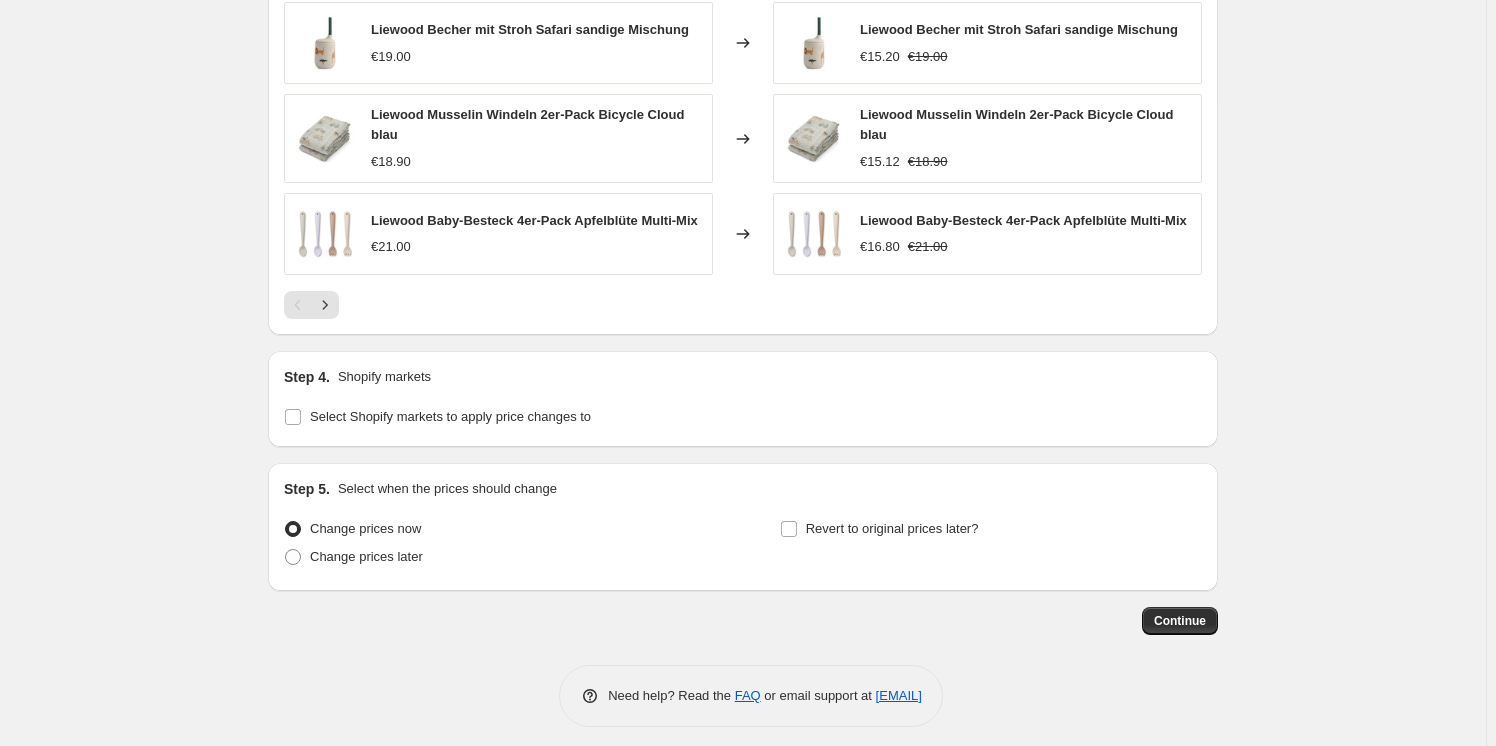 scroll, scrollTop: 1595, scrollLeft: 0, axis: vertical 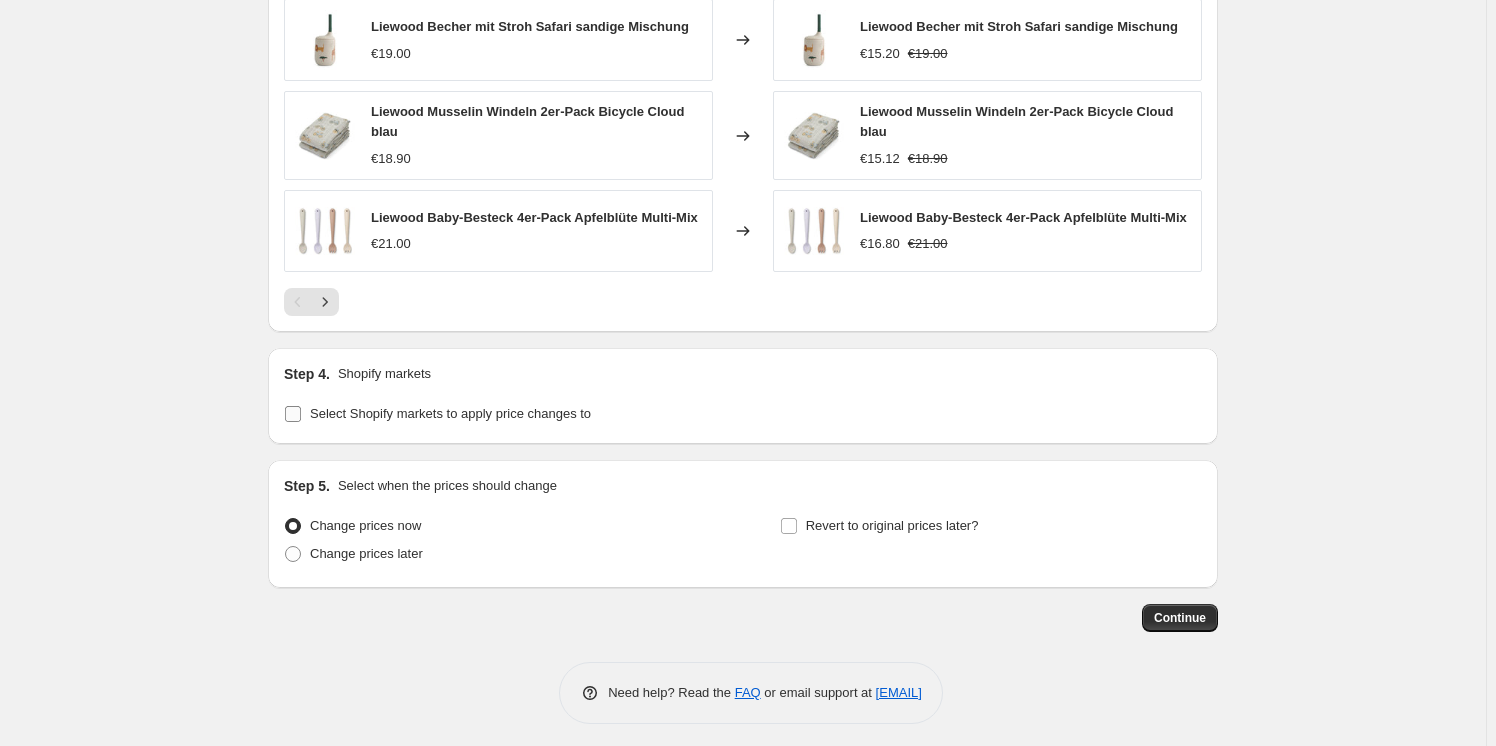 click on "Select Shopify markets to apply price changes to" at bounding box center [293, 414] 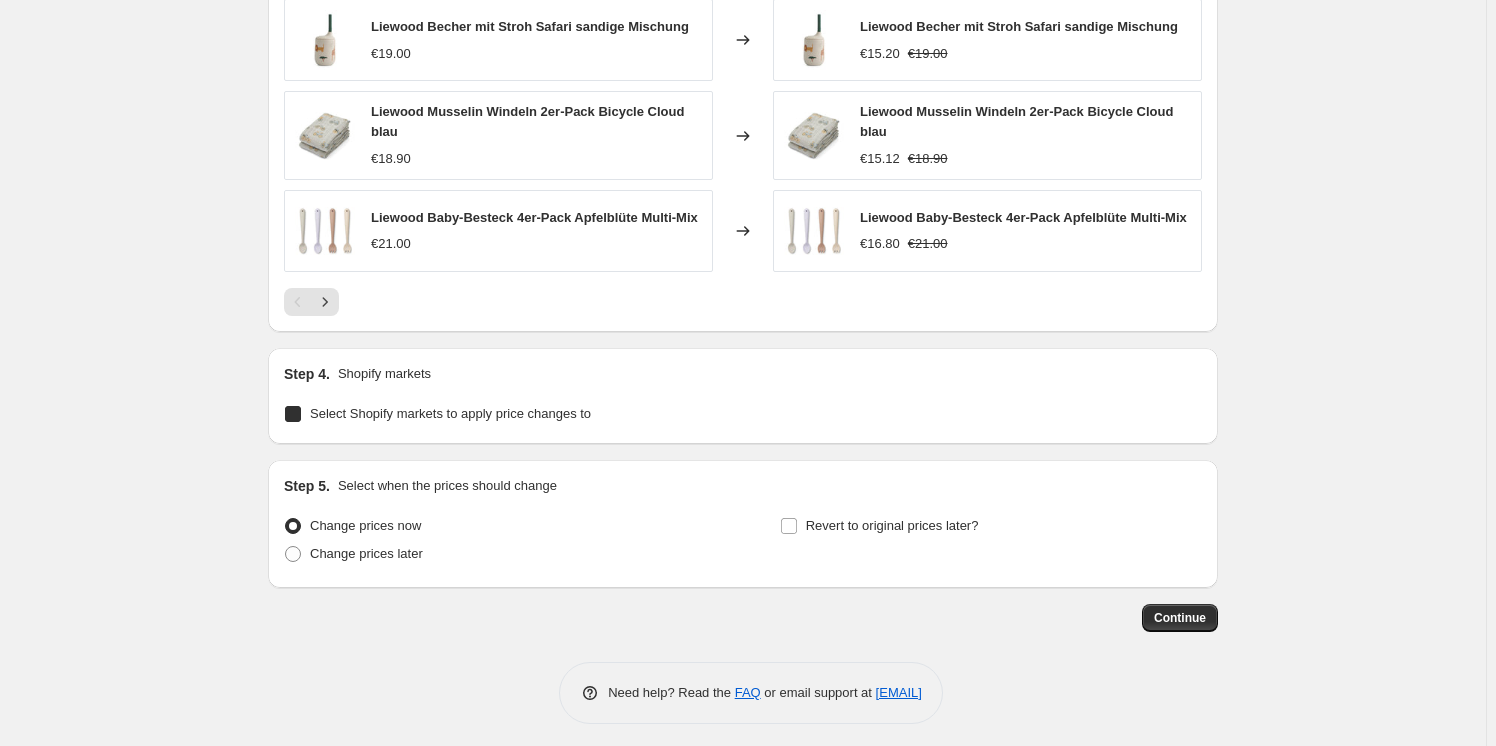 checkbox on "true" 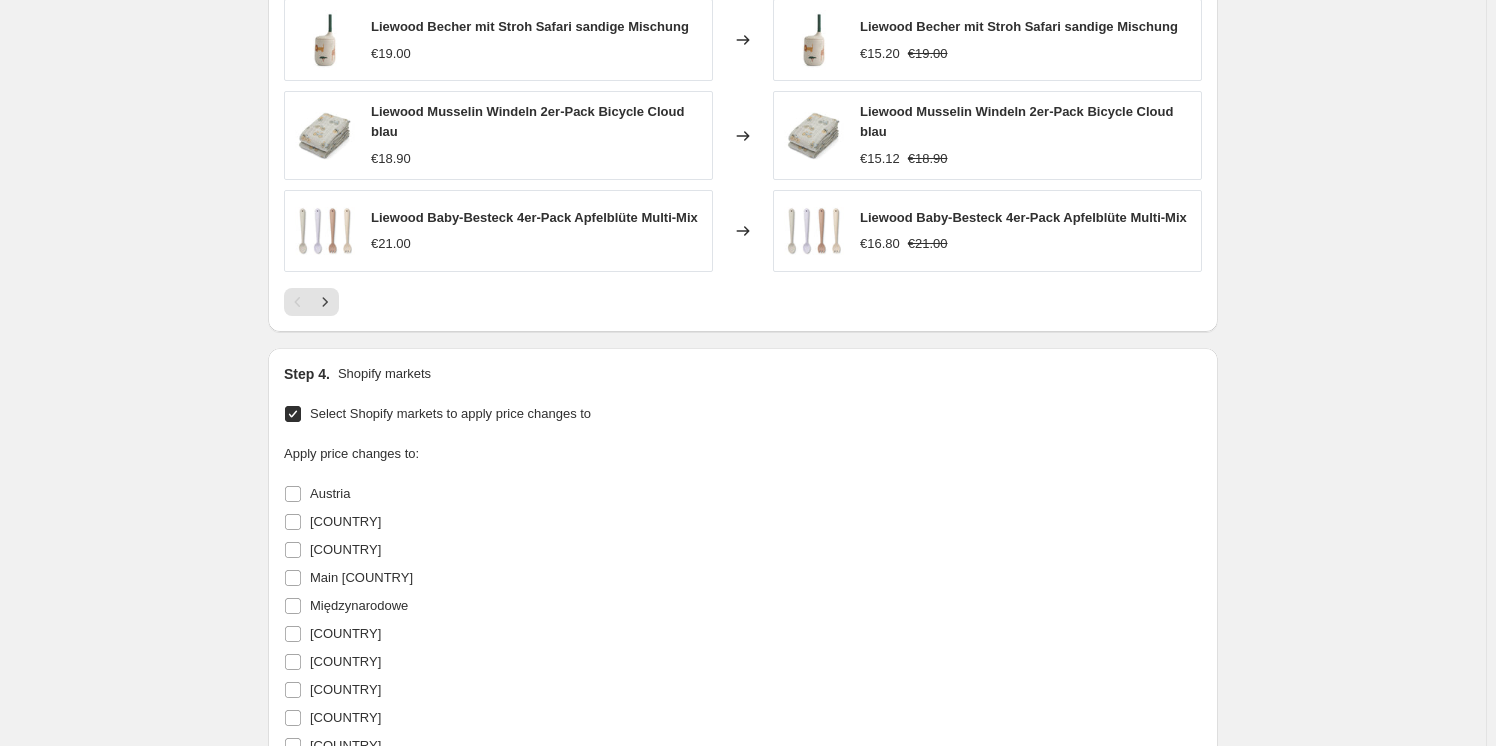 click on "Austria" at bounding box center (293, 494) 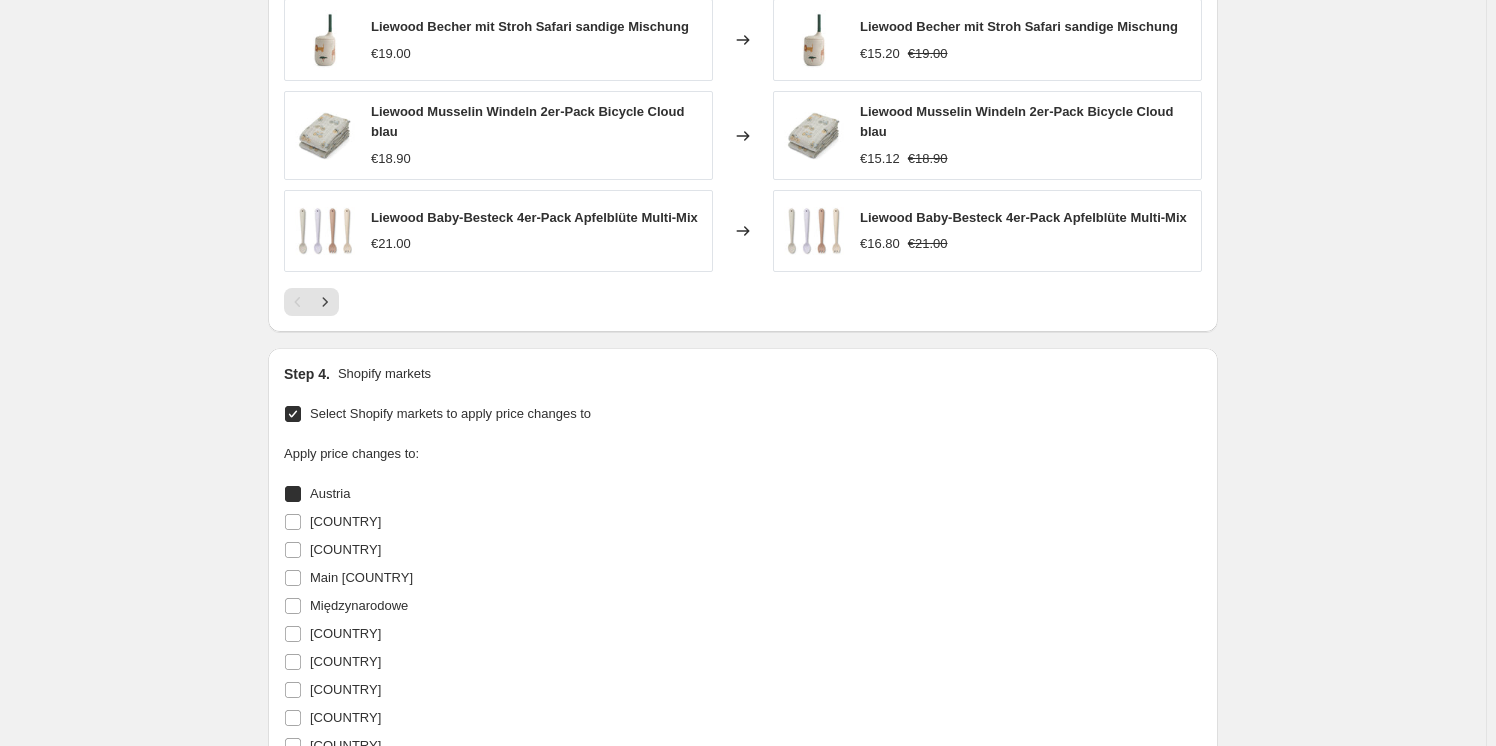 checkbox on "true" 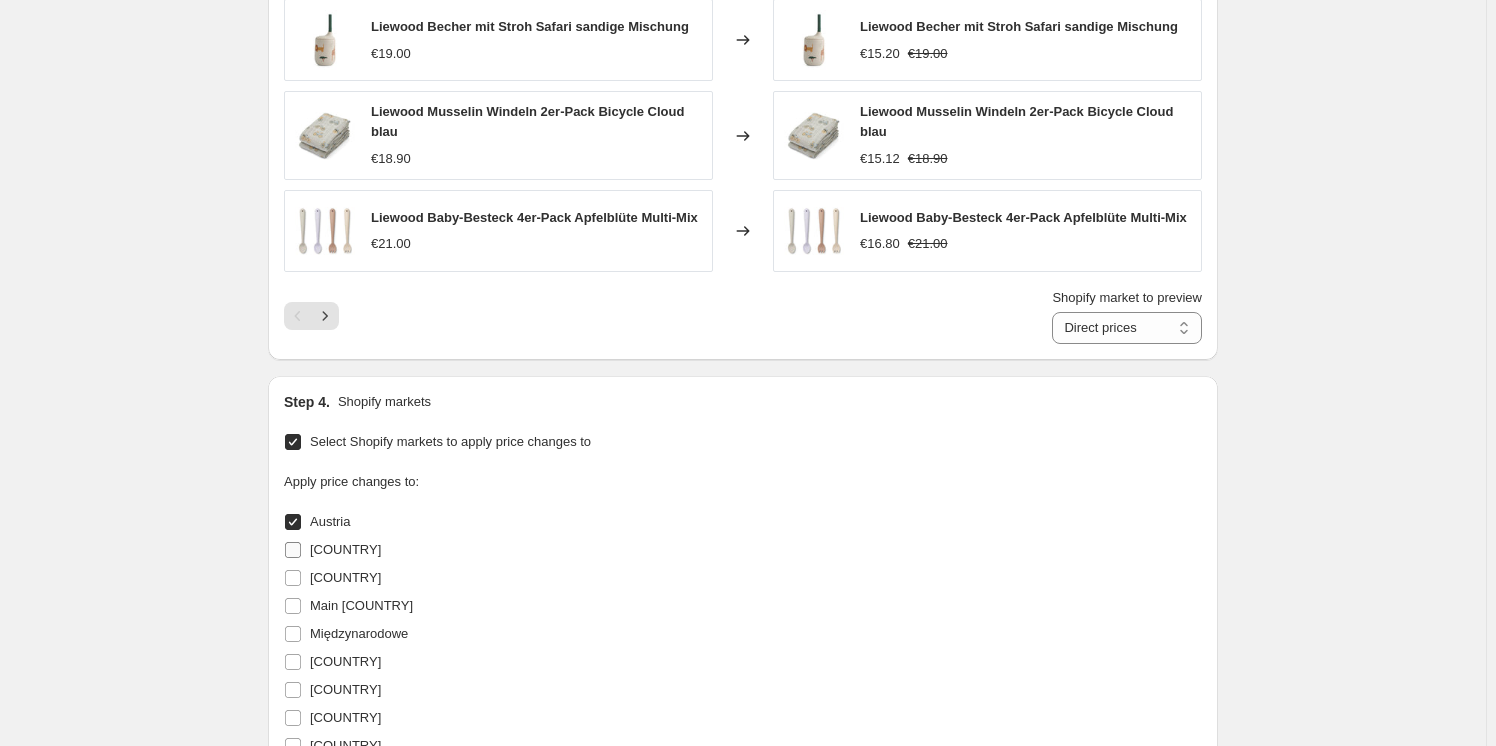 click on "[COUNTRY]" at bounding box center [293, 550] 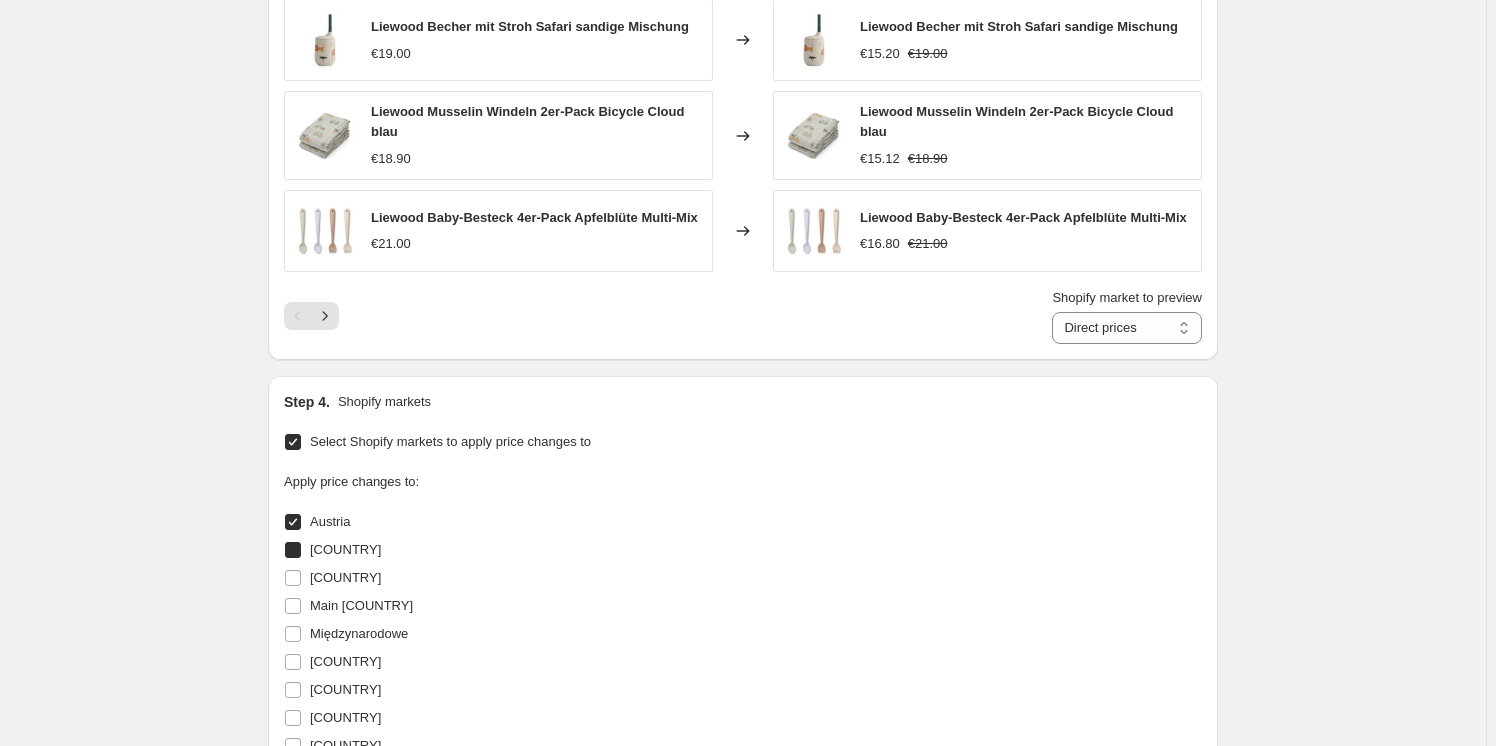 checkbox on "true" 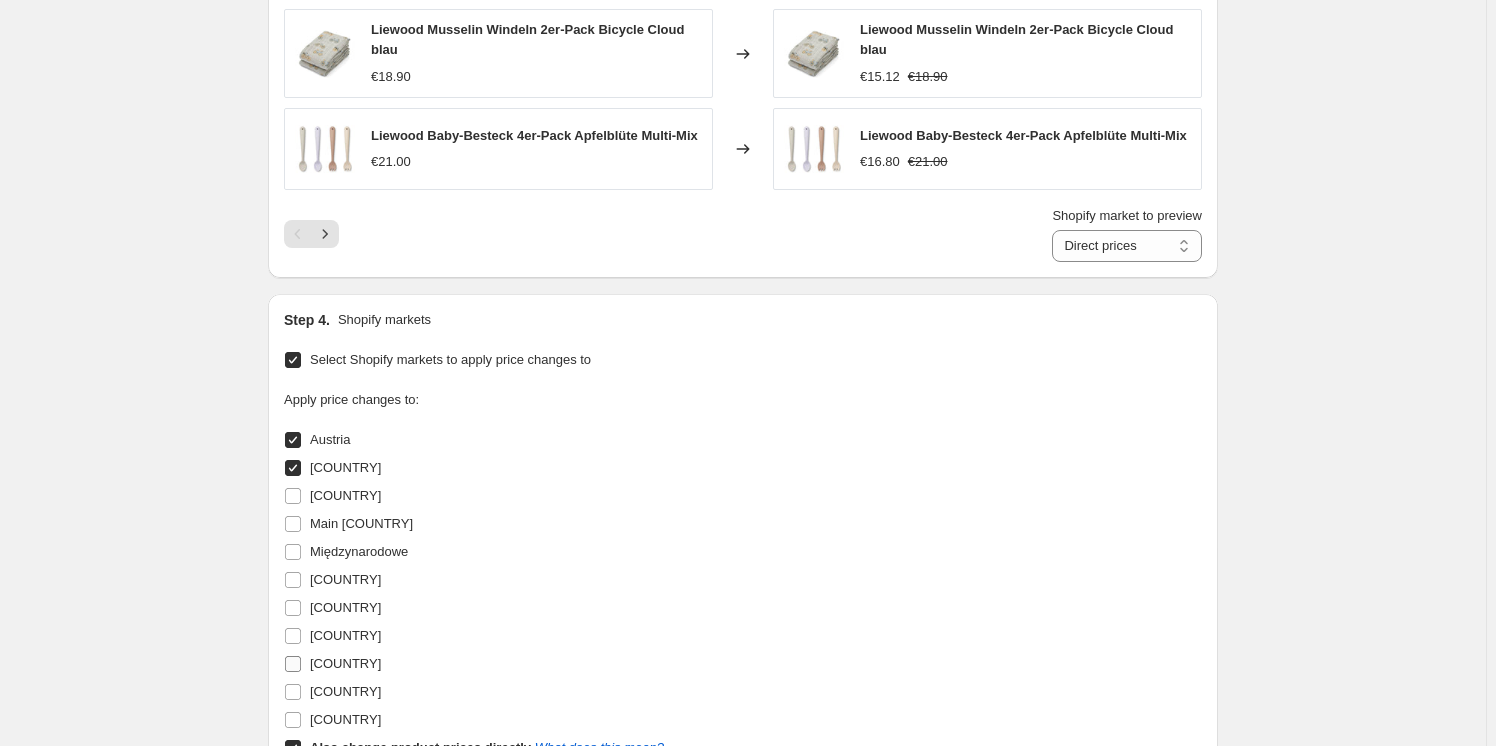 scroll, scrollTop: 1777, scrollLeft: 0, axis: vertical 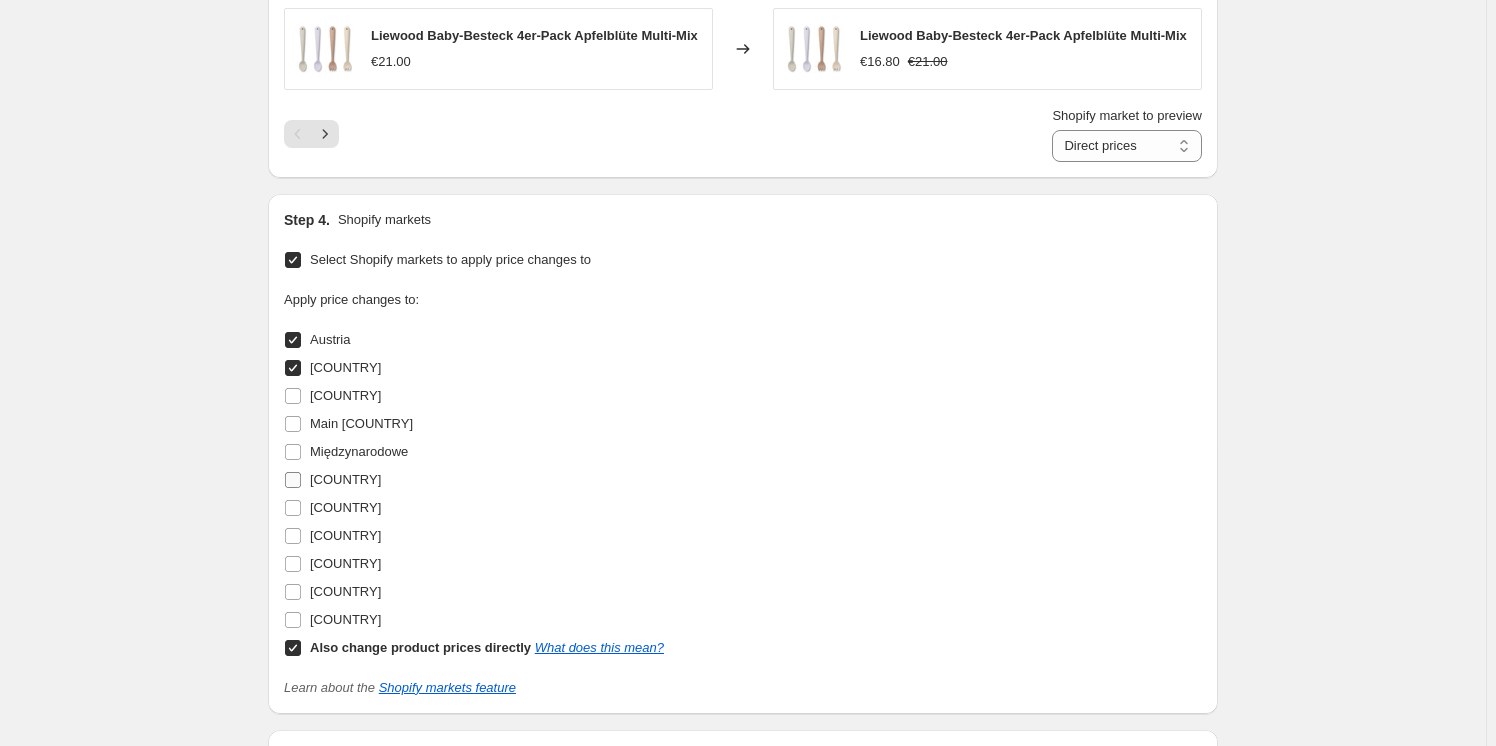 click on "[COUNTRY]" at bounding box center (293, 480) 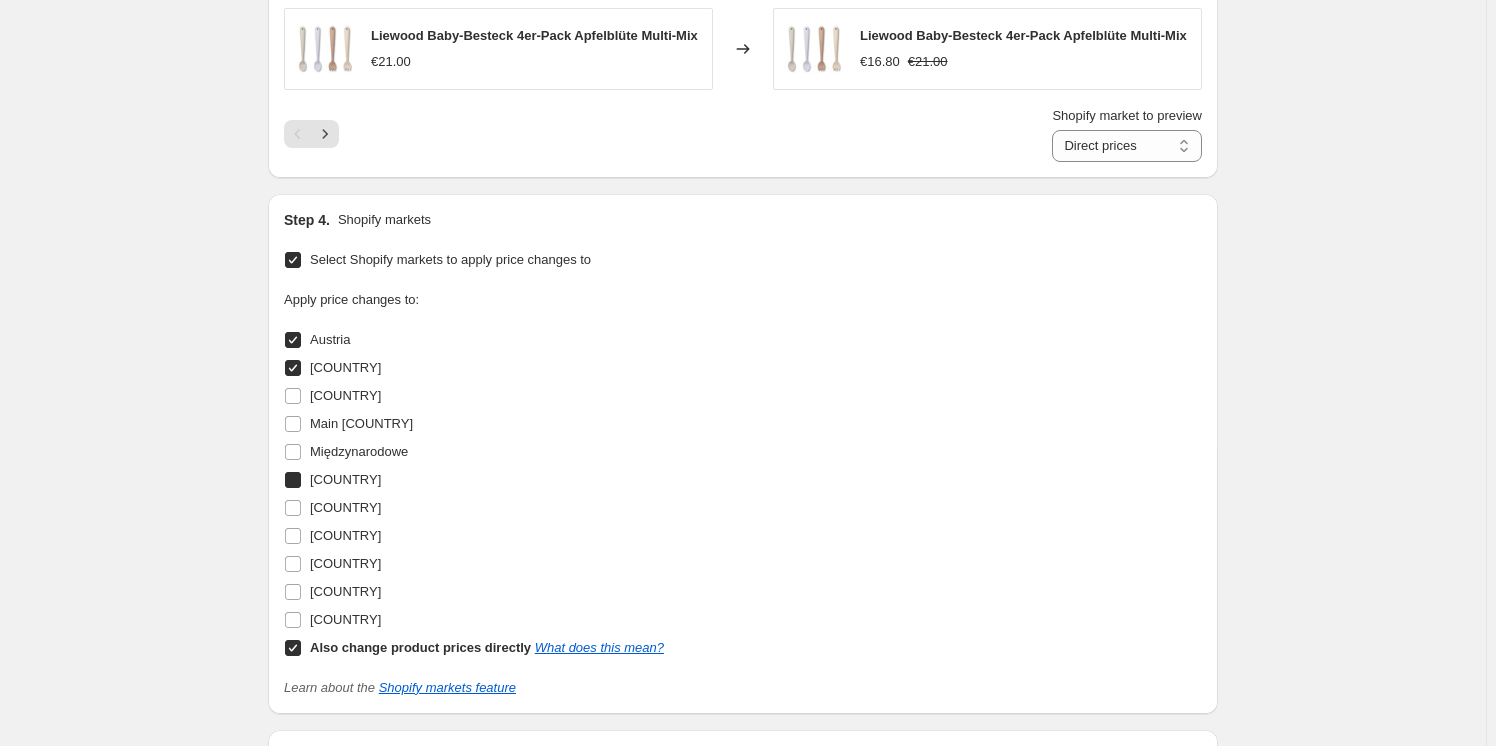 checkbox on "true" 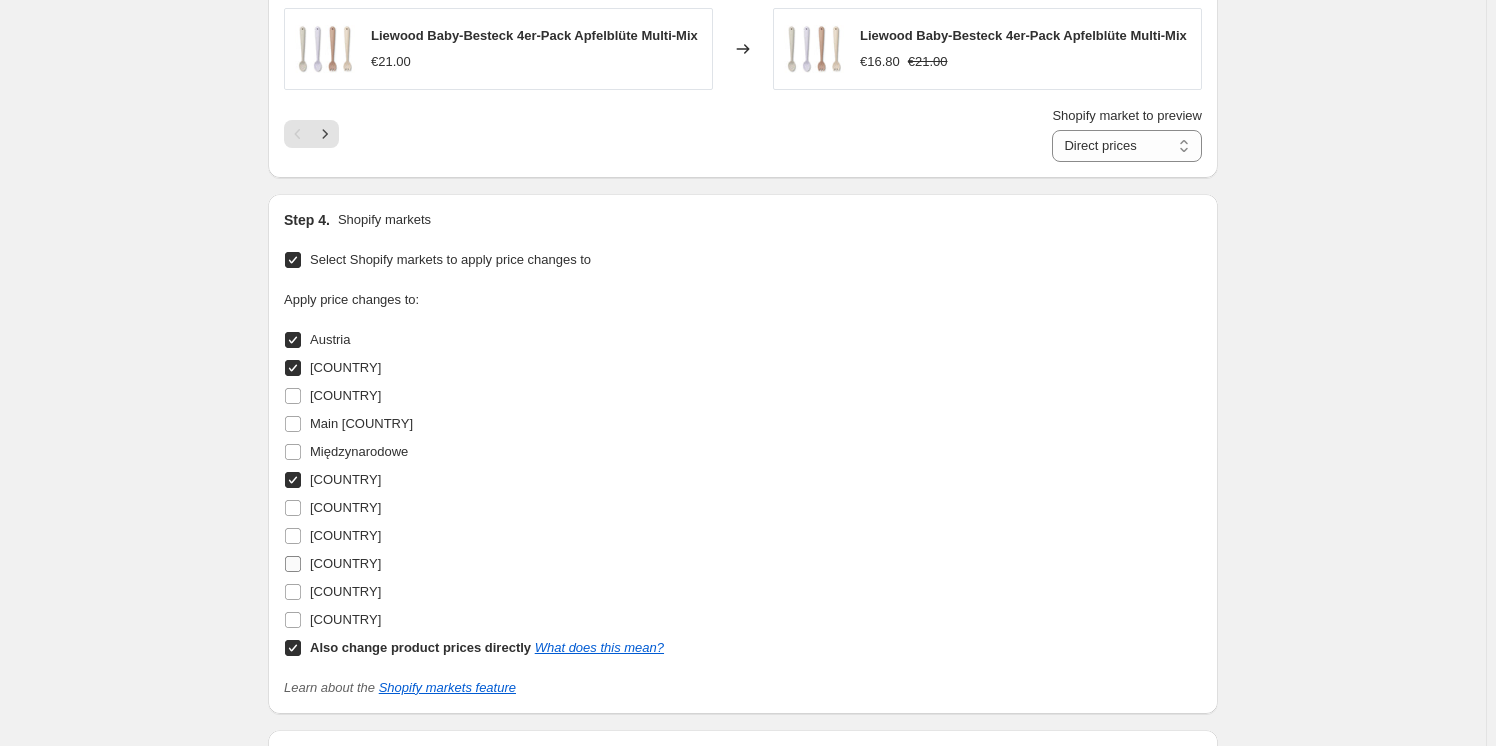 click on "[COUNTRY]" at bounding box center (293, 564) 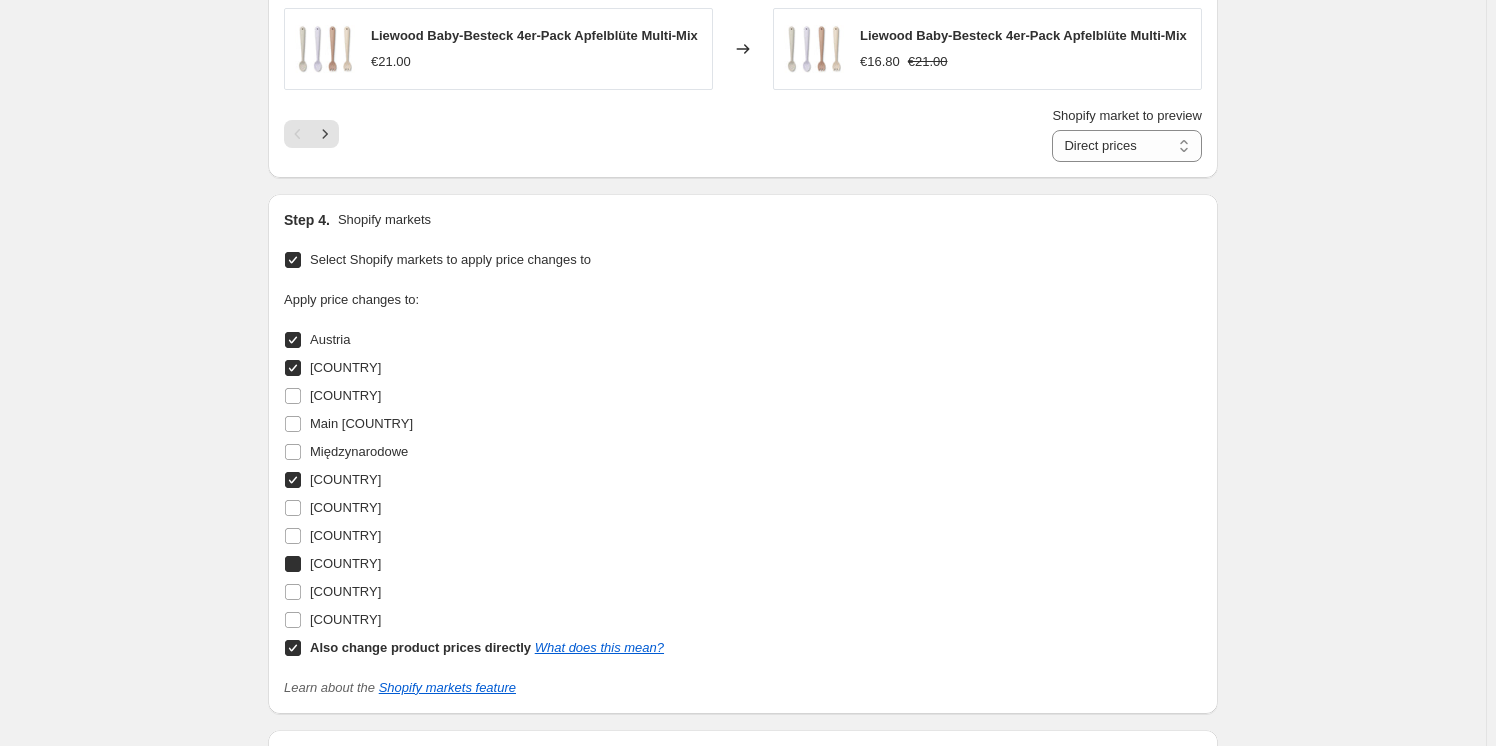 checkbox on "true" 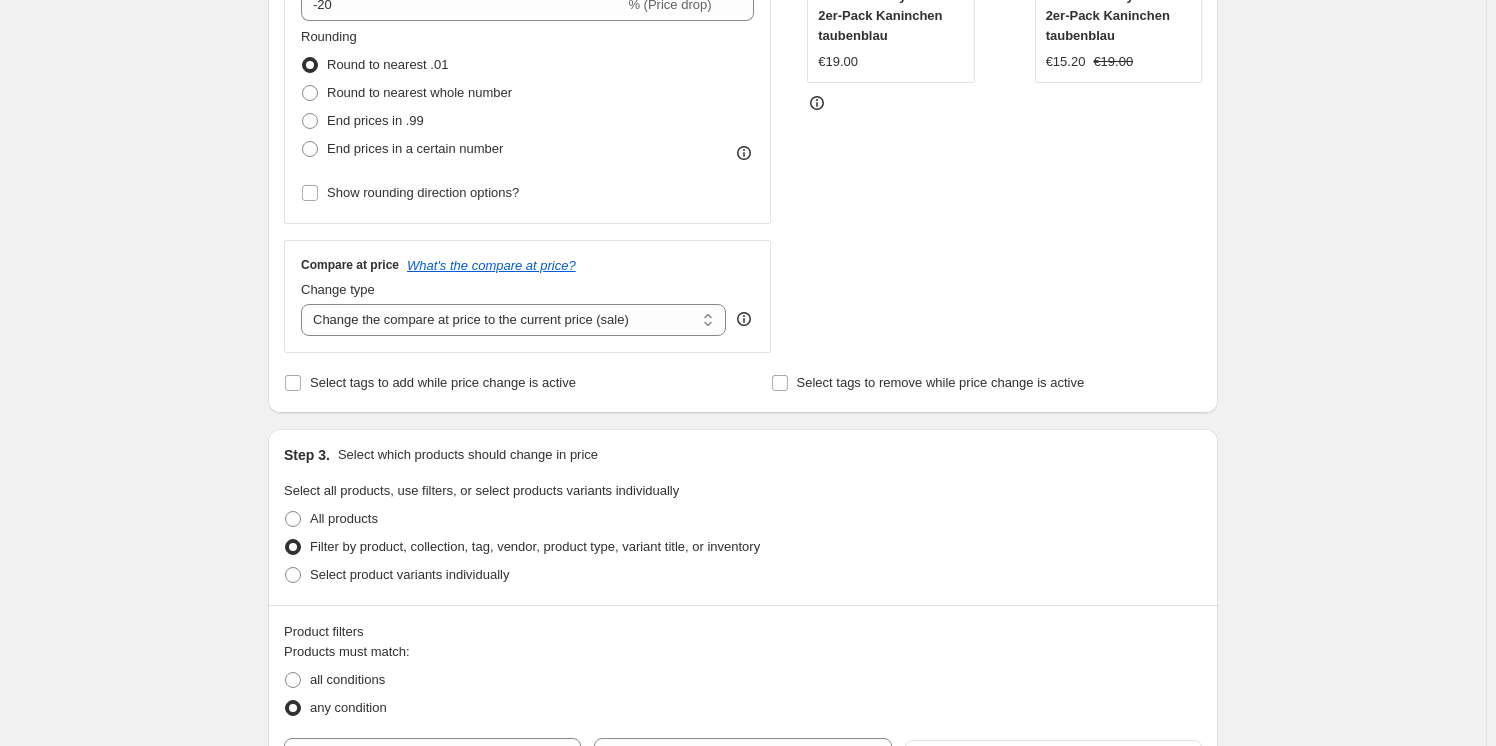 scroll, scrollTop: 504, scrollLeft: 0, axis: vertical 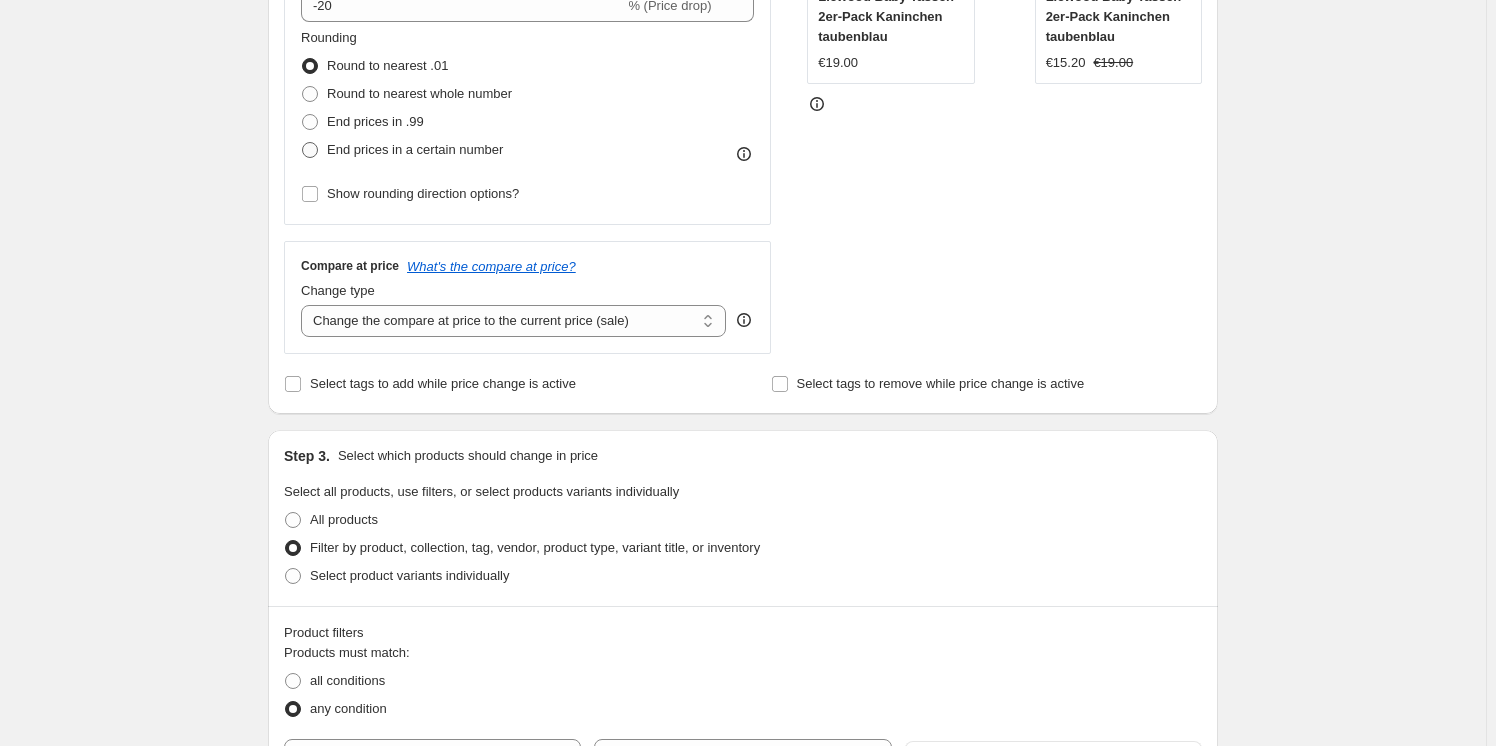 click at bounding box center [310, 150] 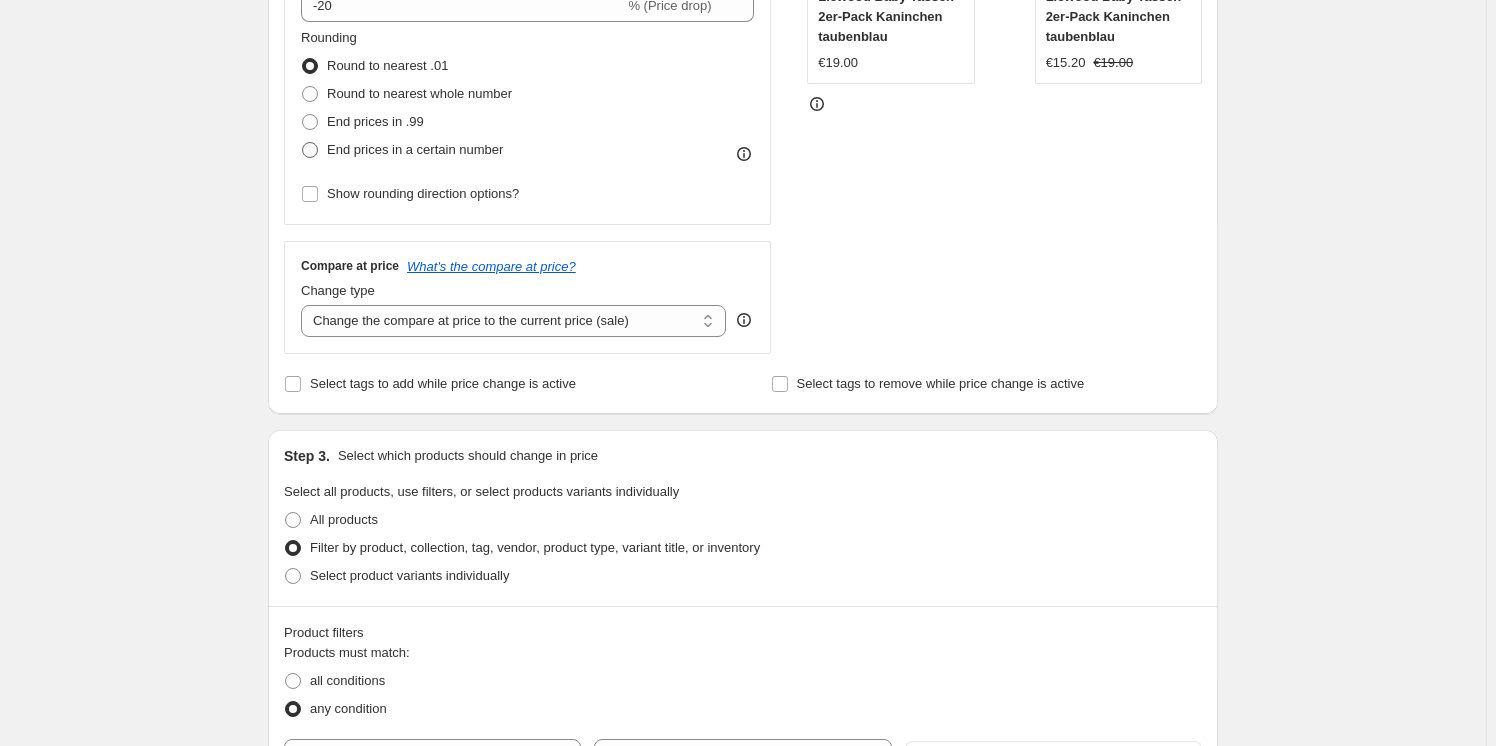radio on "true" 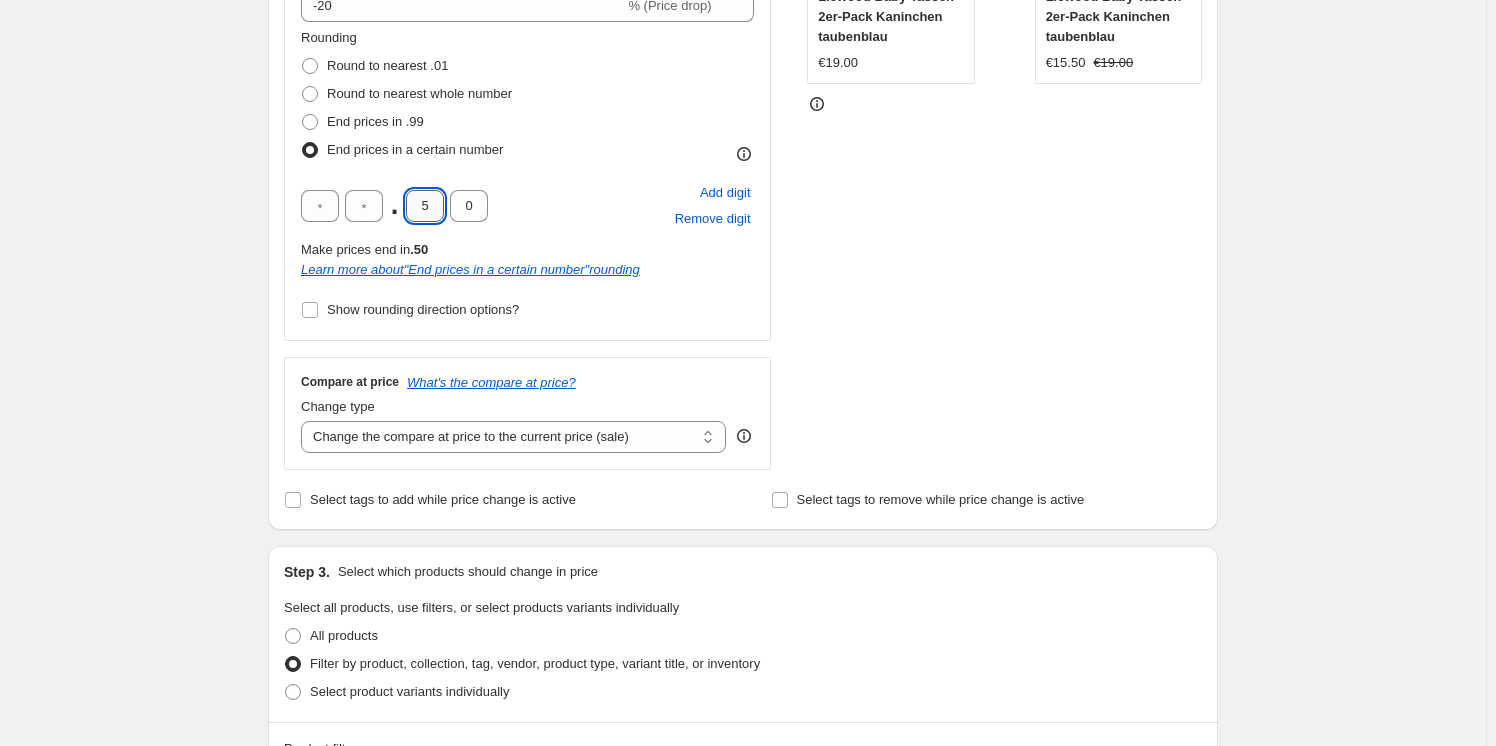 click on "5" at bounding box center (425, 206) 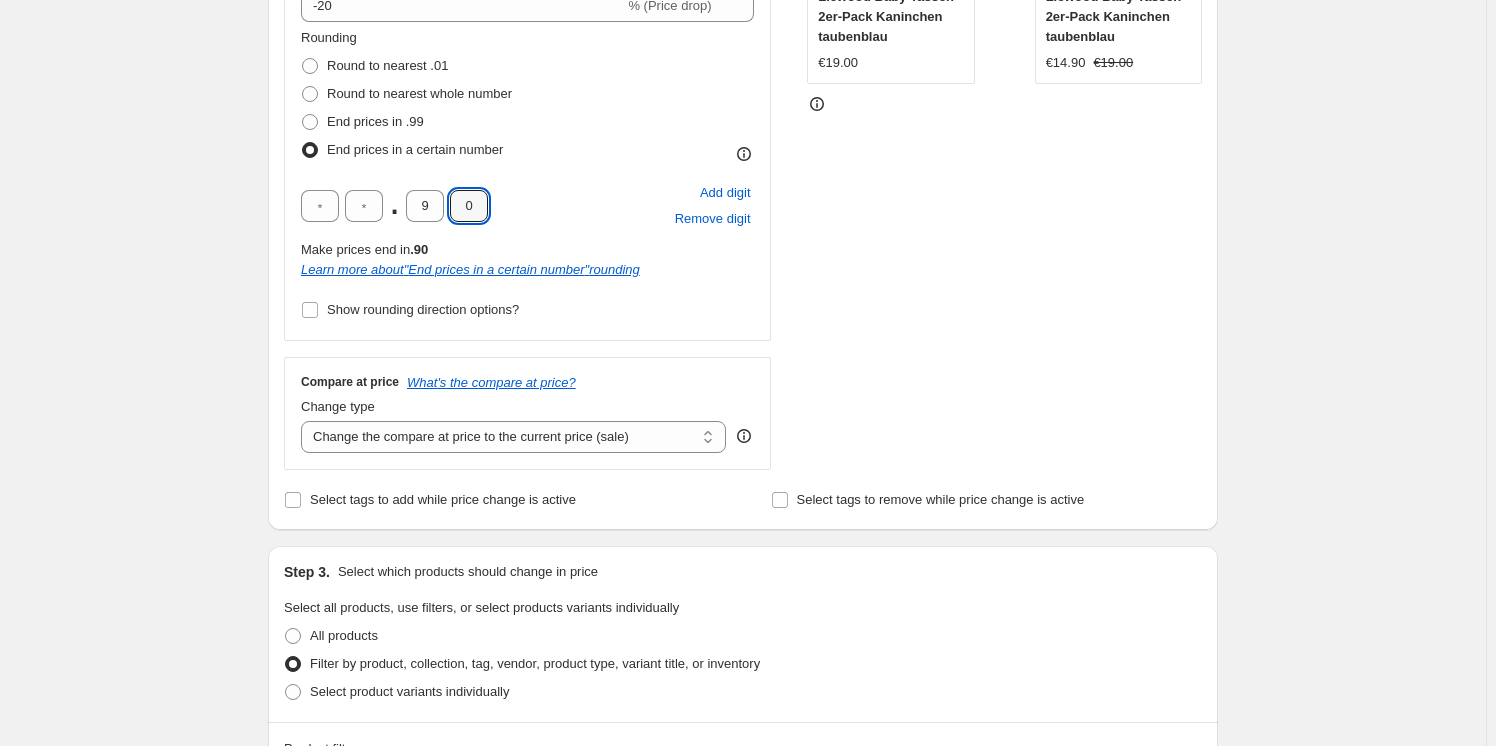 click on "Create new price change job. This page is ready Create new price change job Draft Step 1. Optionally give your price change job a title (eg "March 30% off sale on boots") liewood aw24 This title is just for internal use, customers won't see it Step 2. Select how the prices should change Use bulk price change rules Set product prices individually Use CSV upload Price Change type Change the price to a certain amount Change the price by a certain amount Change the price by a certain percentage Change the price to the current compare at price (price before sale) Change the price by a certain amount relative to the compare at price Change the price by a certain percentage relative to the compare at price Don't change the price Change the price by a certain percentage relative to the cost per item Change price to certain cost margin Change the price by a certain percentage Price change amount -20 % (Price drop) Rounding Round to nearest .01 Round to nearest whole number End prices in .99 . 9 0 Add digit .90 " "" at bounding box center (743, 954) 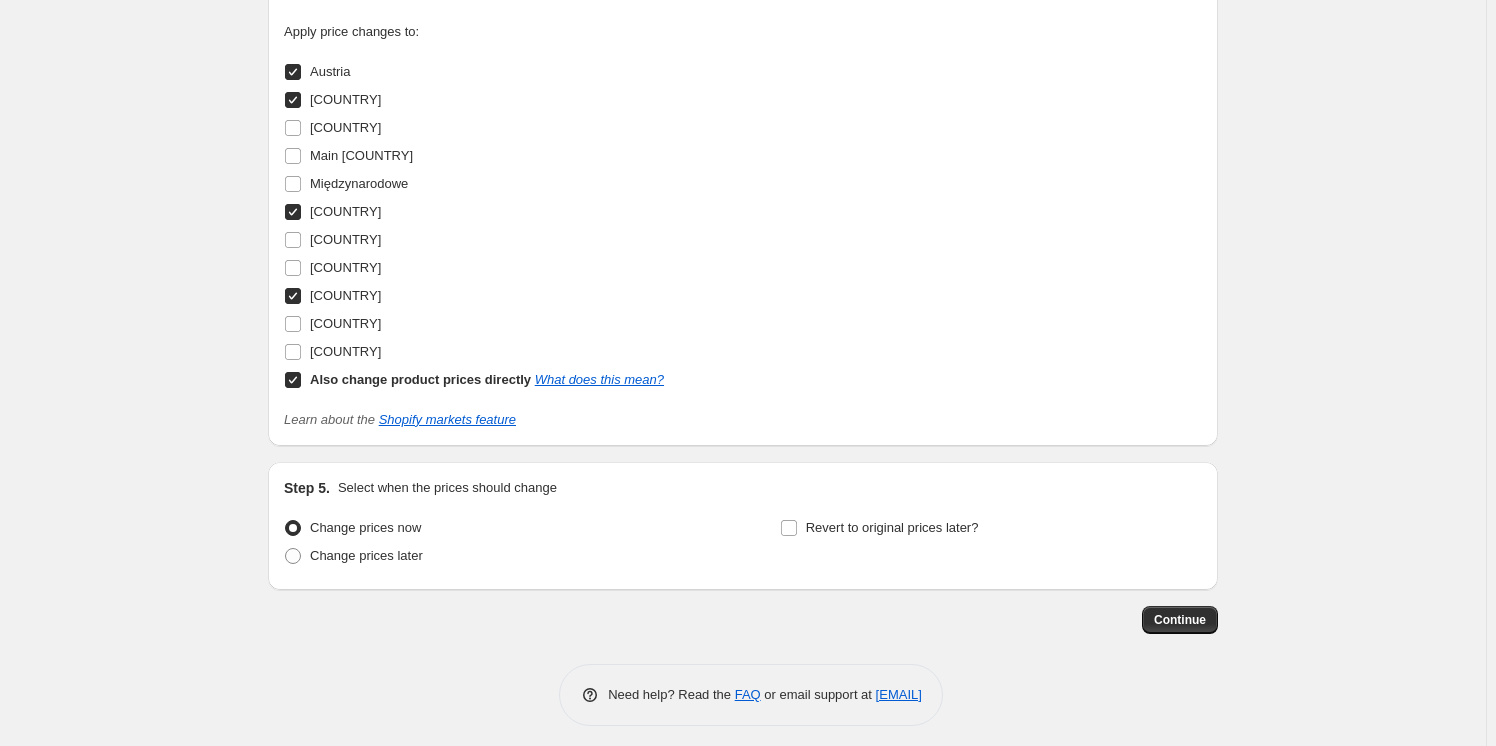 scroll, scrollTop: 2162, scrollLeft: 0, axis: vertical 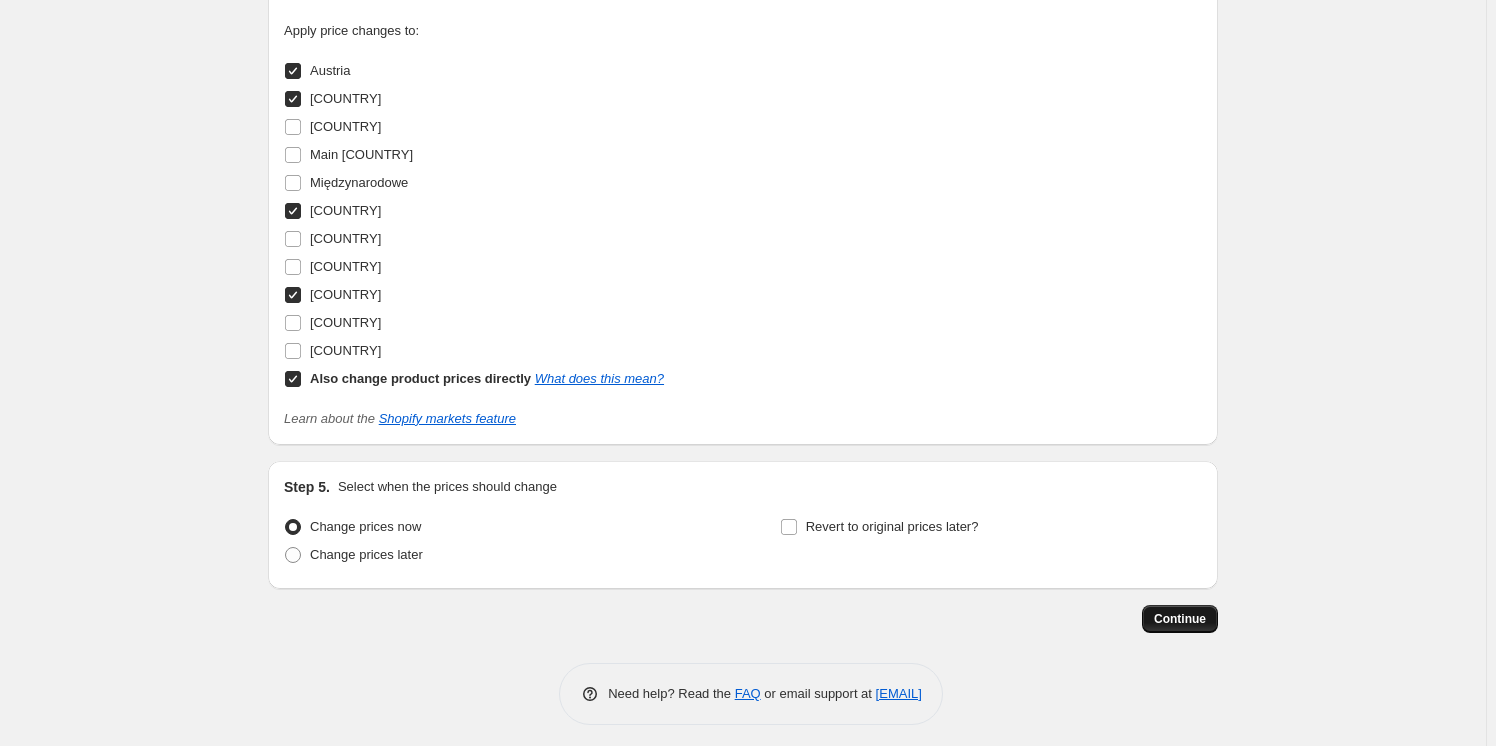 click on "Continue" at bounding box center [1180, 619] 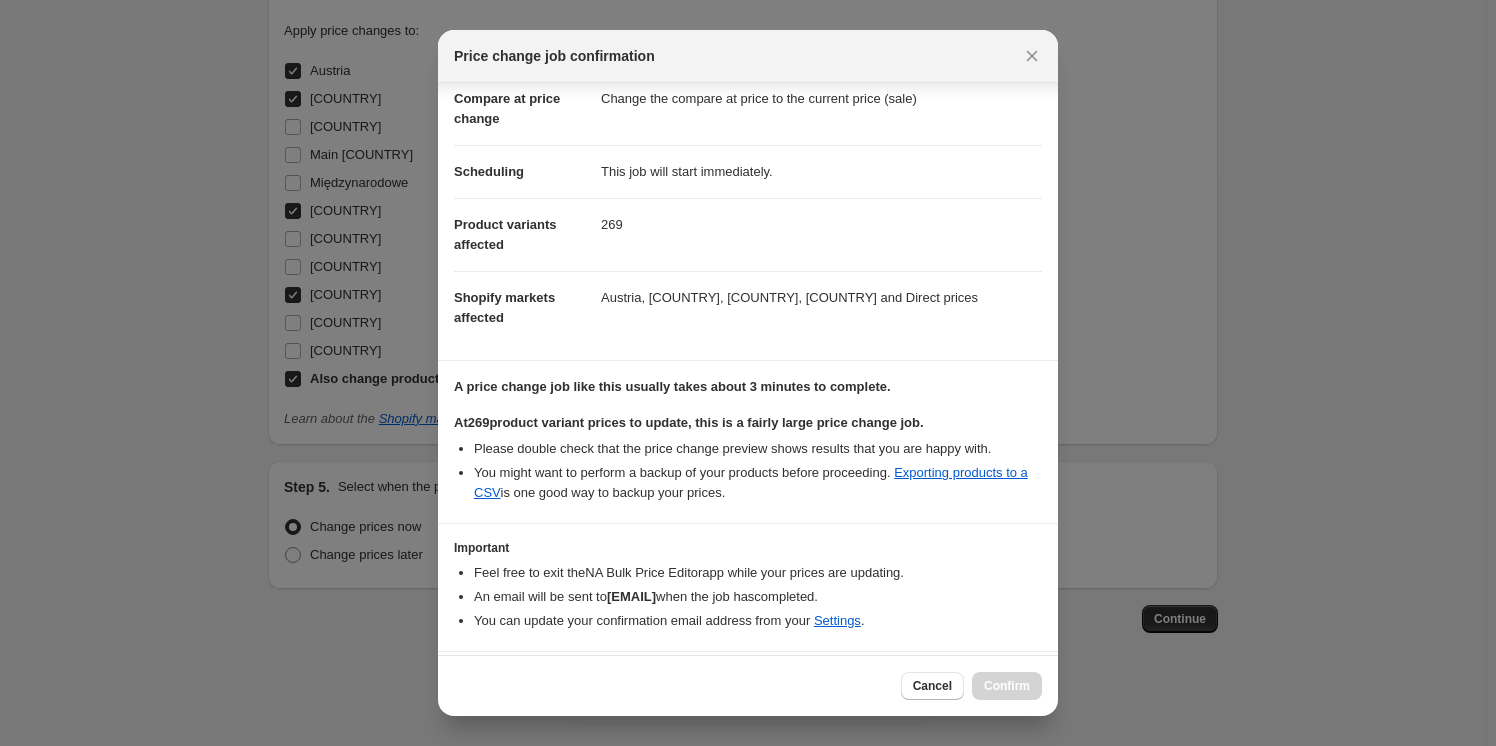 scroll, scrollTop: 154, scrollLeft: 0, axis: vertical 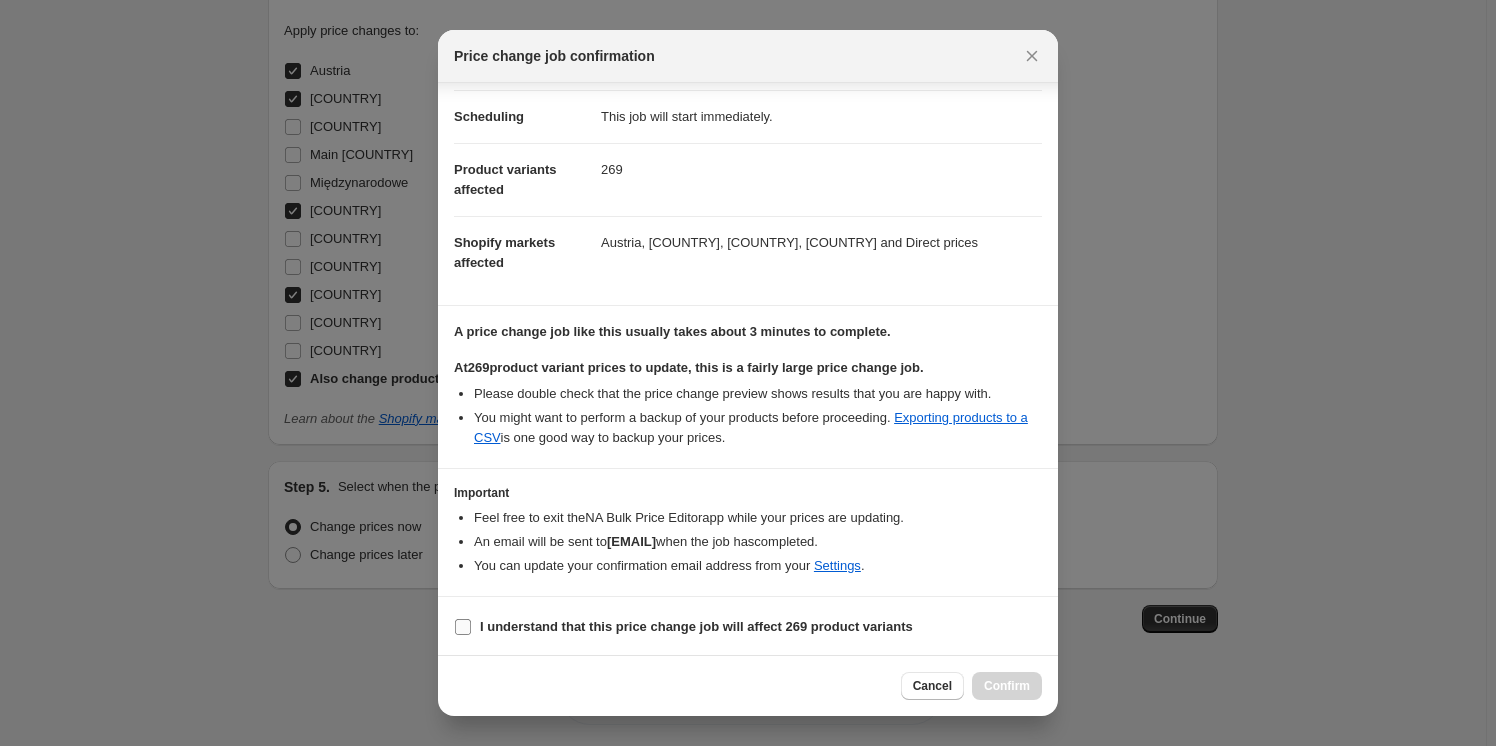 click on "I understand that this price change job will affect 269 product variants" at bounding box center [463, 627] 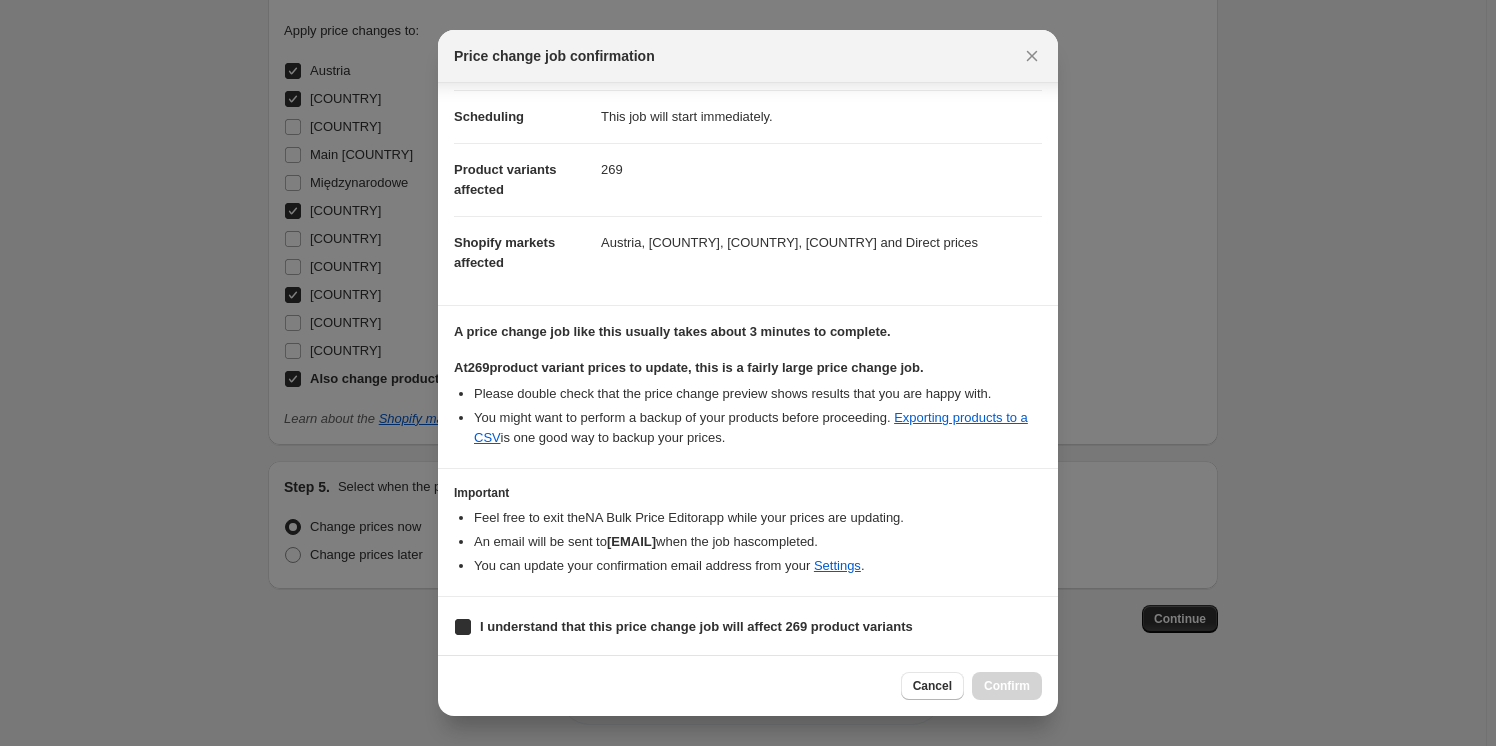 checkbox on "true" 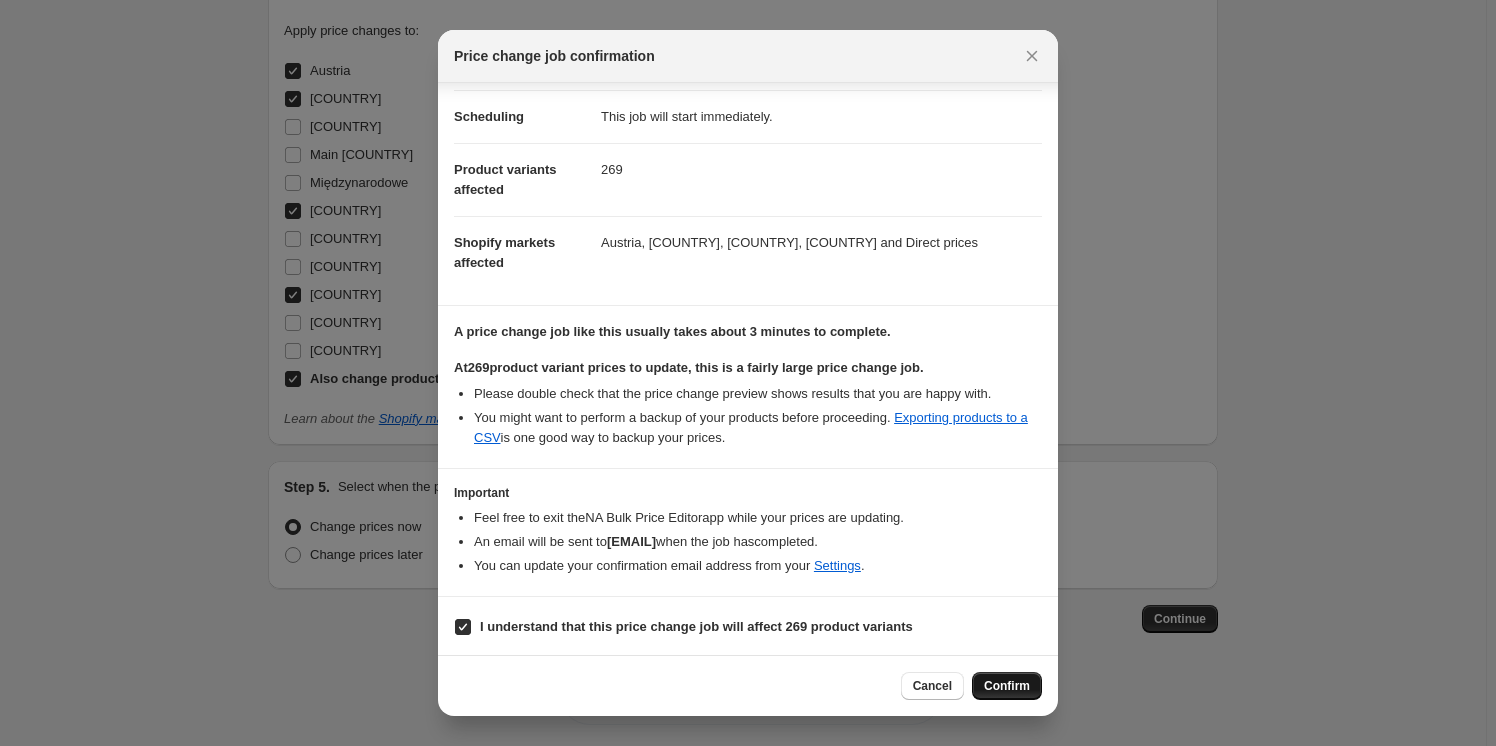 click on "Confirm" at bounding box center (1007, 686) 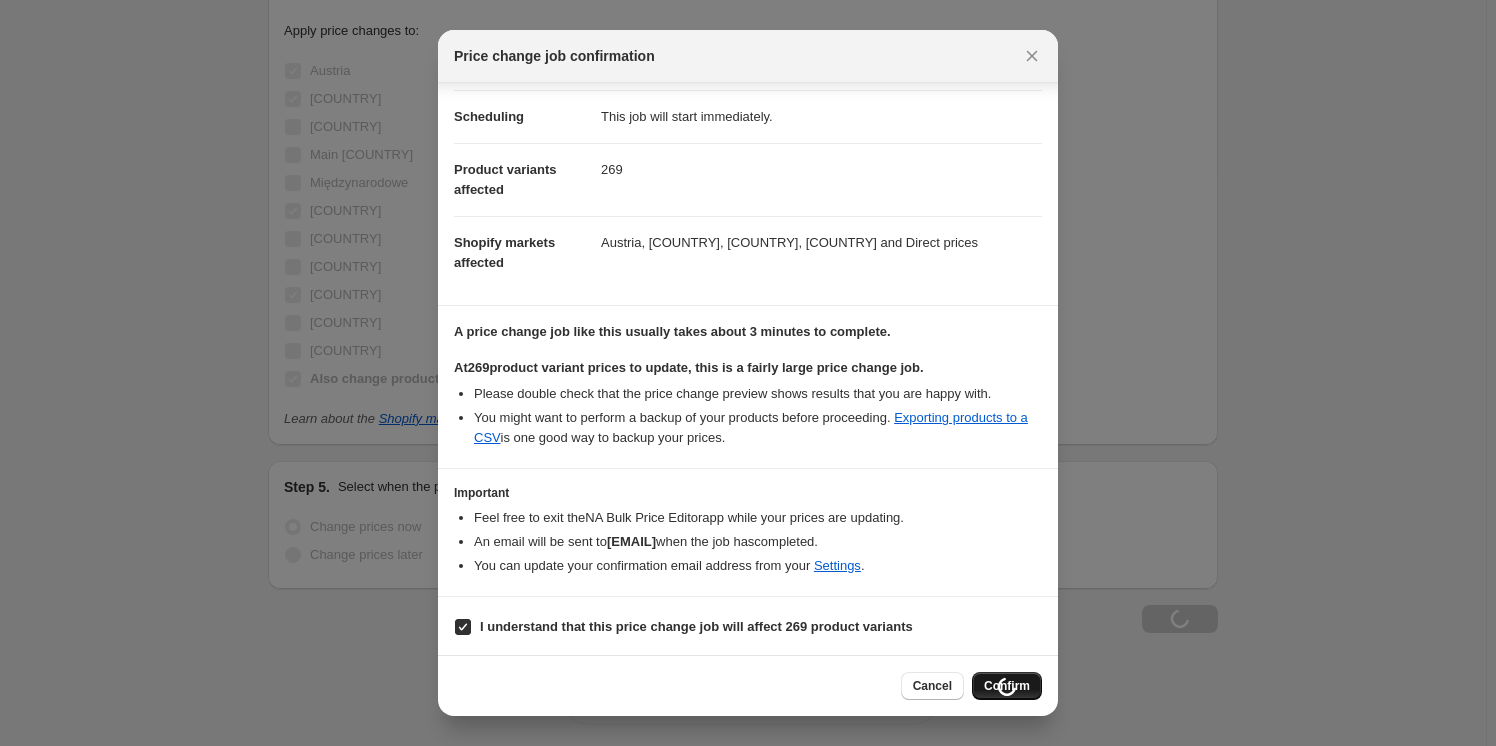 scroll, scrollTop: 2230, scrollLeft: 0, axis: vertical 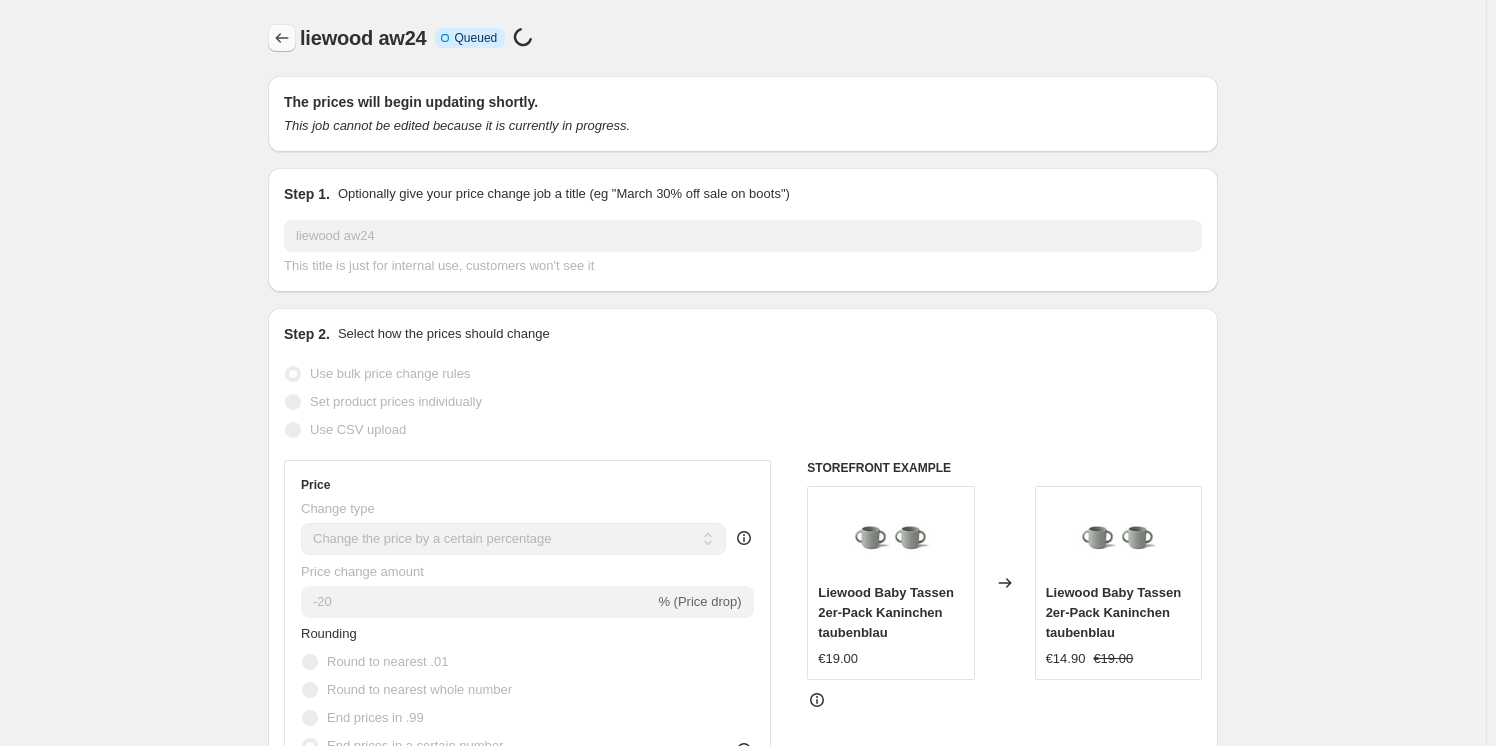 click 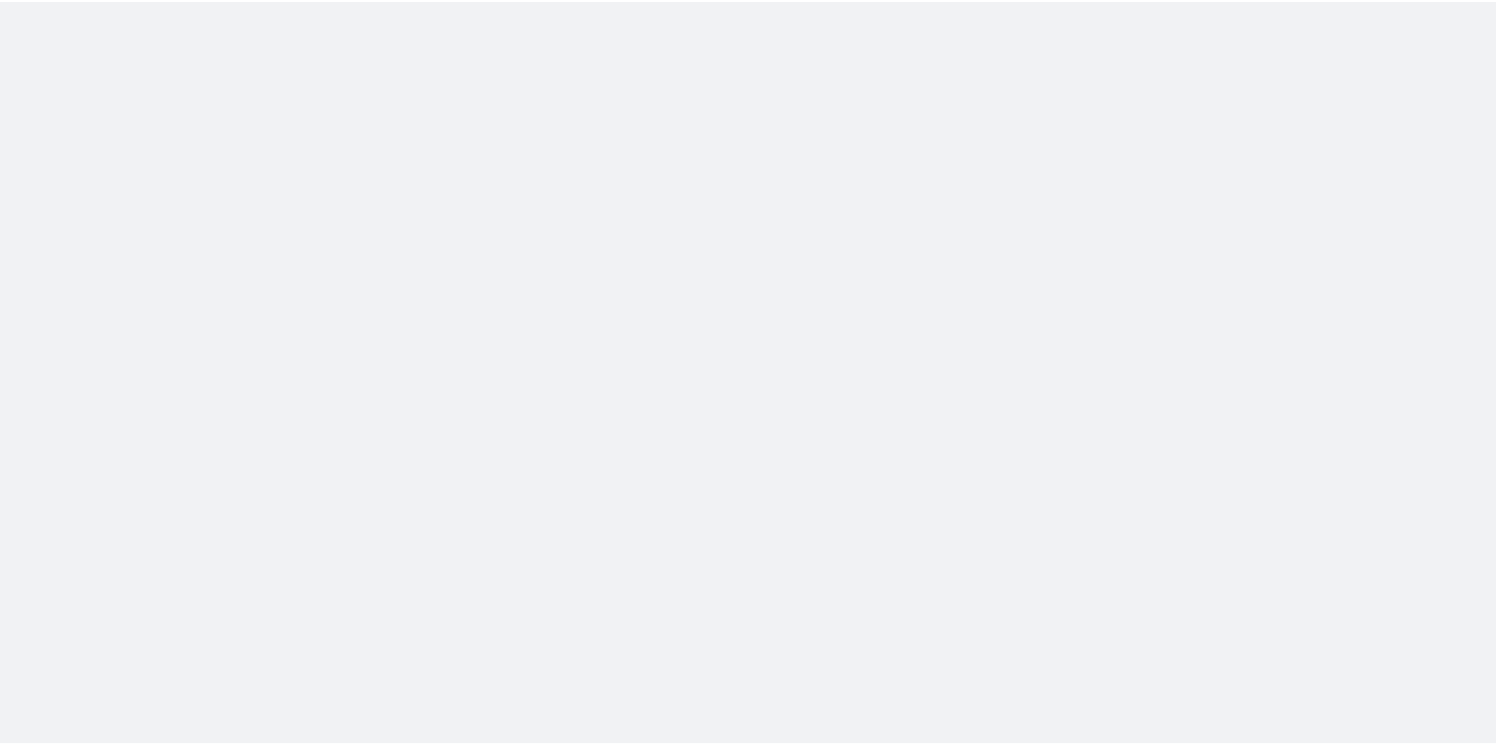 scroll, scrollTop: 0, scrollLeft: 0, axis: both 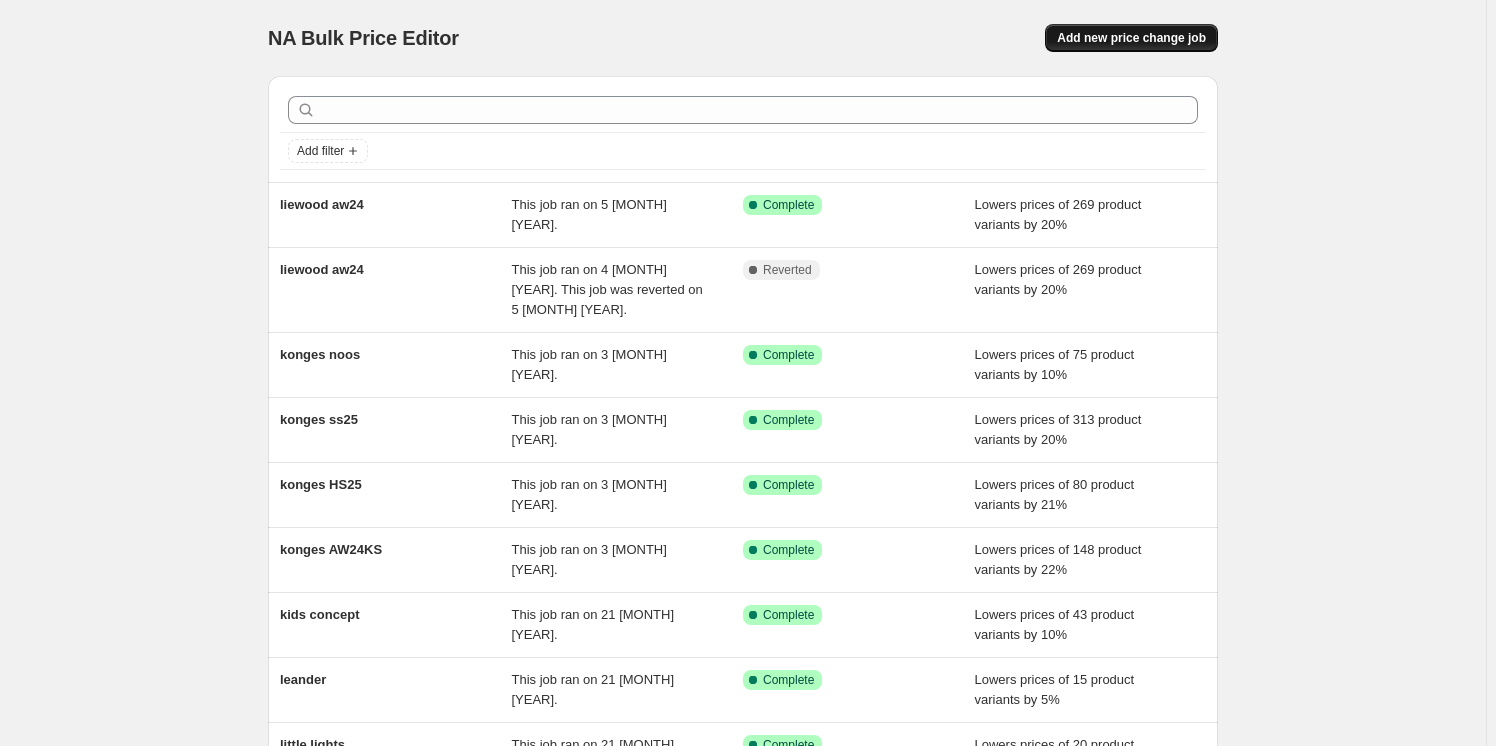 click on "Add new price change job" at bounding box center (1131, 38) 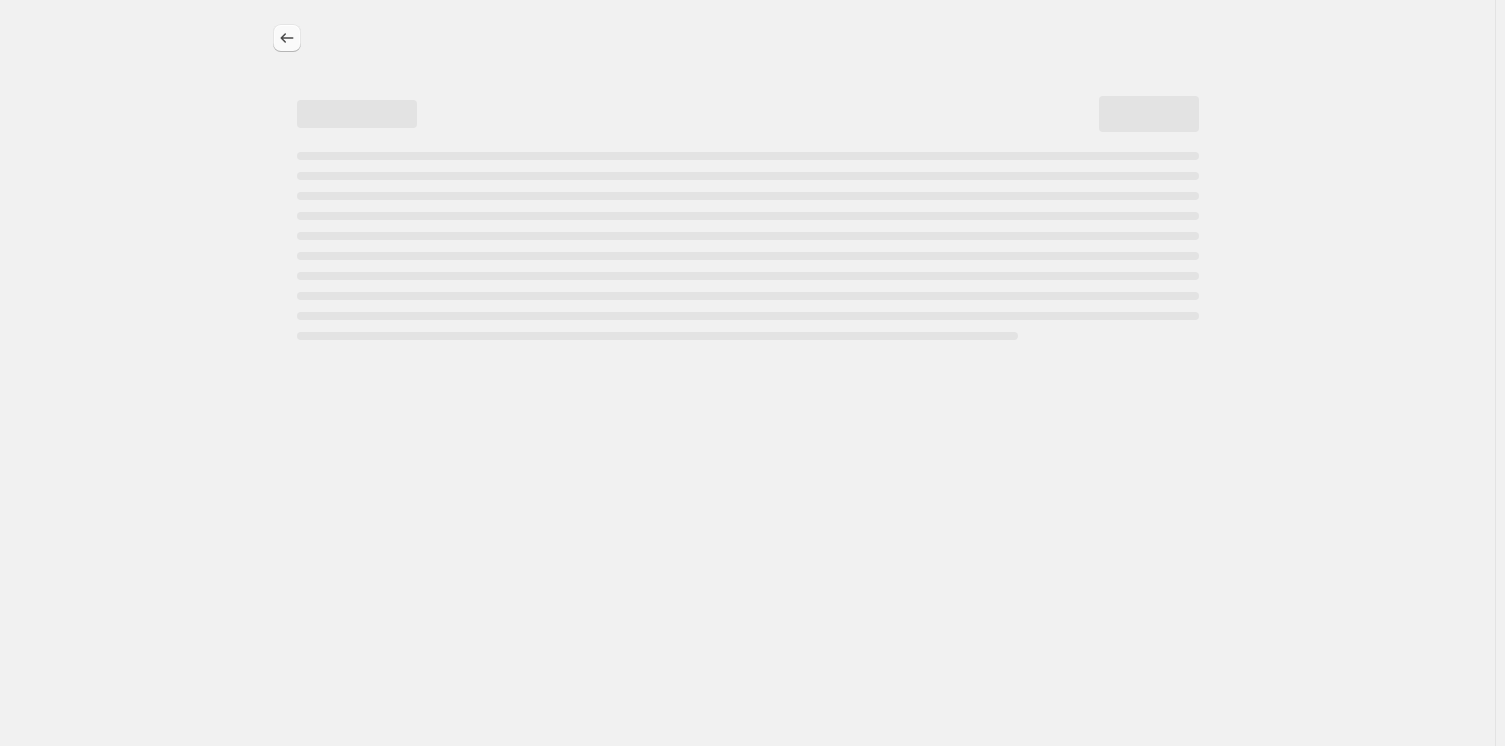 select on "percentage" 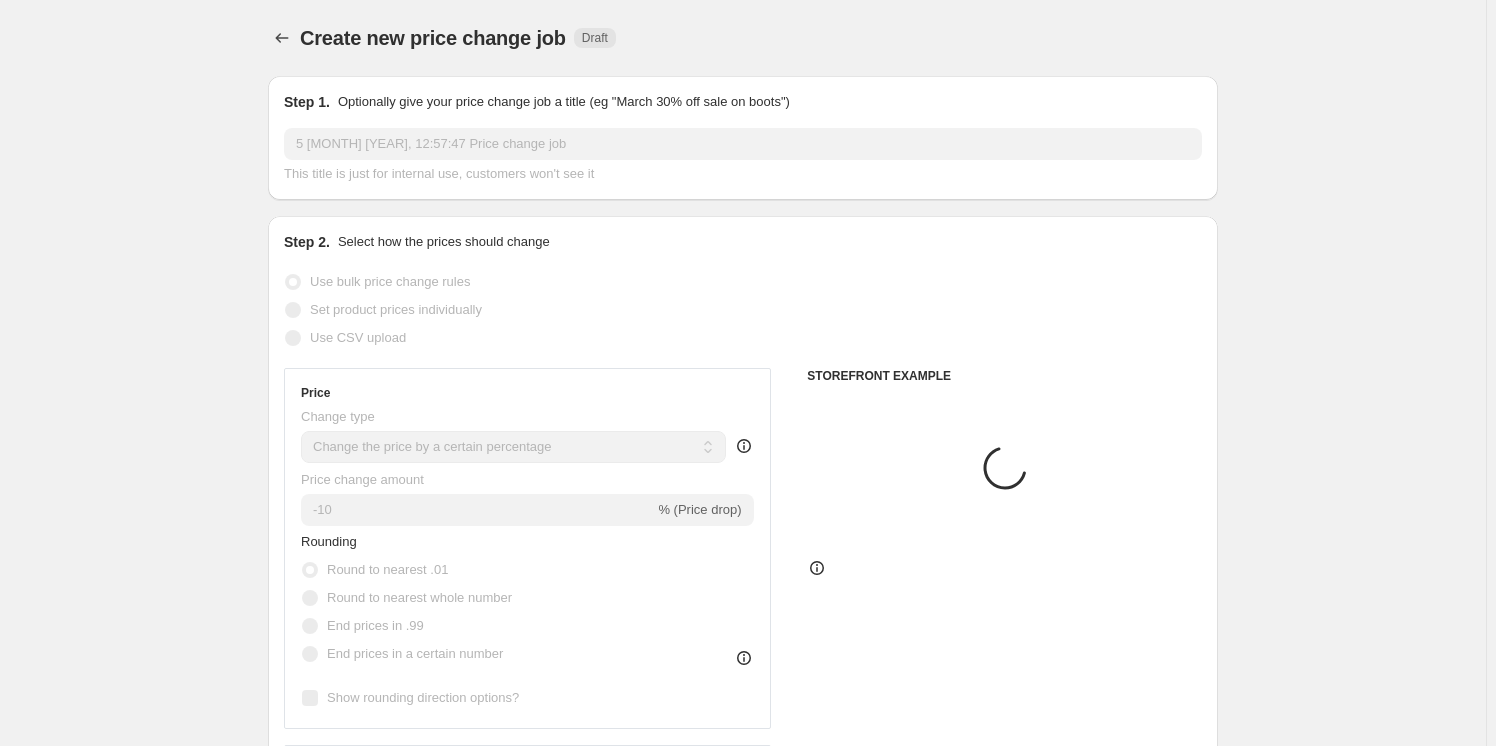 click on "5 [MONTH] [YEAR], 12:57:47 Price change job" at bounding box center (743, 144) 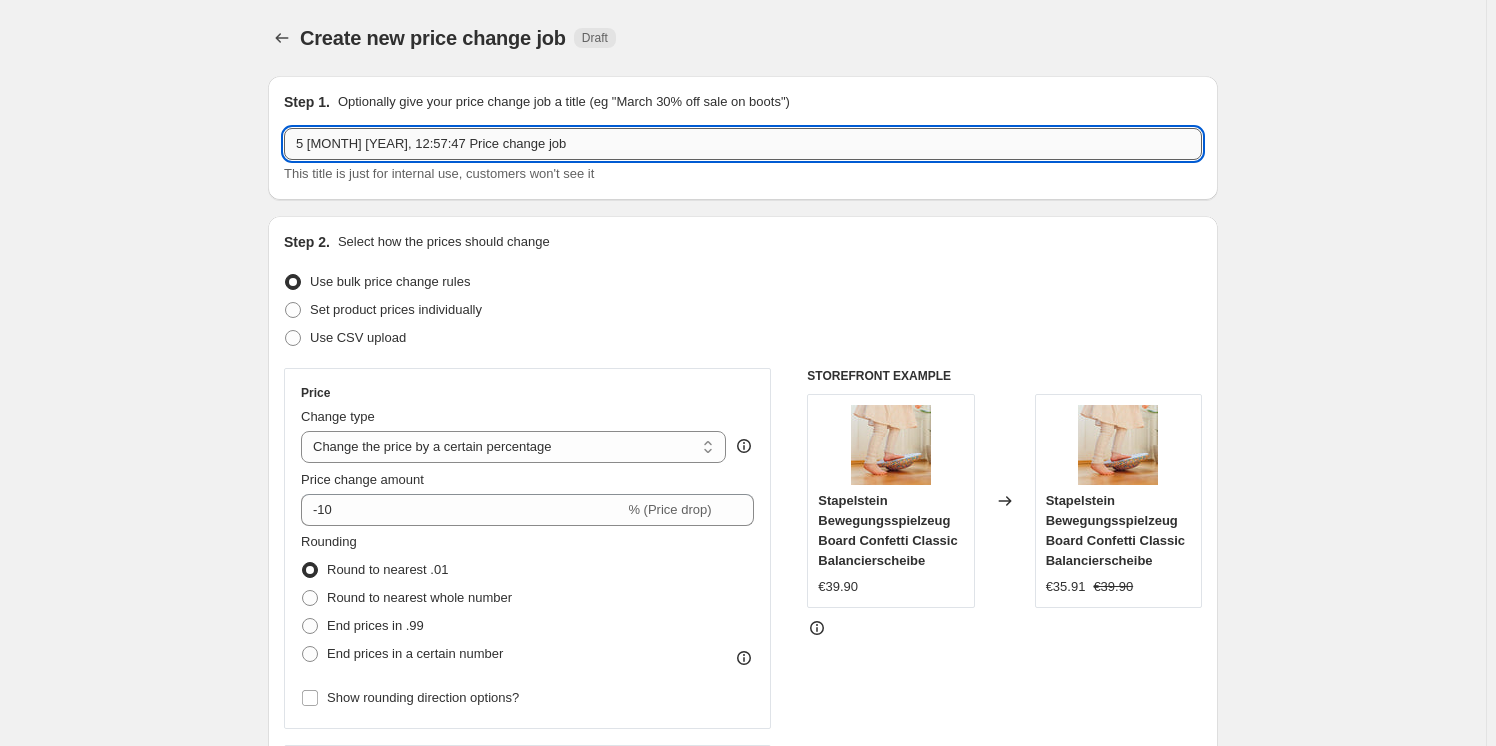 click on "5 [MONTH] [YEAR], 12:57:47 Price change job" at bounding box center [743, 144] 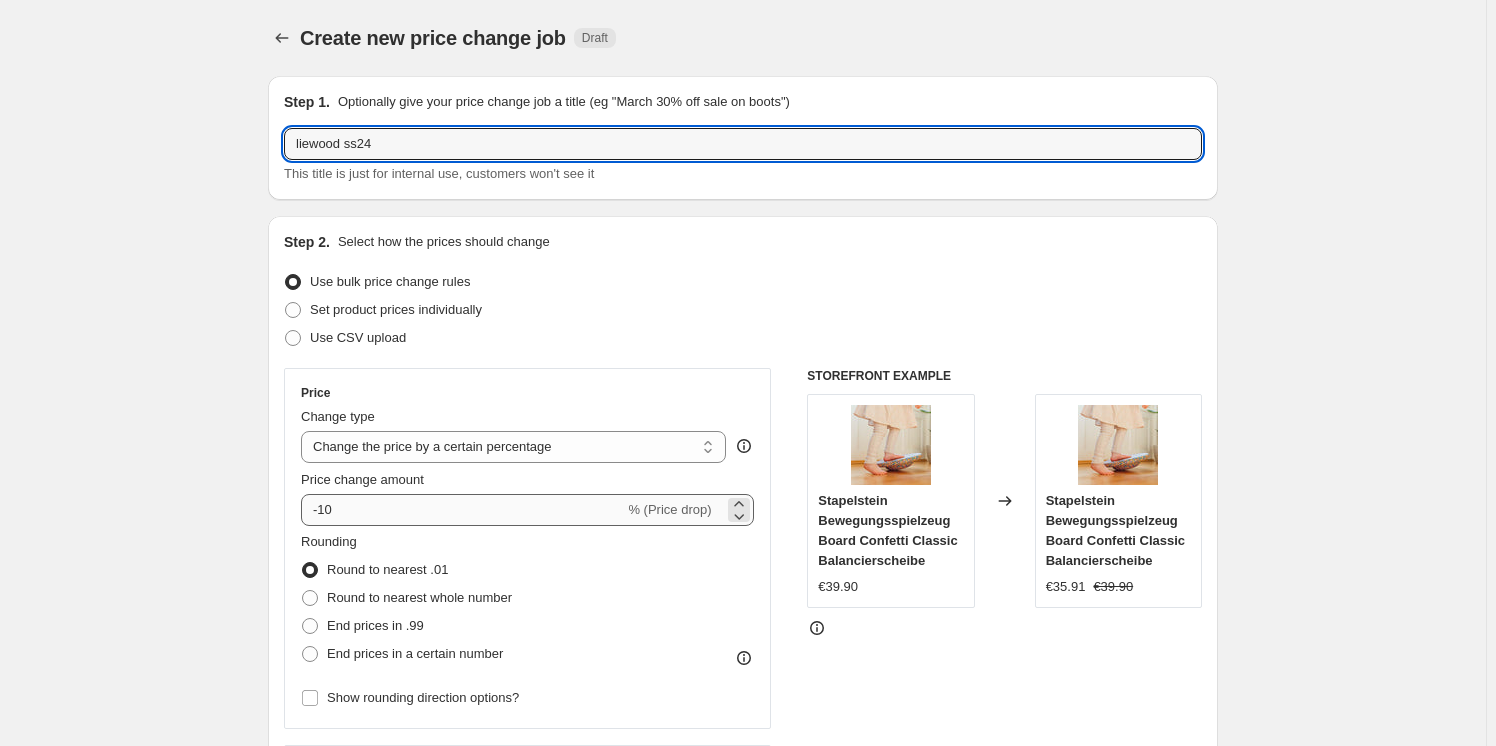 type on "liewood ss24" 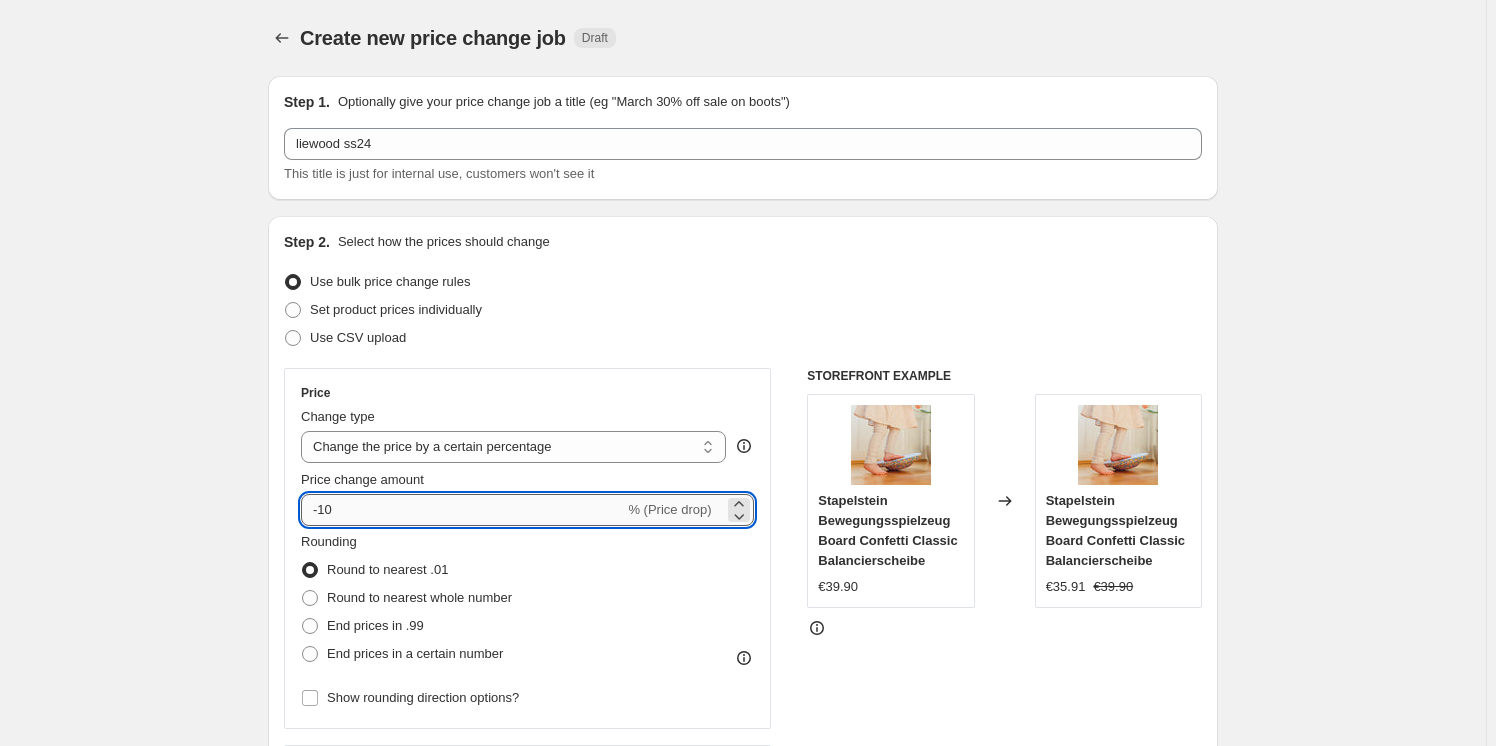 drag, startPoint x: 355, startPoint y: 514, endPoint x: 322, endPoint y: 516, distance: 33.06055 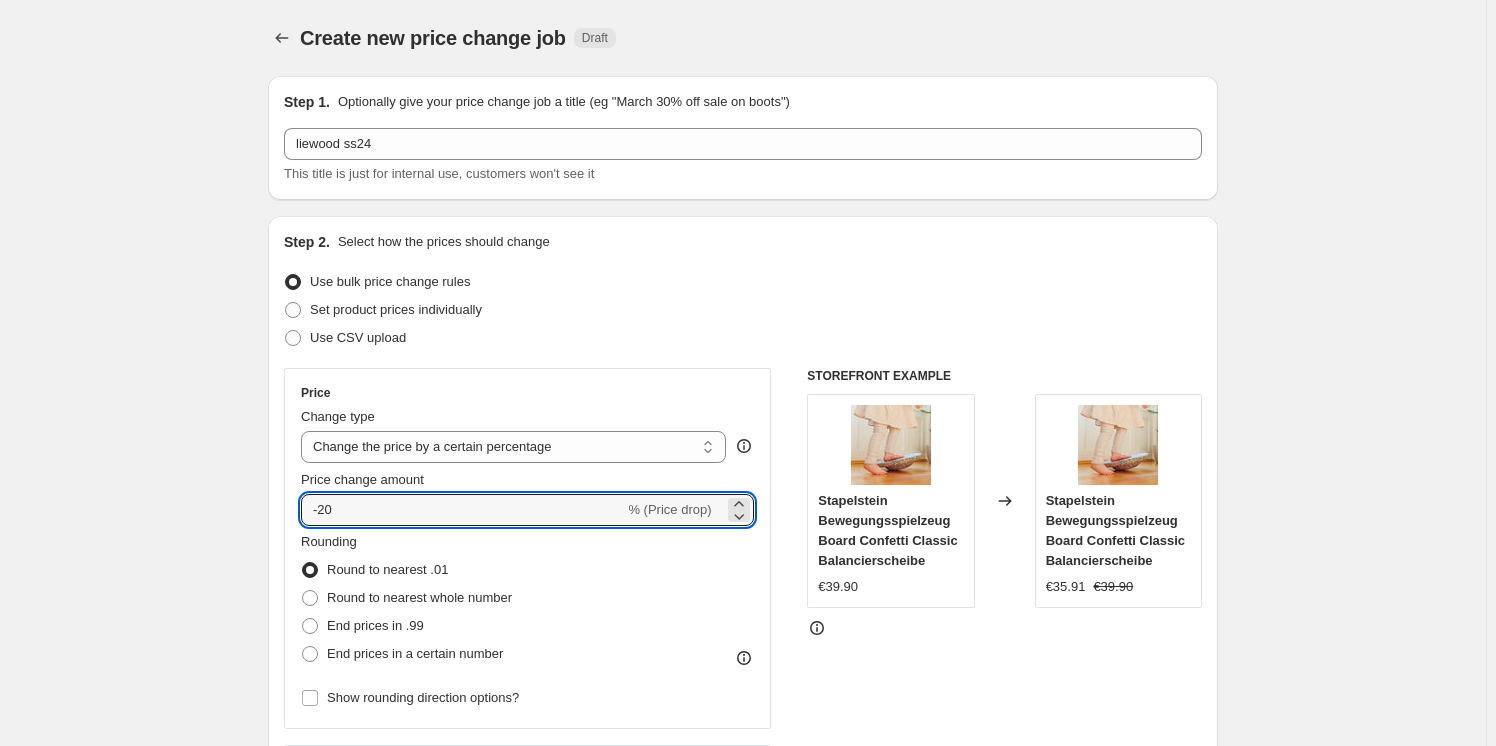 type on "-20" 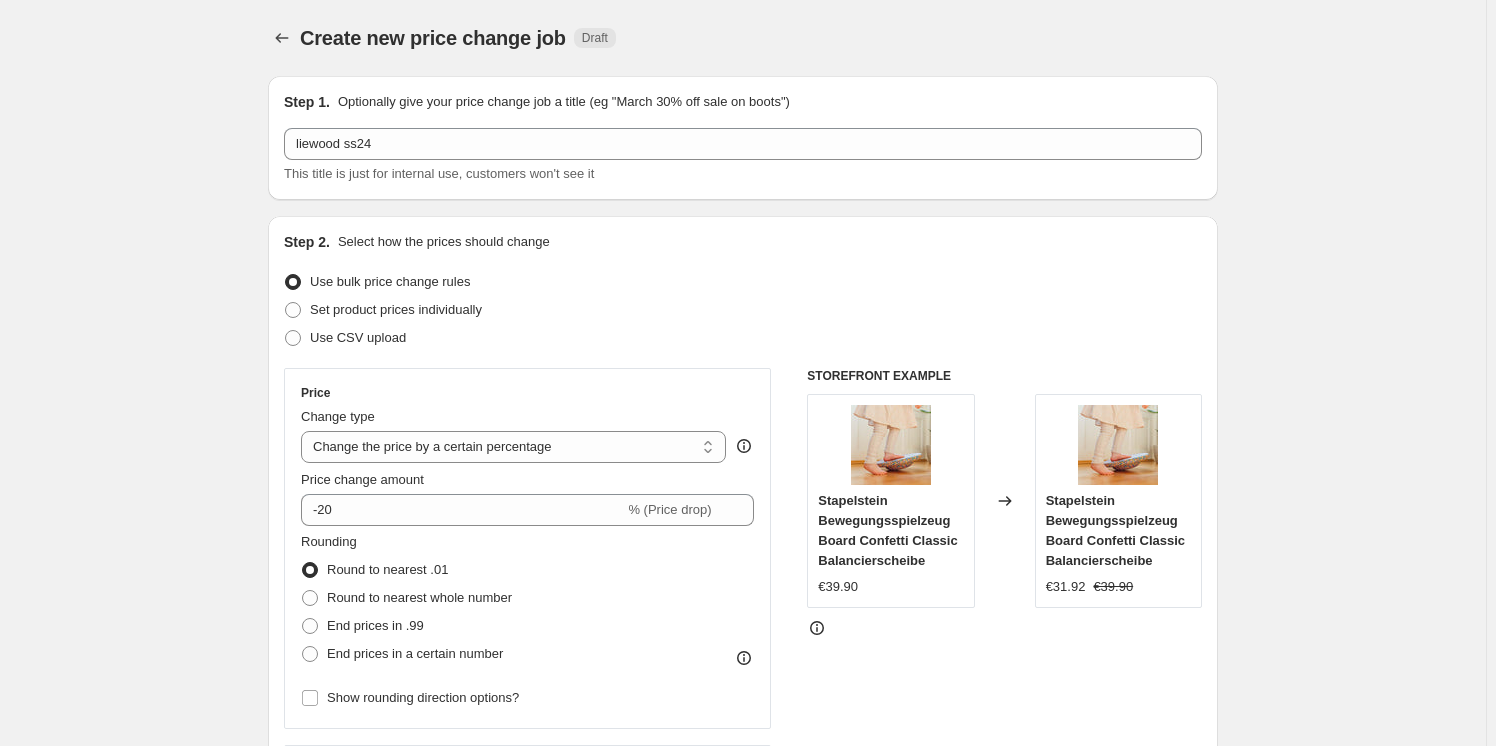 click on "Create new price change job. This page is ready Create new price change job Draft Step 1. Optionally give your price change job a title (eg "March 30% off sale on boots") liewood ss24 This title is just for internal use, customers won't see it Step 2. Select how the prices should change Use bulk price change rules Set product prices individually Use CSV upload Price Change type Change the price to a certain amount Change the price by a certain amount Change the price by a certain percentage Change the price to the current compare at price (price before sale) Change the price by a certain amount relative to the compare at price Change the price by a certain percentage relative to the compare at price Don't change the price Change the price by a certain percentage relative to the cost per item Change price to certain cost margin Change the price by a certain percentage Price change amount -20 % (Price drop) Rounding Round to nearest .01 Round to nearest whole number End prices in .99 Compare at price €39.90" at bounding box center [743, 1068] 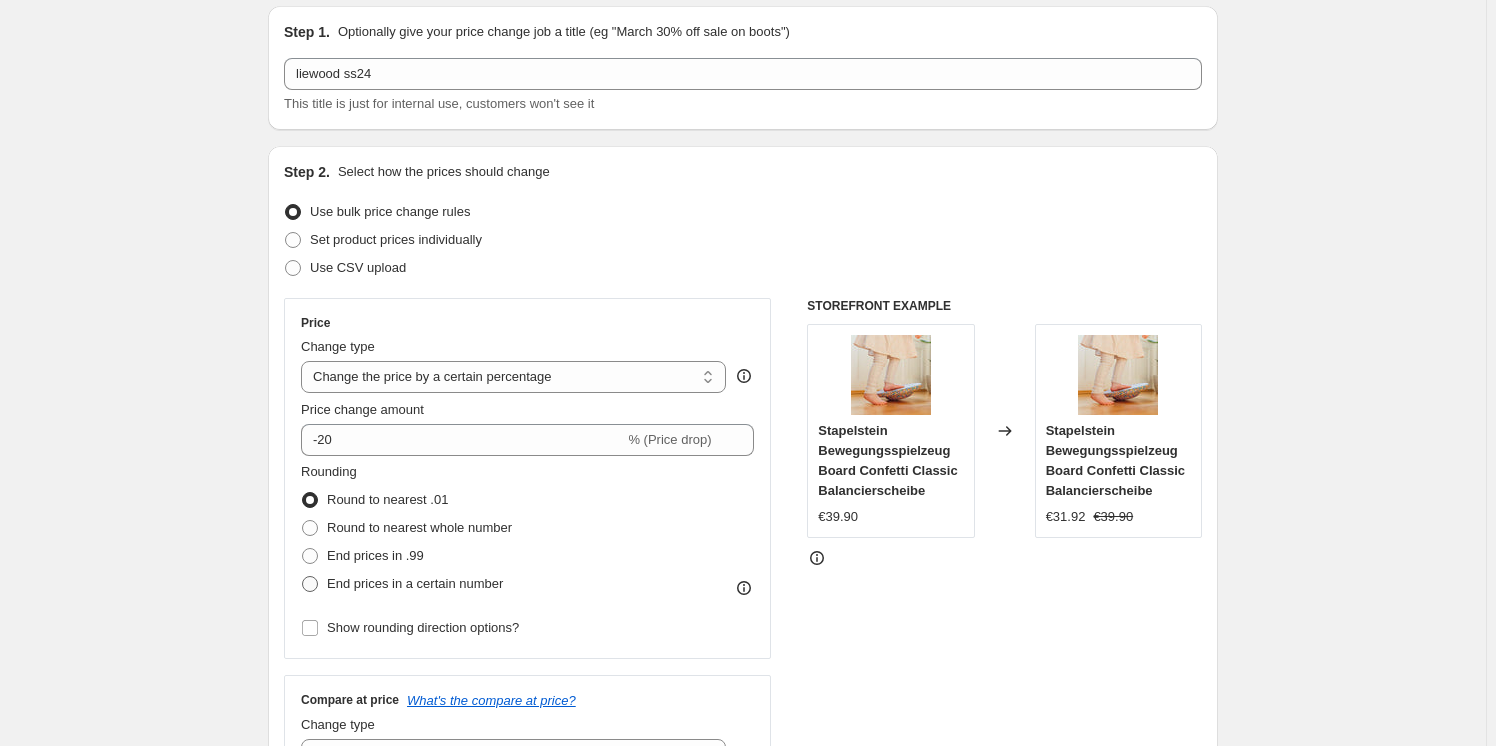 scroll, scrollTop: 90, scrollLeft: 0, axis: vertical 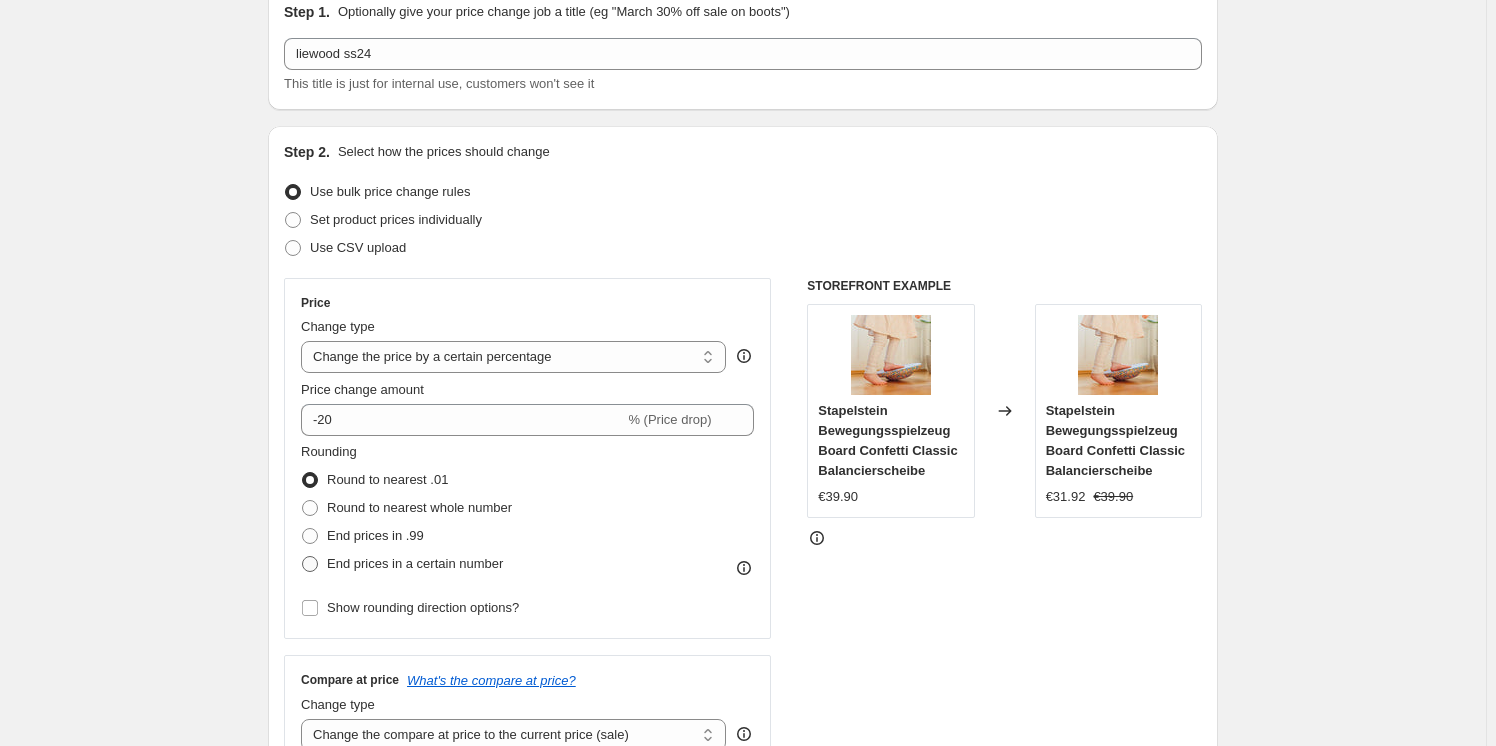 click at bounding box center (310, 564) 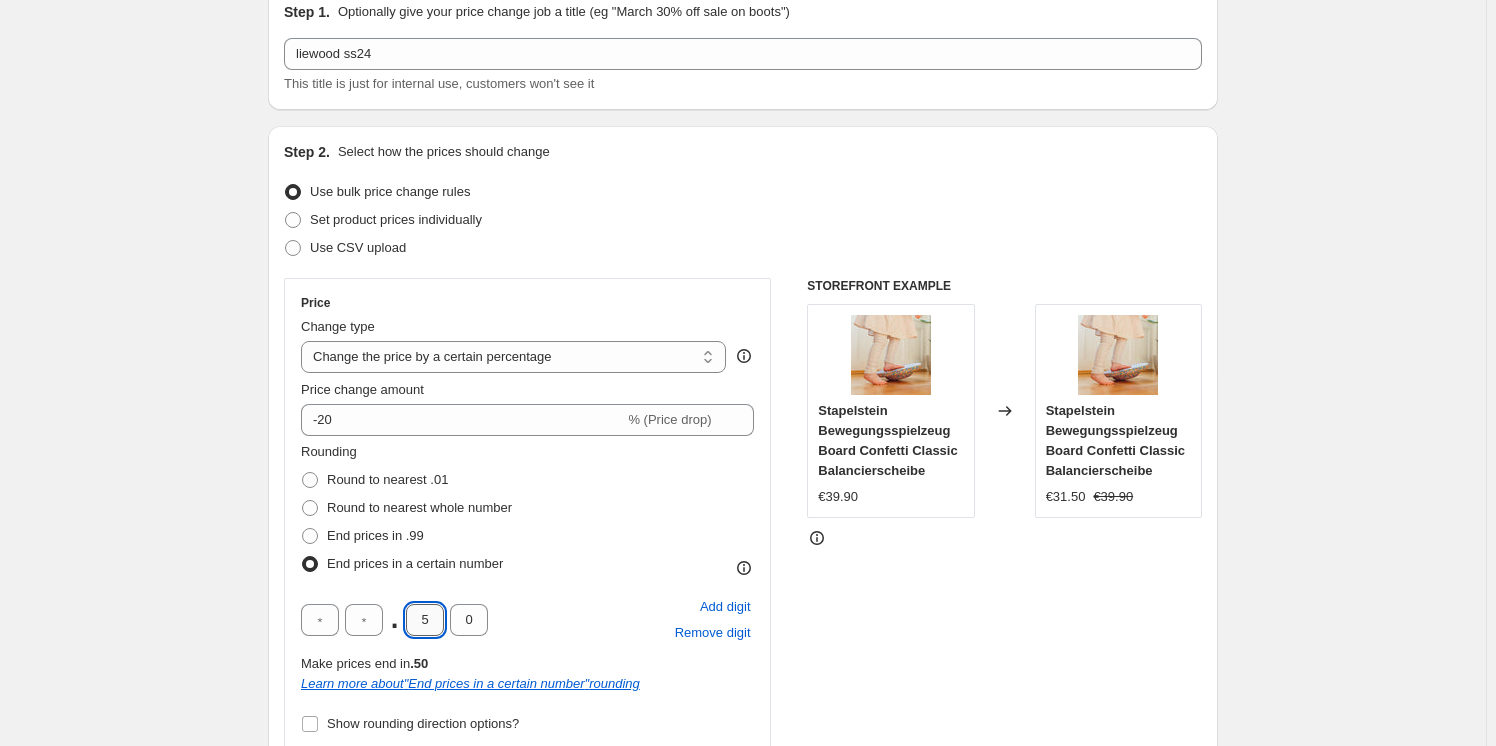 drag, startPoint x: 424, startPoint y: 624, endPoint x: 435, endPoint y: 624, distance: 11 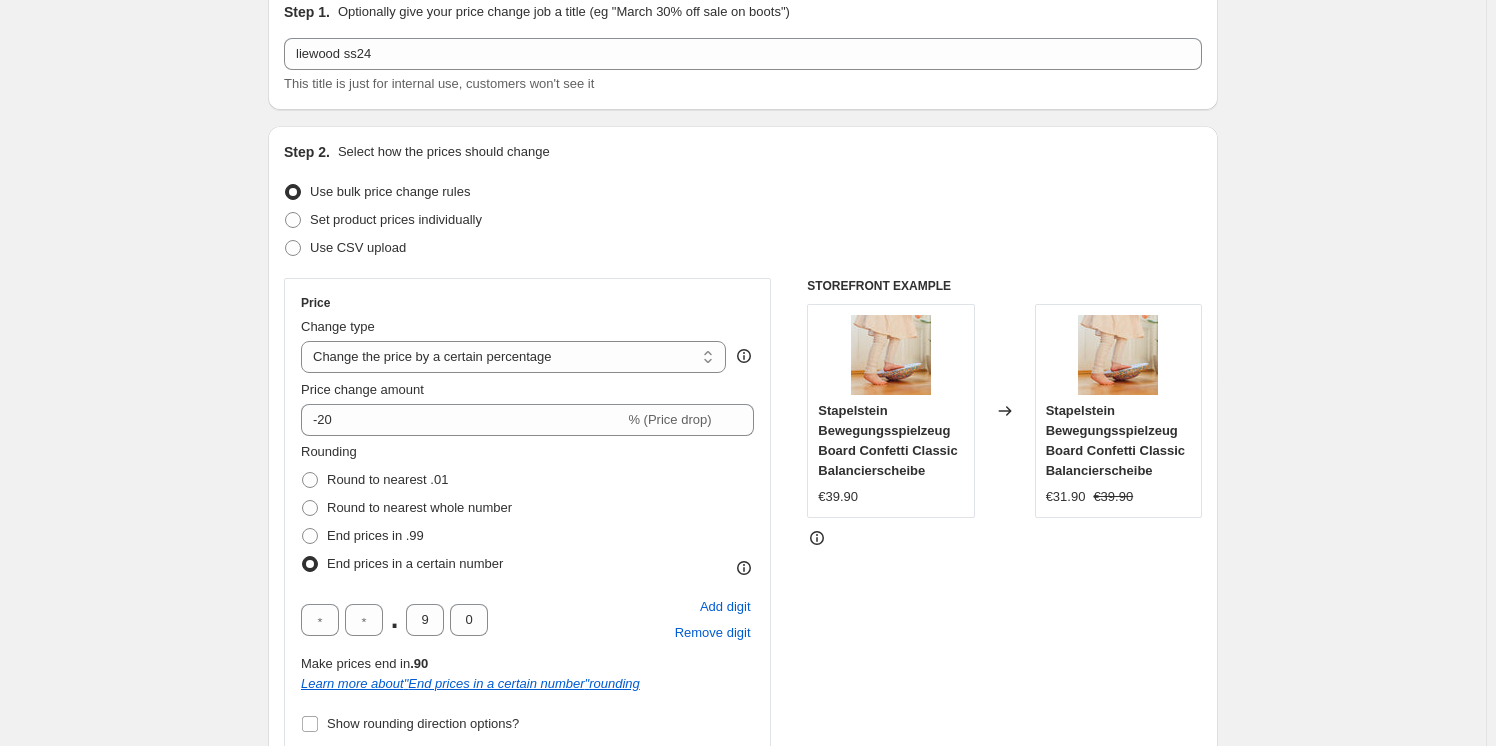 click on "Create new price change job. This page is ready Create new price change job Draft Step 1. Optionally give your price change job a title (eg "March 30% off sale on boots") liewood ss24 This title is just for internal use, customers won't see it Step 2. Select how the prices should change Use bulk price change rules Set product prices individually Use CSV upload Price Change type Change the price to a certain amount Change the price by a certain amount Change the price by a certain percentage Change the price to the current compare at price (price before sale) Change the price by a certain amount relative to the compare at price Change the price by a certain percentage relative to the compare at price Don't change the price Change the price by a certain percentage relative to the cost per item Change price to certain cost margin Change the price by a certain percentage Price change amount -20 % (Price drop) Rounding Round to nearest .01 Round to nearest whole number End prices in .99 . 9 0 Add digit .90 " "" at bounding box center [743, 1036] 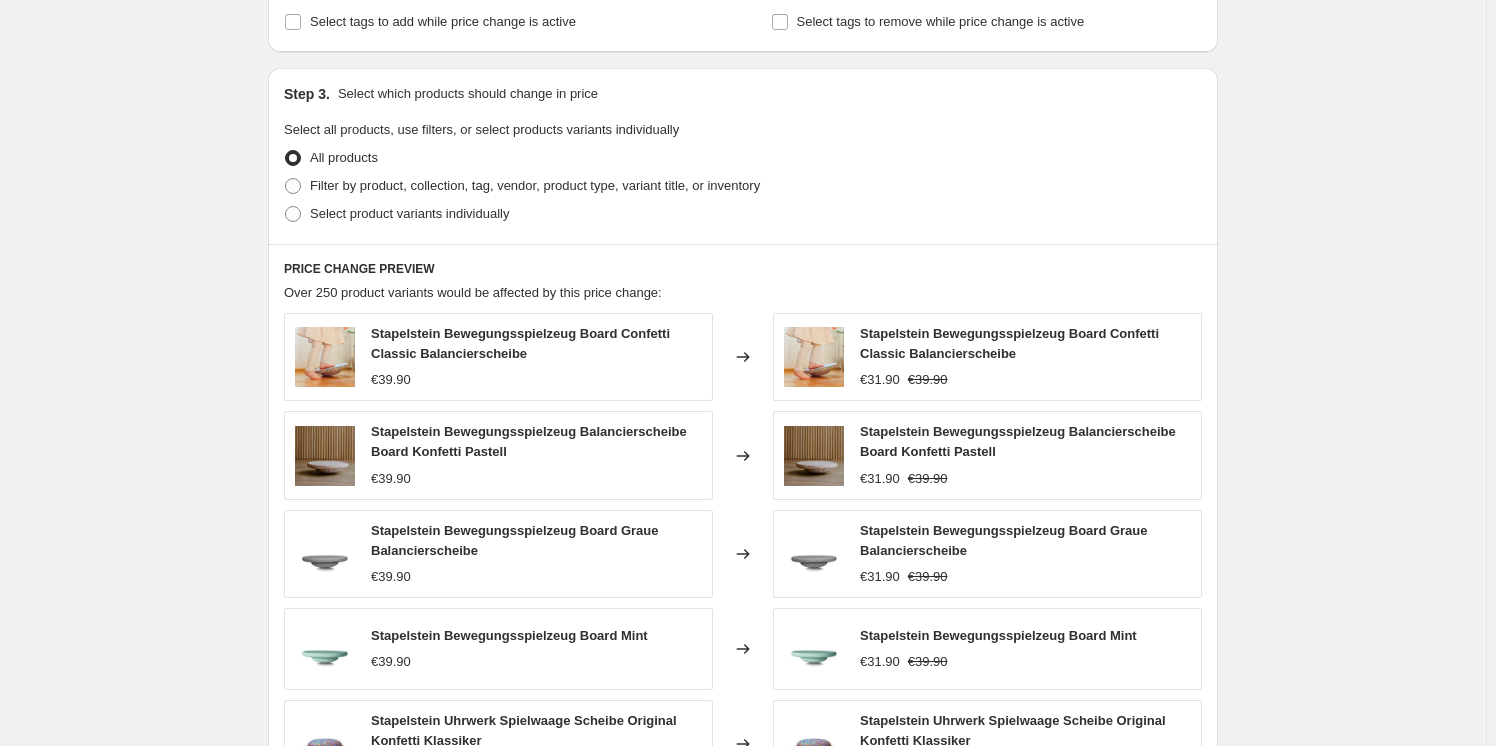 scroll, scrollTop: 1000, scrollLeft: 0, axis: vertical 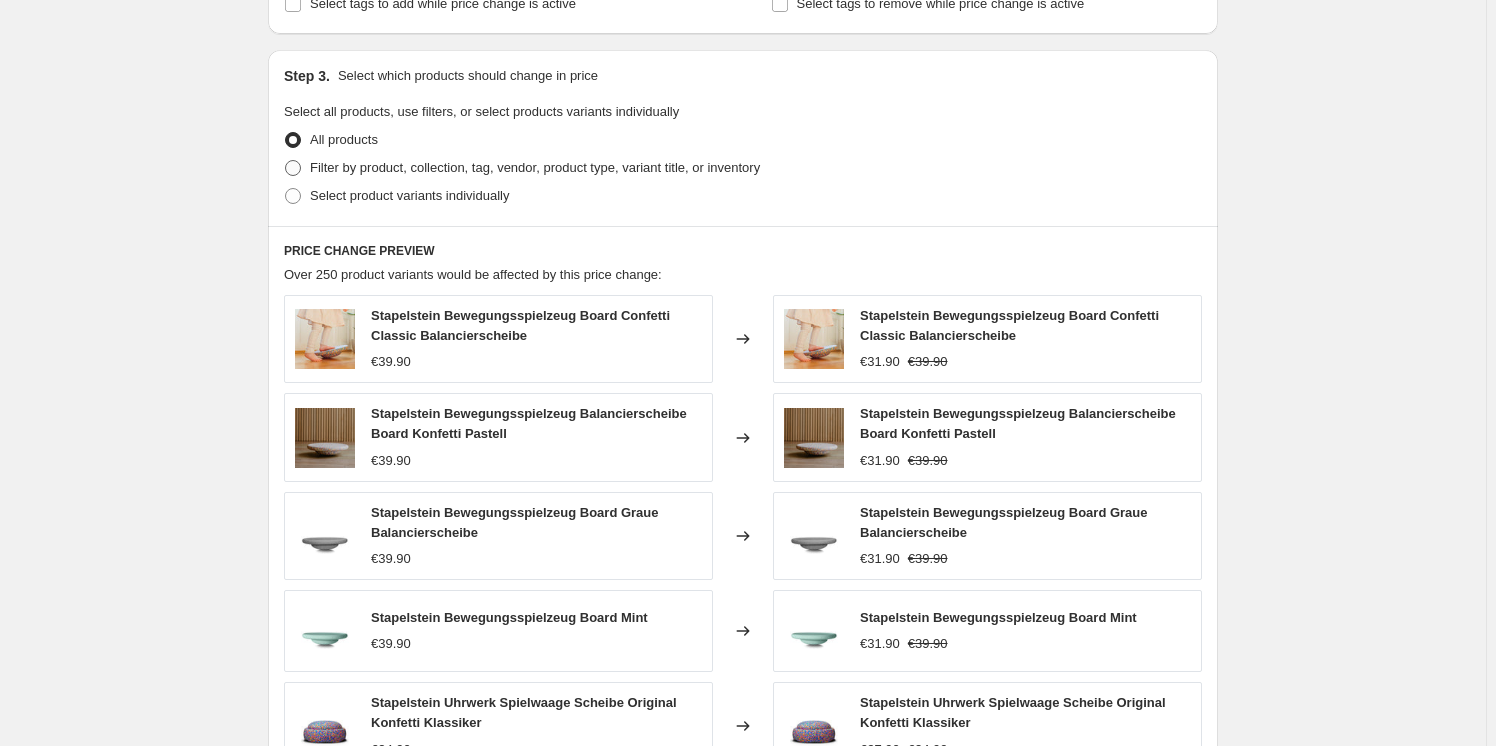 click at bounding box center (293, 168) 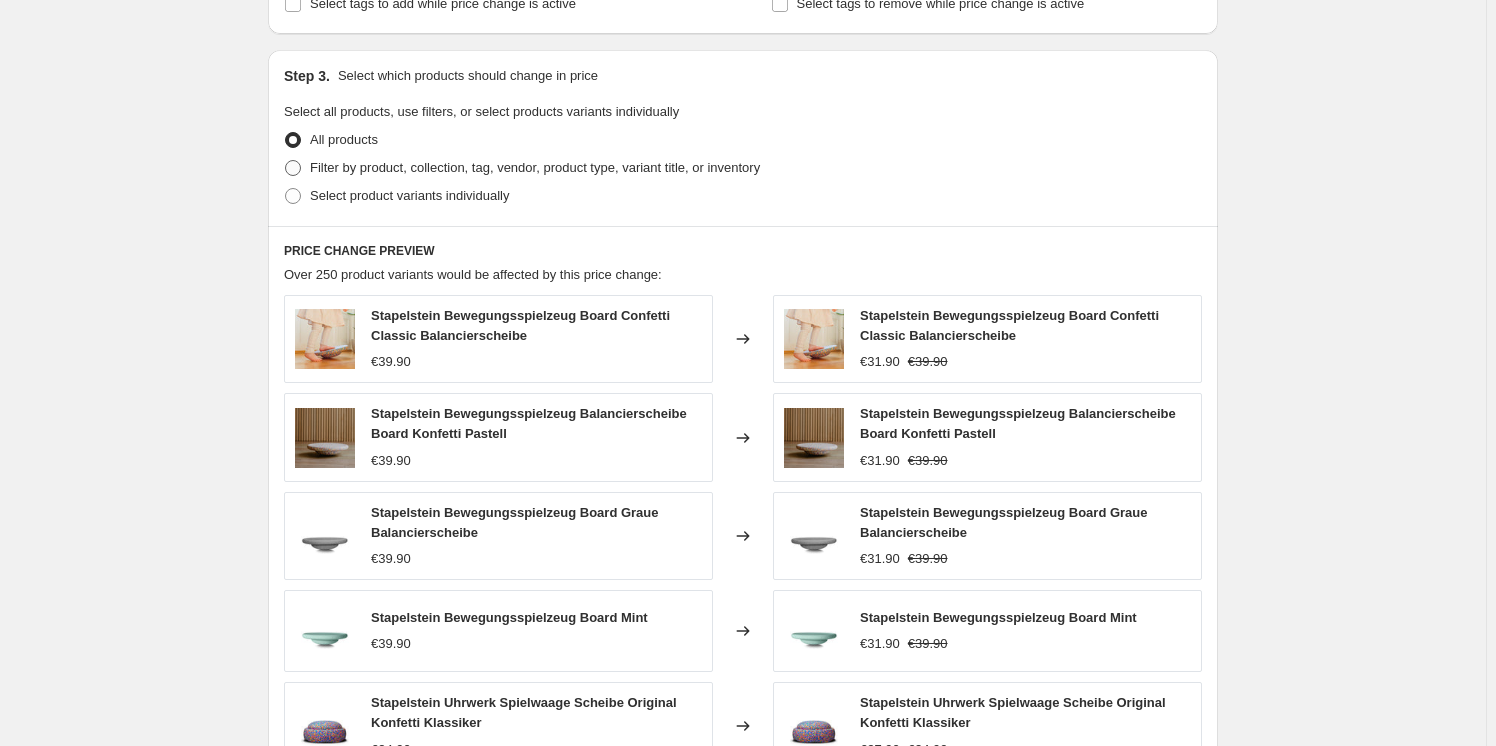 radio on "true" 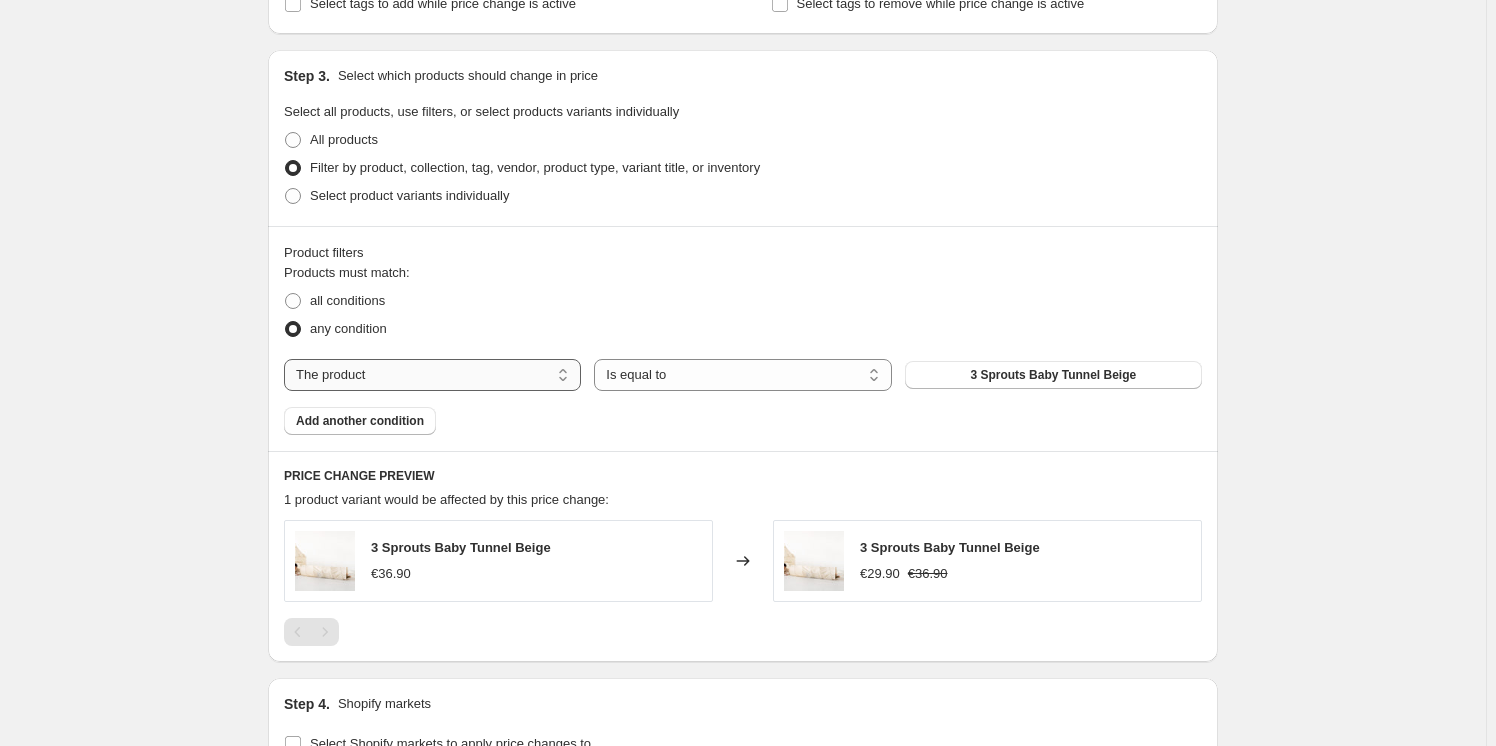click on "The product The product's collection The product's tag The product's vendor The product's type The product's status The variant's title Inventory quantity" at bounding box center (432, 375) 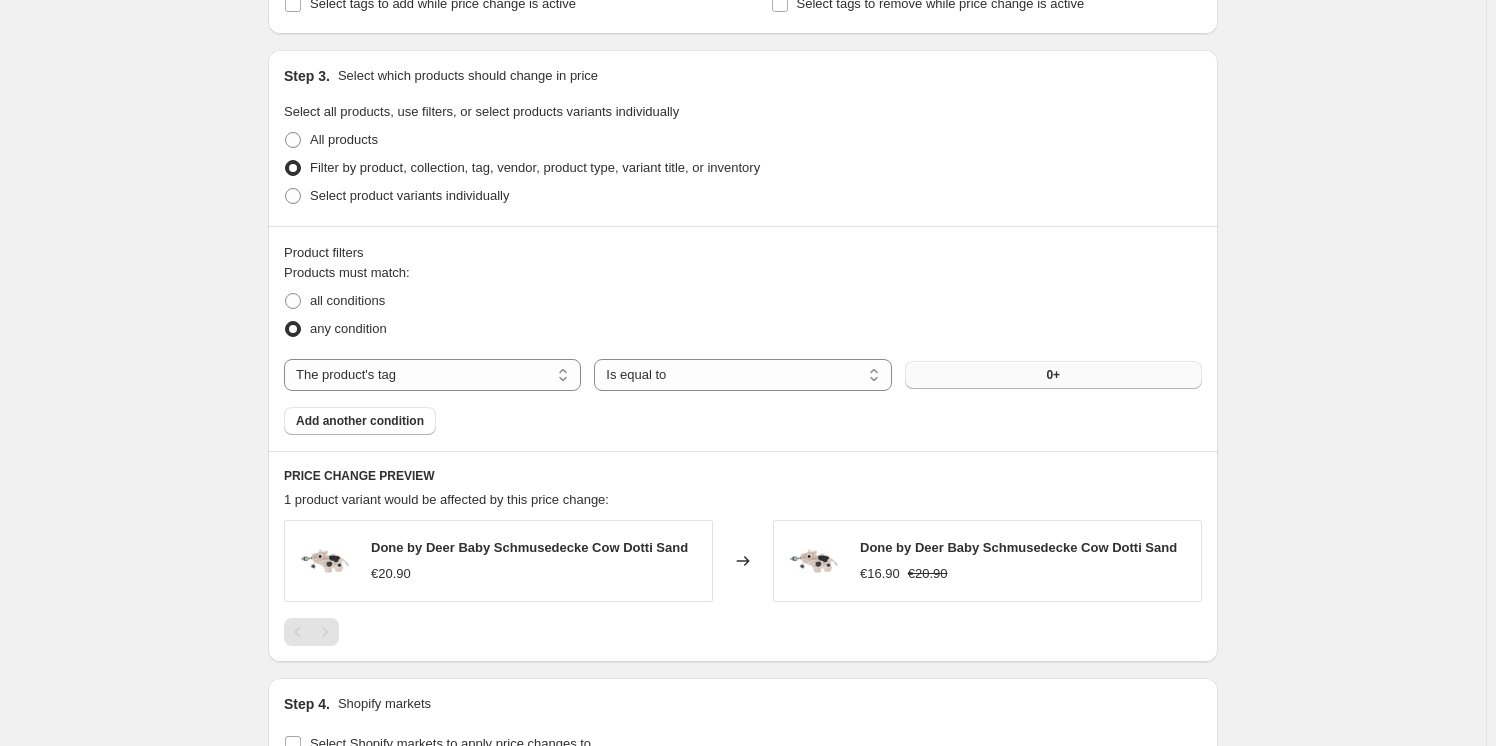 click on "0+" at bounding box center (1053, 375) 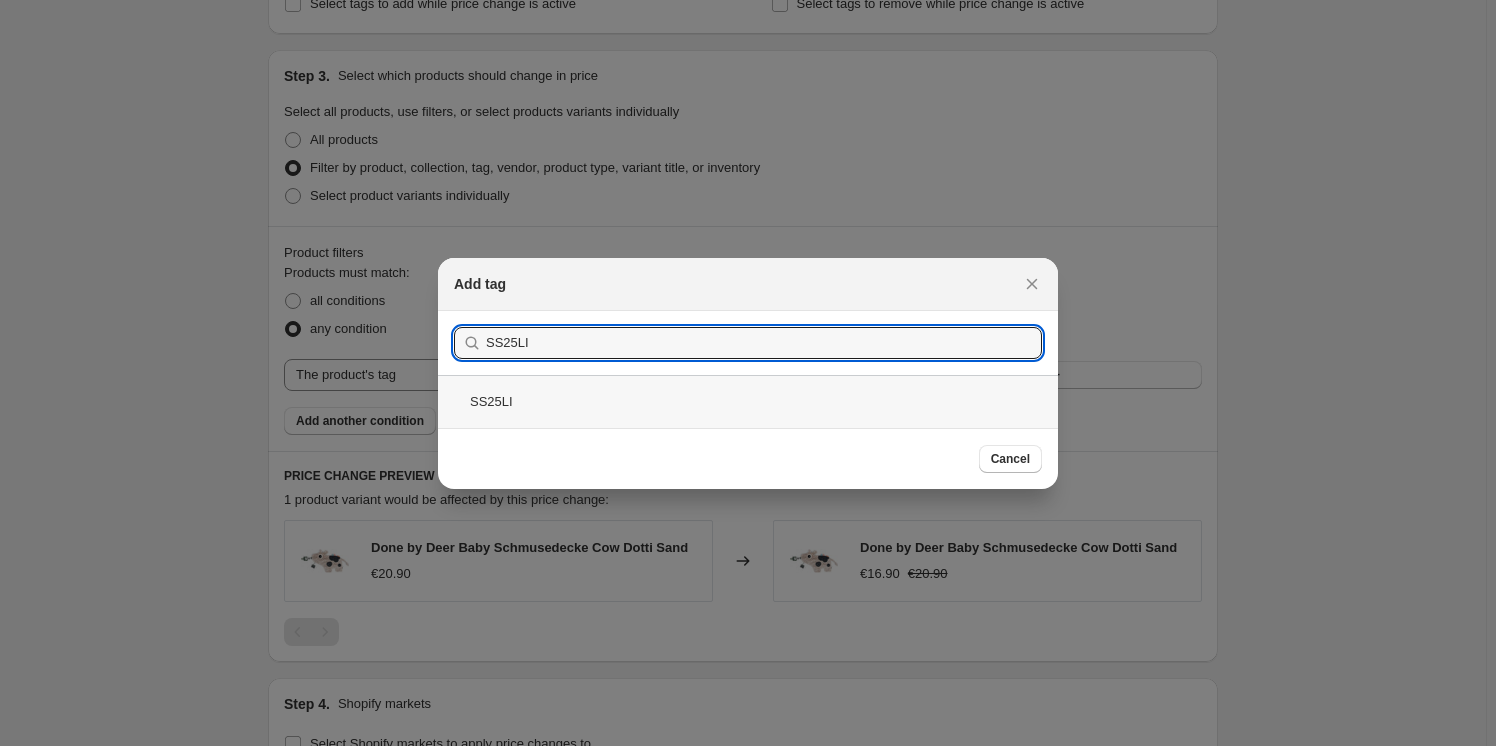 type on "SS25LI" 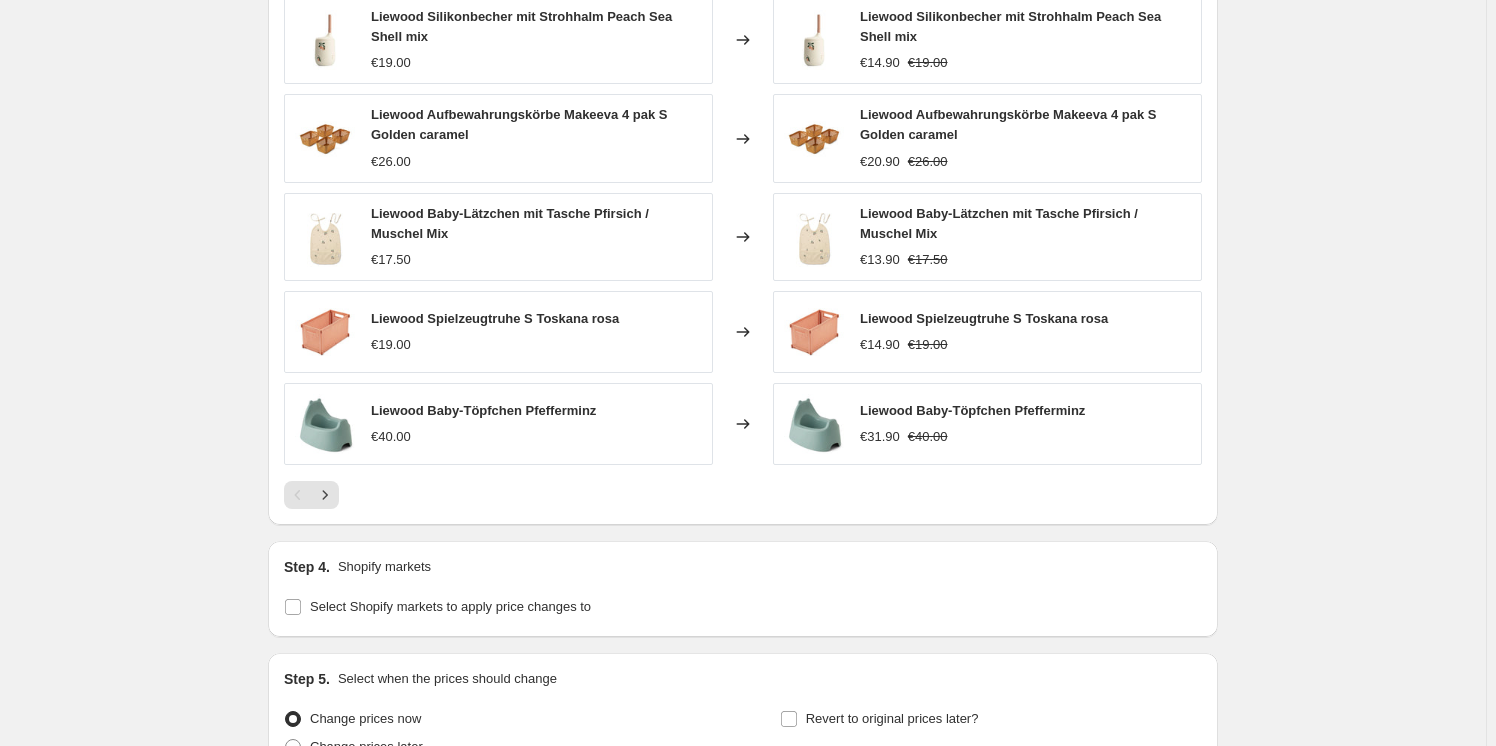 scroll, scrollTop: 1723, scrollLeft: 0, axis: vertical 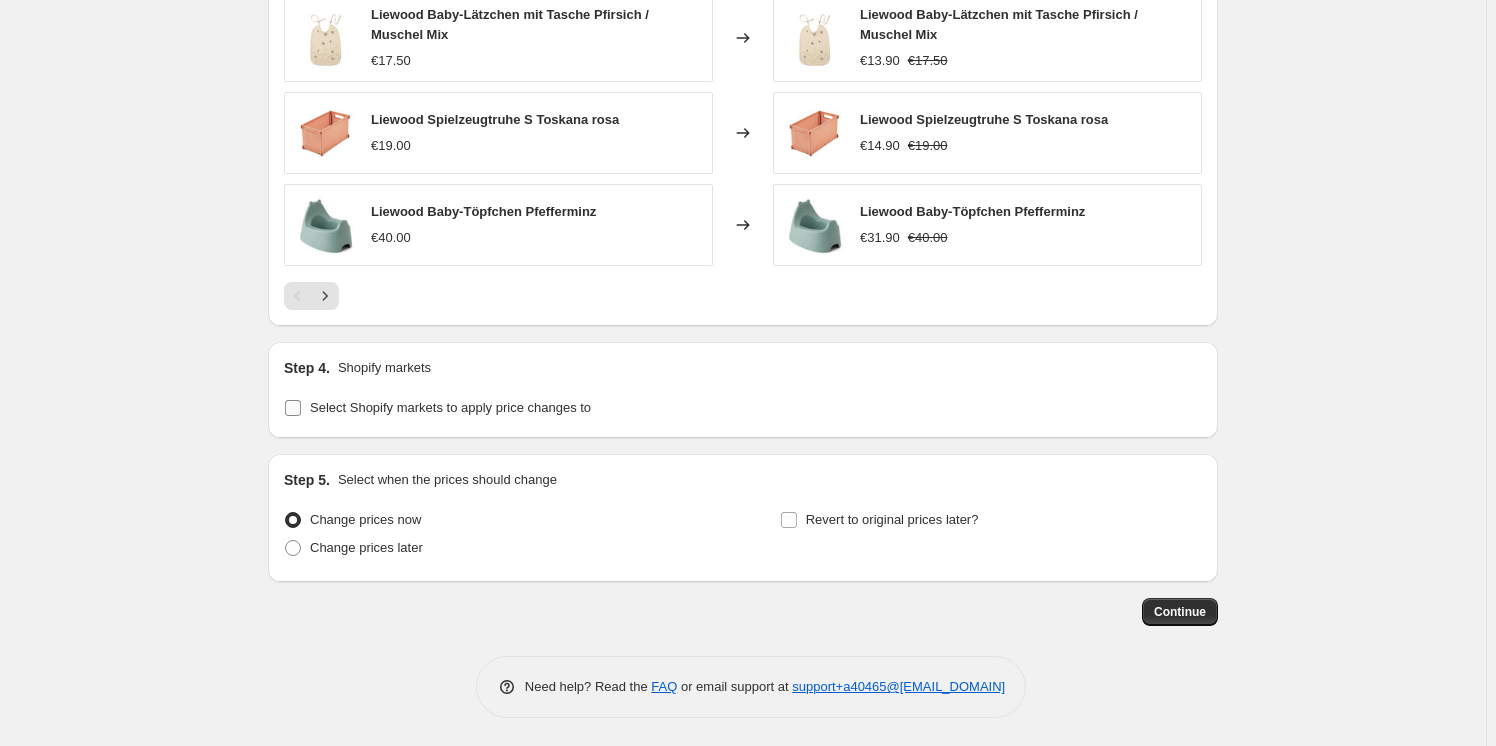 click at bounding box center (293, 408) 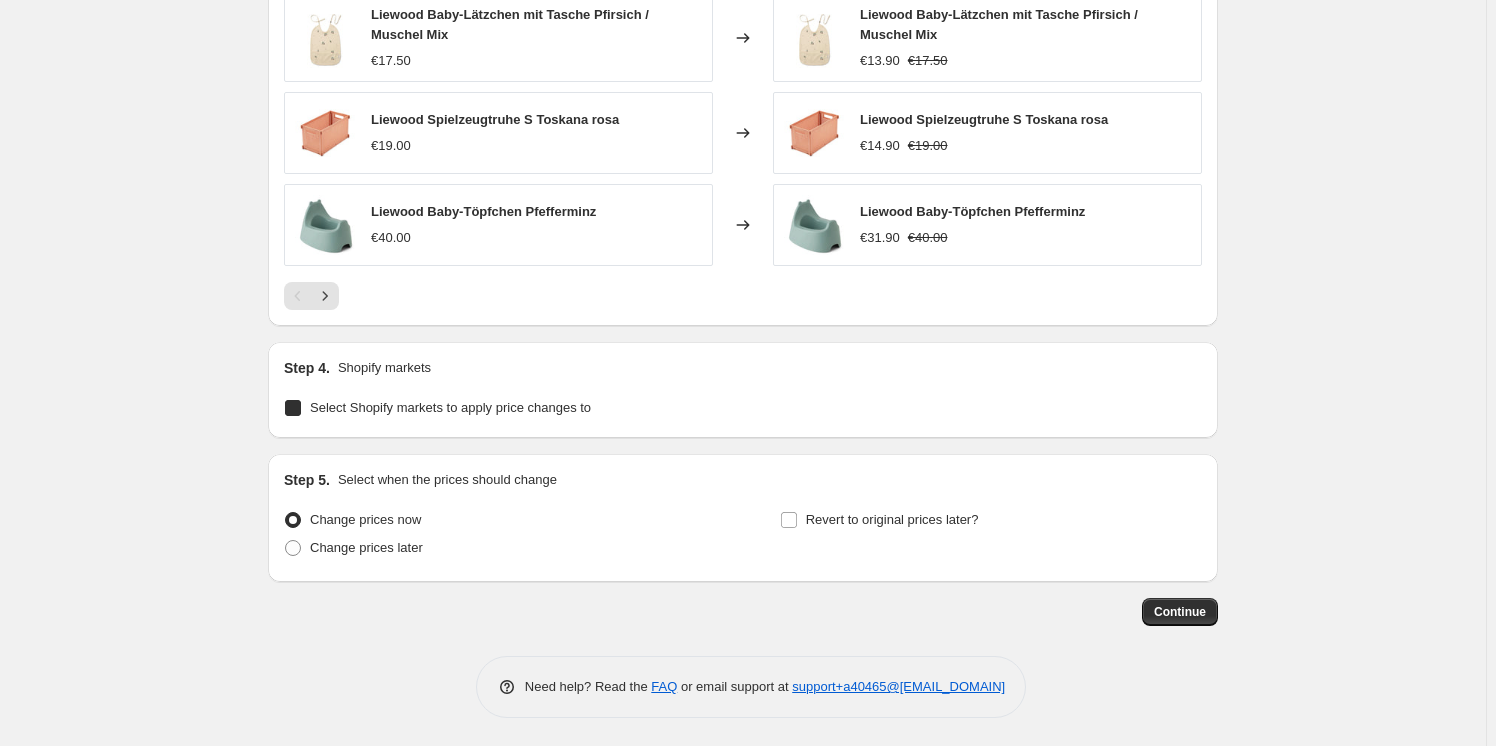 checkbox on "true" 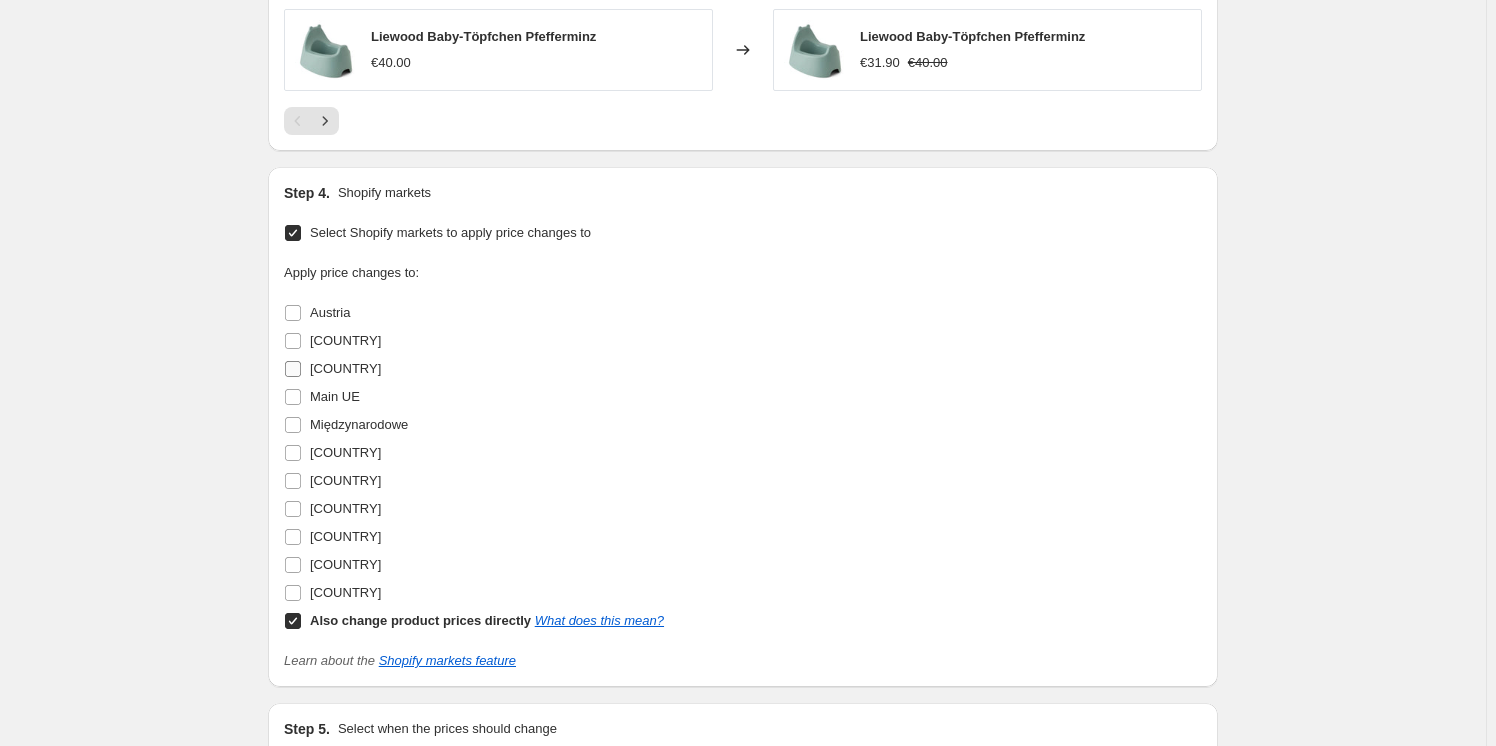 scroll, scrollTop: 1905, scrollLeft: 0, axis: vertical 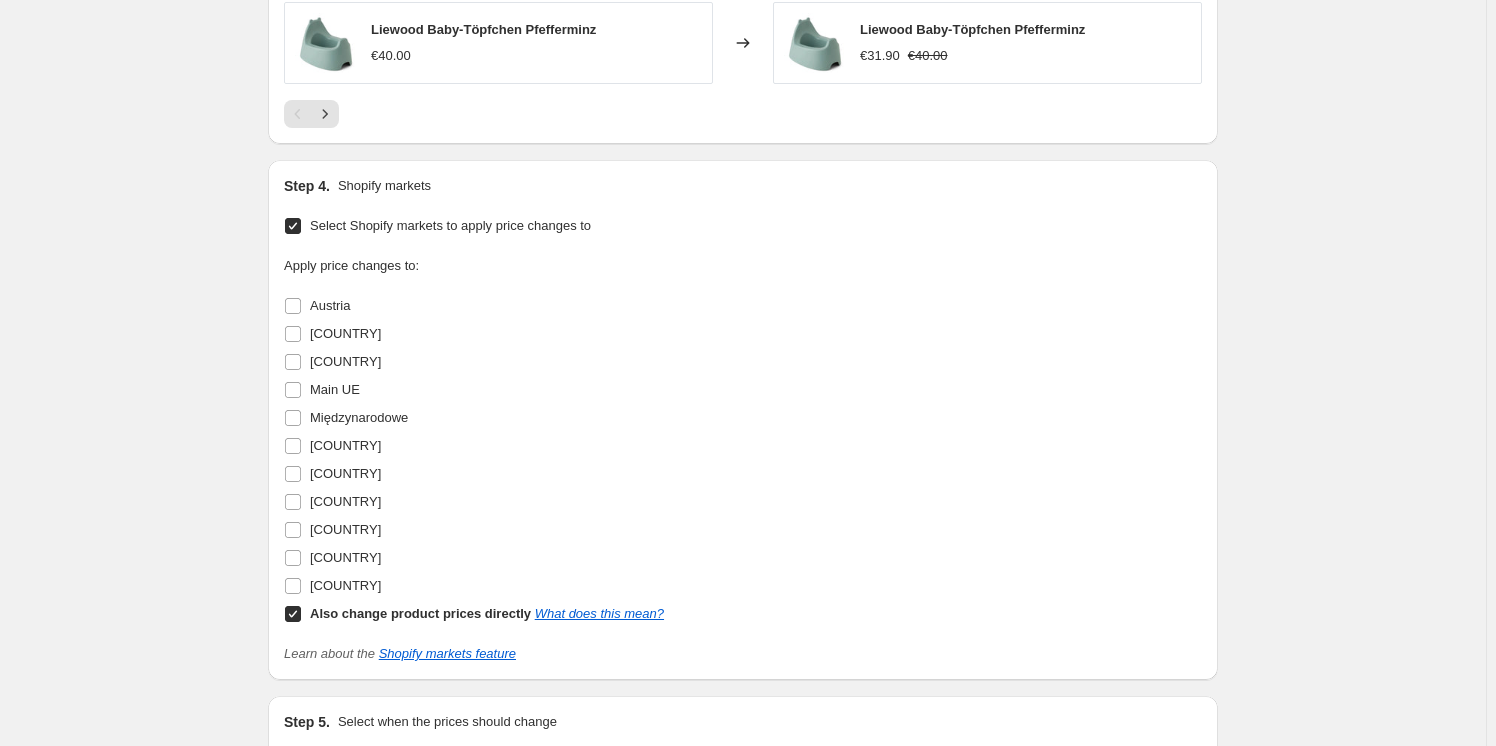 click on "Austria" at bounding box center [293, 306] 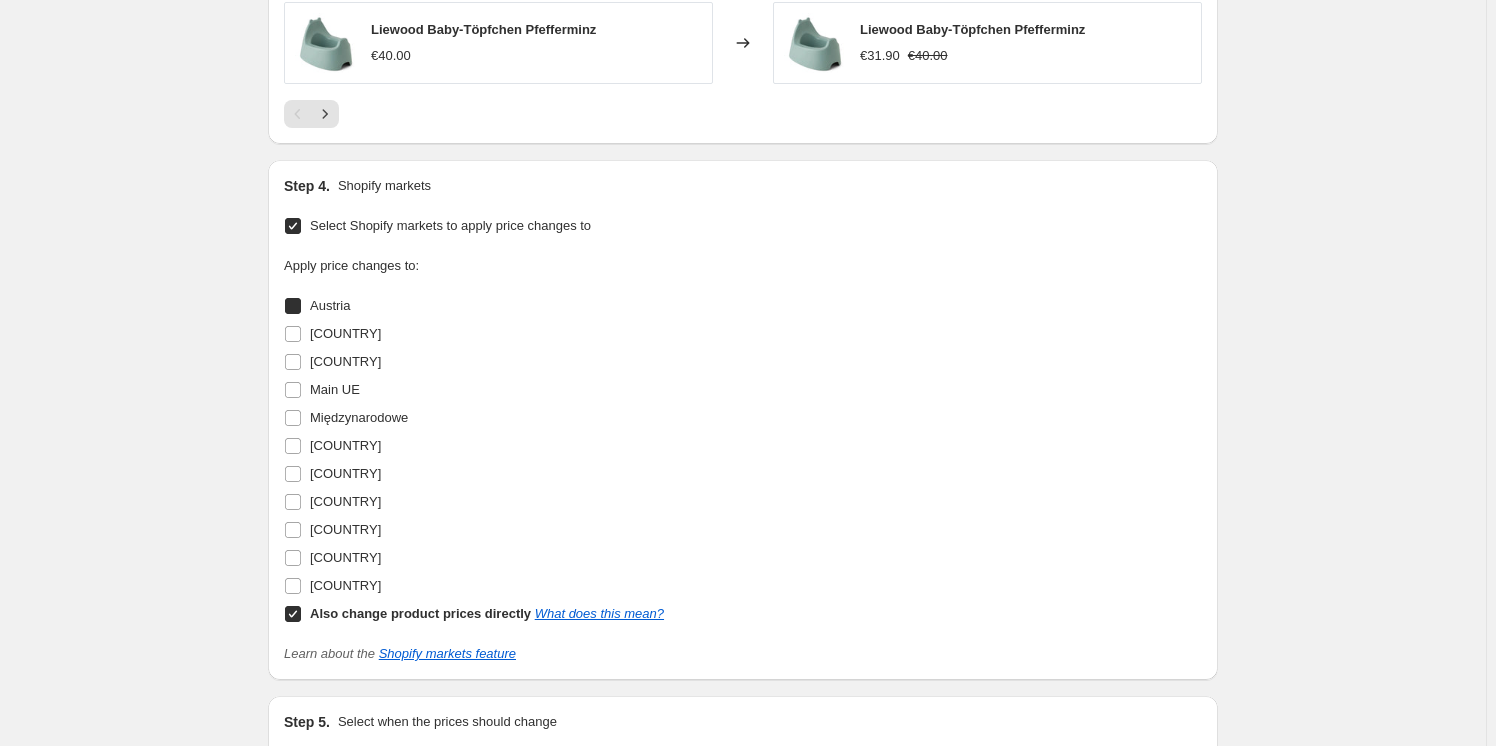 checkbox on "true" 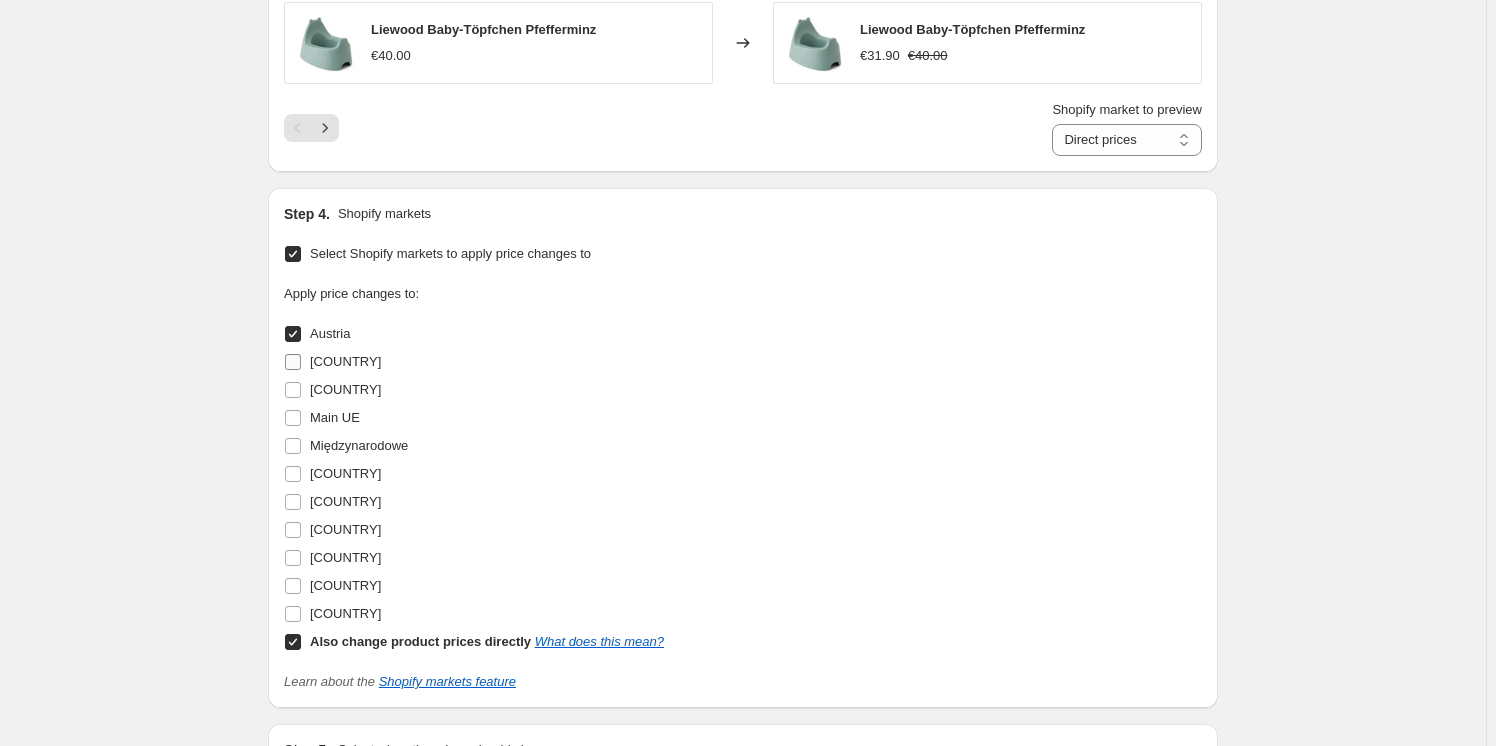 click on "[COUNTRY]" at bounding box center [293, 362] 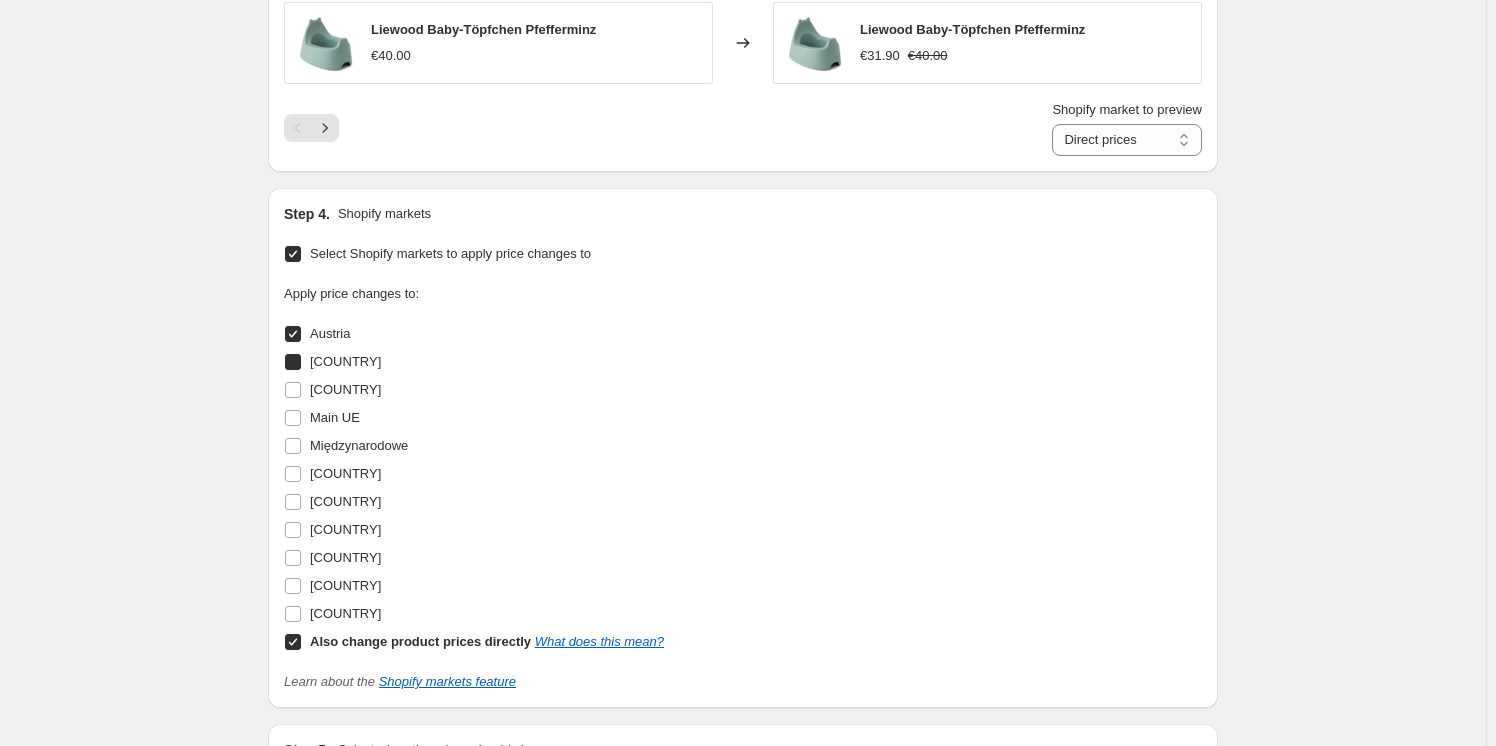 checkbox on "true" 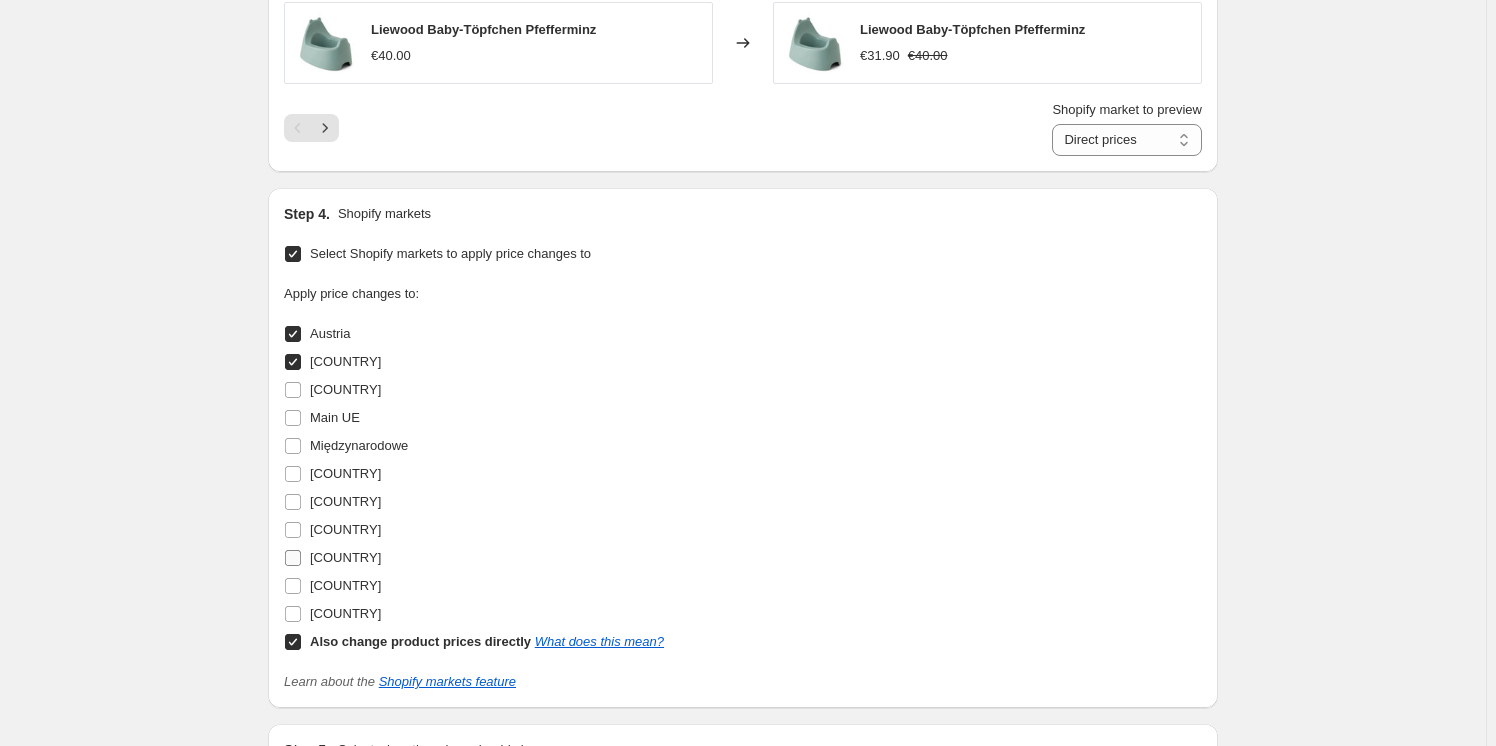 click on "[COUNTRY]" at bounding box center [293, 558] 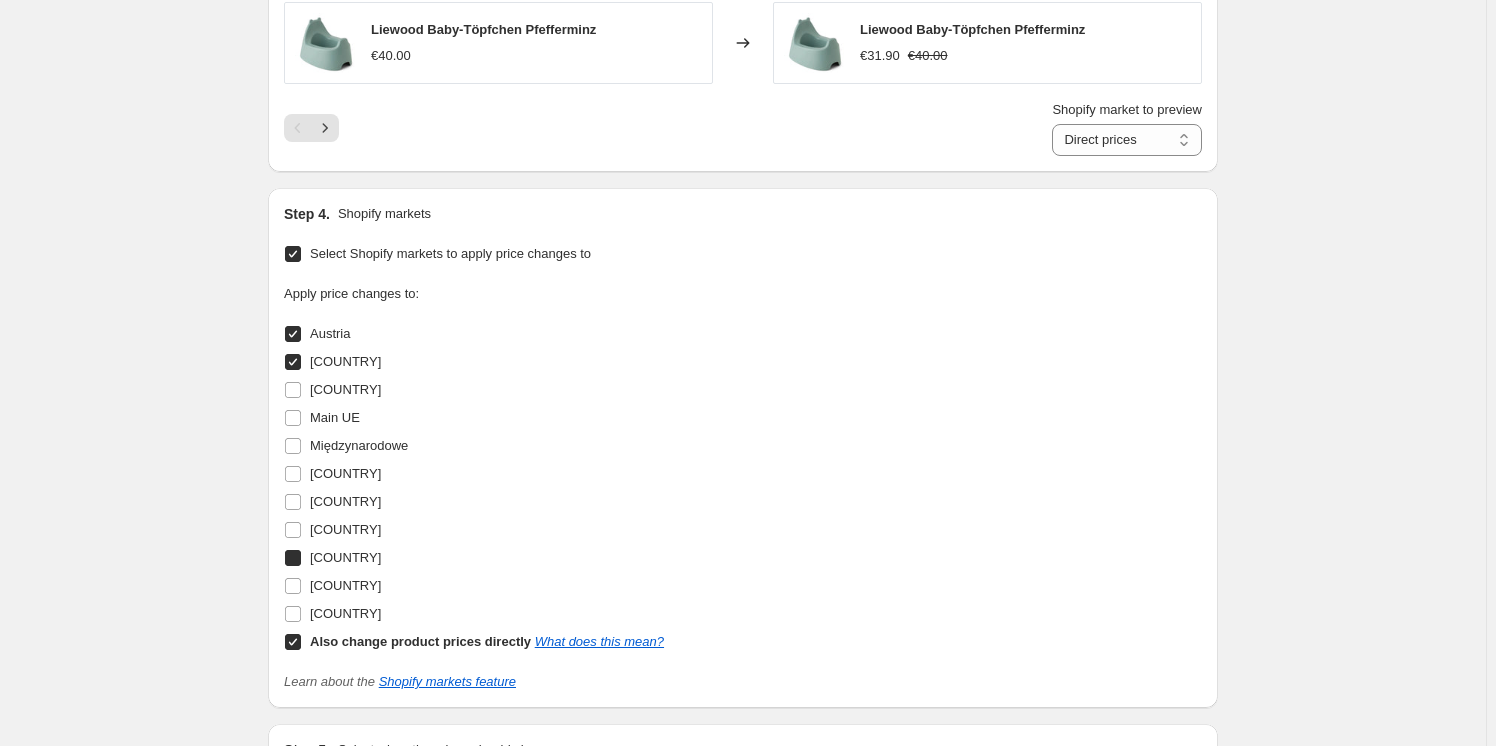 checkbox on "true" 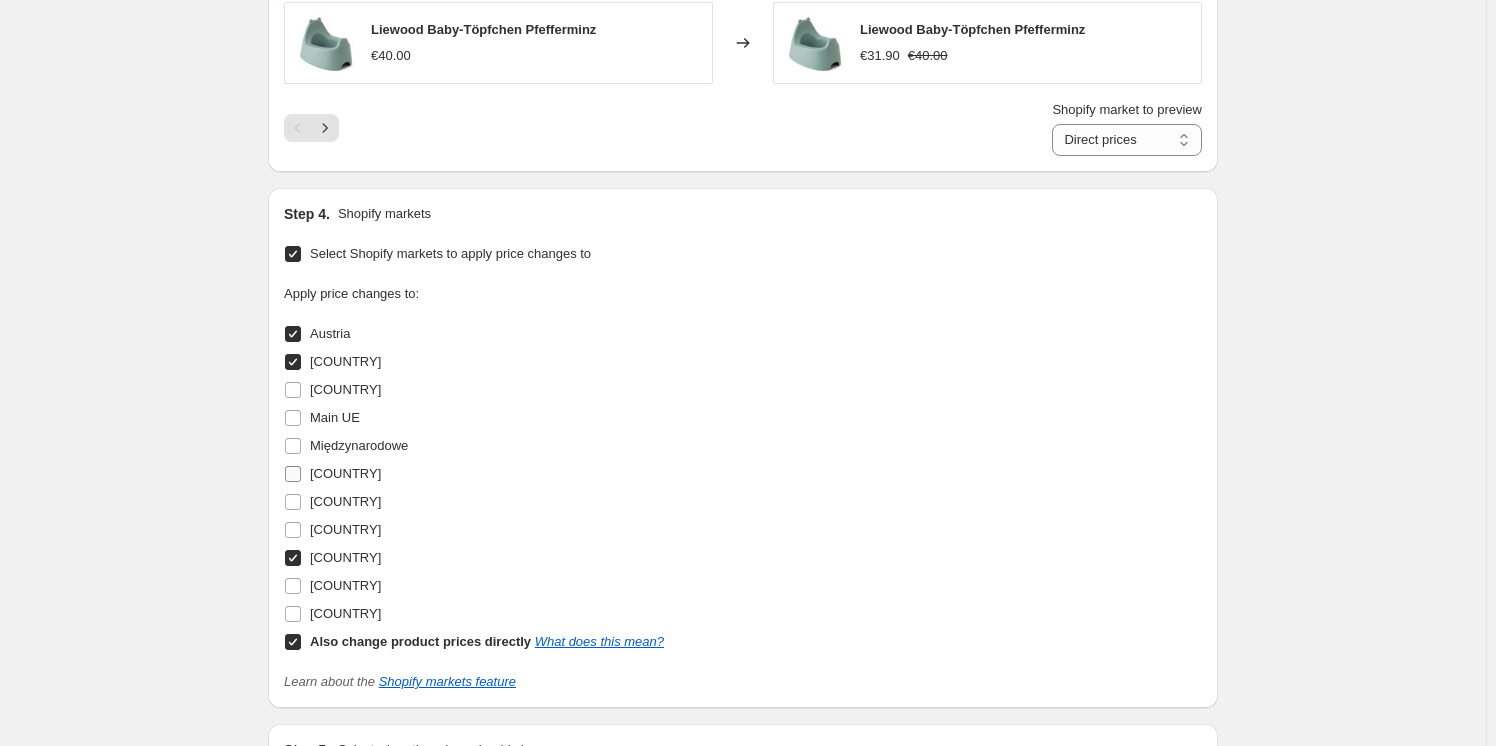 click on "[COUNTRY]" at bounding box center [293, 474] 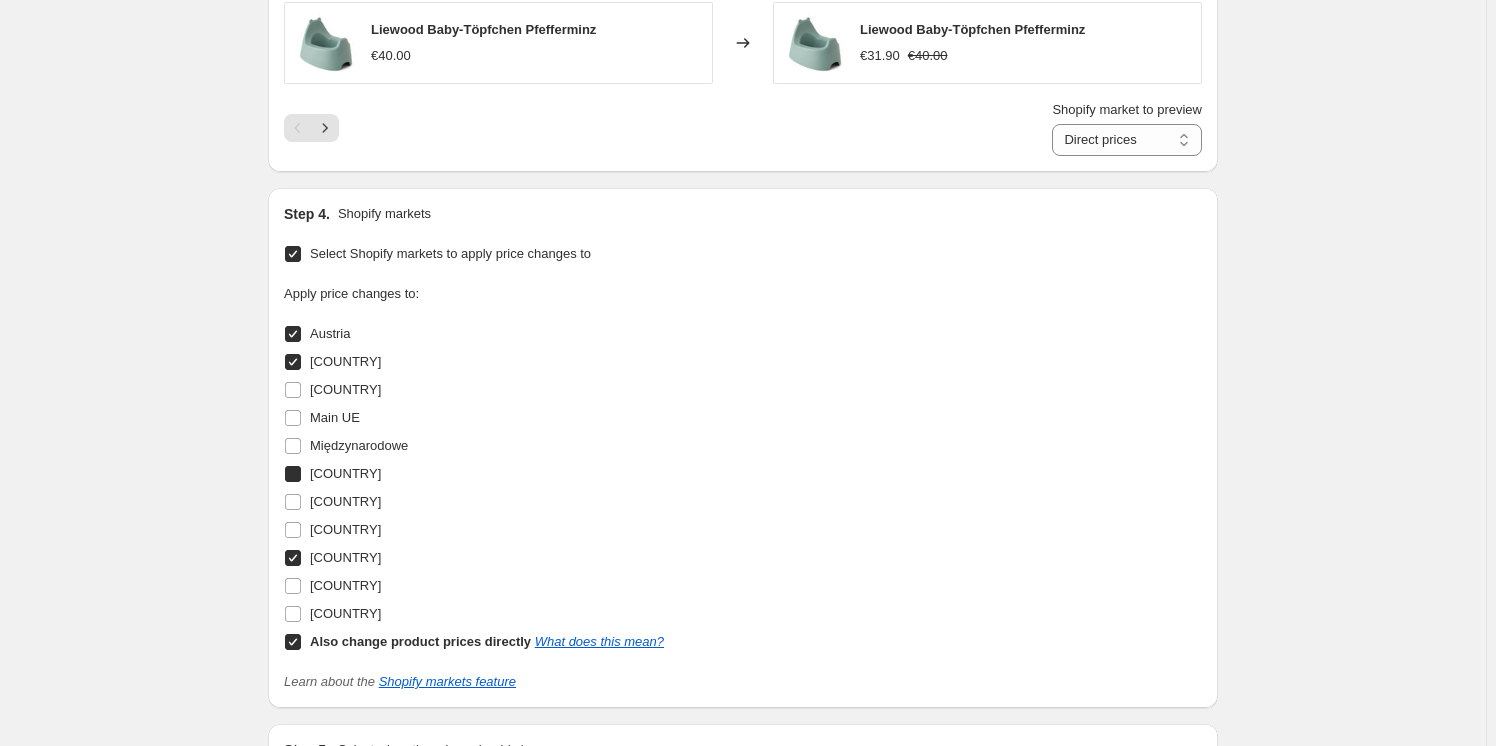 checkbox on "true" 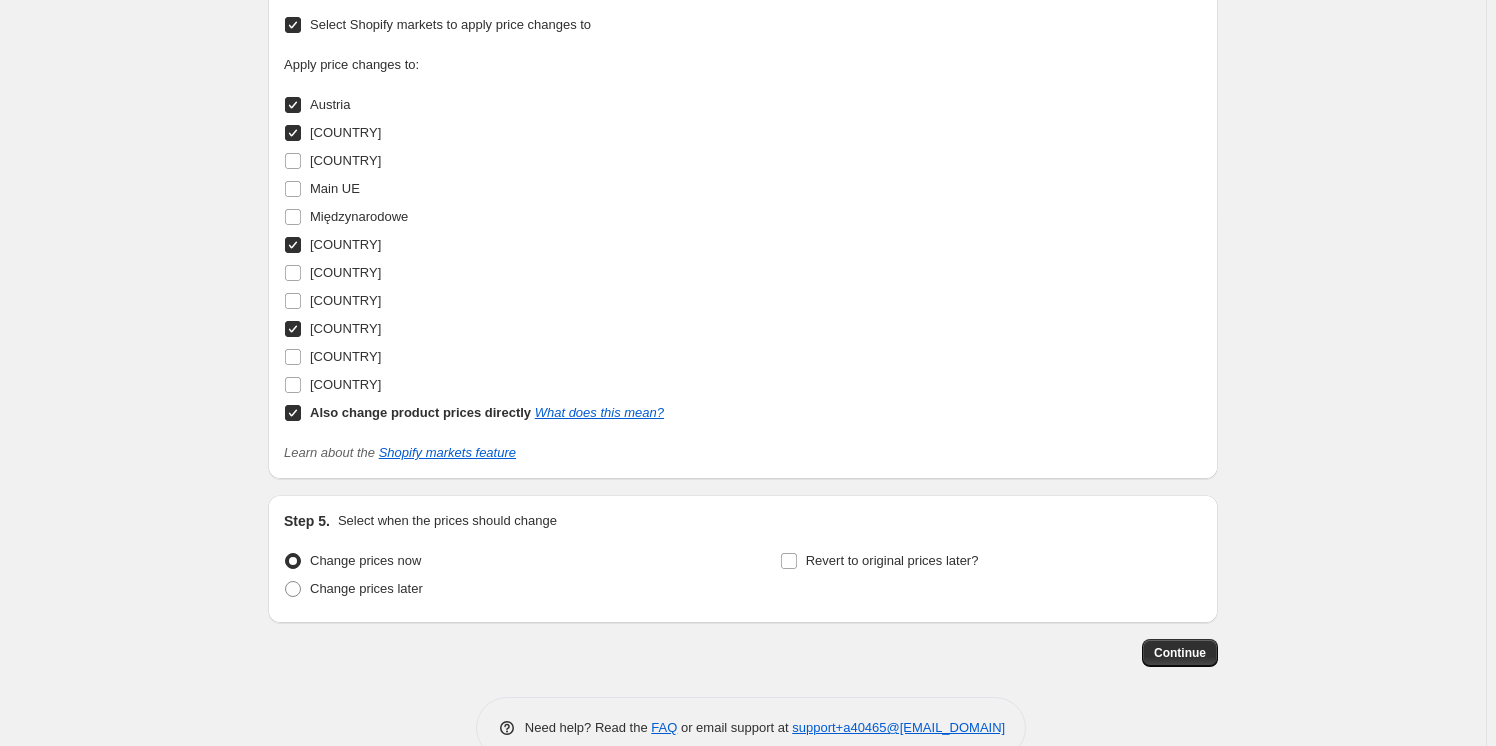 scroll, scrollTop: 2175, scrollLeft: 0, axis: vertical 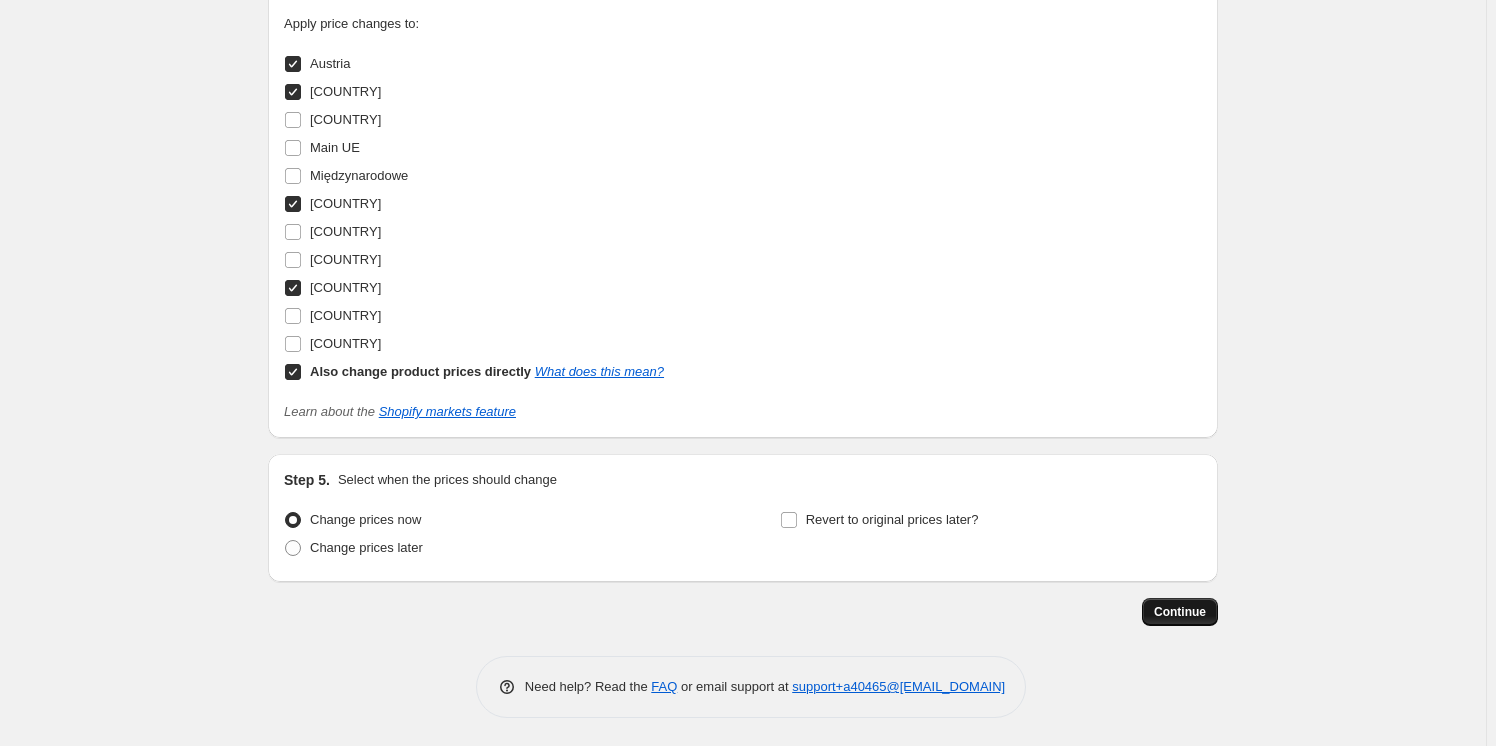 click on "Continue" at bounding box center (1180, 612) 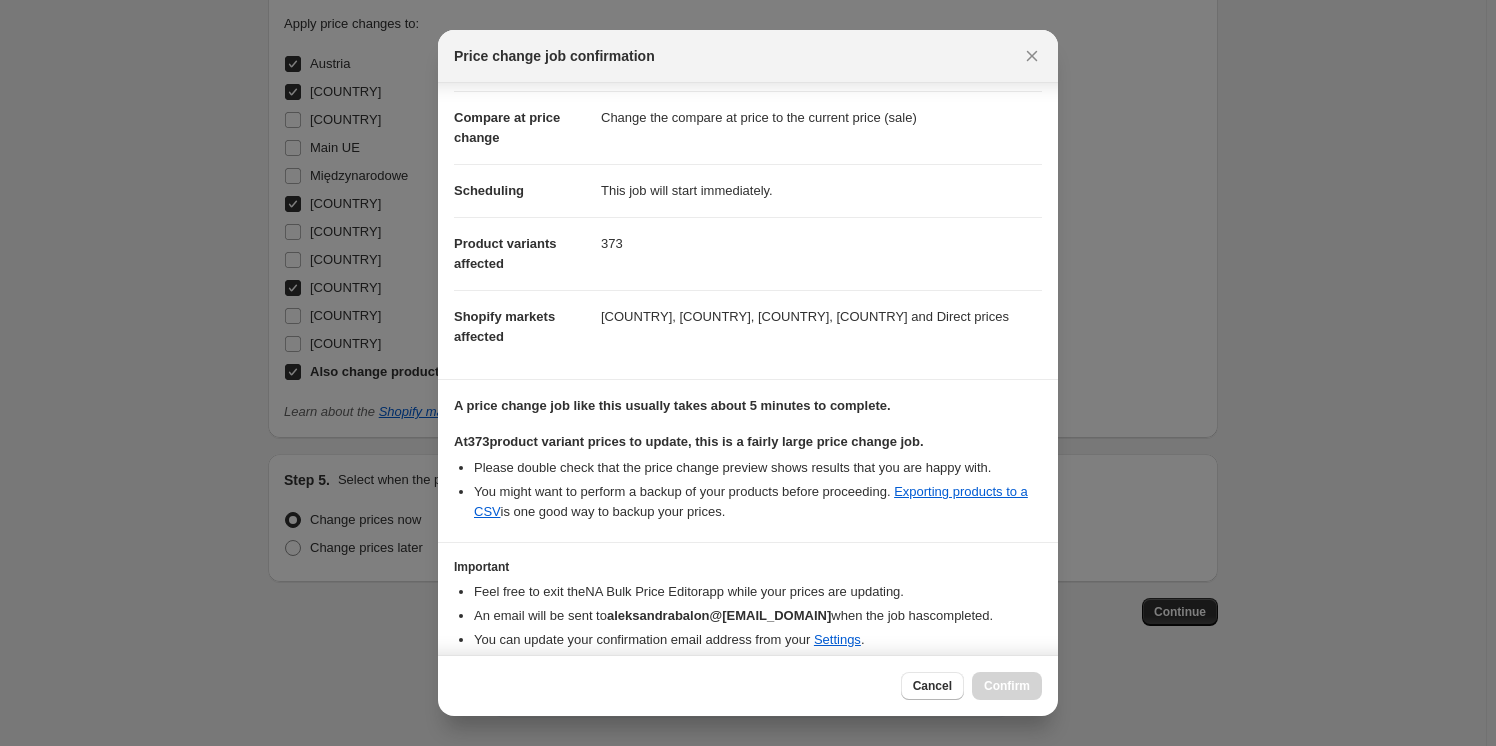 scroll, scrollTop: 154, scrollLeft: 0, axis: vertical 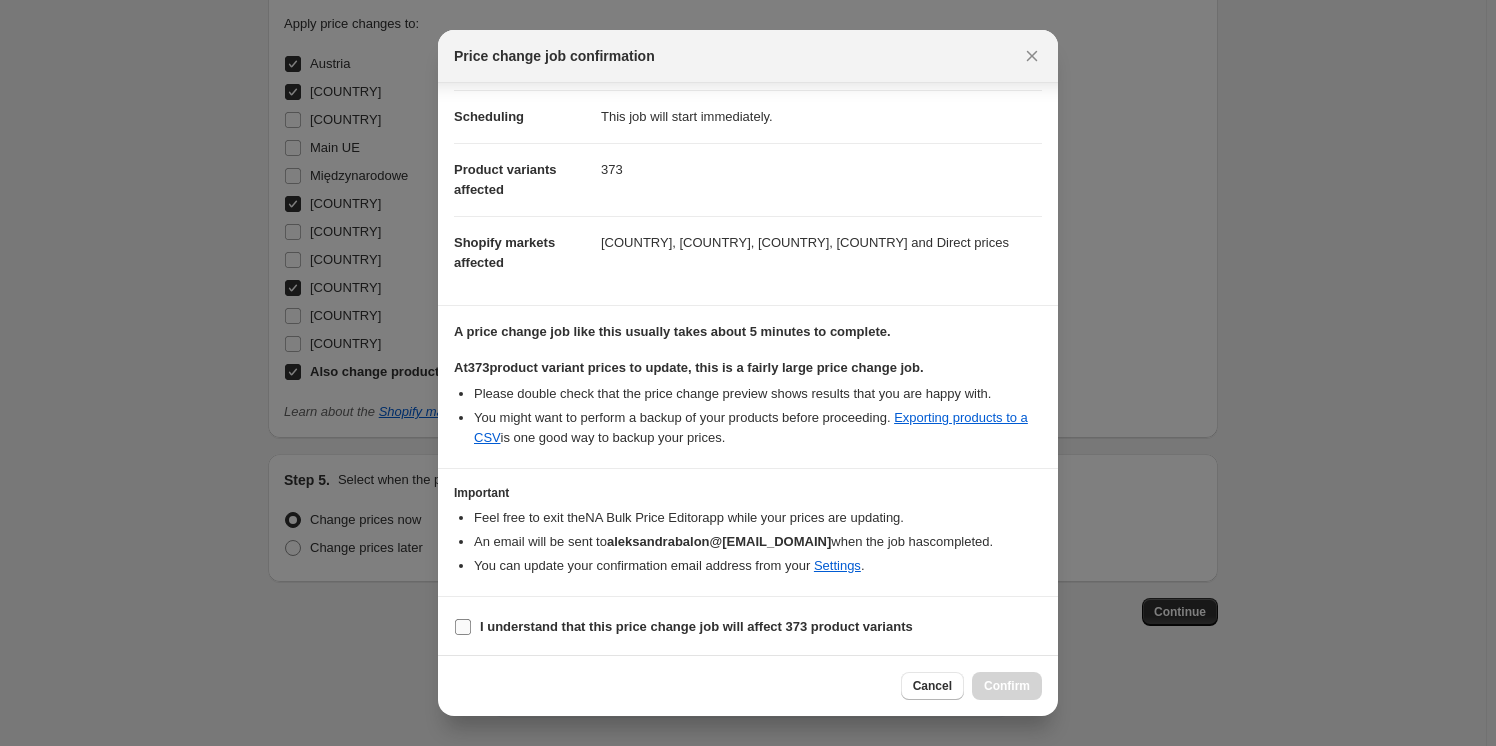 click on "I understand that this price change job will affect 373 product variants" at bounding box center [463, 627] 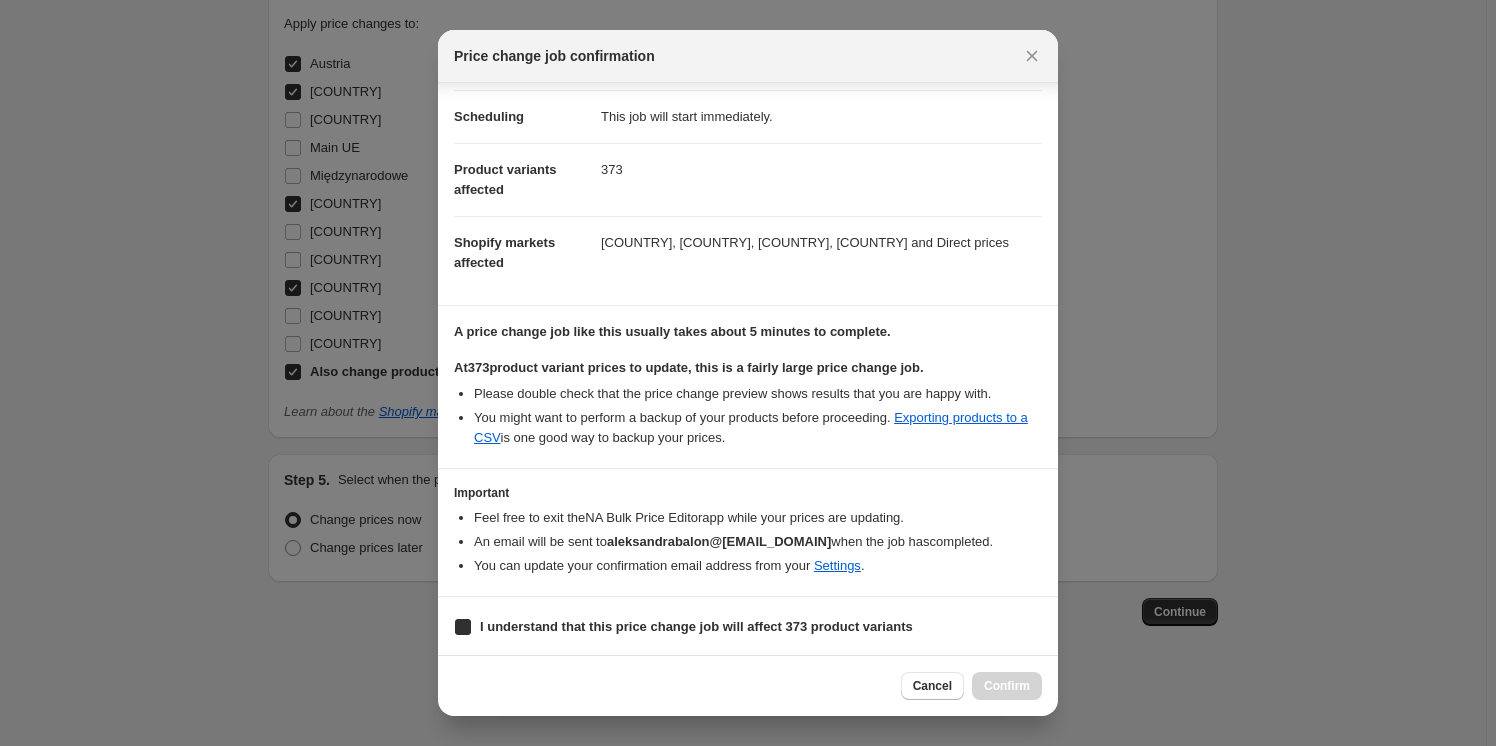 checkbox on "true" 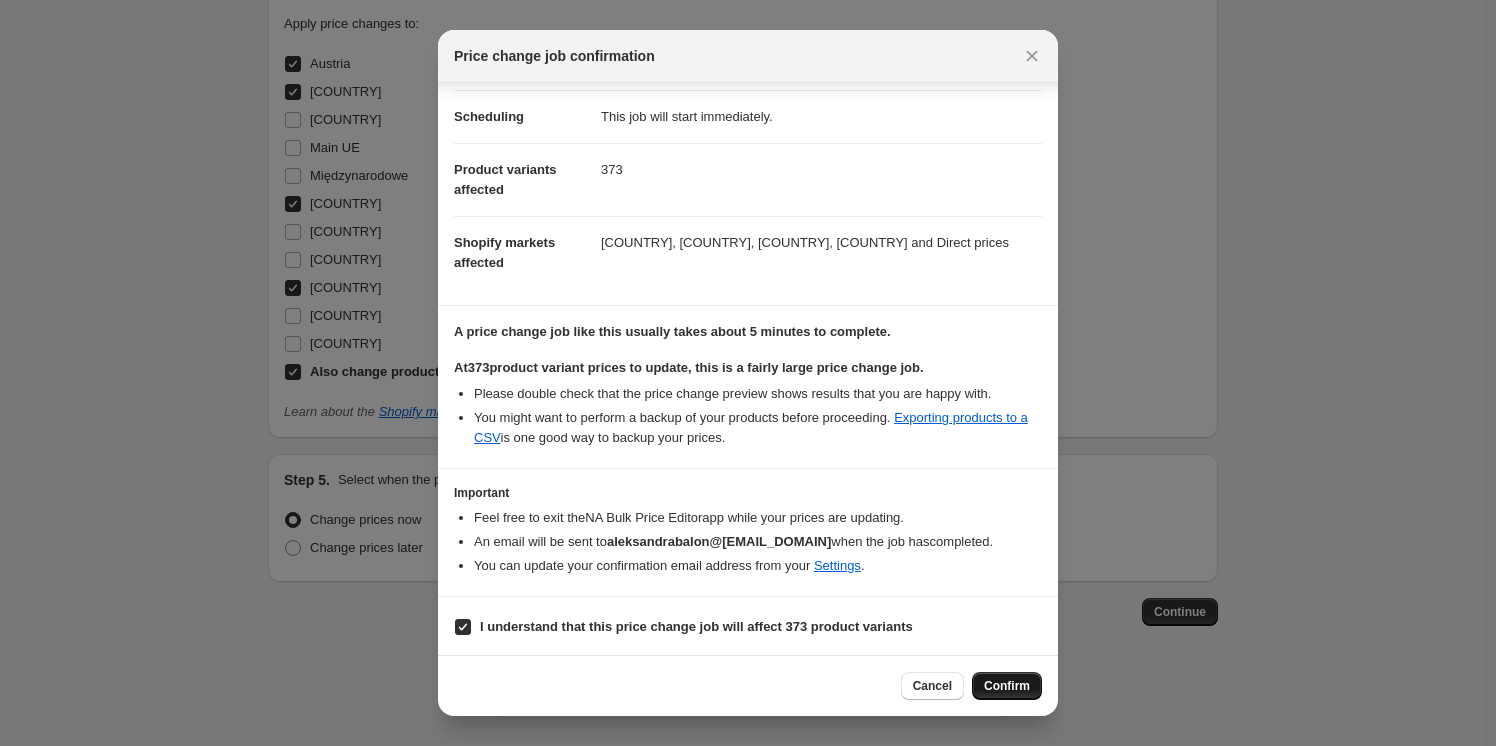 click on "Confirm" at bounding box center [1007, 686] 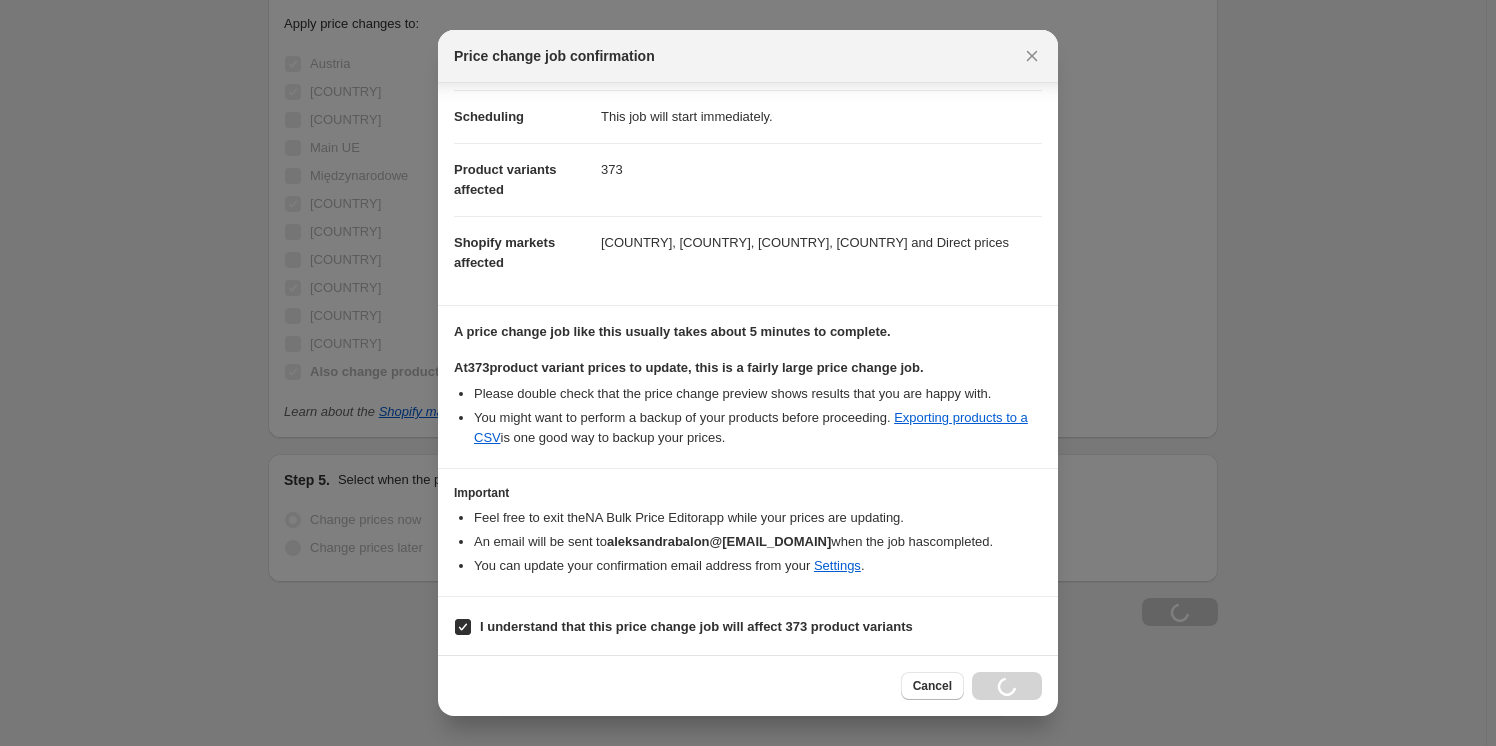 scroll, scrollTop: 2242, scrollLeft: 0, axis: vertical 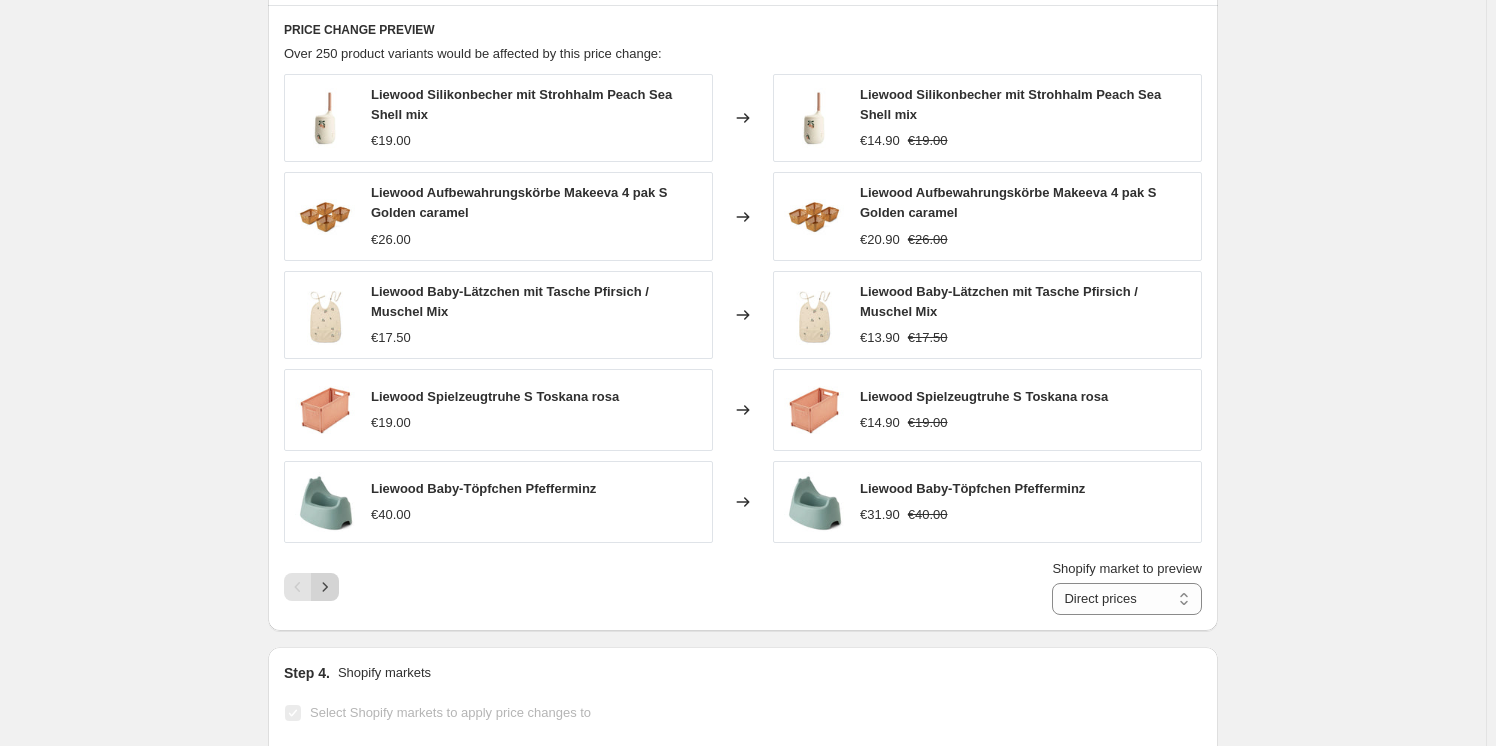 click 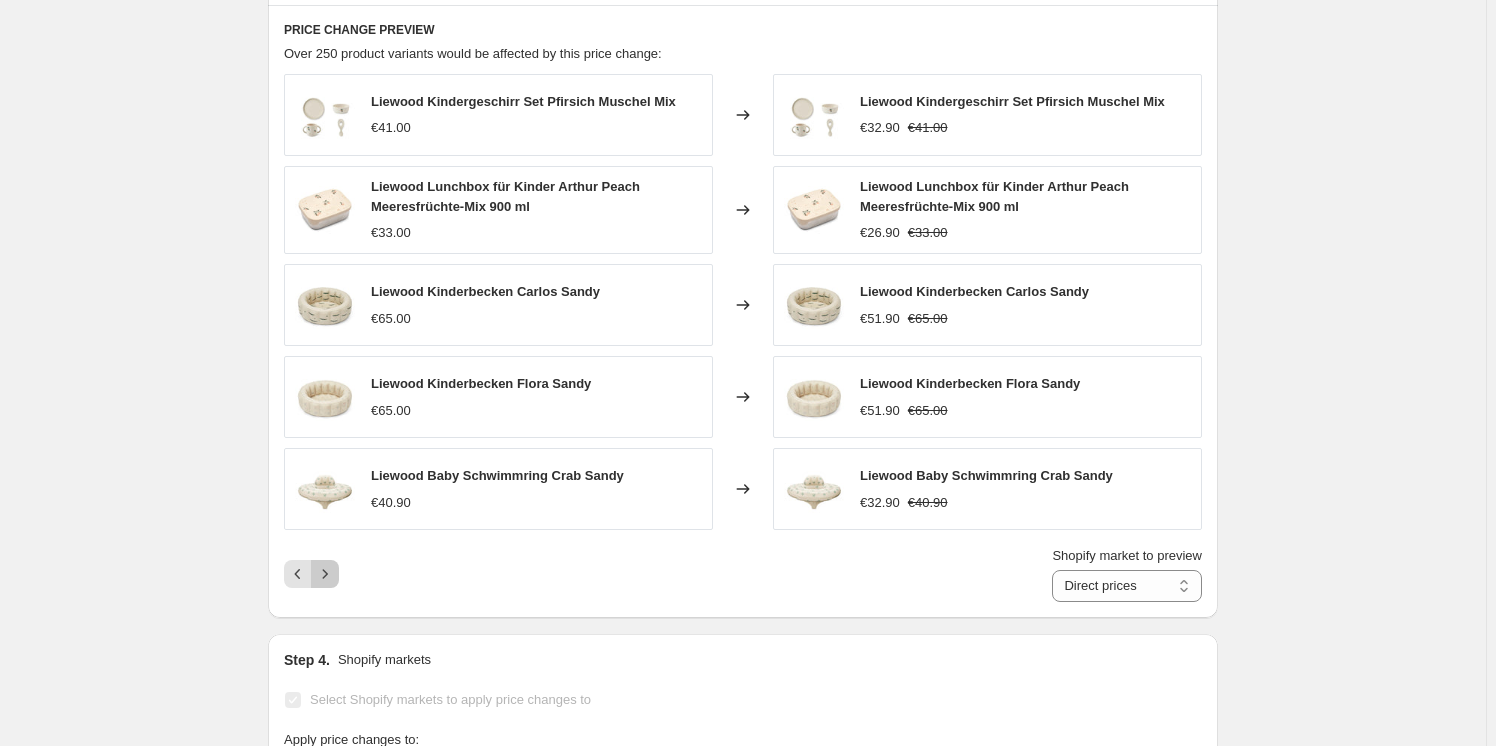 click at bounding box center (325, 574) 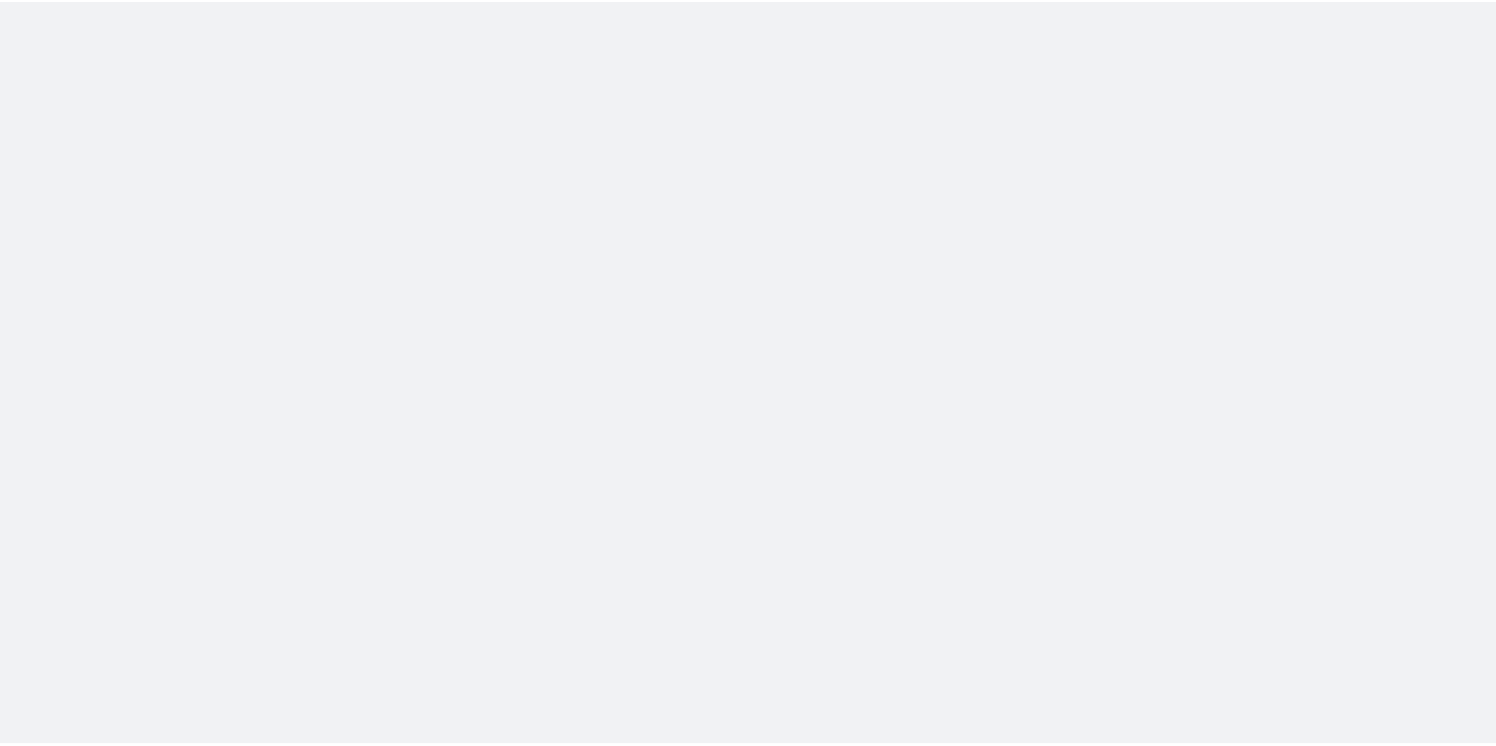 scroll, scrollTop: 0, scrollLeft: 0, axis: both 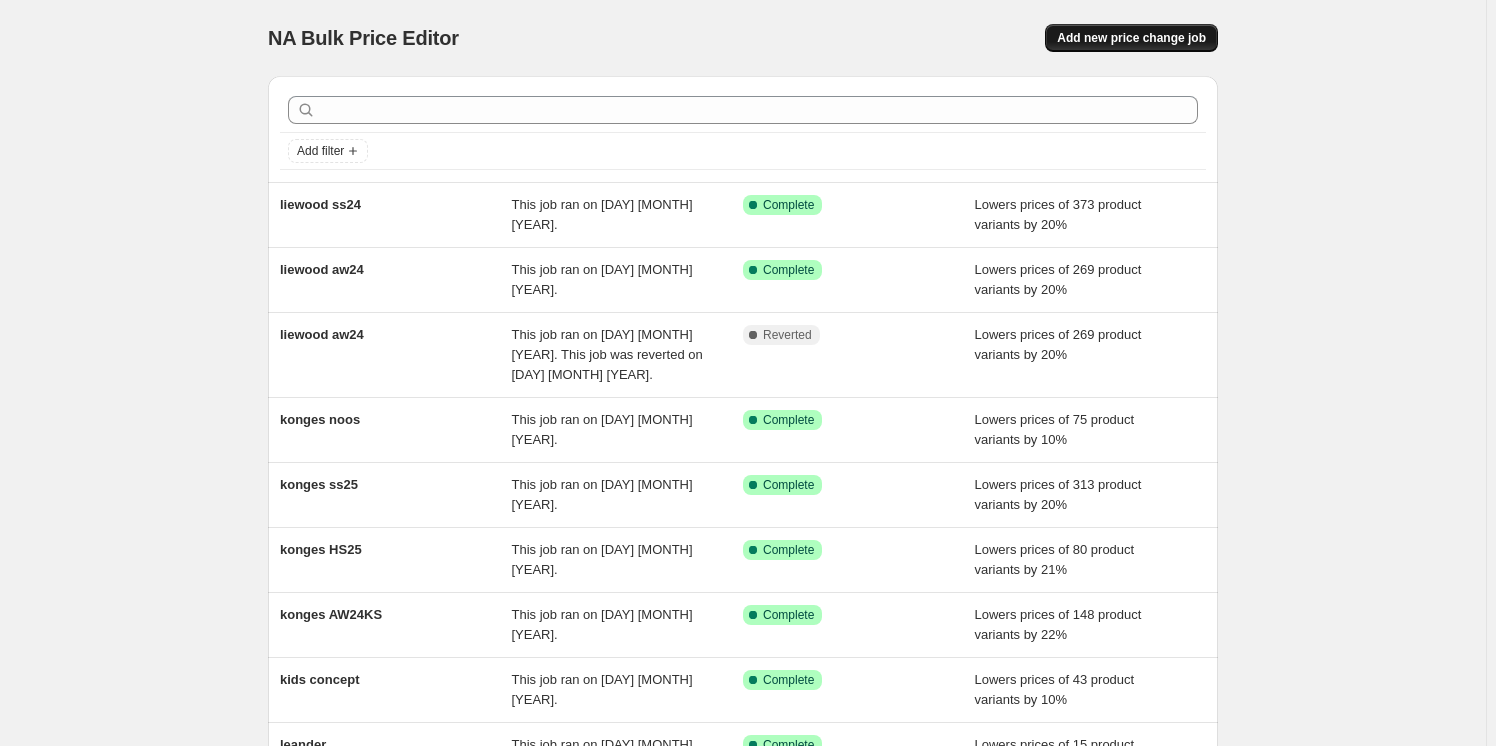 click on "Add new price change job" at bounding box center (1131, 38) 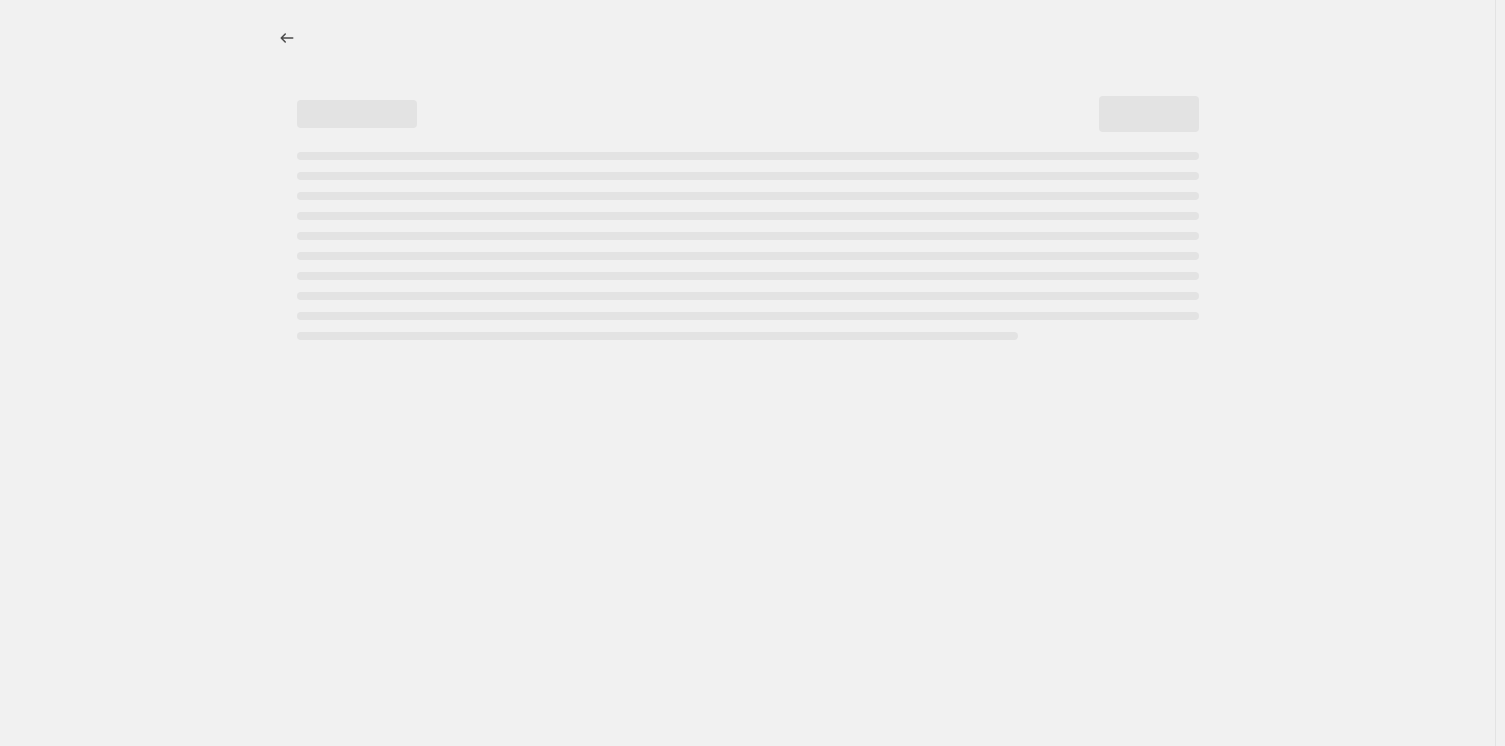 select on "percentage" 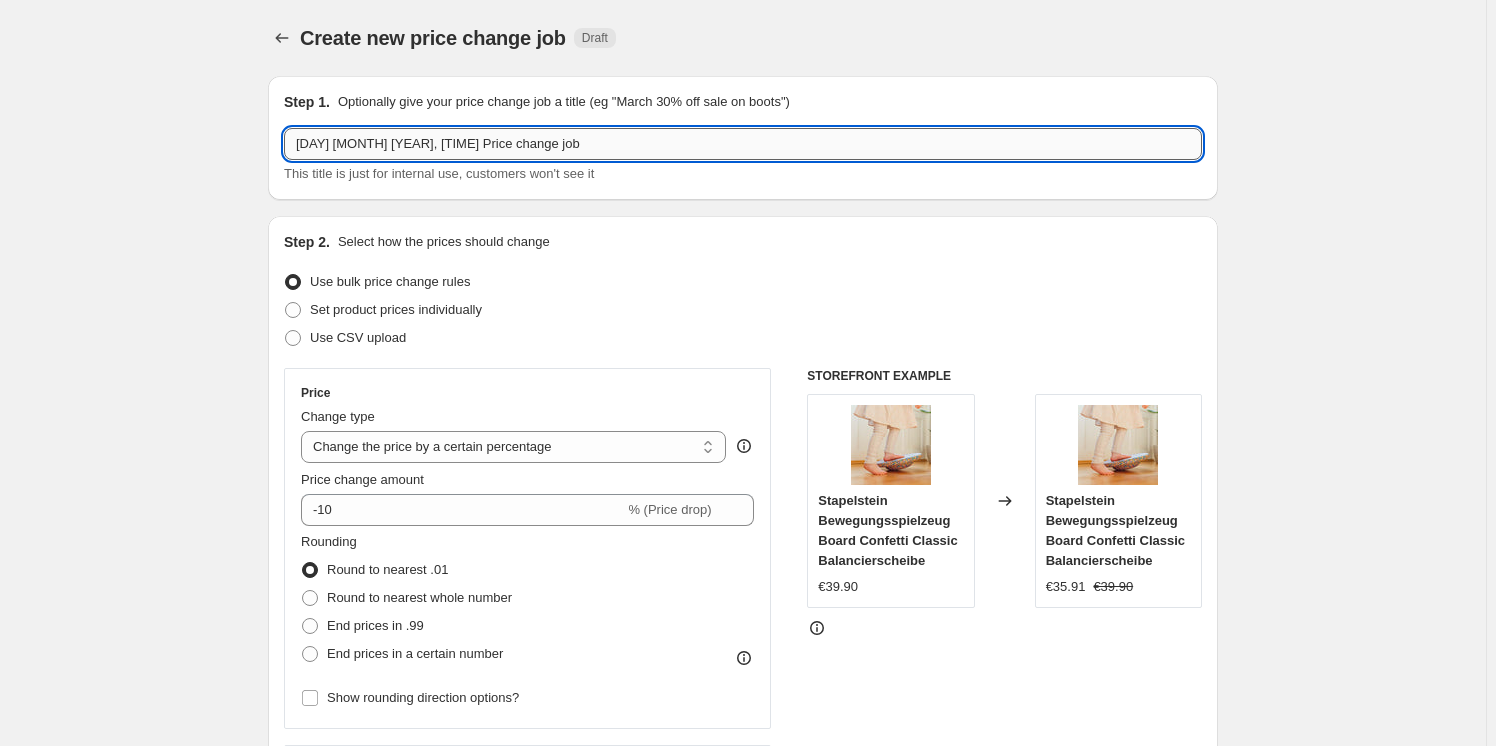 click on "[DAY] [MONTH] [YEAR], [TIME] Price change job" at bounding box center (743, 144) 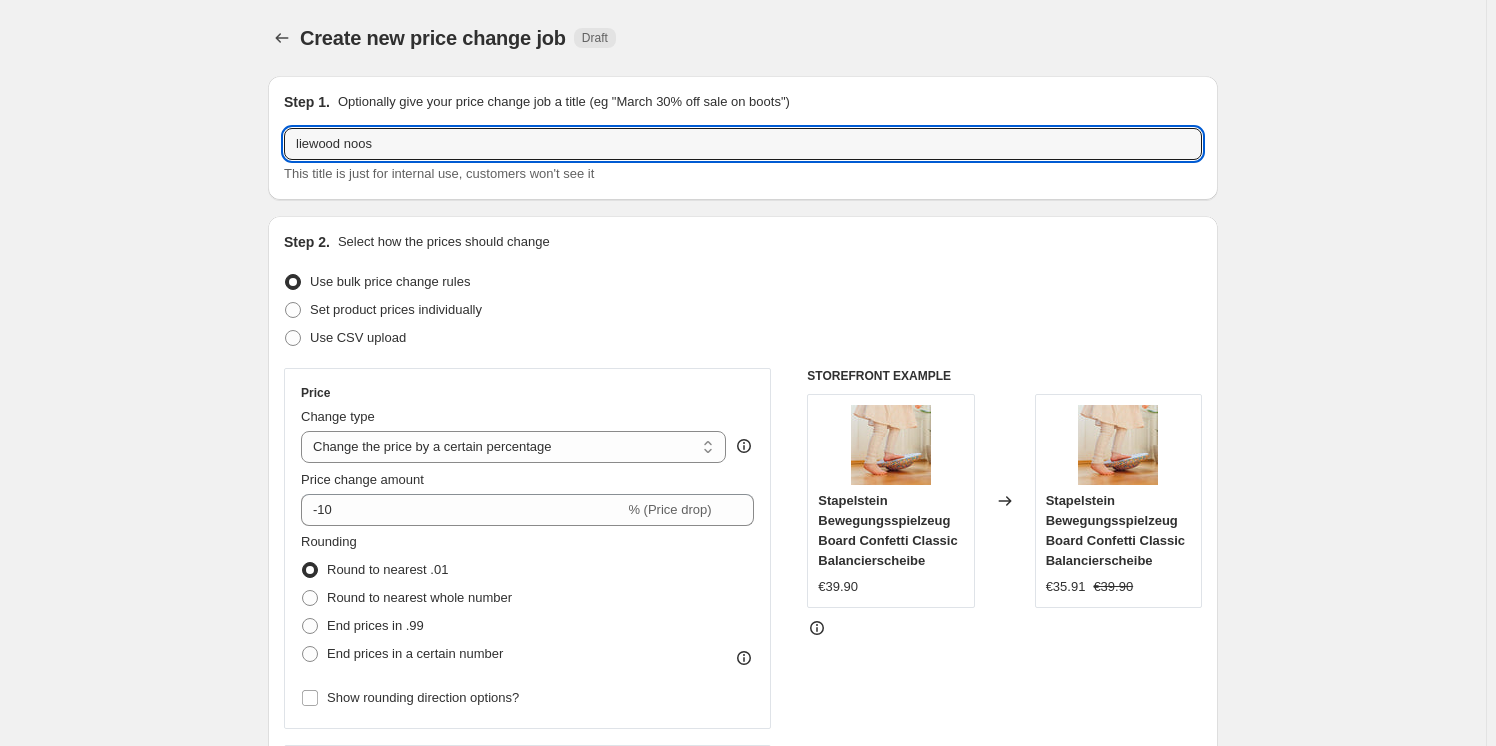 type on "liewood noos" 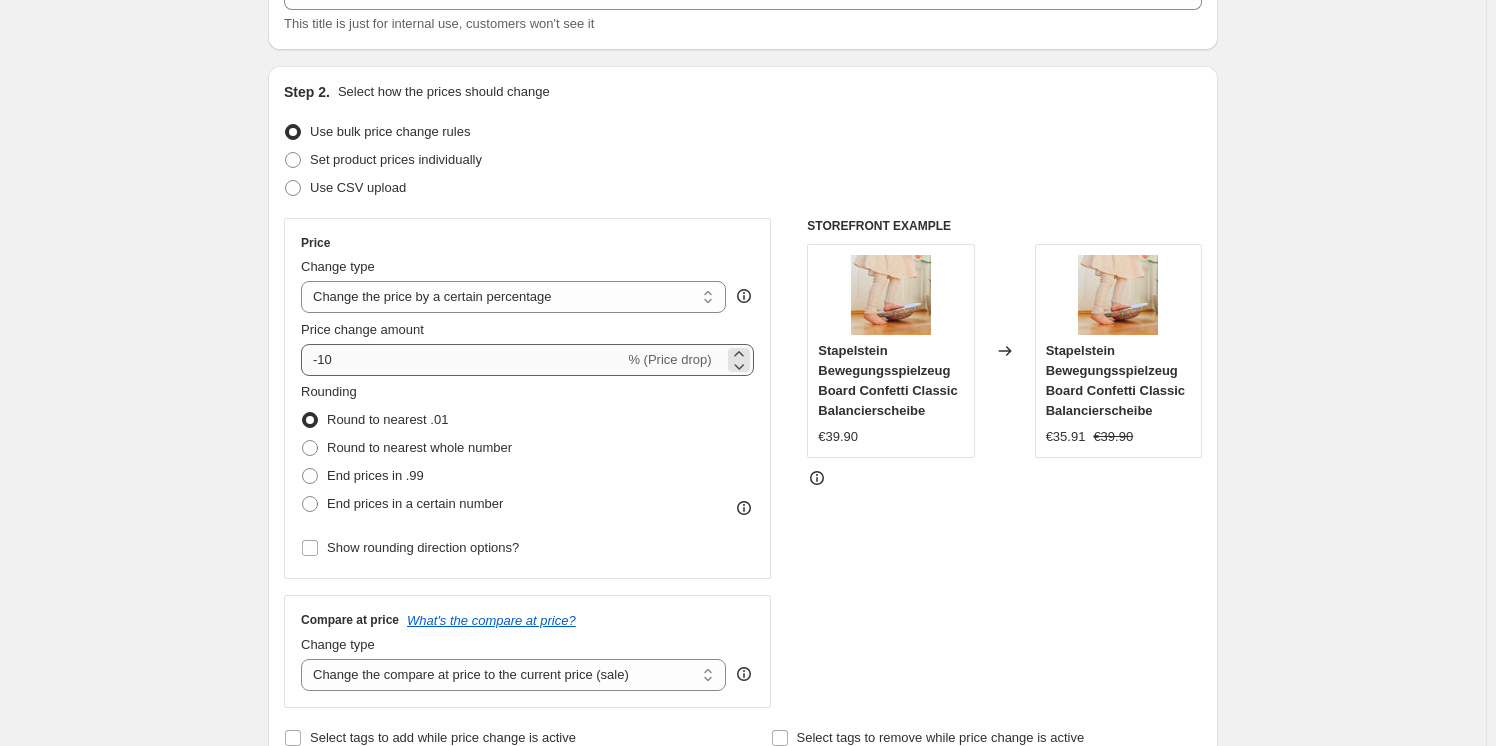 scroll, scrollTop: 181, scrollLeft: 0, axis: vertical 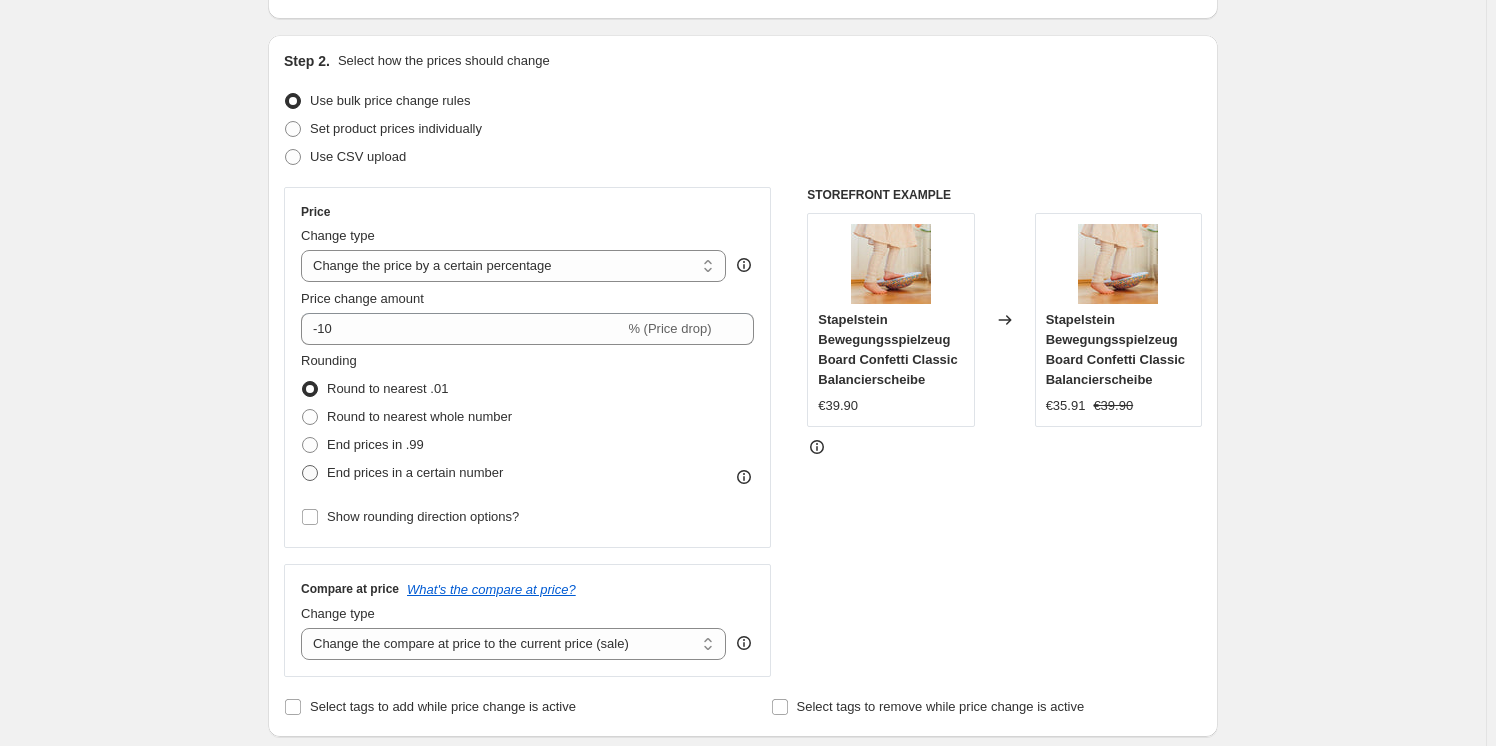 drag, startPoint x: 307, startPoint y: 472, endPoint x: 334, endPoint y: 484, distance: 29.546574 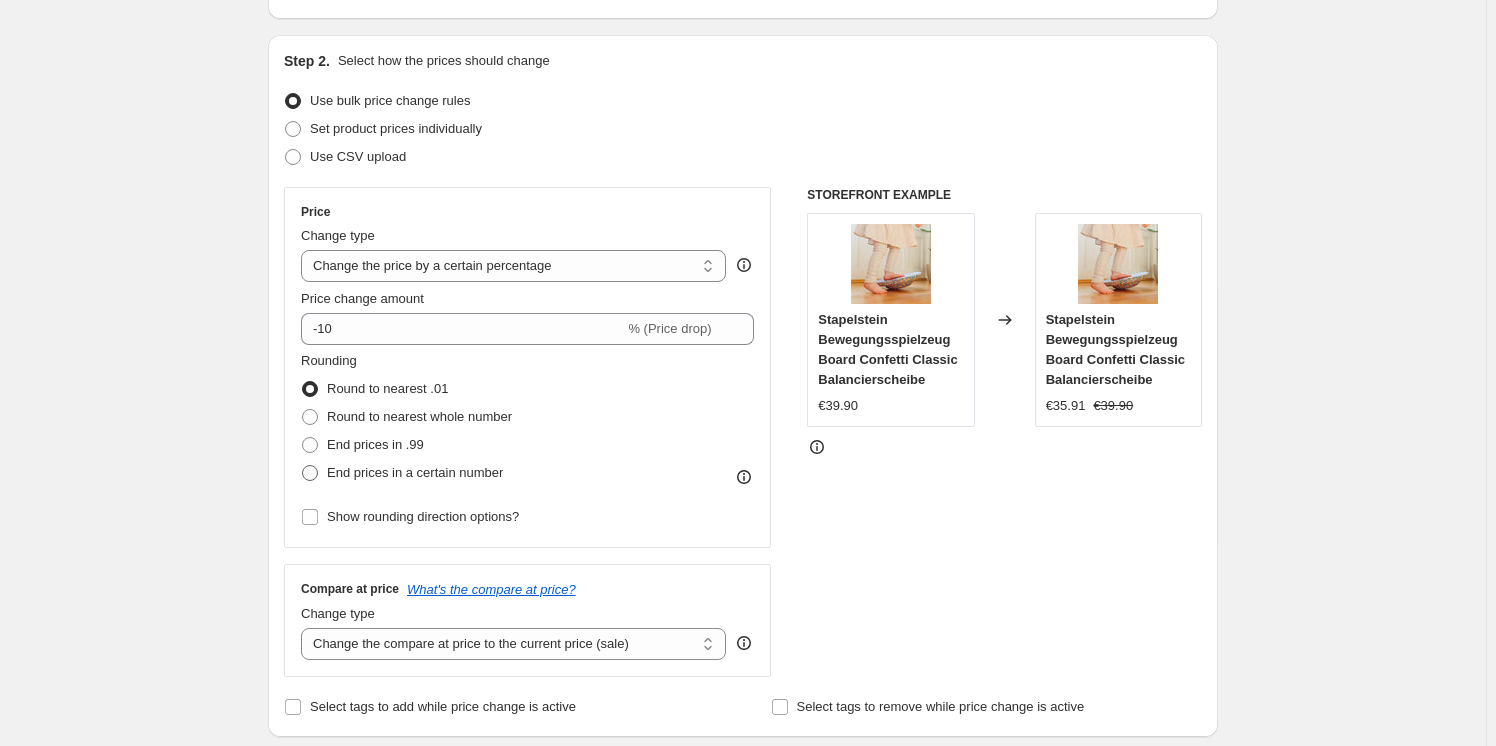 radio on "true" 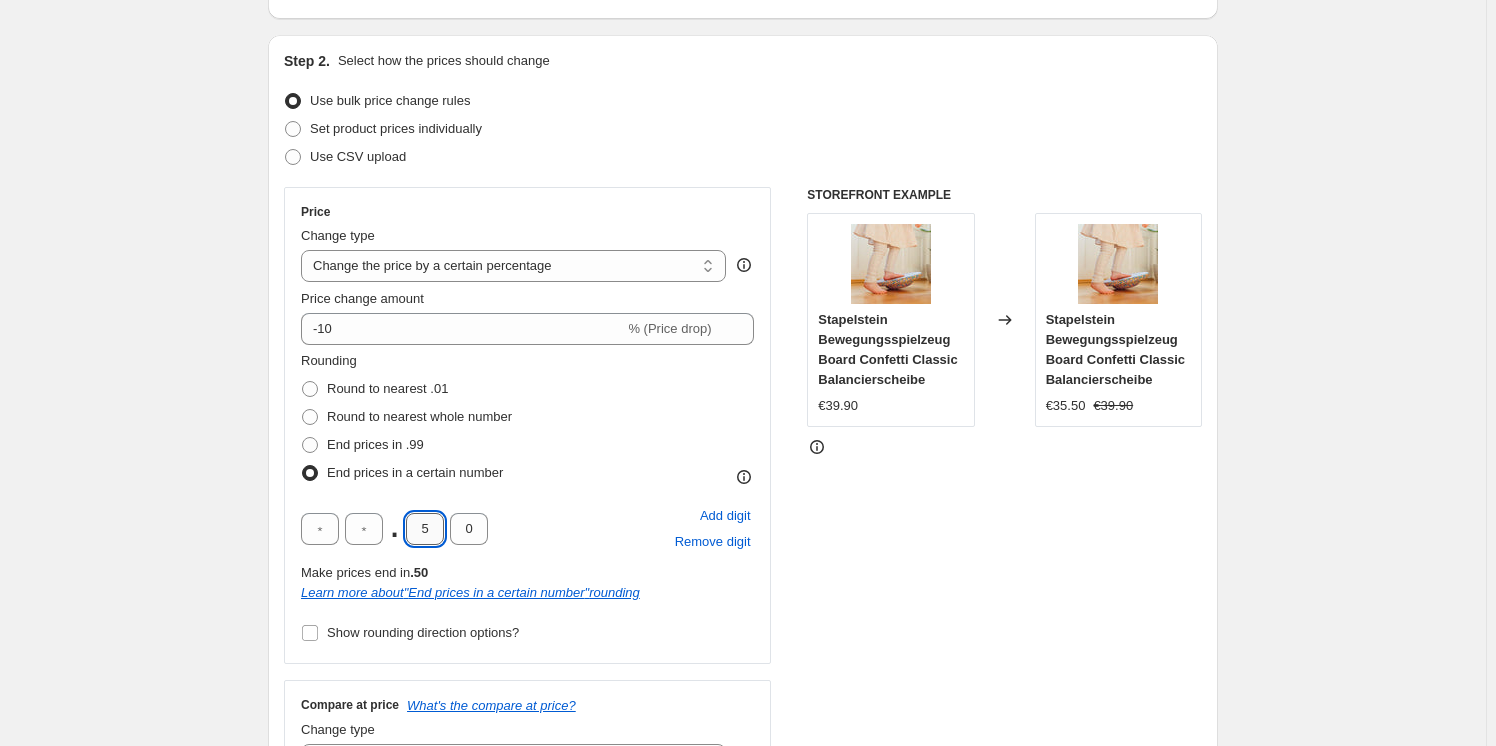 click on "5" at bounding box center (425, 529) 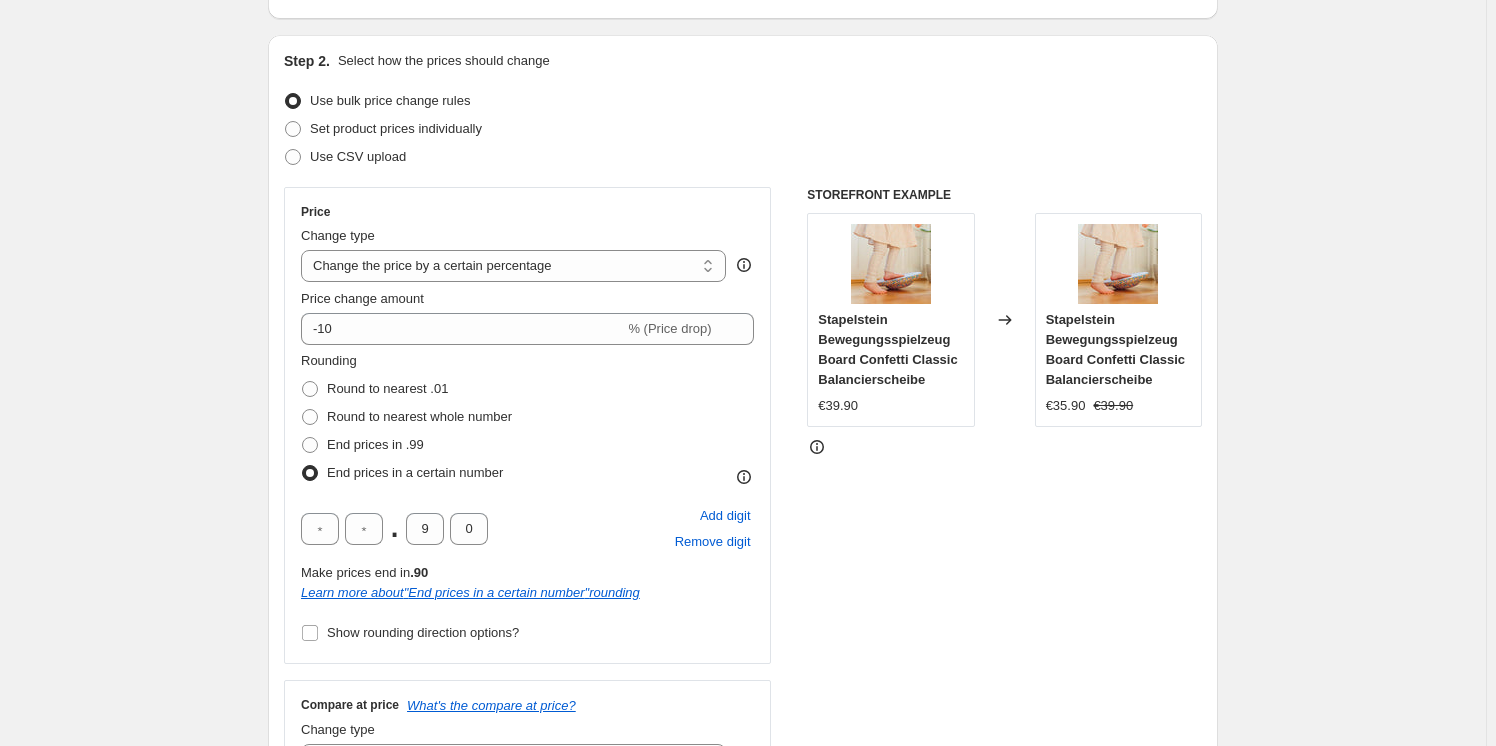 click on "Rounding Round to nearest .01 Round to nearest whole number End prices in .99 End prices in a certain number" at bounding box center [527, 419] 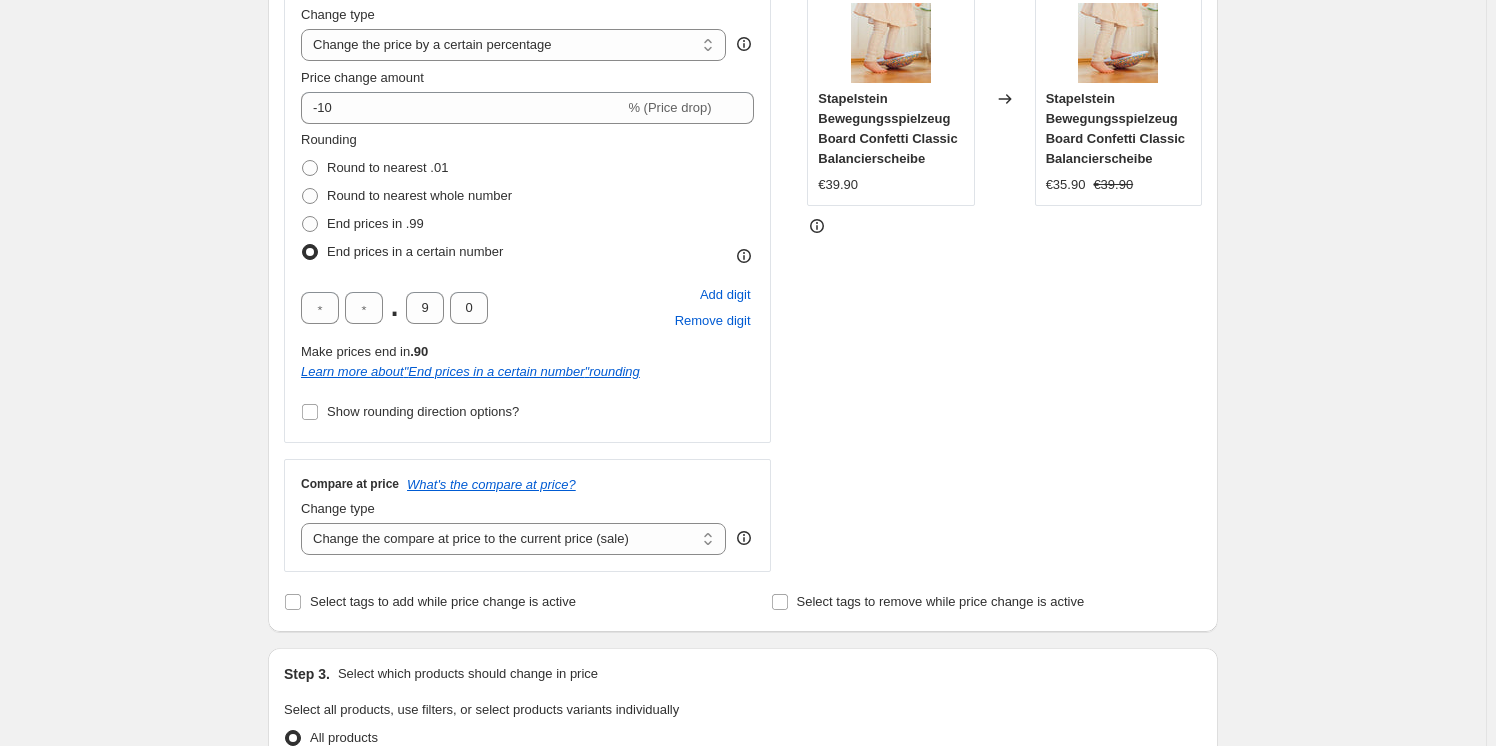 scroll, scrollTop: 636, scrollLeft: 0, axis: vertical 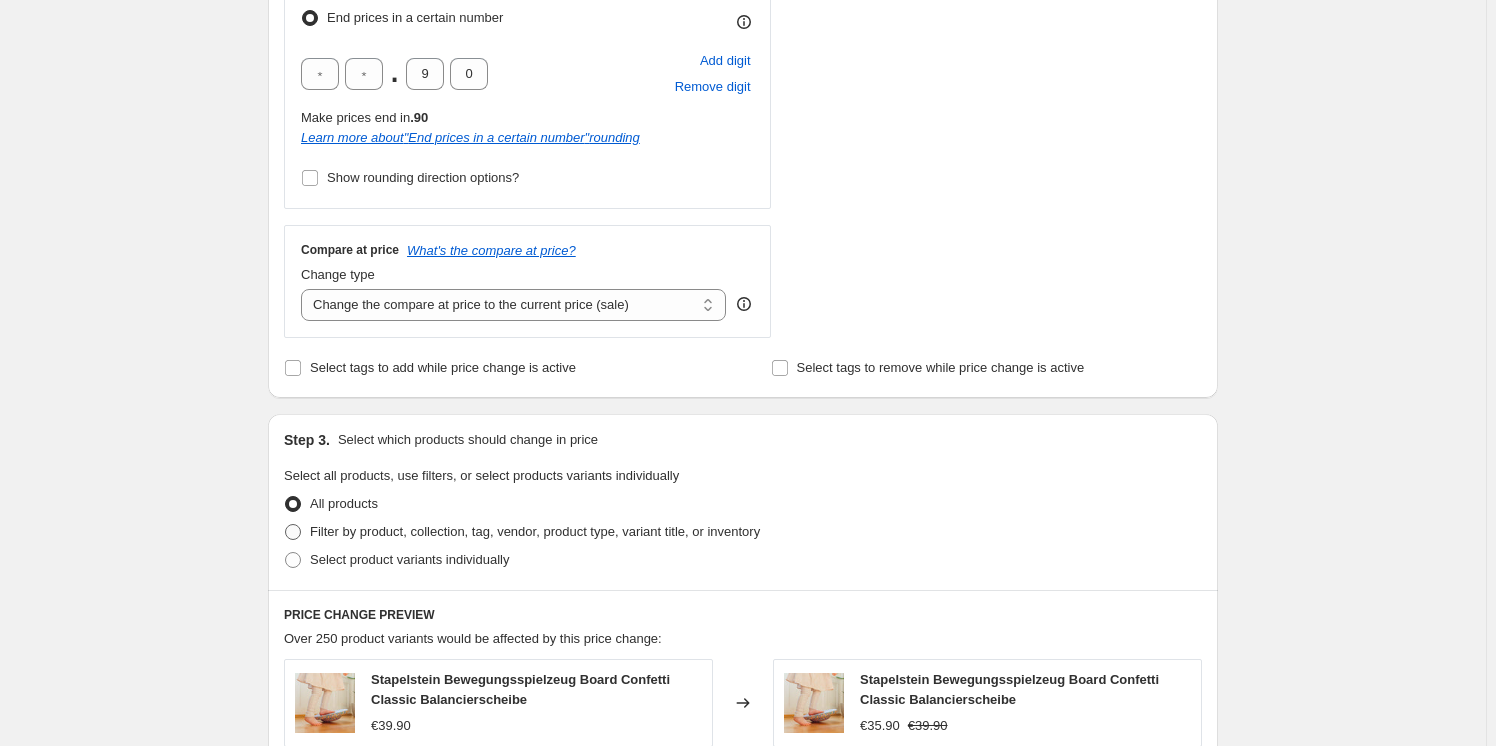 click at bounding box center [293, 532] 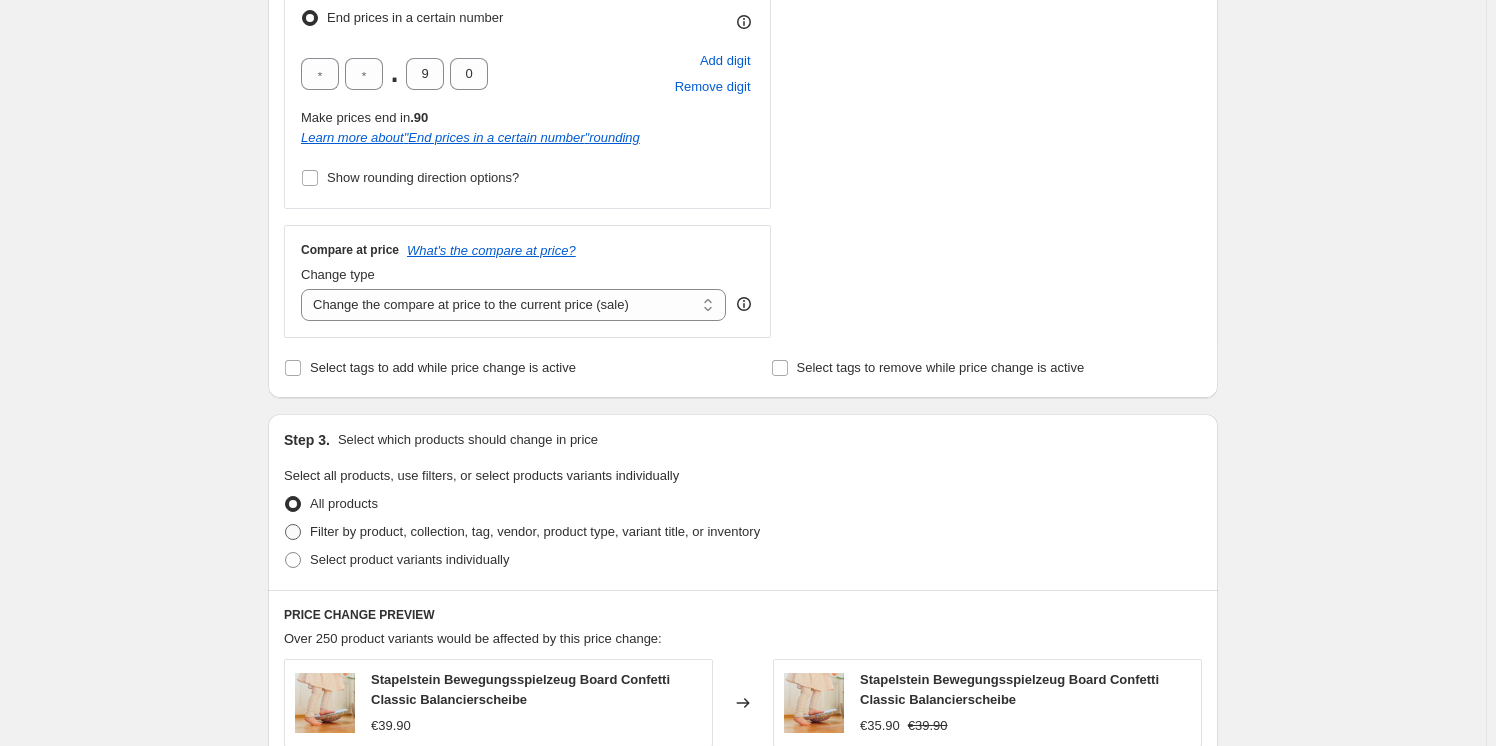 radio on "true" 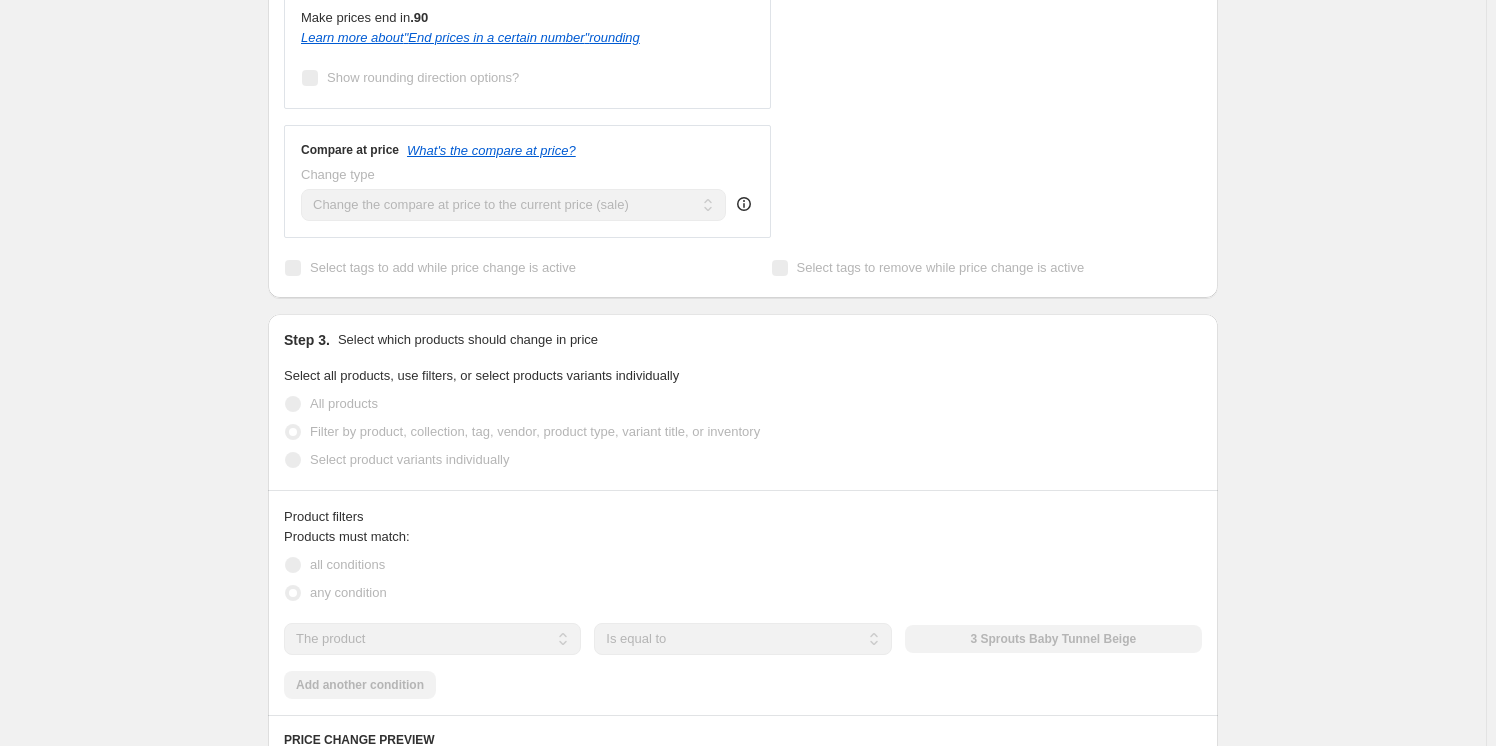 scroll, scrollTop: 818, scrollLeft: 0, axis: vertical 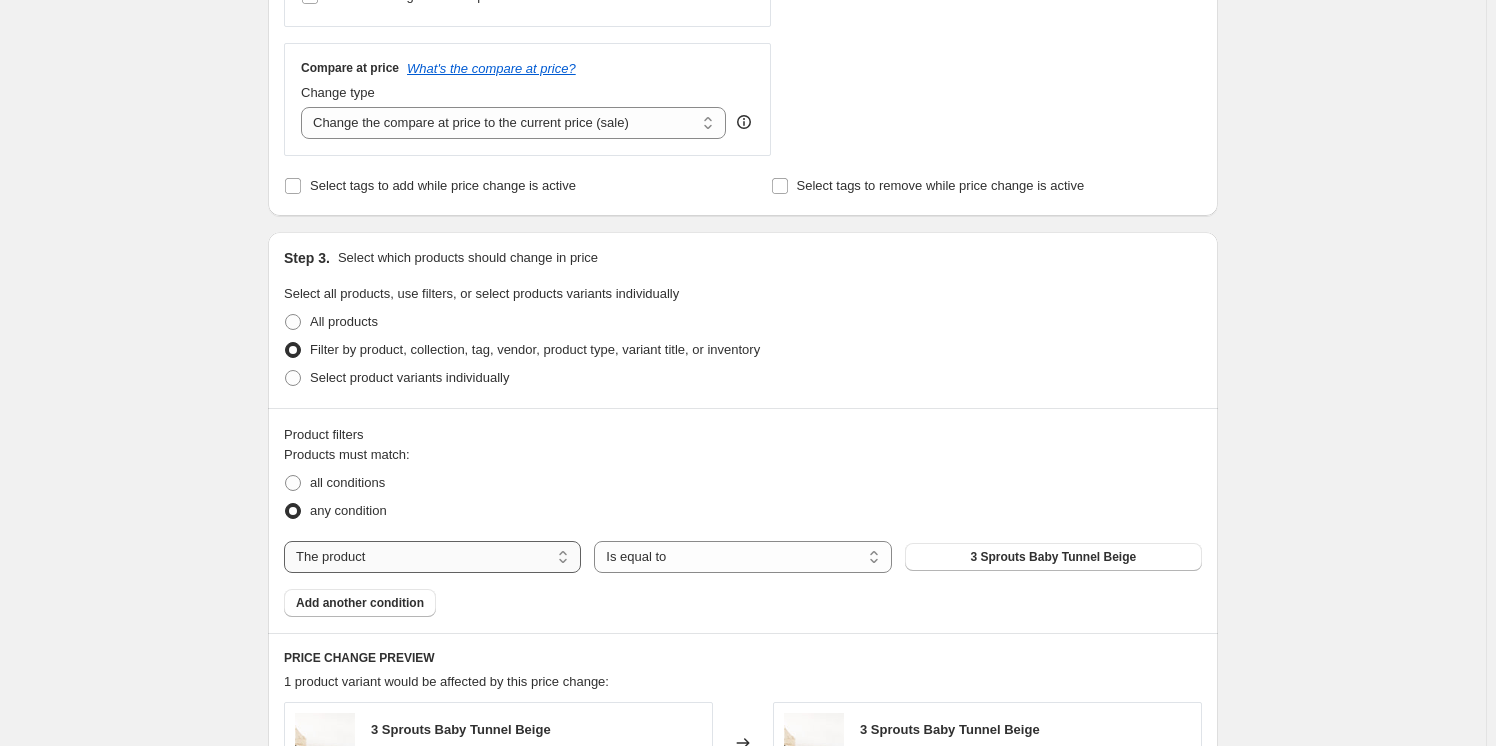 click on "The product The product's collection The product's tag The product's vendor The product's type The product's status The variant's title Inventory quantity" at bounding box center [432, 557] 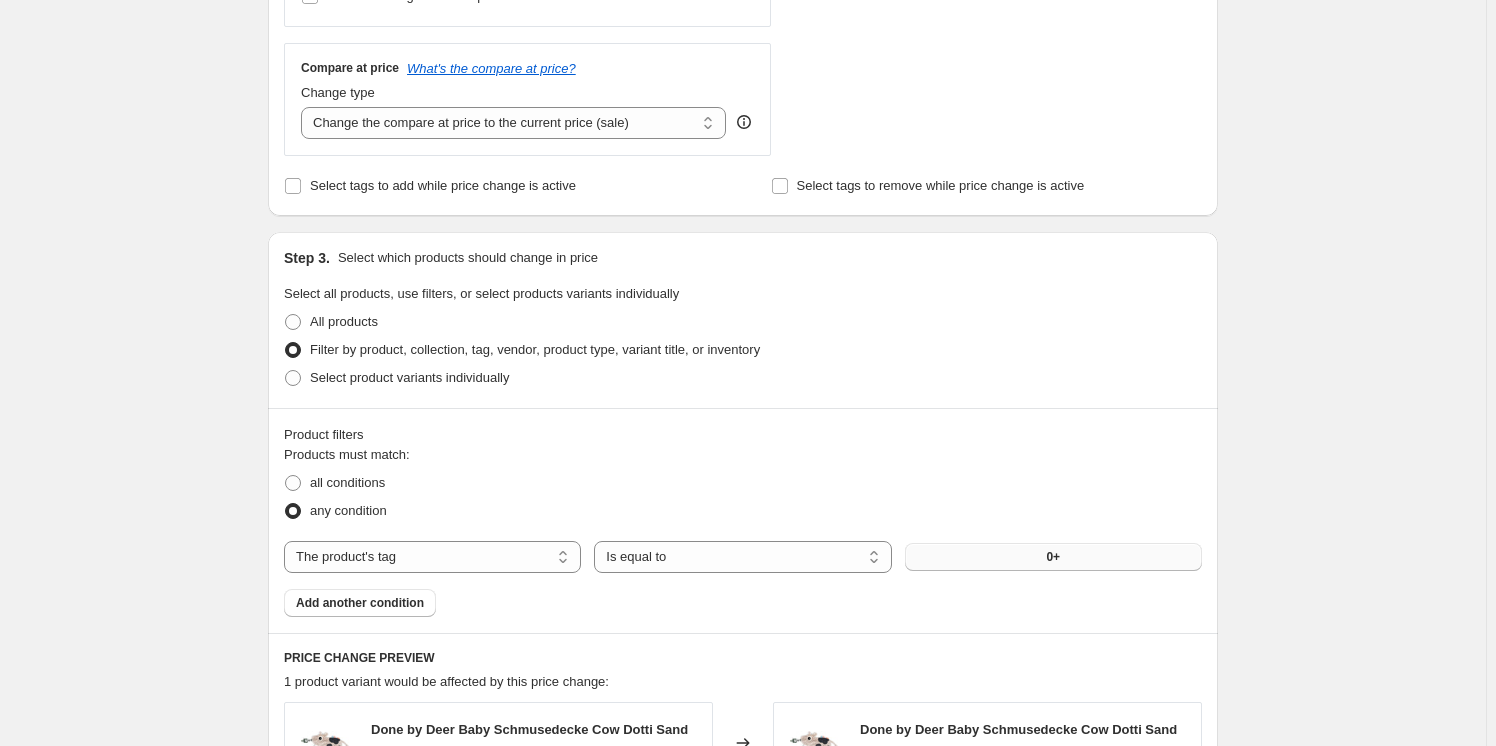 click on "0+" at bounding box center [1053, 557] 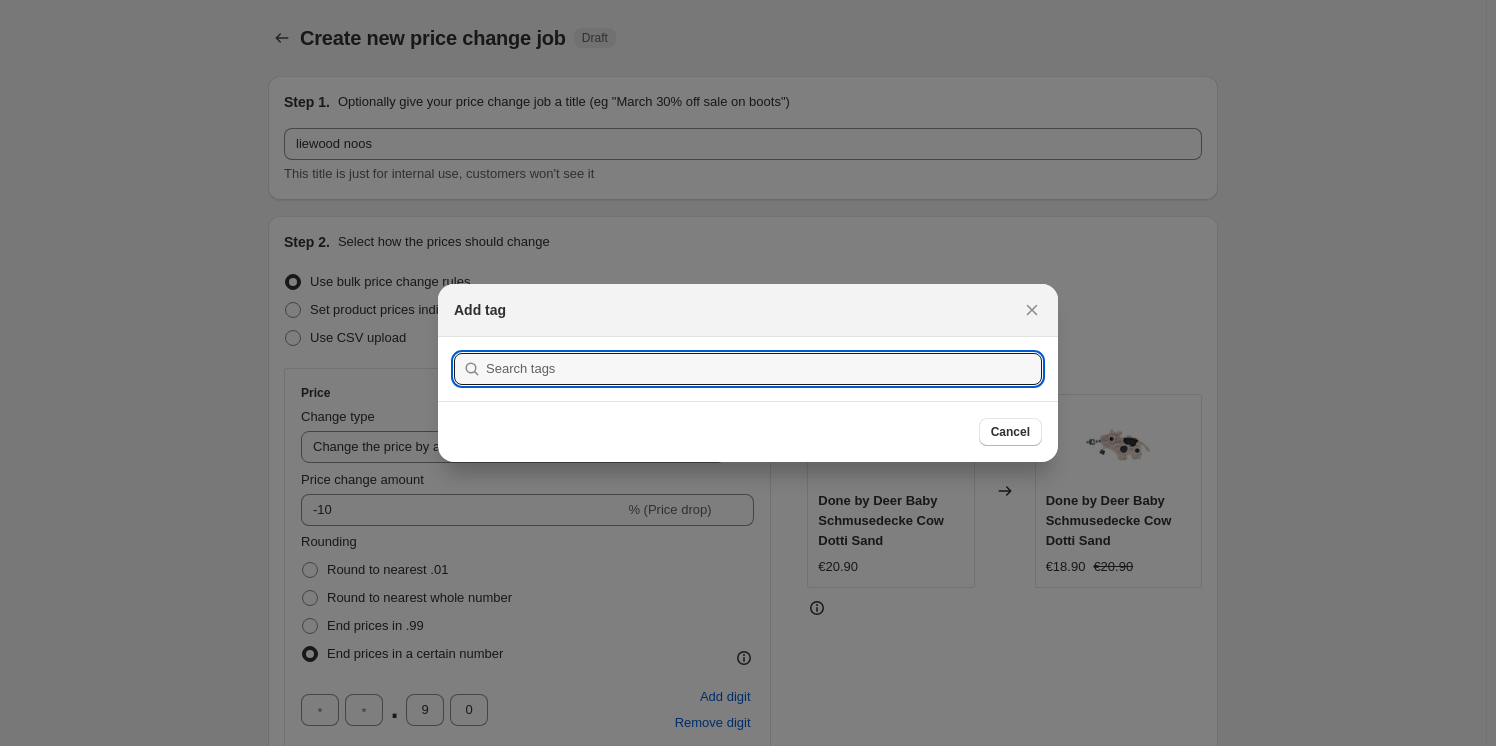 scroll, scrollTop: 818, scrollLeft: 0, axis: vertical 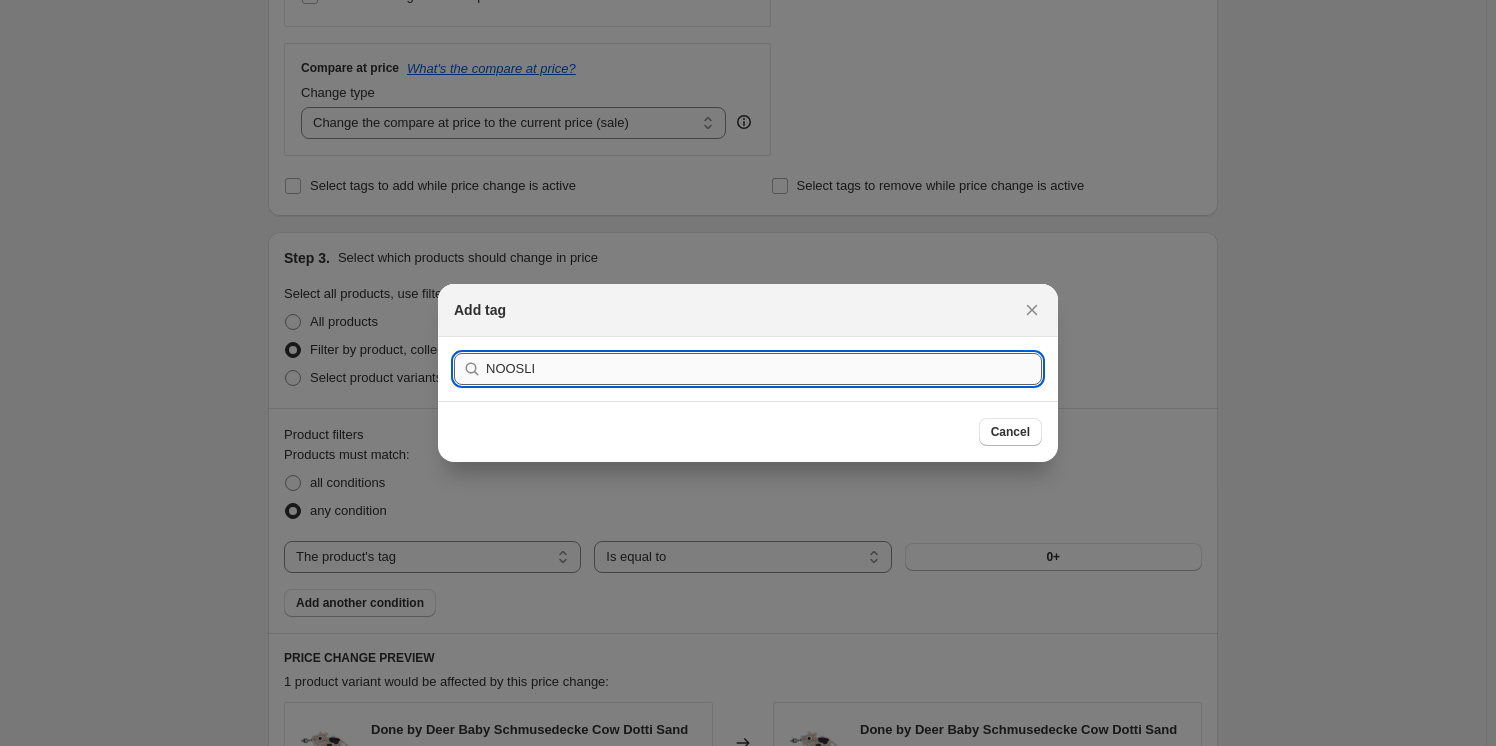 type on "NOOSLI" 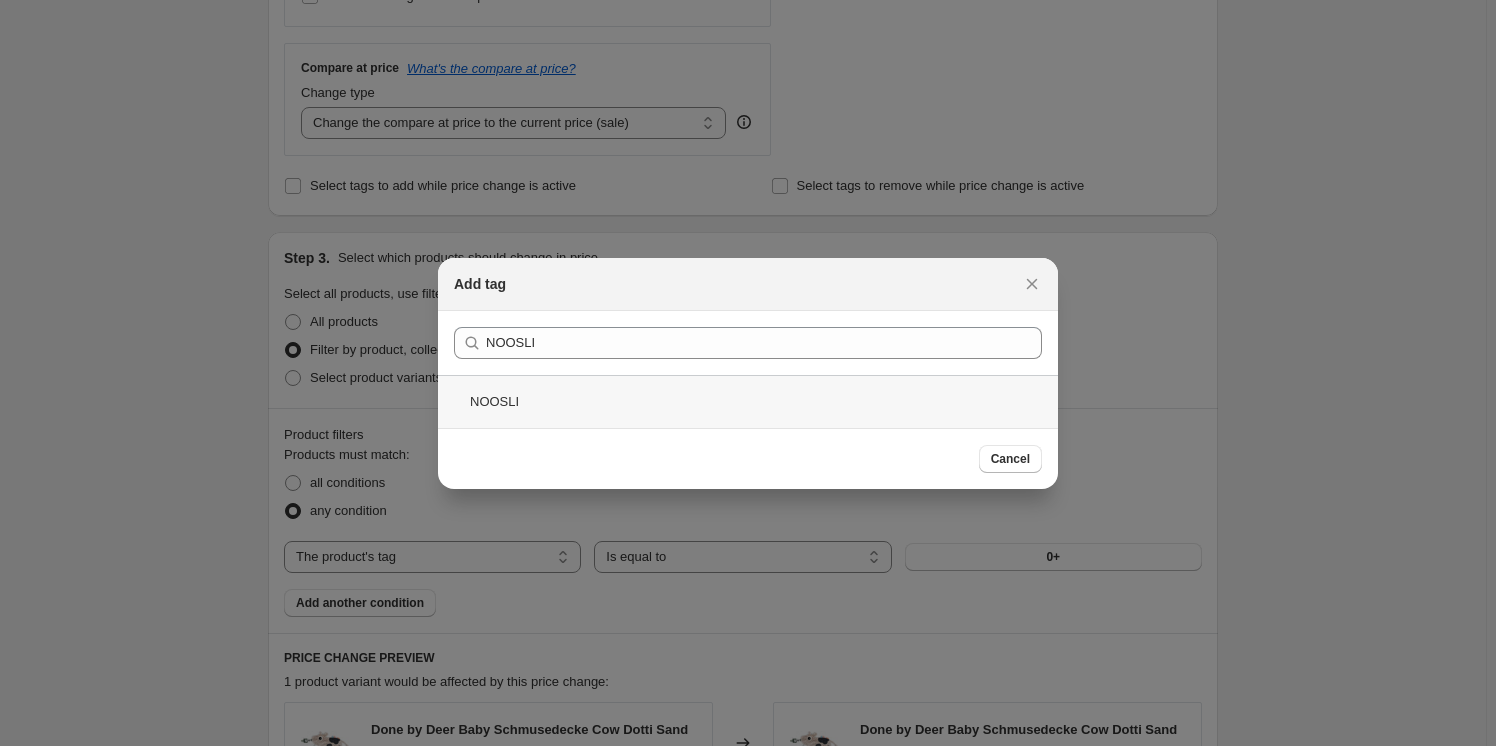 click on "NOOSLI" at bounding box center [748, 401] 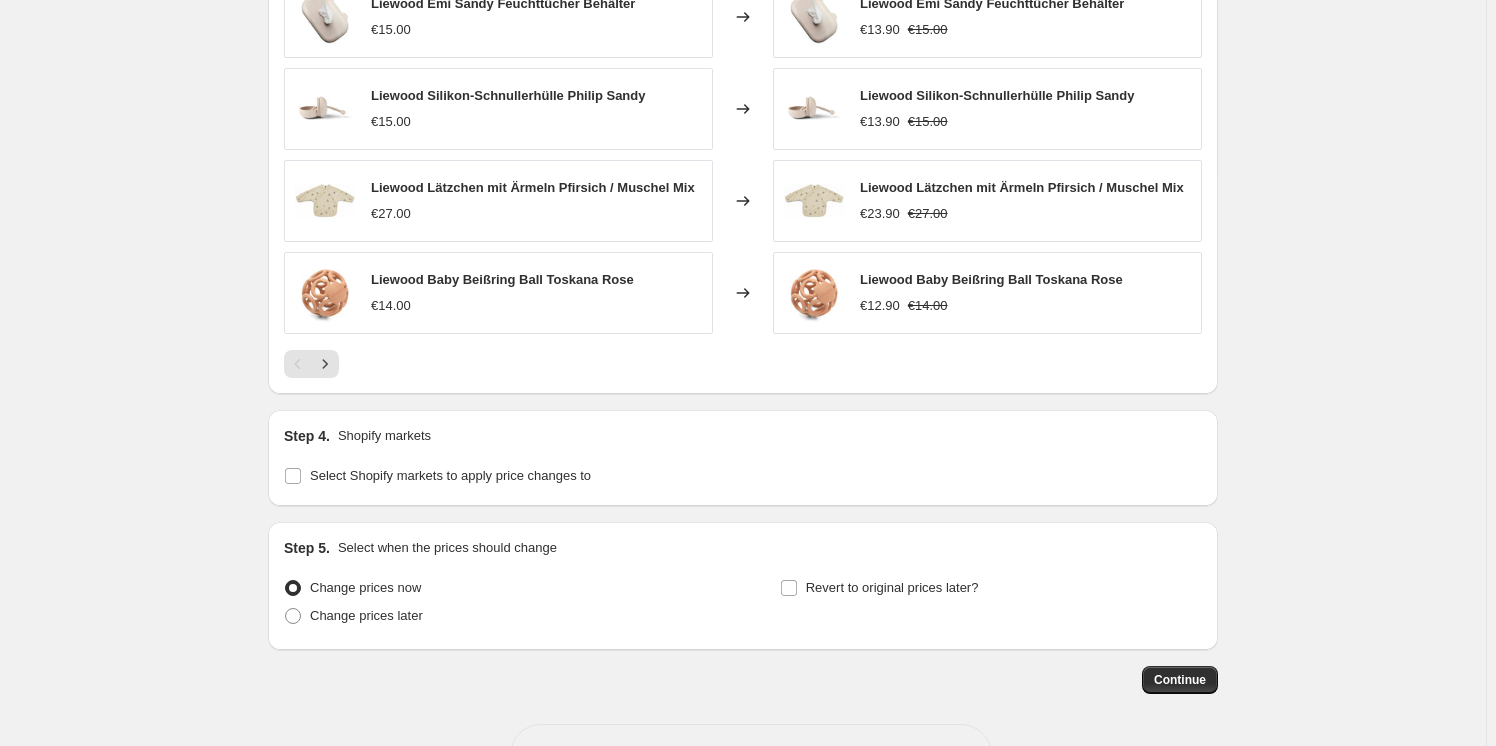 scroll, scrollTop: 1704, scrollLeft: 0, axis: vertical 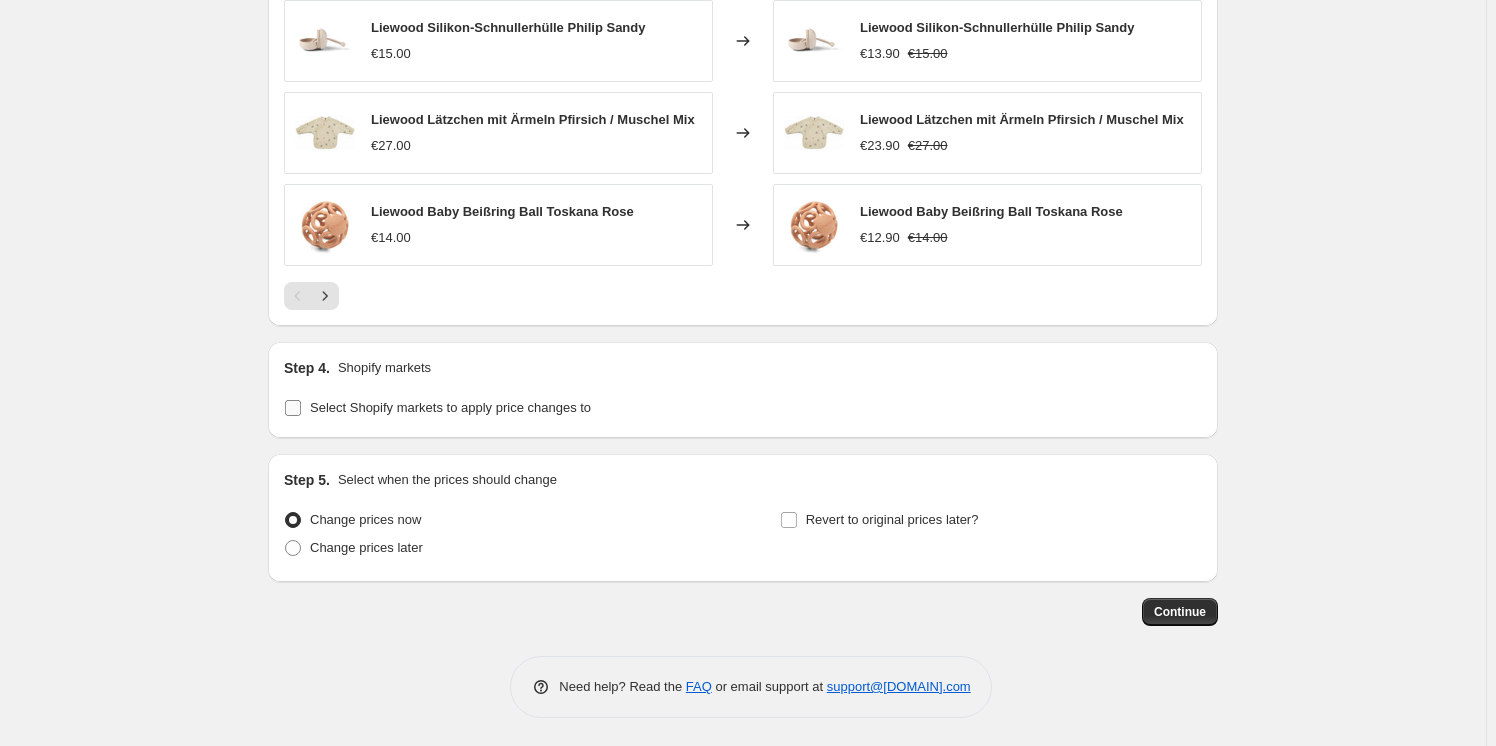 click on "Select Shopify markets to apply price changes to" at bounding box center [293, 408] 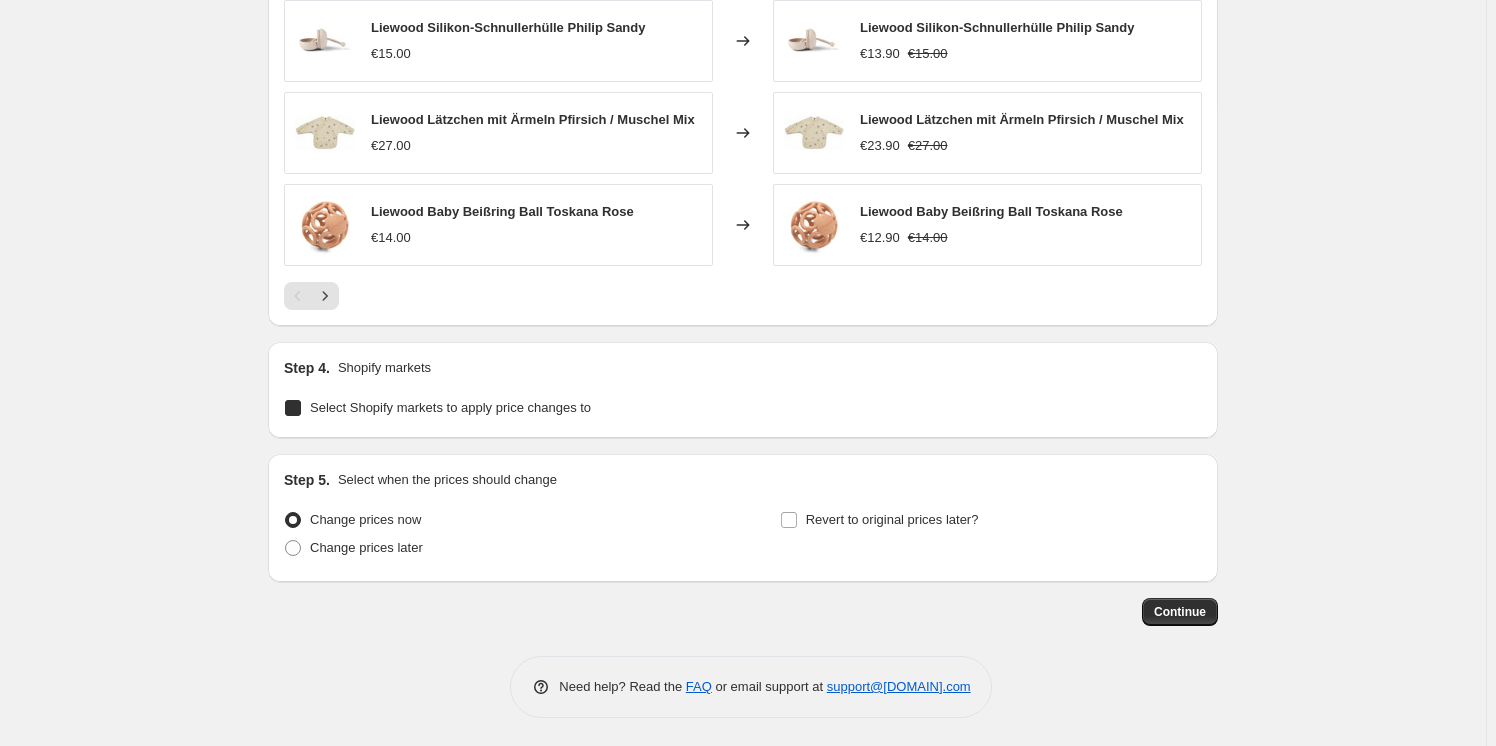 checkbox on "true" 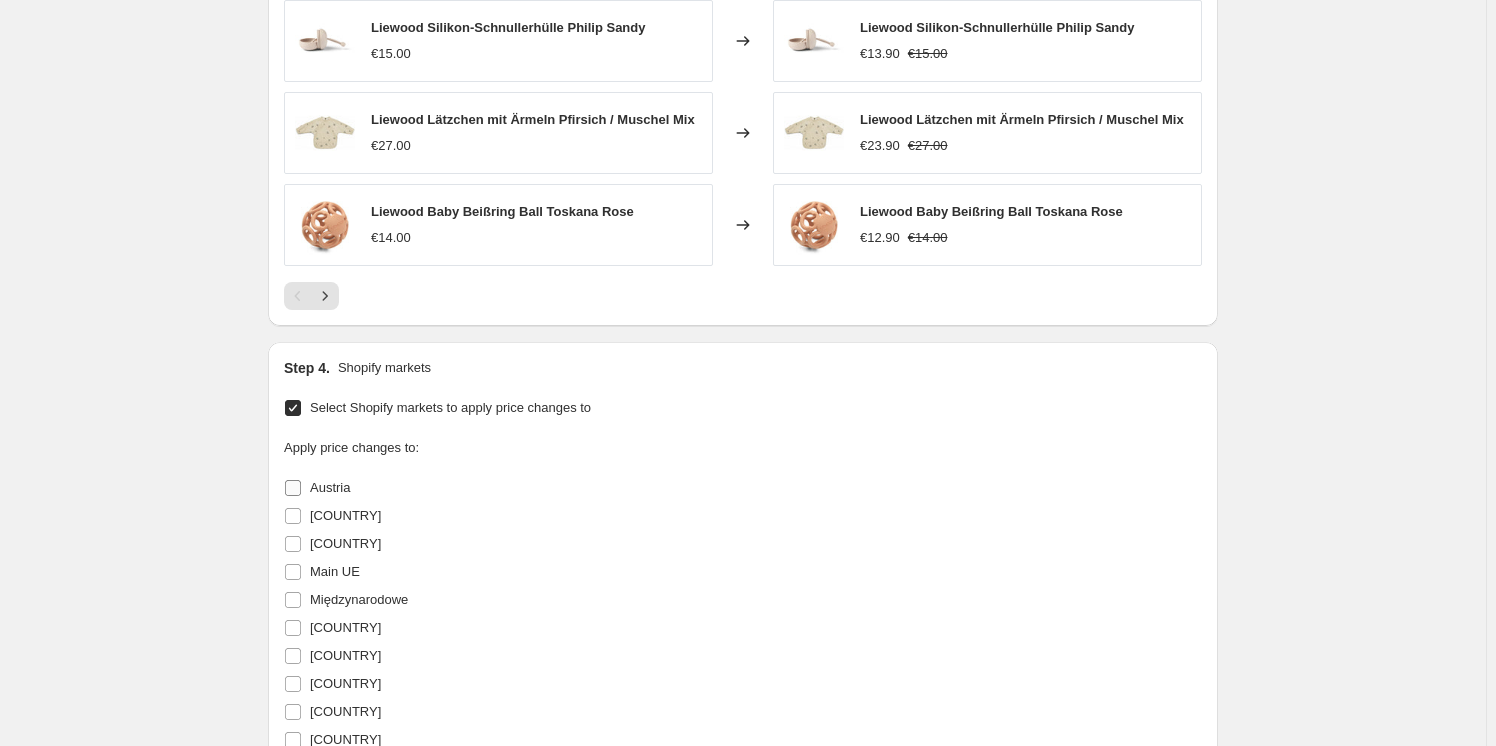 click on "Austria" at bounding box center (293, 488) 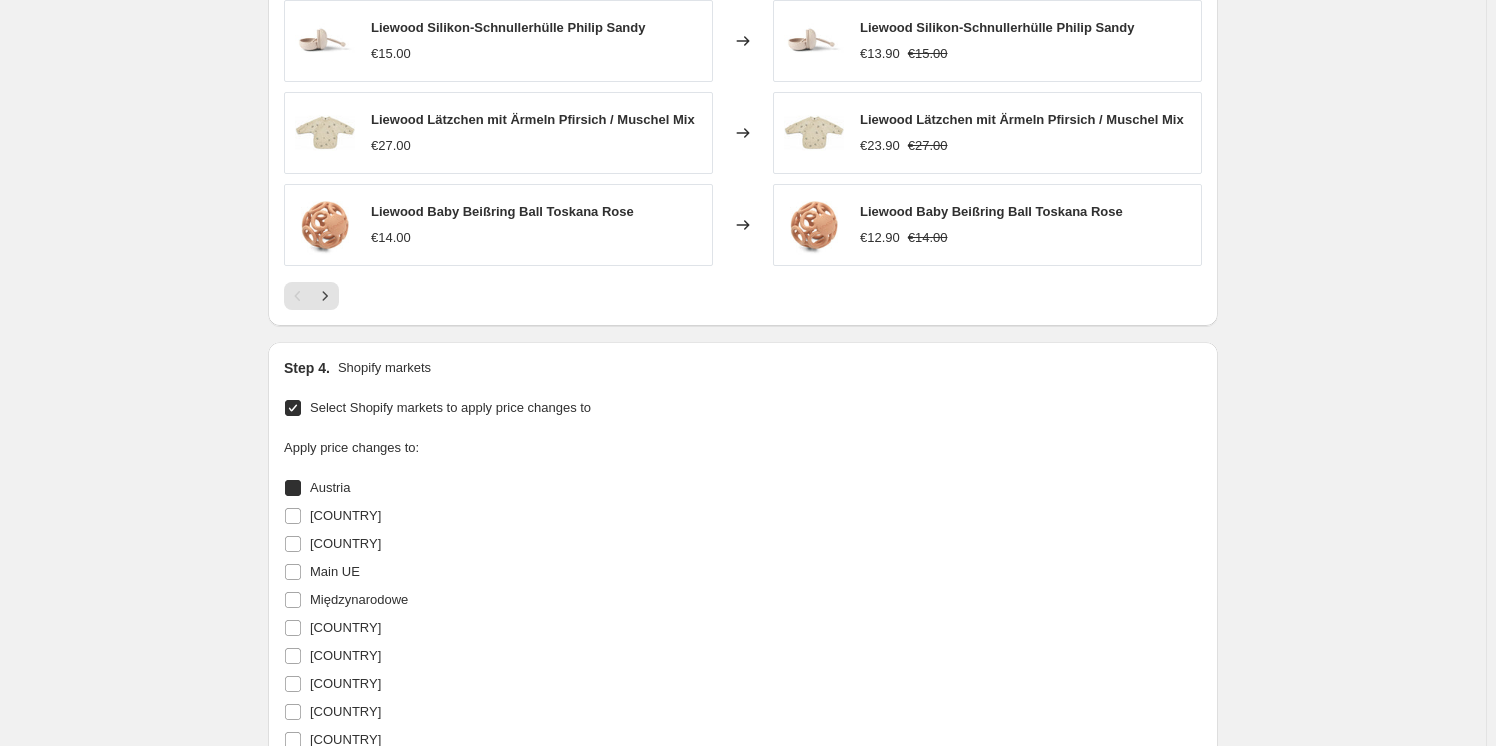 checkbox on "true" 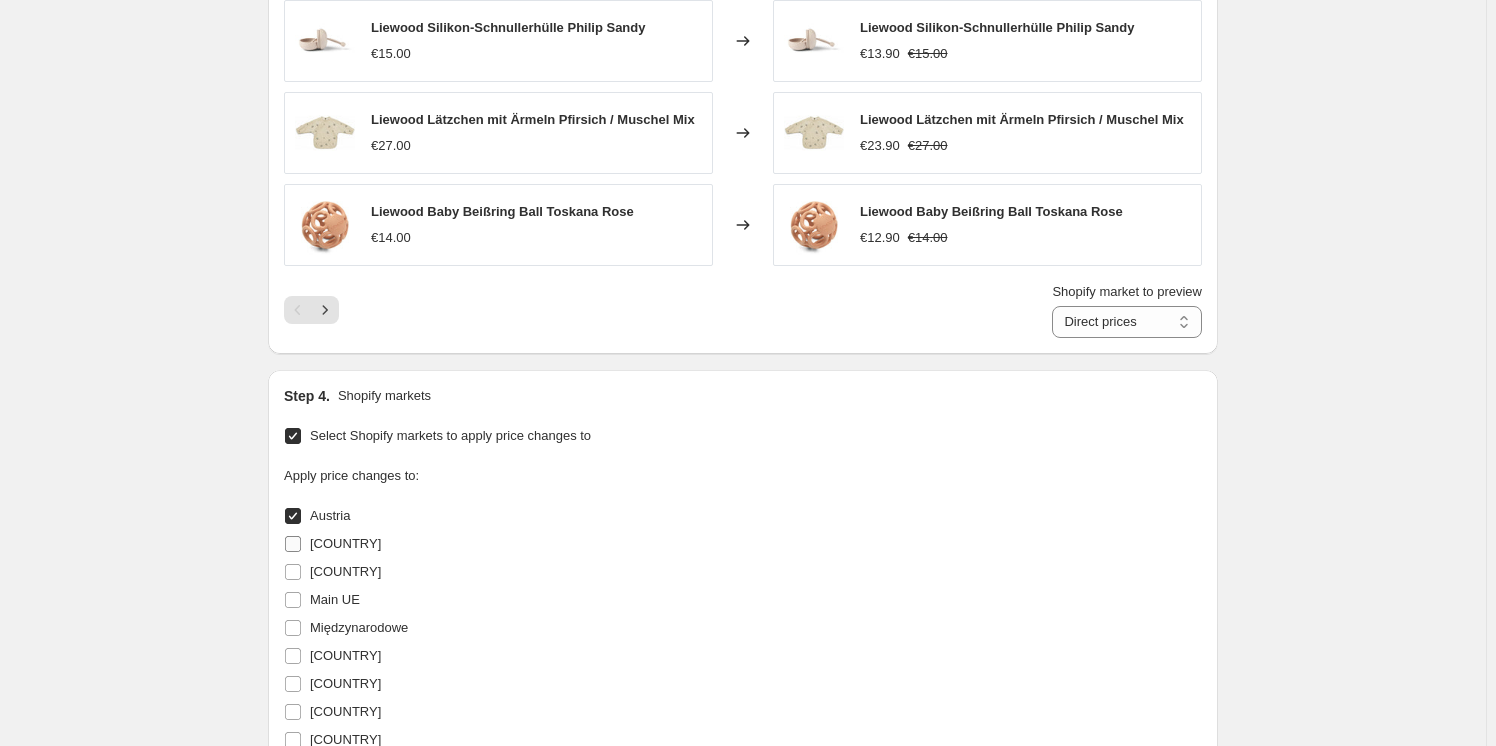 click on "[COUNTRY]" at bounding box center (293, 544) 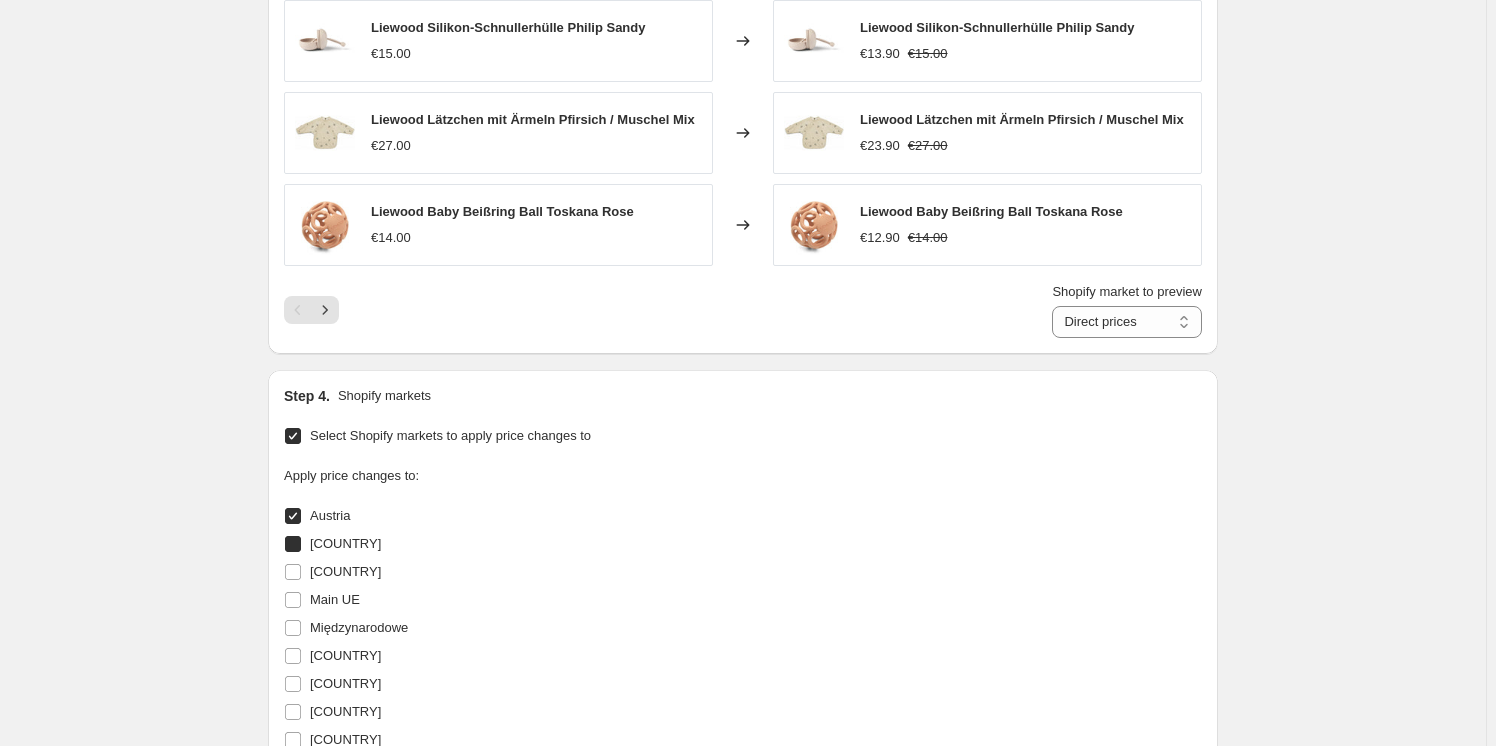 checkbox on "true" 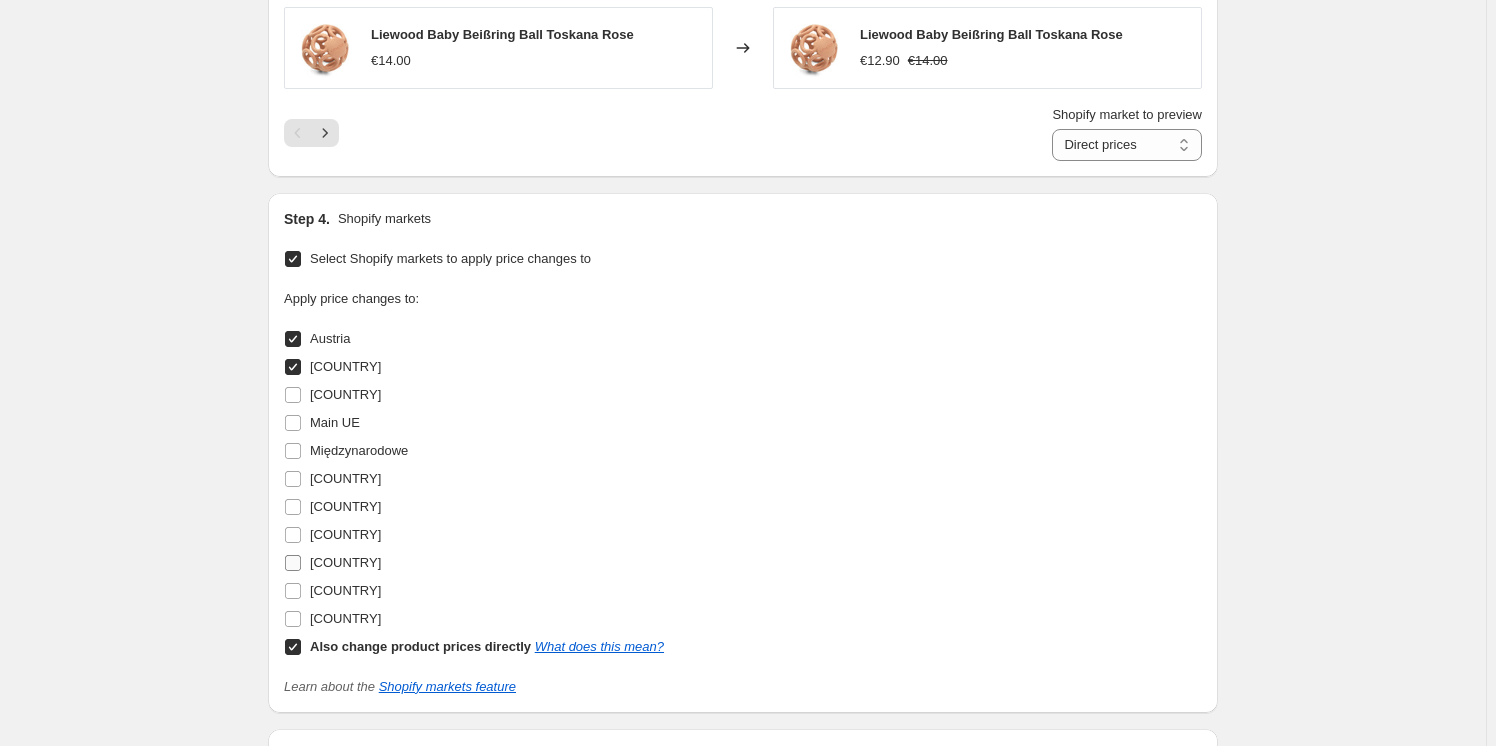 scroll, scrollTop: 1886, scrollLeft: 0, axis: vertical 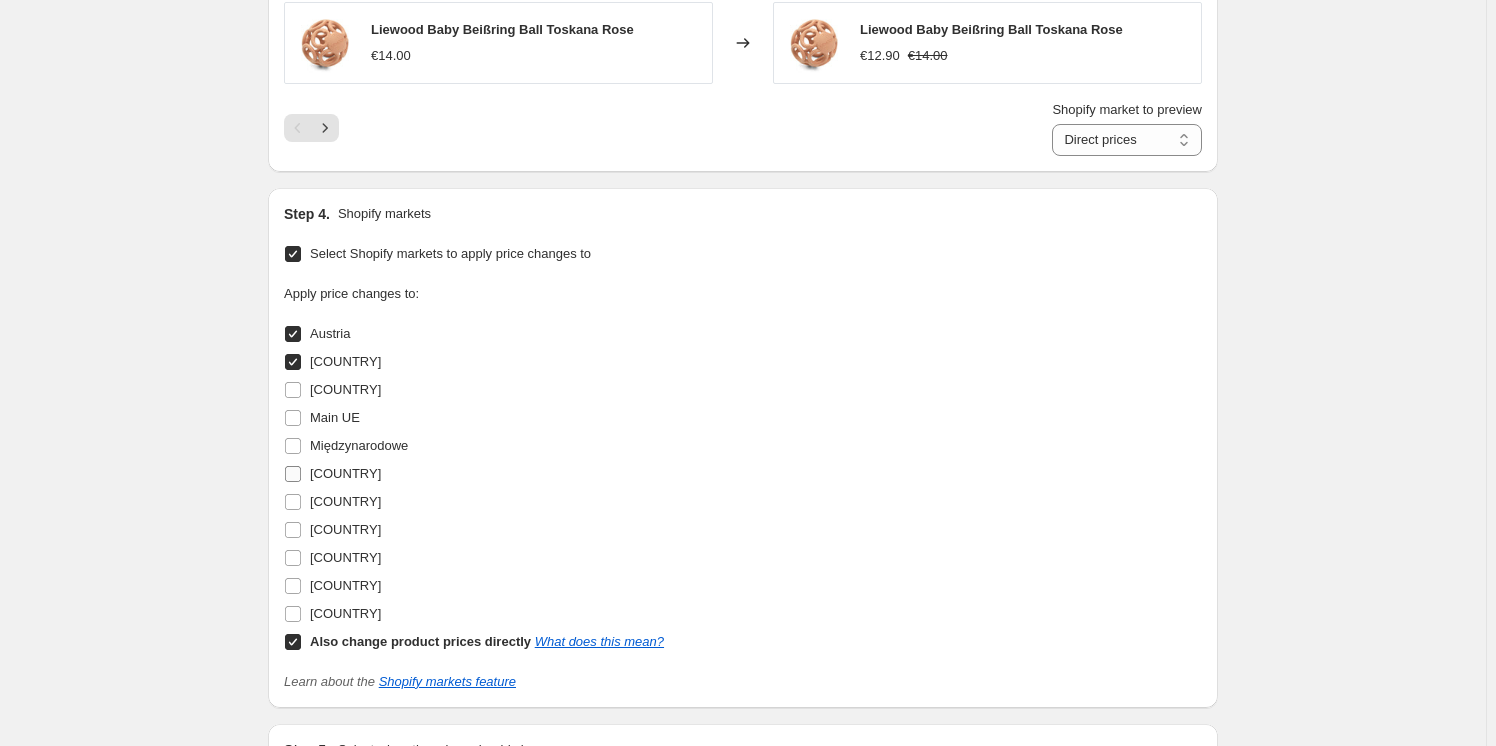 click on "[COUNTRY]" at bounding box center [293, 474] 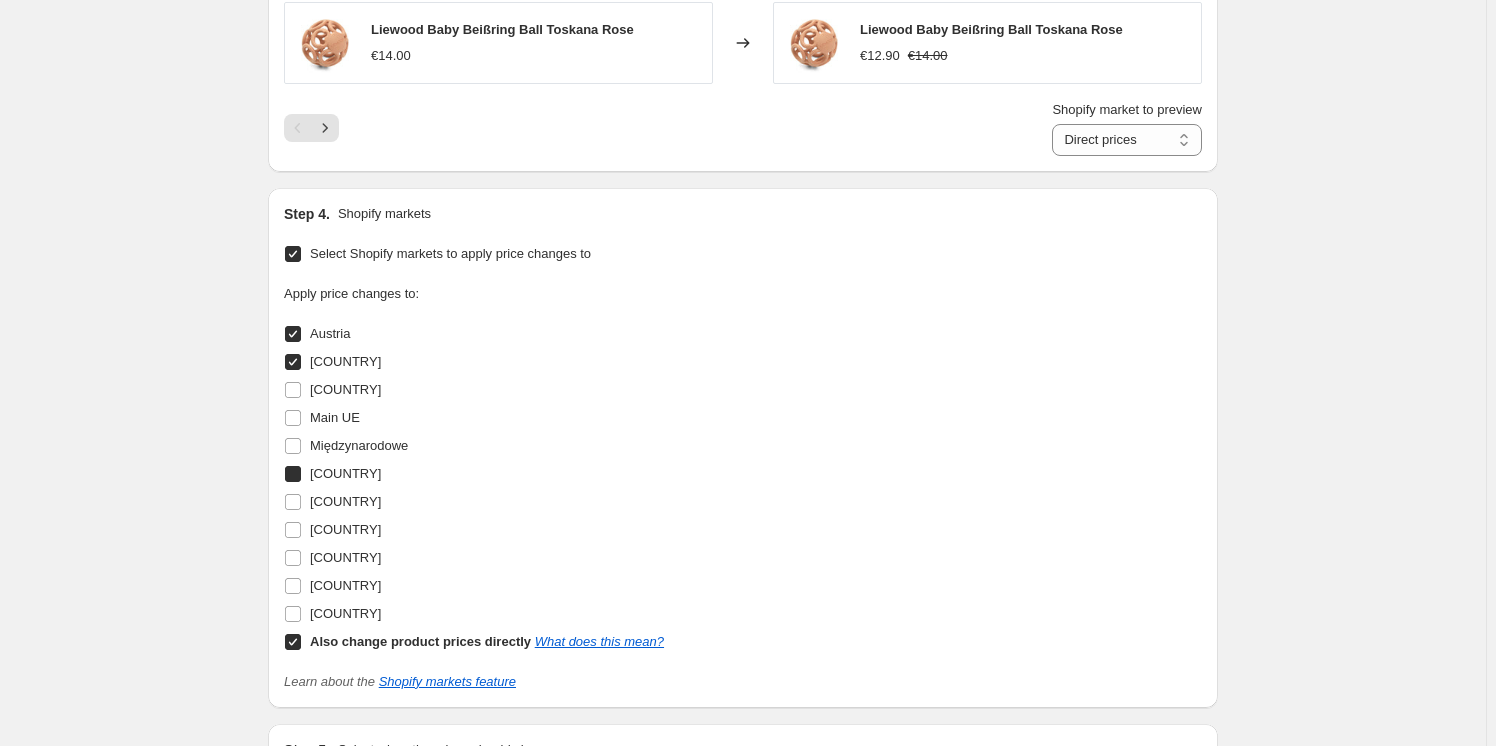 checkbox on "true" 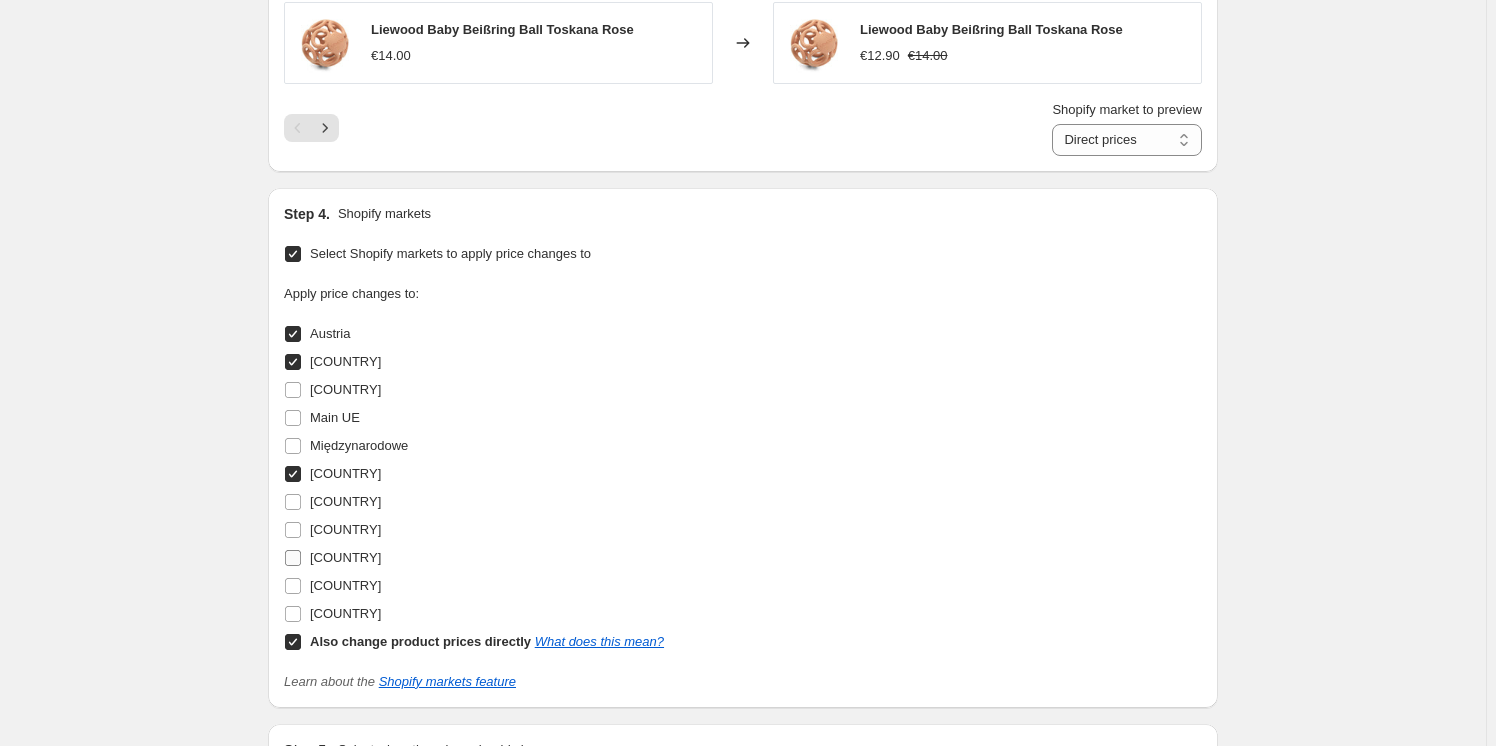 click on "[COUNTRY]" at bounding box center [293, 558] 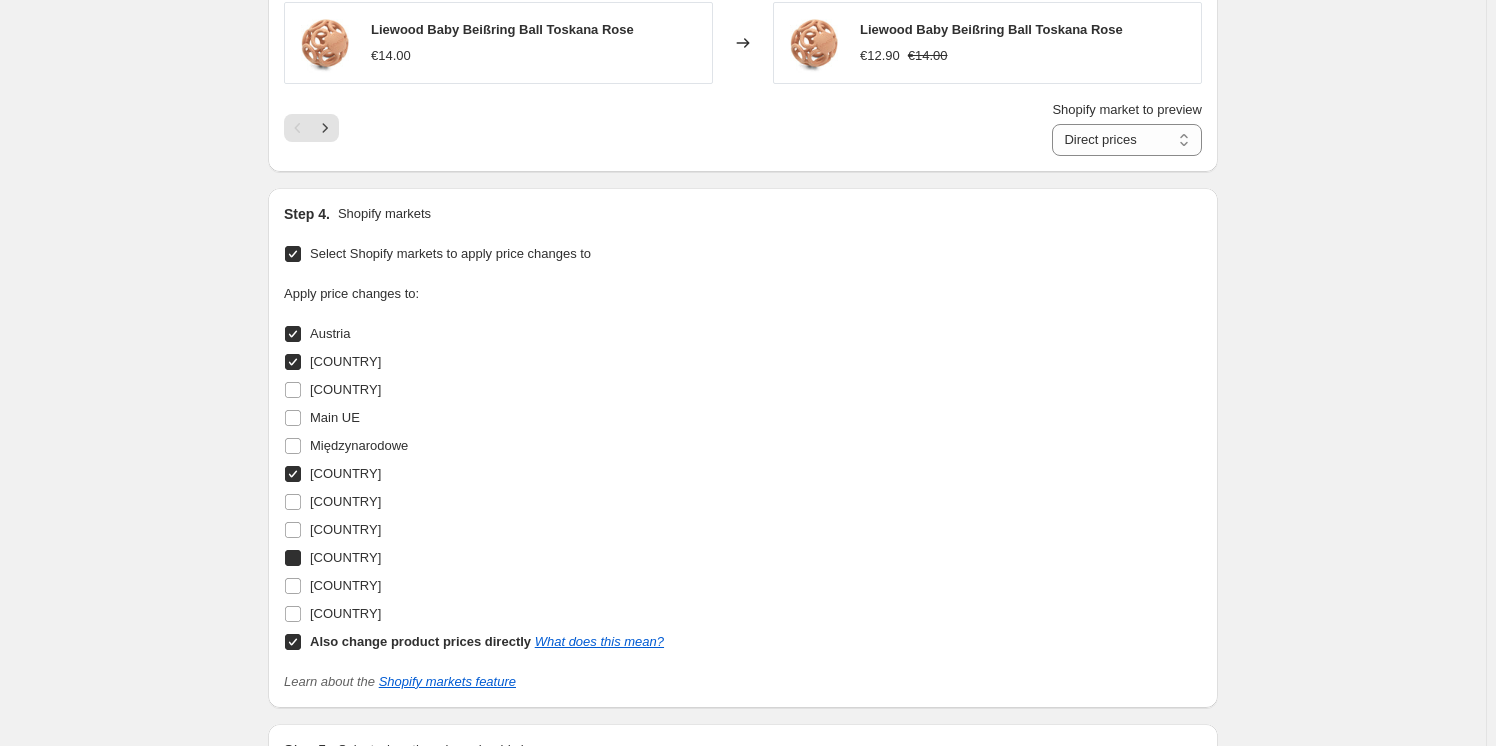 checkbox on "true" 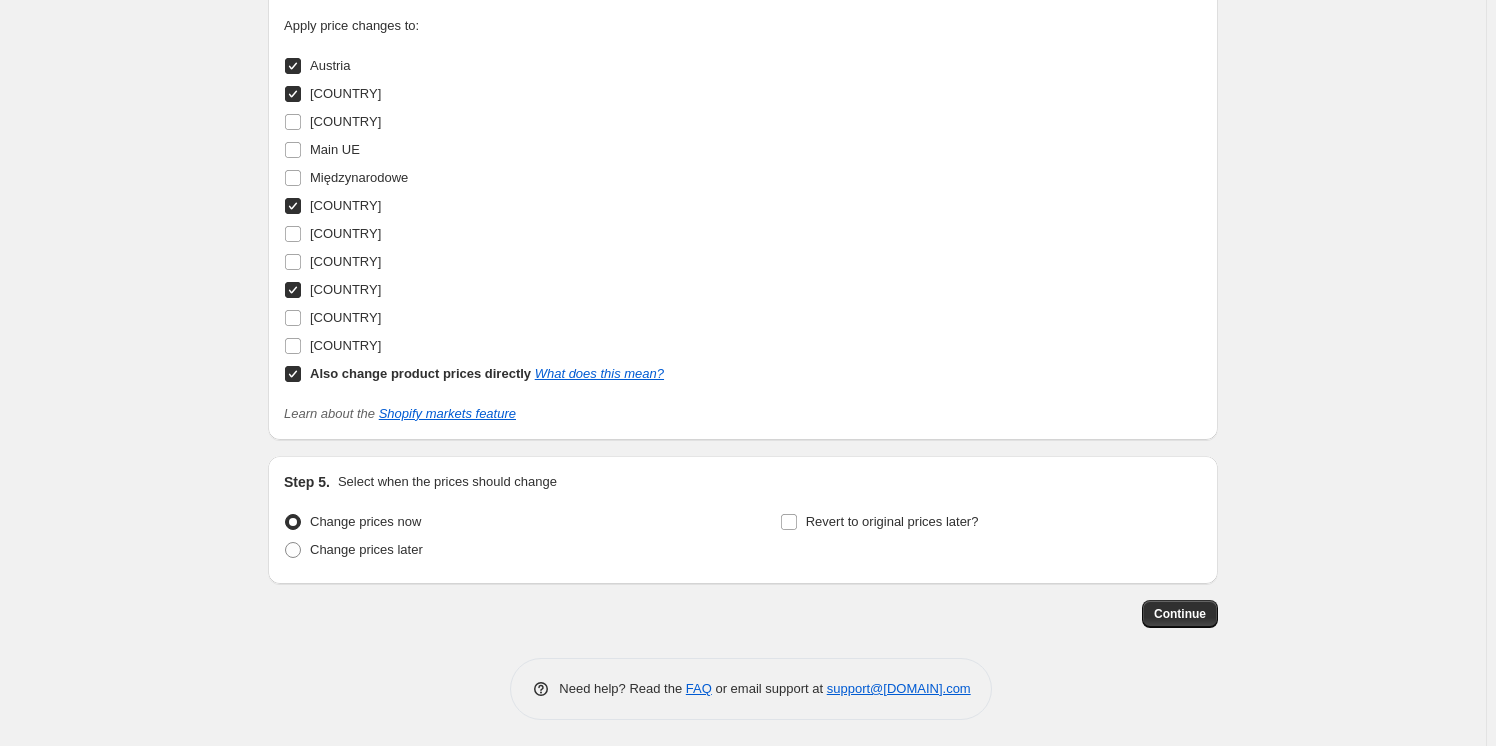 scroll, scrollTop: 2156, scrollLeft: 0, axis: vertical 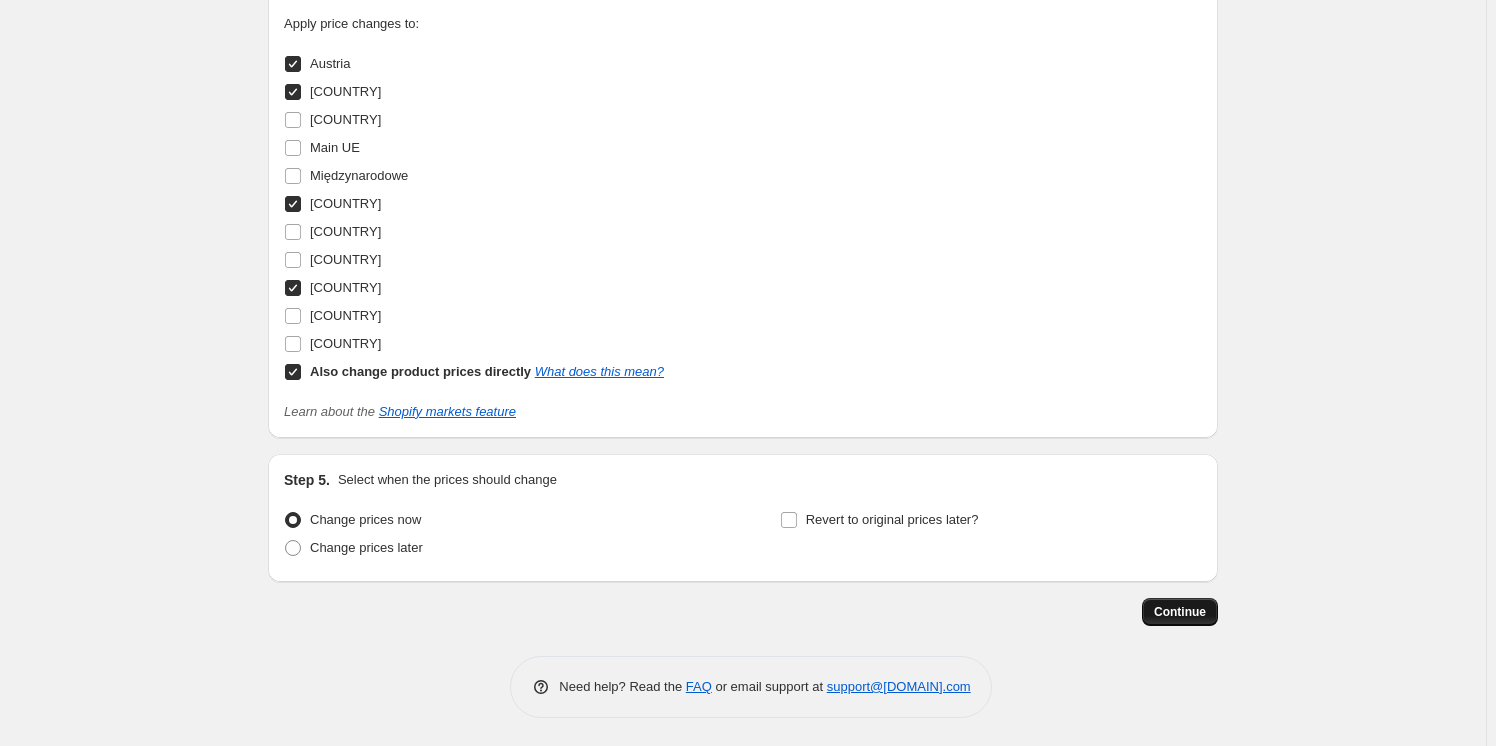 click on "Continue" at bounding box center (1180, 612) 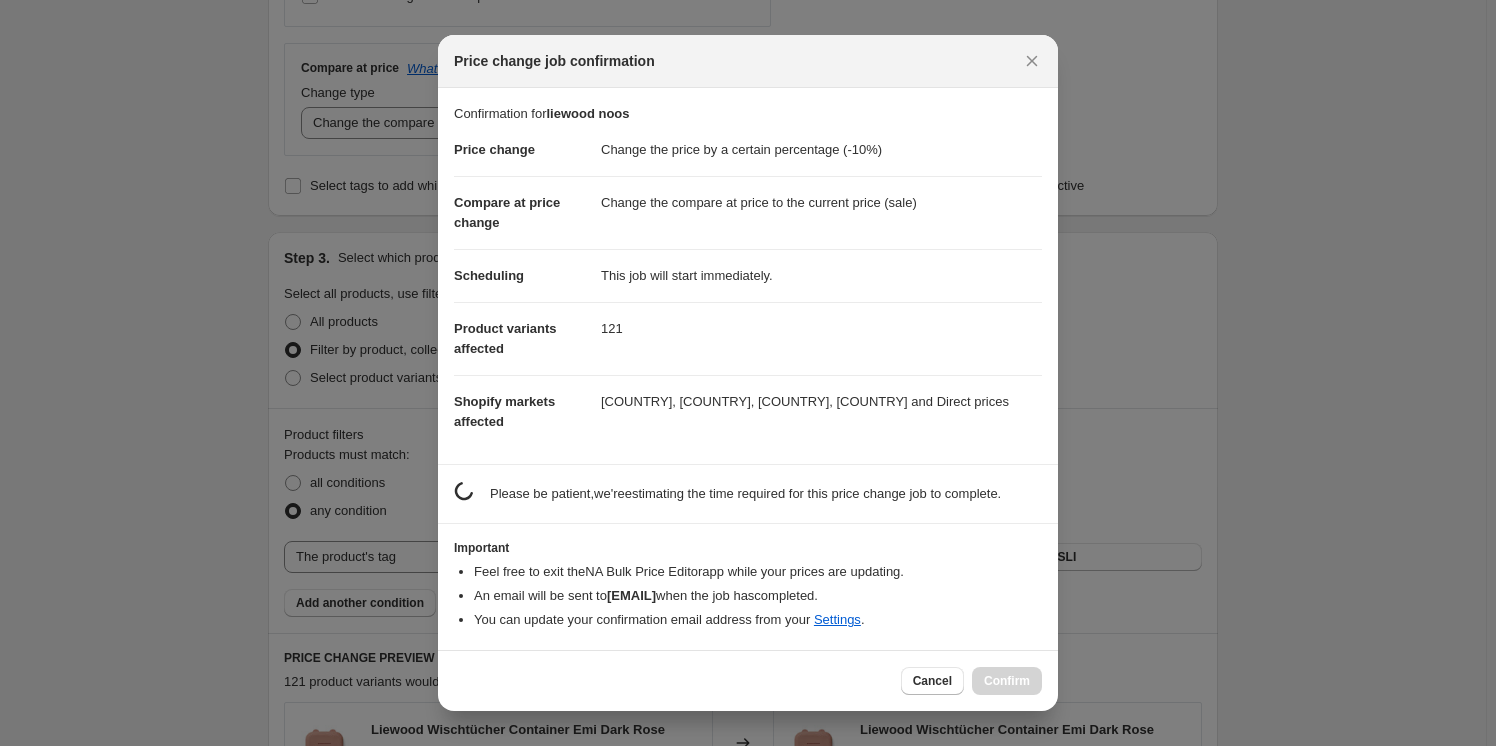 scroll, scrollTop: 0, scrollLeft: 0, axis: both 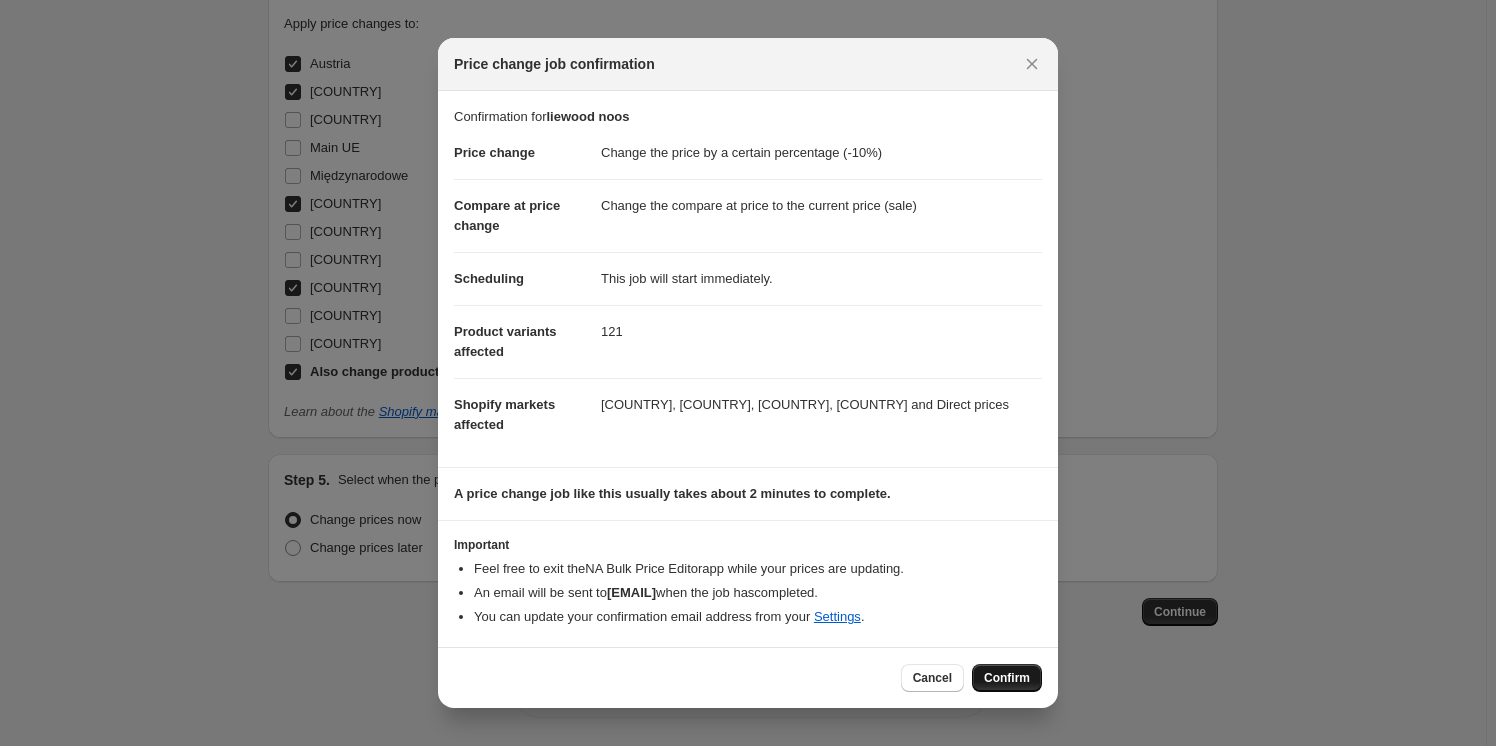 click on "Confirm" at bounding box center (1007, 678) 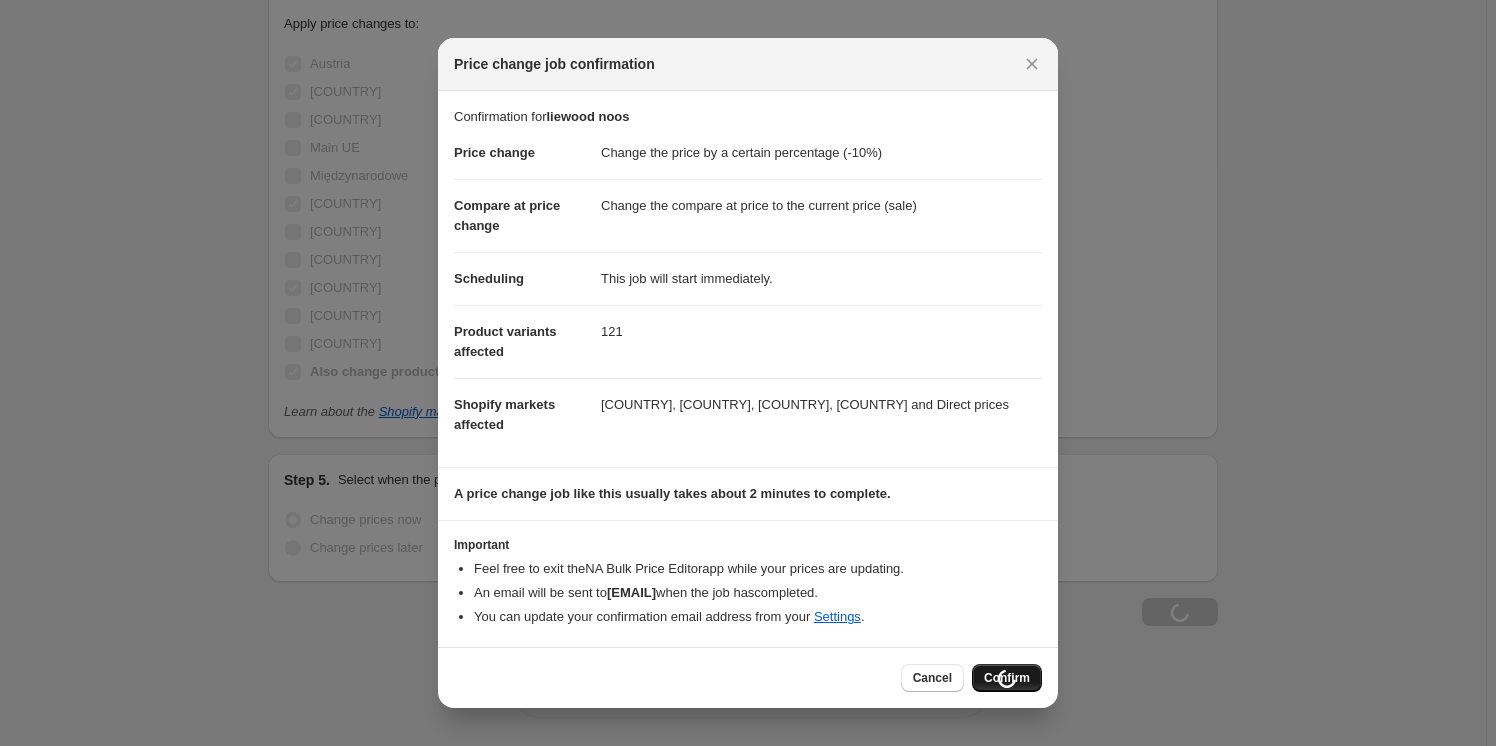 scroll, scrollTop: 2223, scrollLeft: 0, axis: vertical 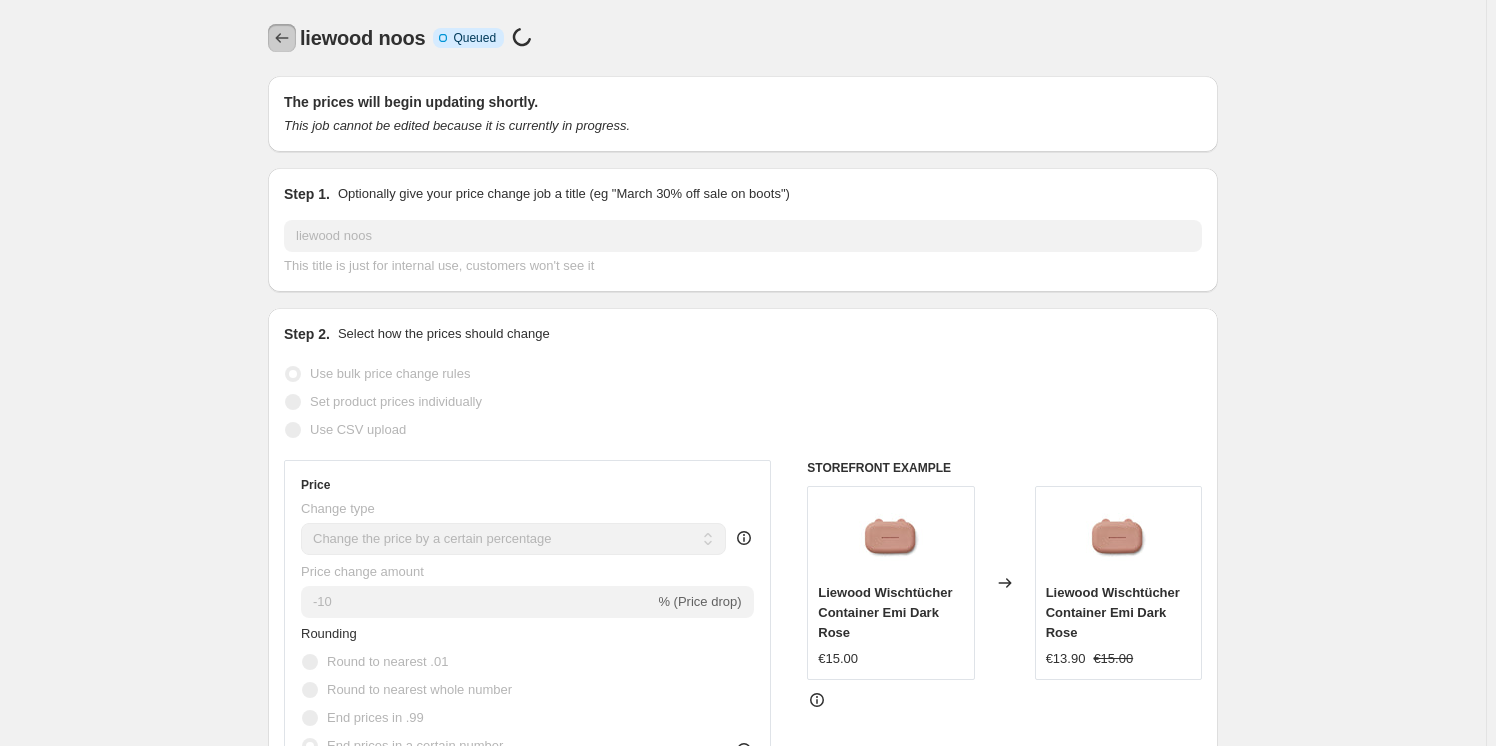 click 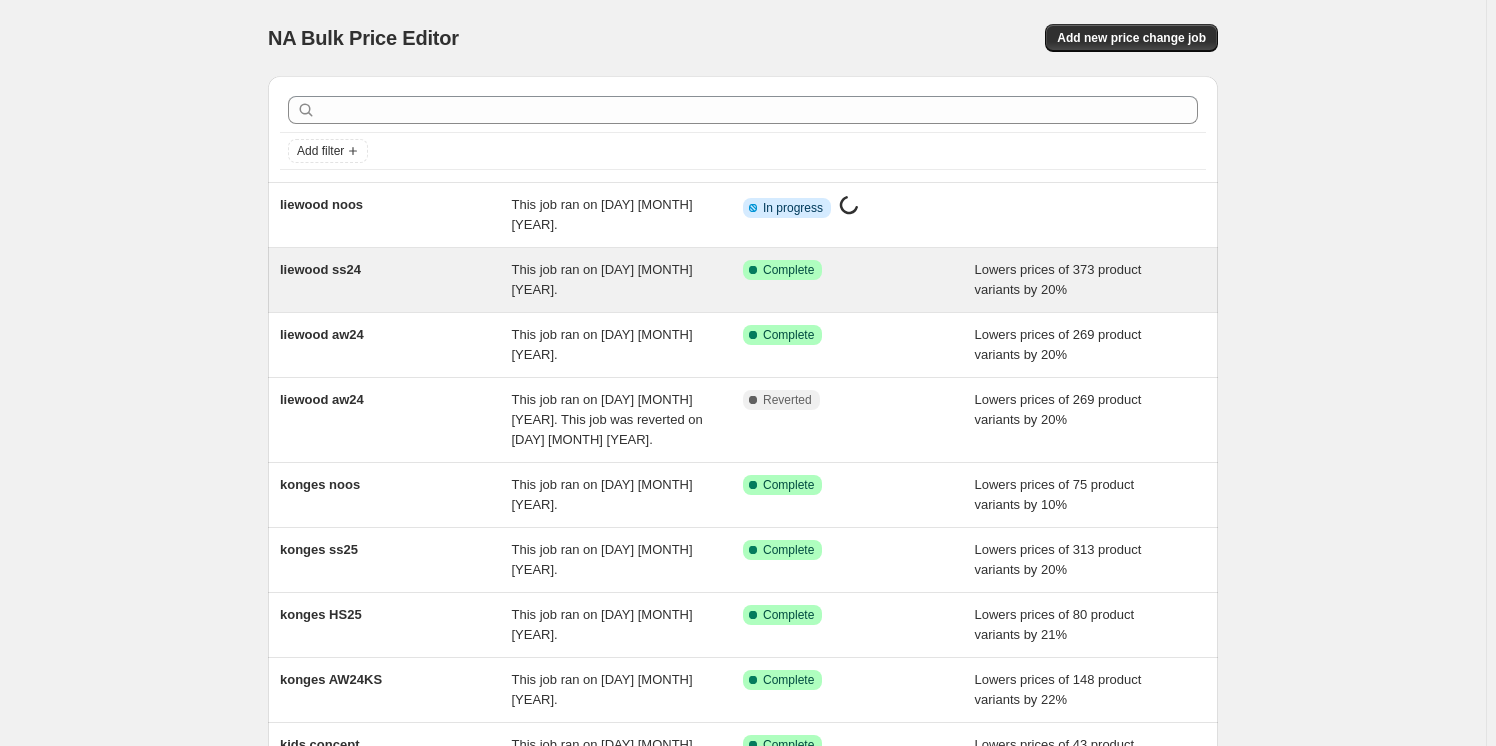 click on "liewood ss24" at bounding box center (396, 280) 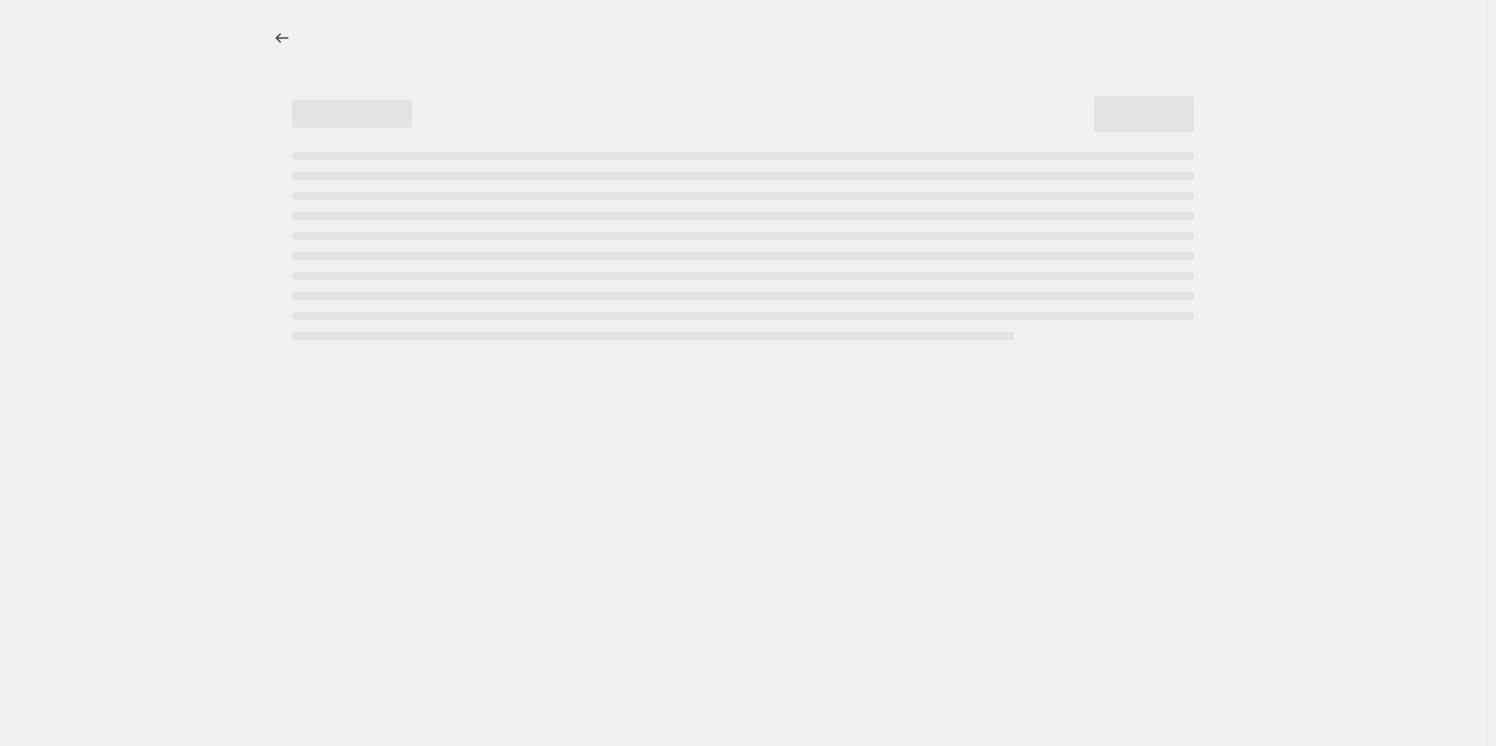 select on "percentage" 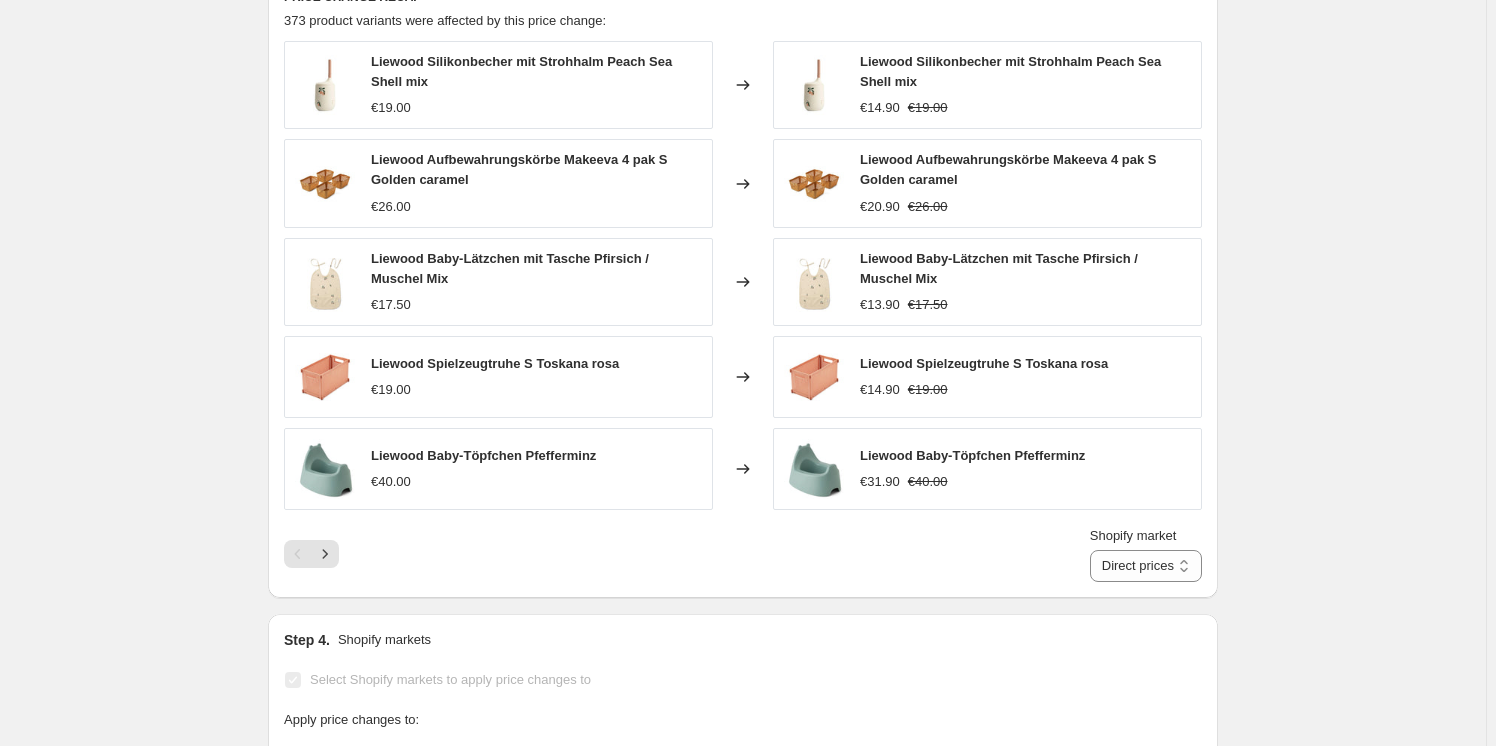scroll, scrollTop: 2321, scrollLeft: 0, axis: vertical 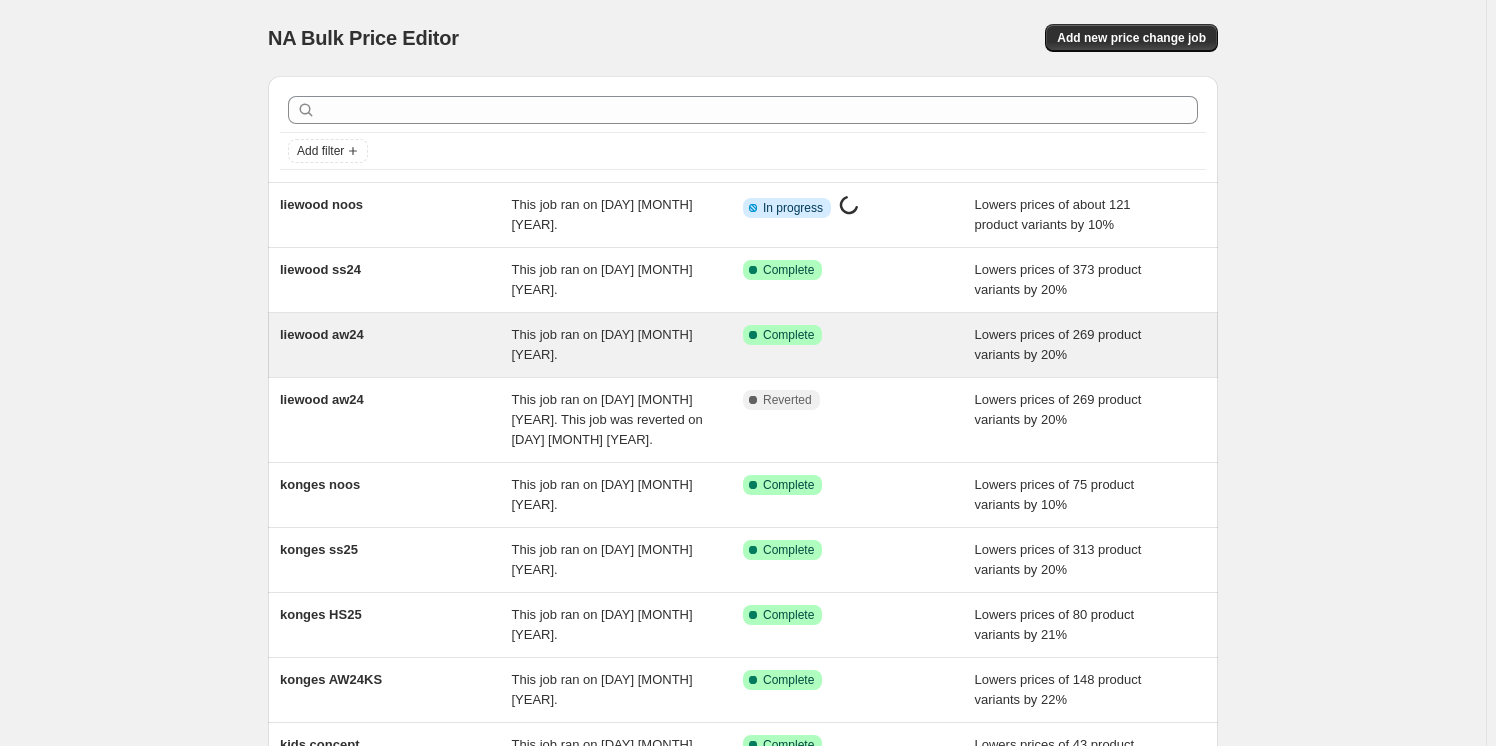 click on "liewood aw24" at bounding box center (396, 345) 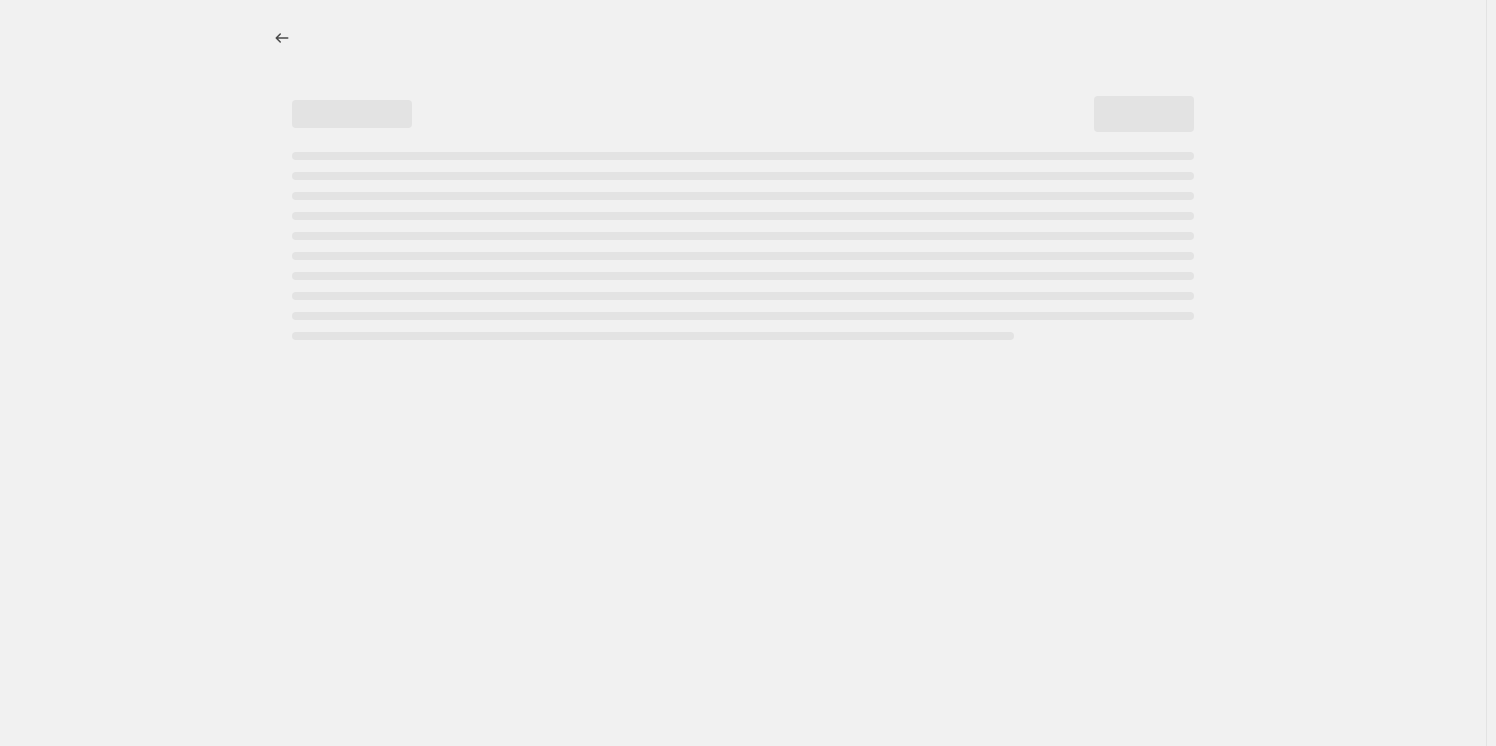 select on "percentage" 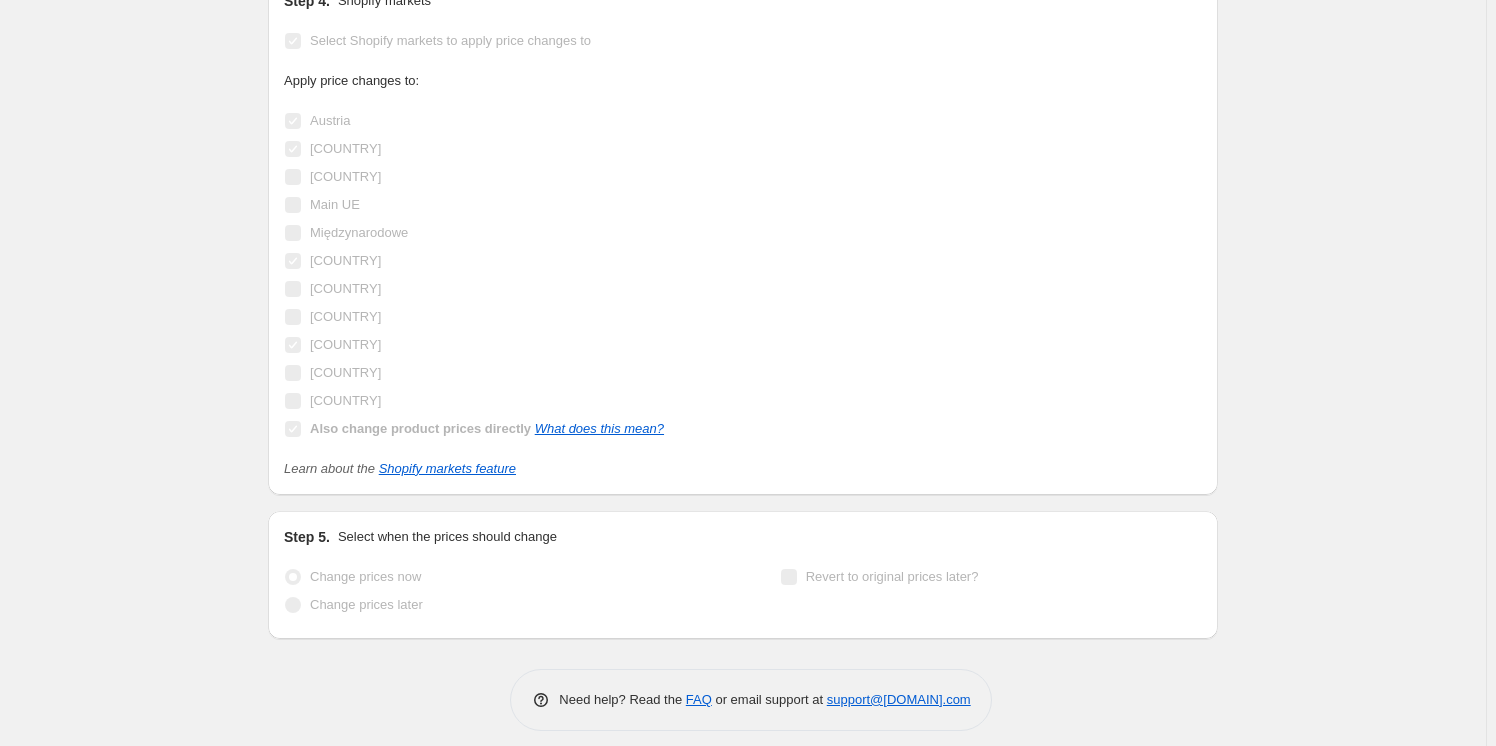 scroll, scrollTop: 2309, scrollLeft: 0, axis: vertical 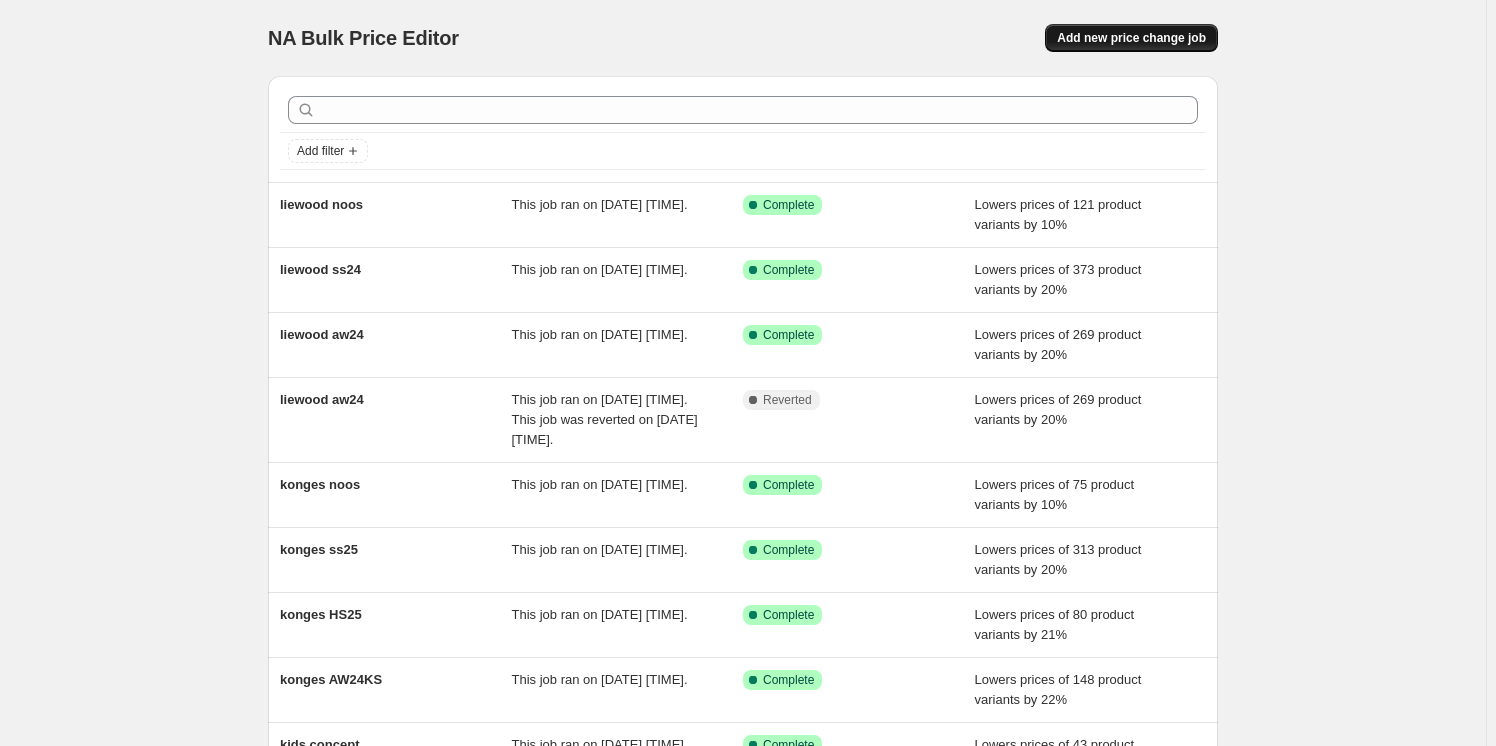 click on "Add new price change job" at bounding box center (1131, 38) 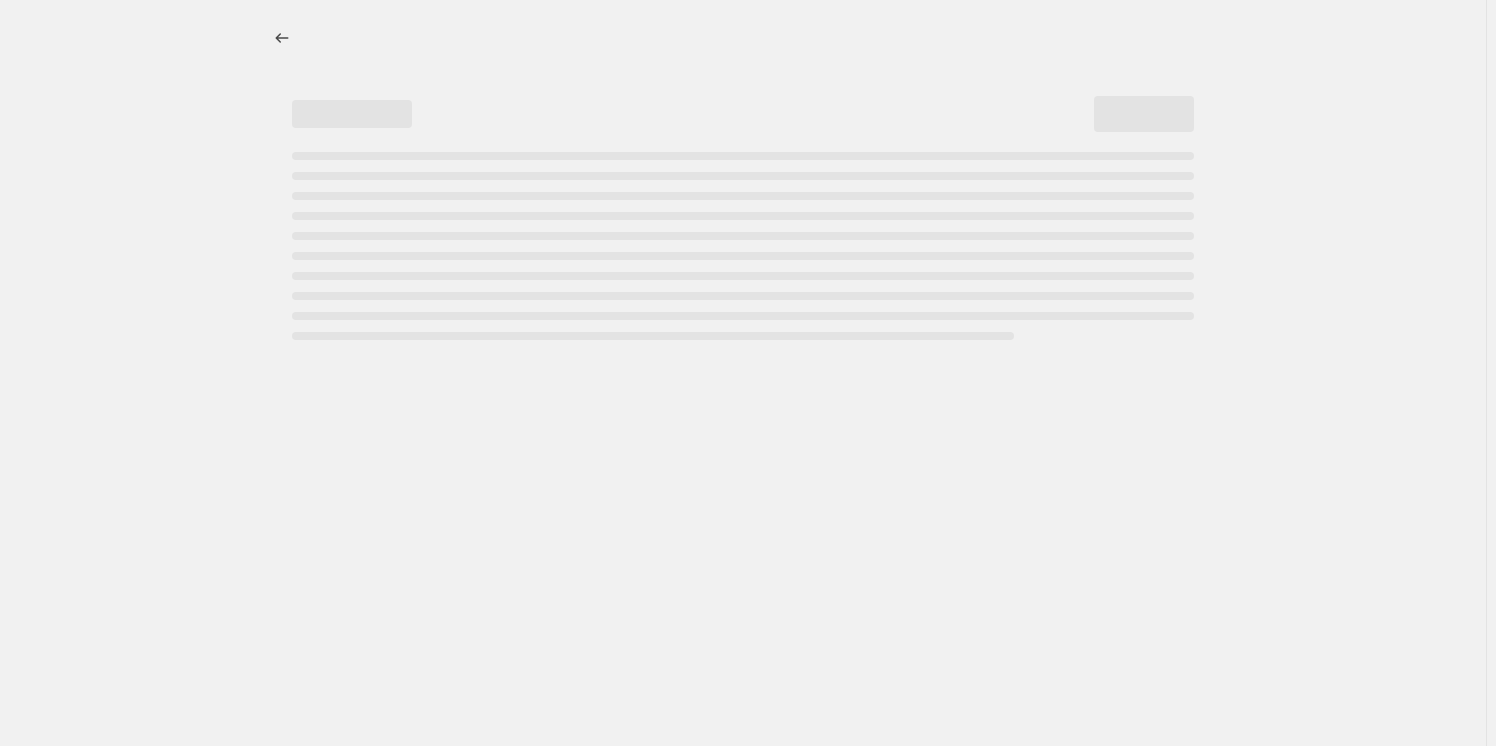 select on "percentage" 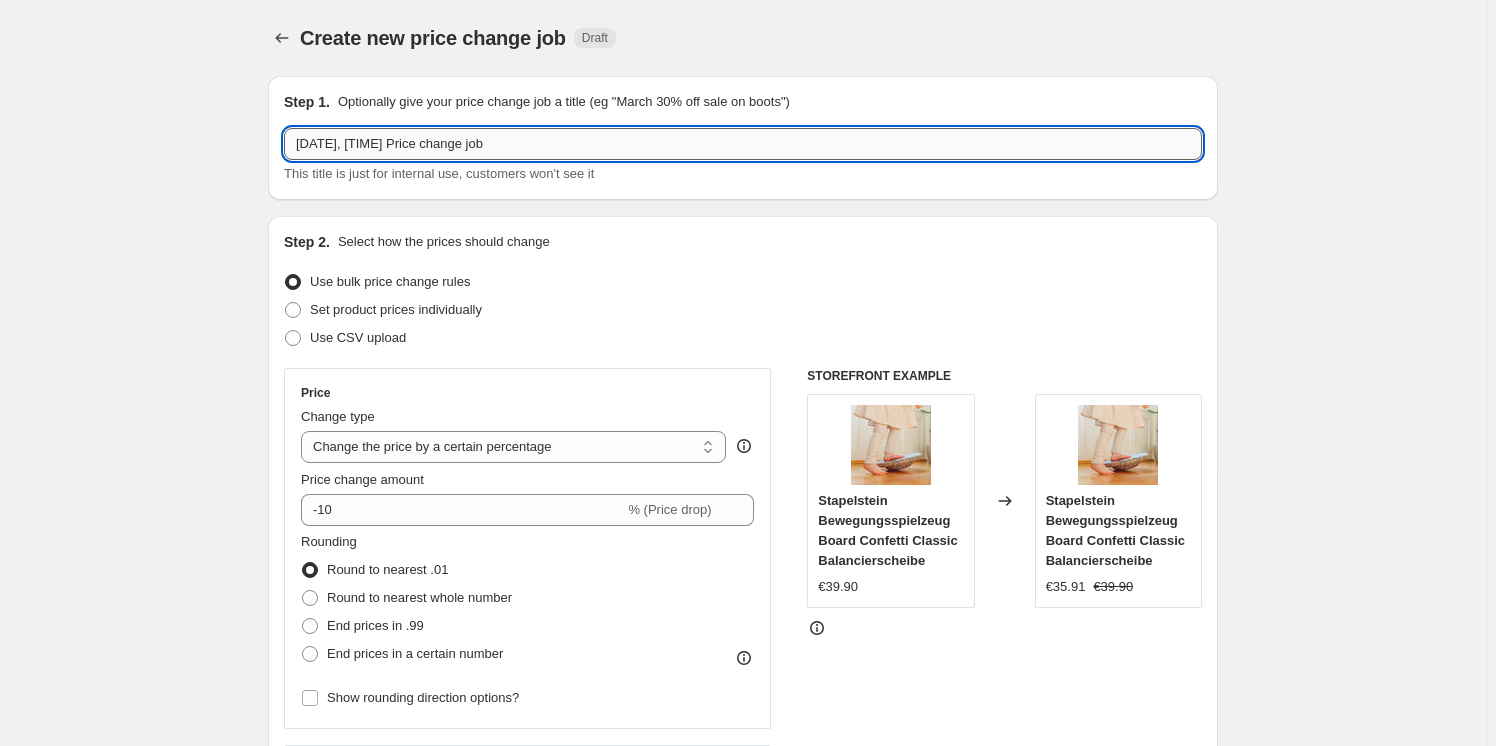 click on "5 sie 2025, 13:17:46 Price change job" at bounding box center (743, 144) 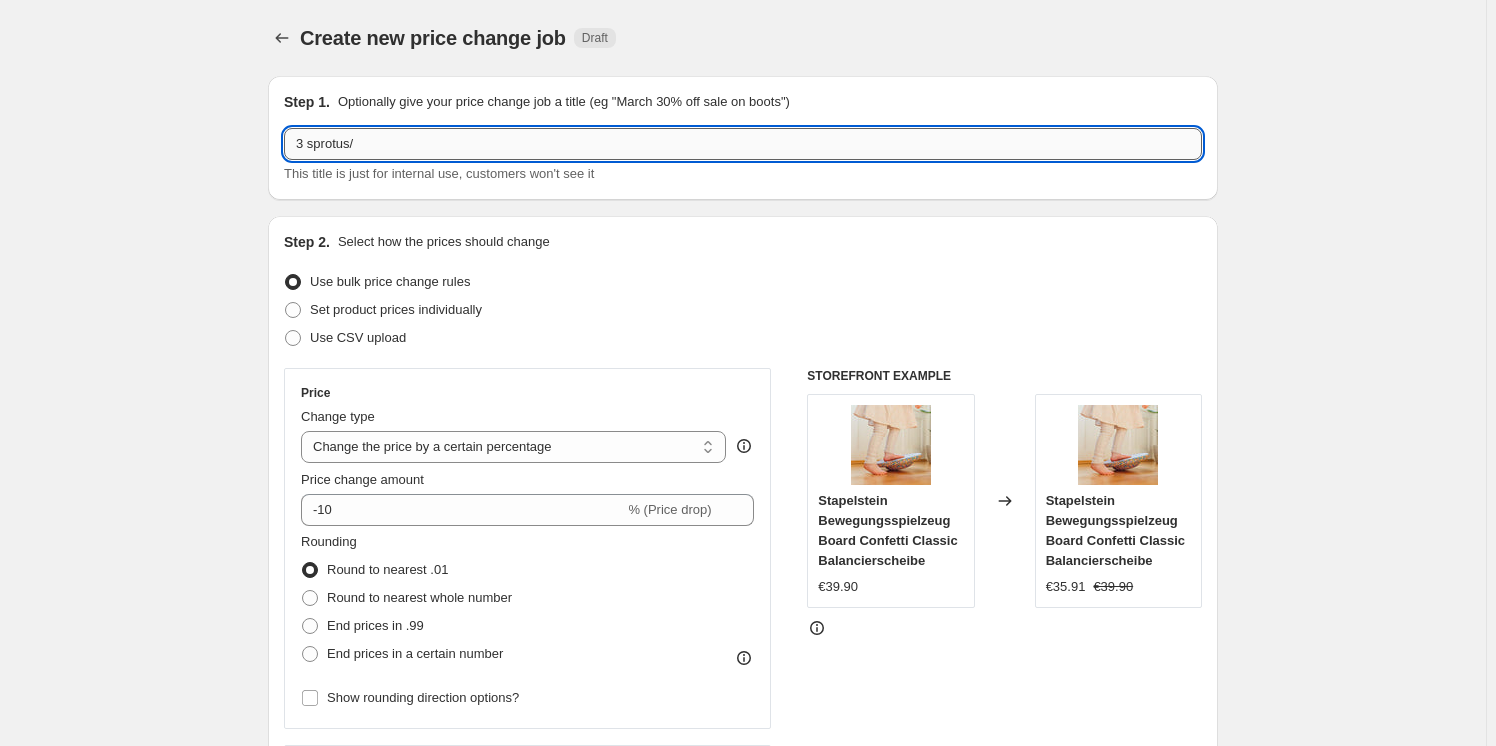 click on "3 sprotus/" at bounding box center [743, 144] 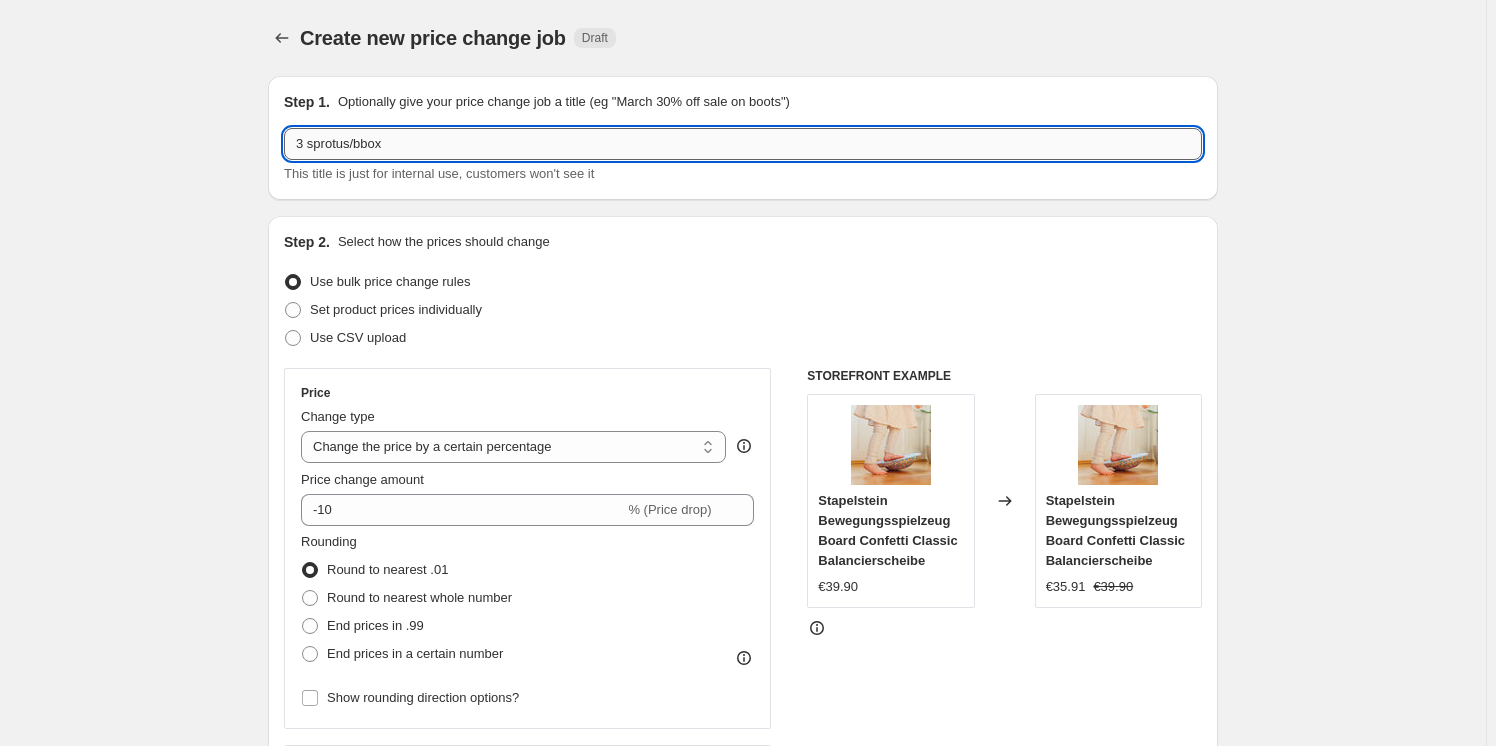 click on "3 sprotus/bbox" at bounding box center [743, 144] 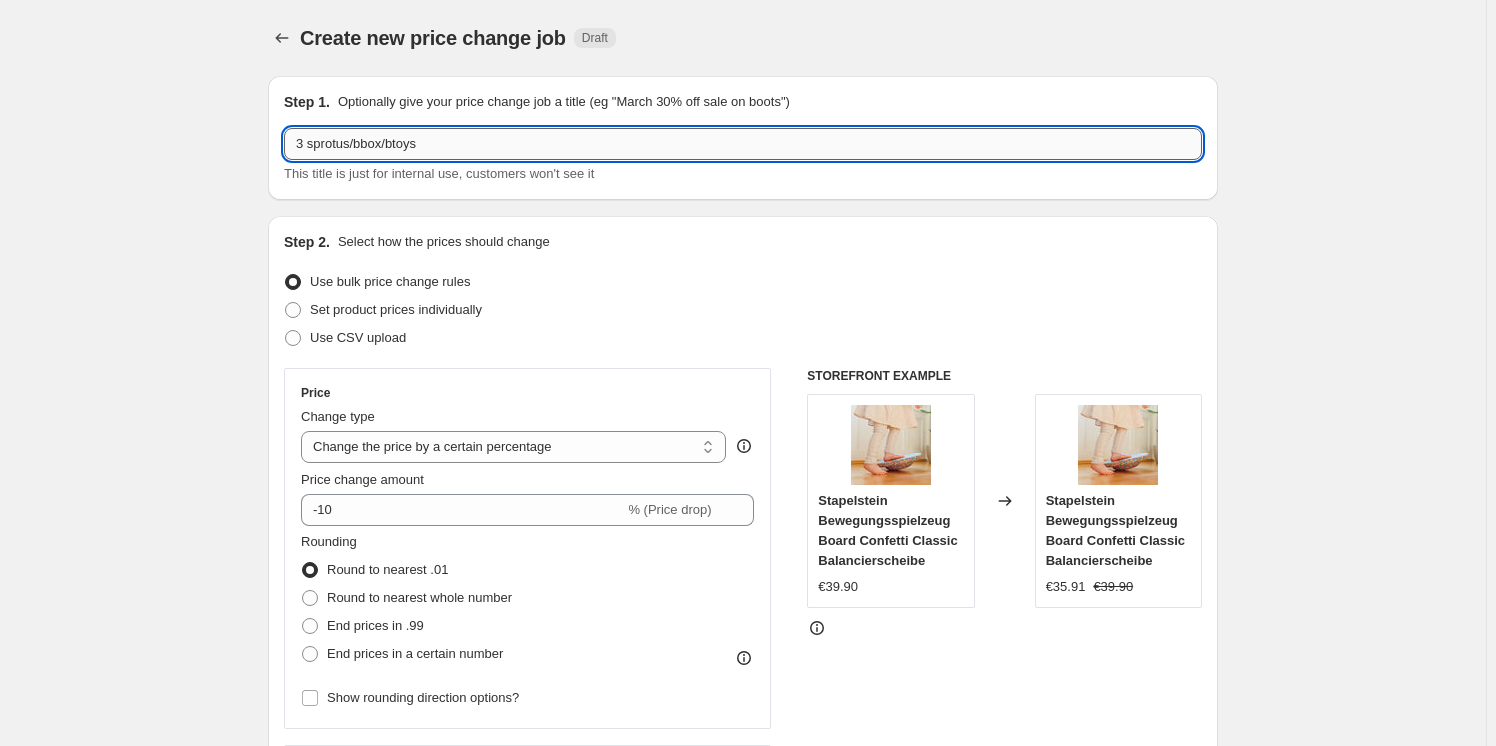 click on "3 sprotus/bbox/btoys" at bounding box center [743, 144] 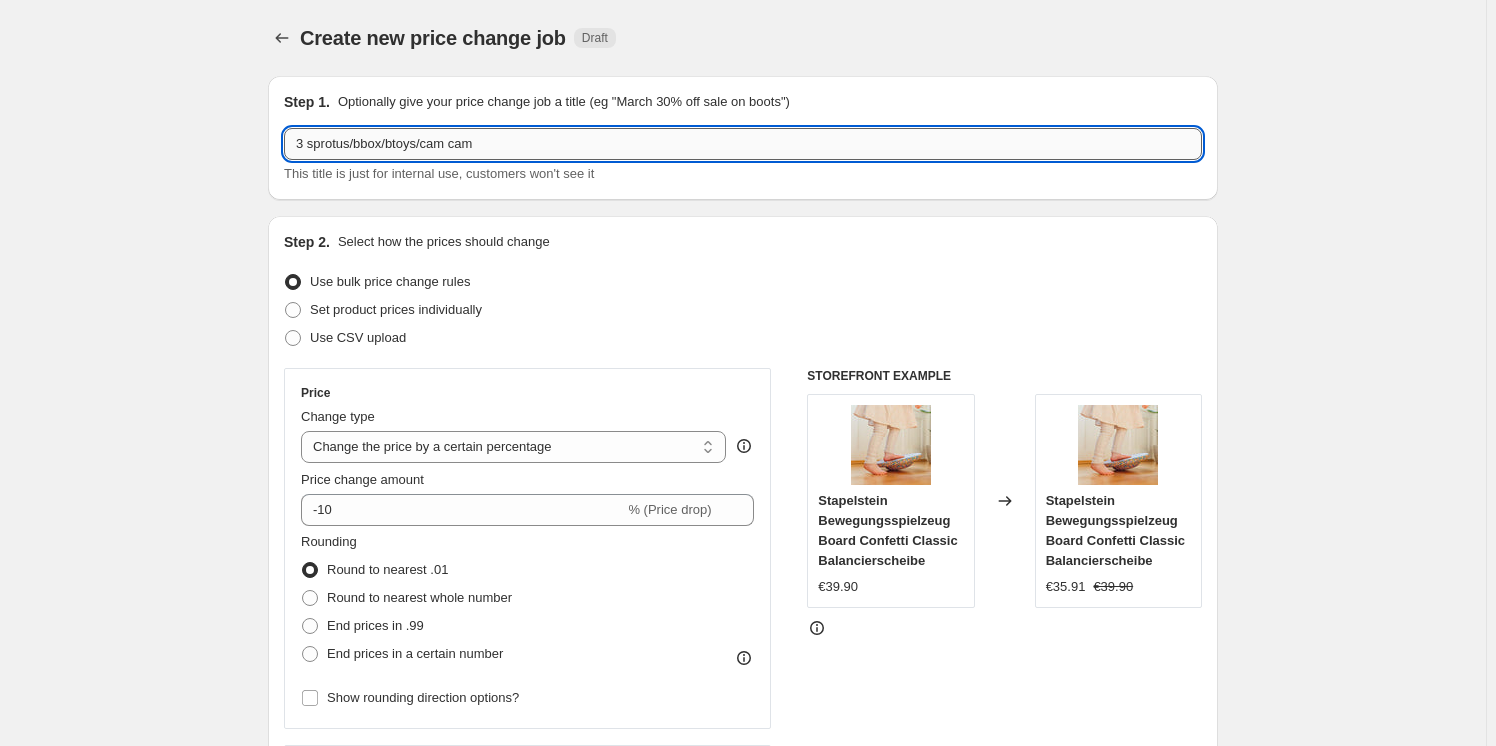 drag, startPoint x: 510, startPoint y: 136, endPoint x: 499, endPoint y: 133, distance: 11.401754 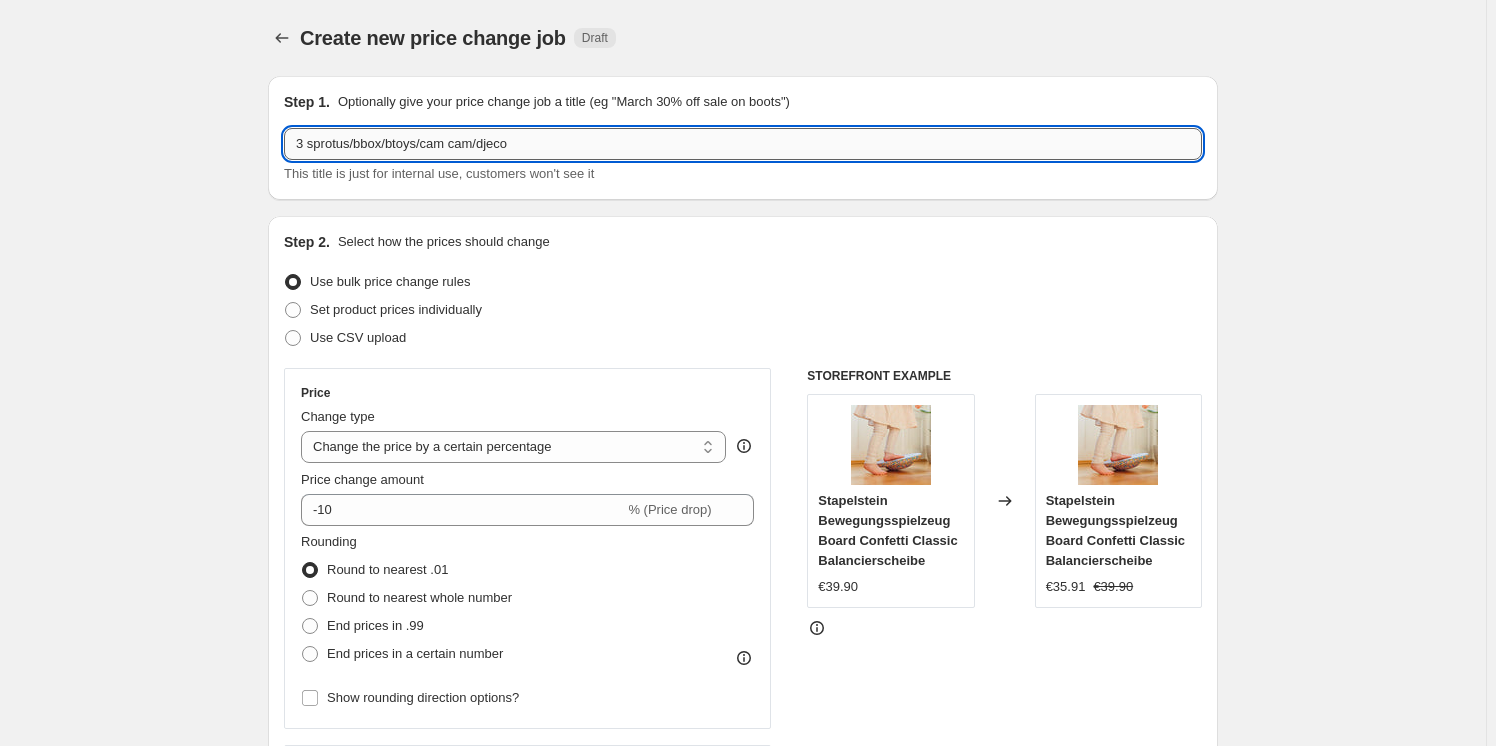 click on "3 sprotus/bbox/btoys/cam cam/djeco" at bounding box center (743, 144) 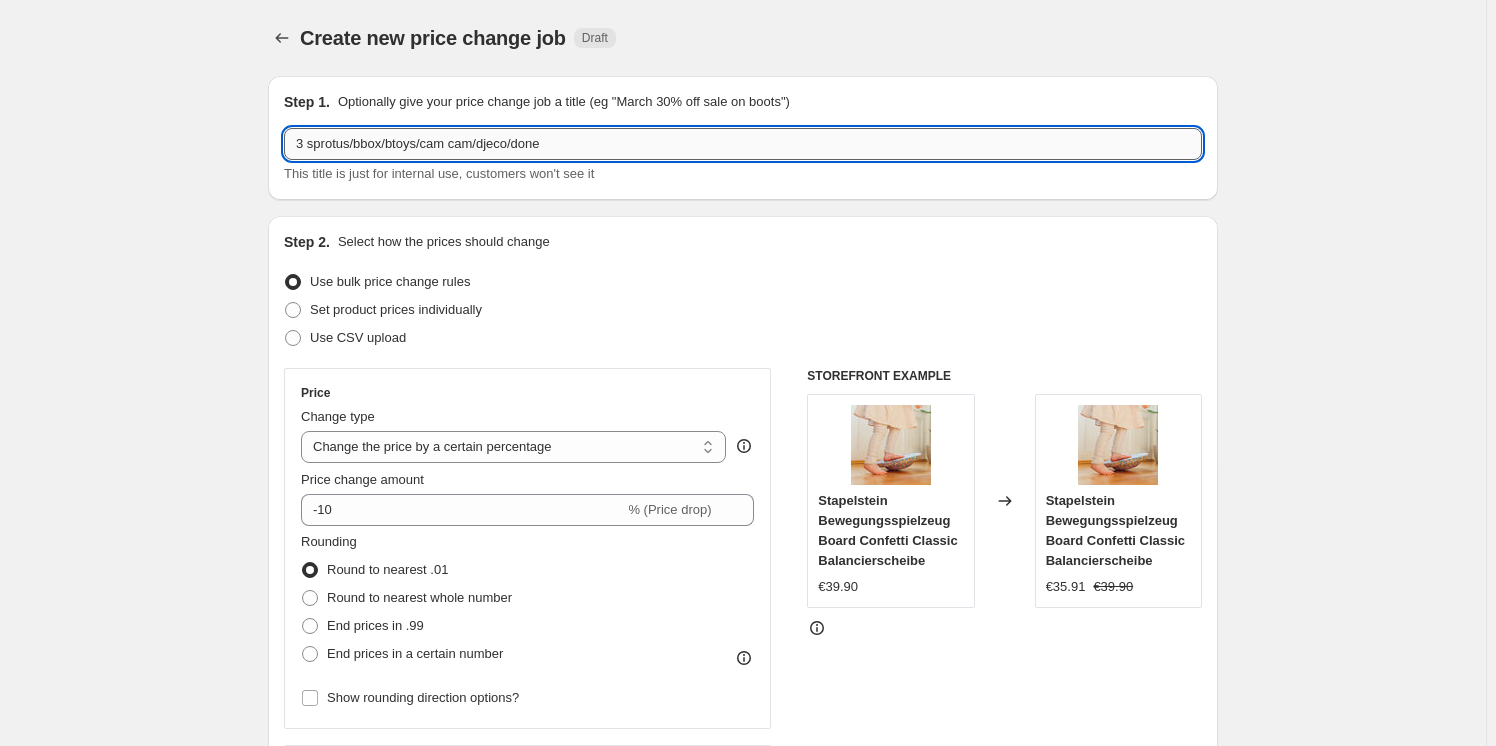 click on "3 sprotus/bbox/btoys/cam cam/djeco/done" at bounding box center (743, 144) 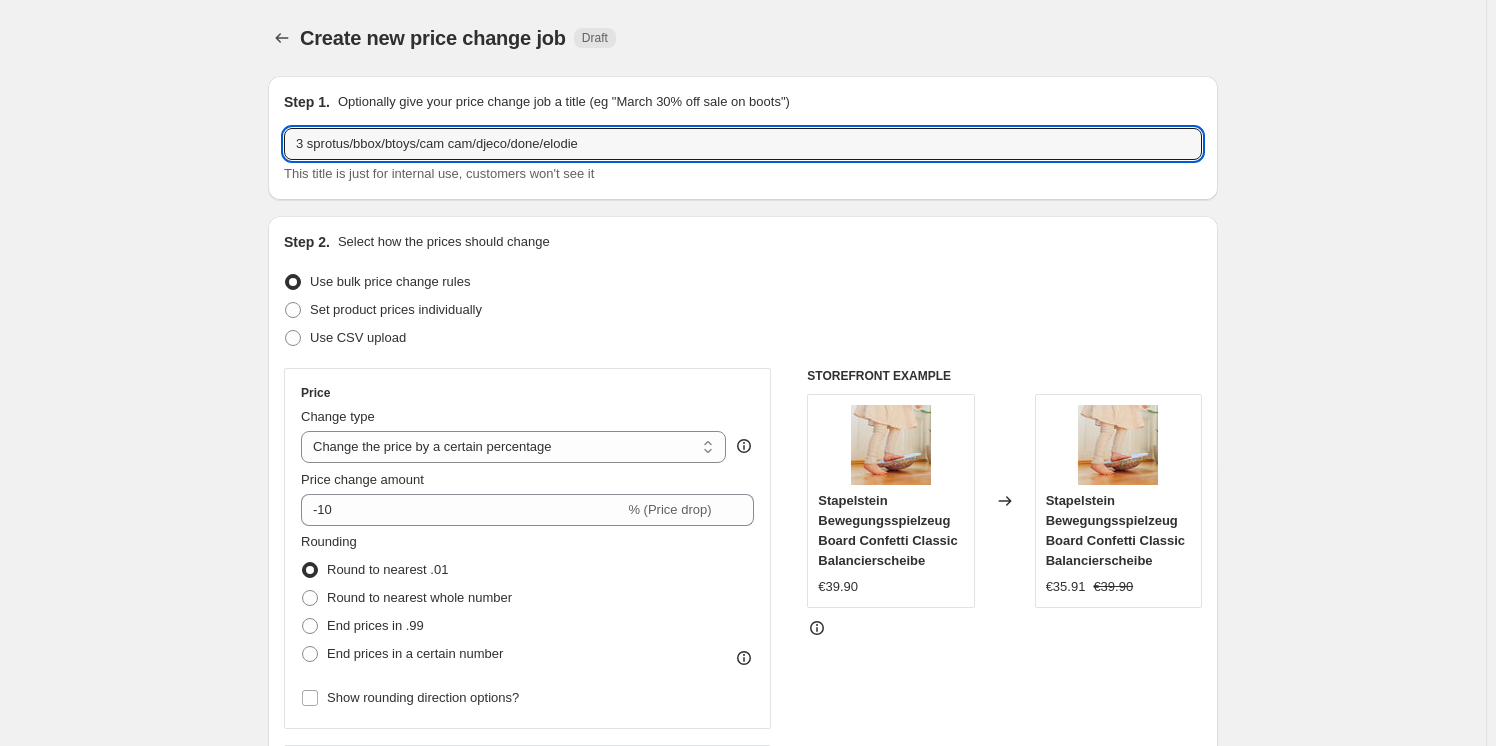 type on "3 sprotus/bbox/btoys/cam cam/djeco/done/elodie" 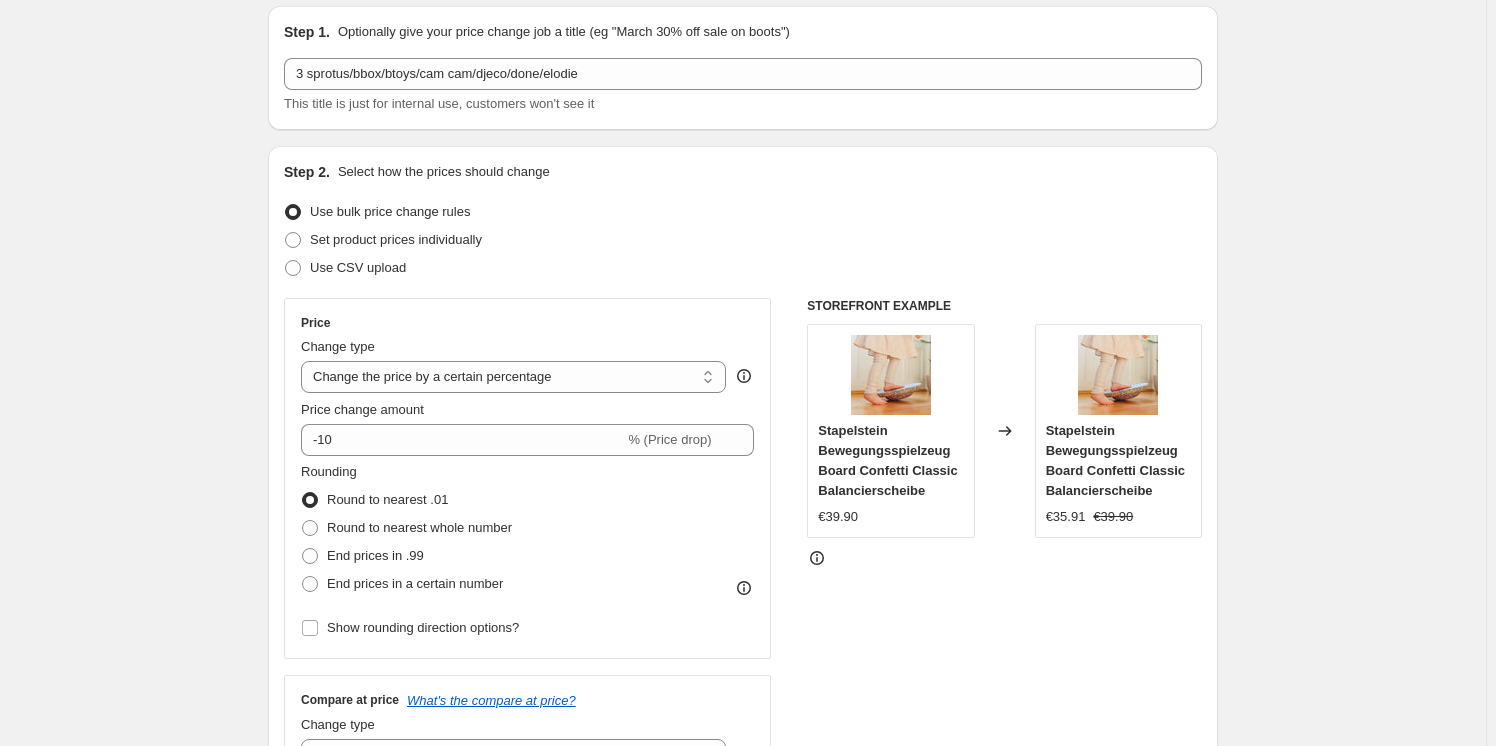 scroll, scrollTop: 90, scrollLeft: 0, axis: vertical 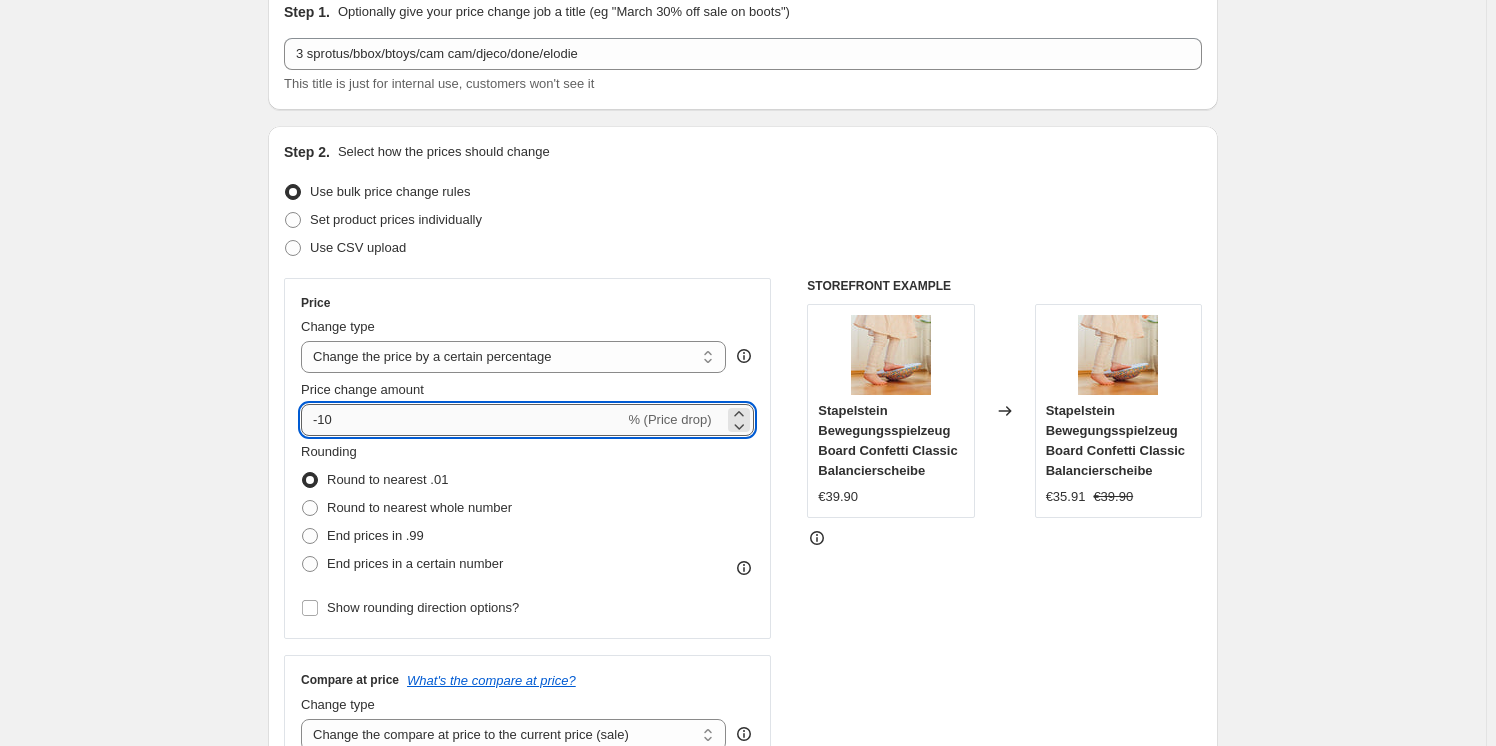 drag, startPoint x: 342, startPoint y: 415, endPoint x: 324, endPoint y: 415, distance: 18 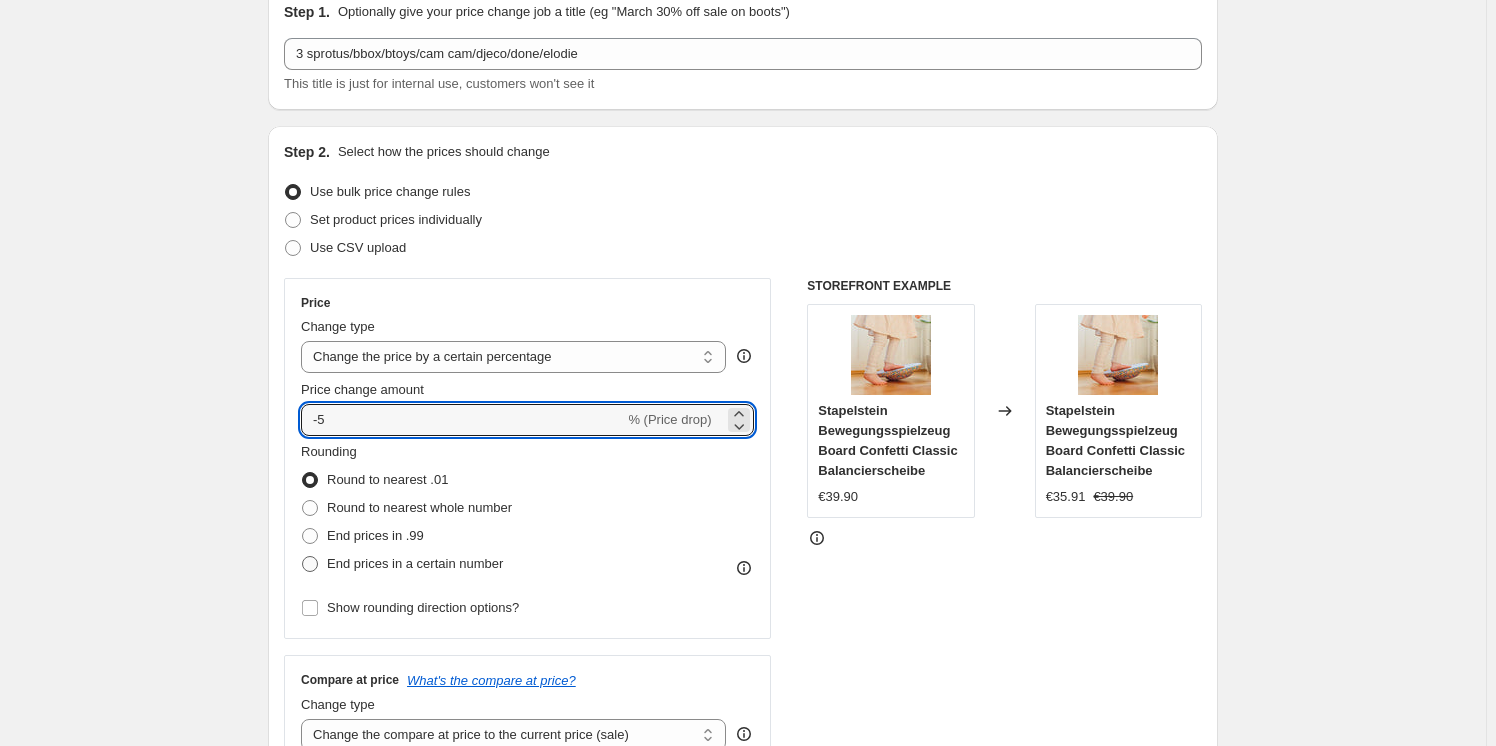 type on "-5" 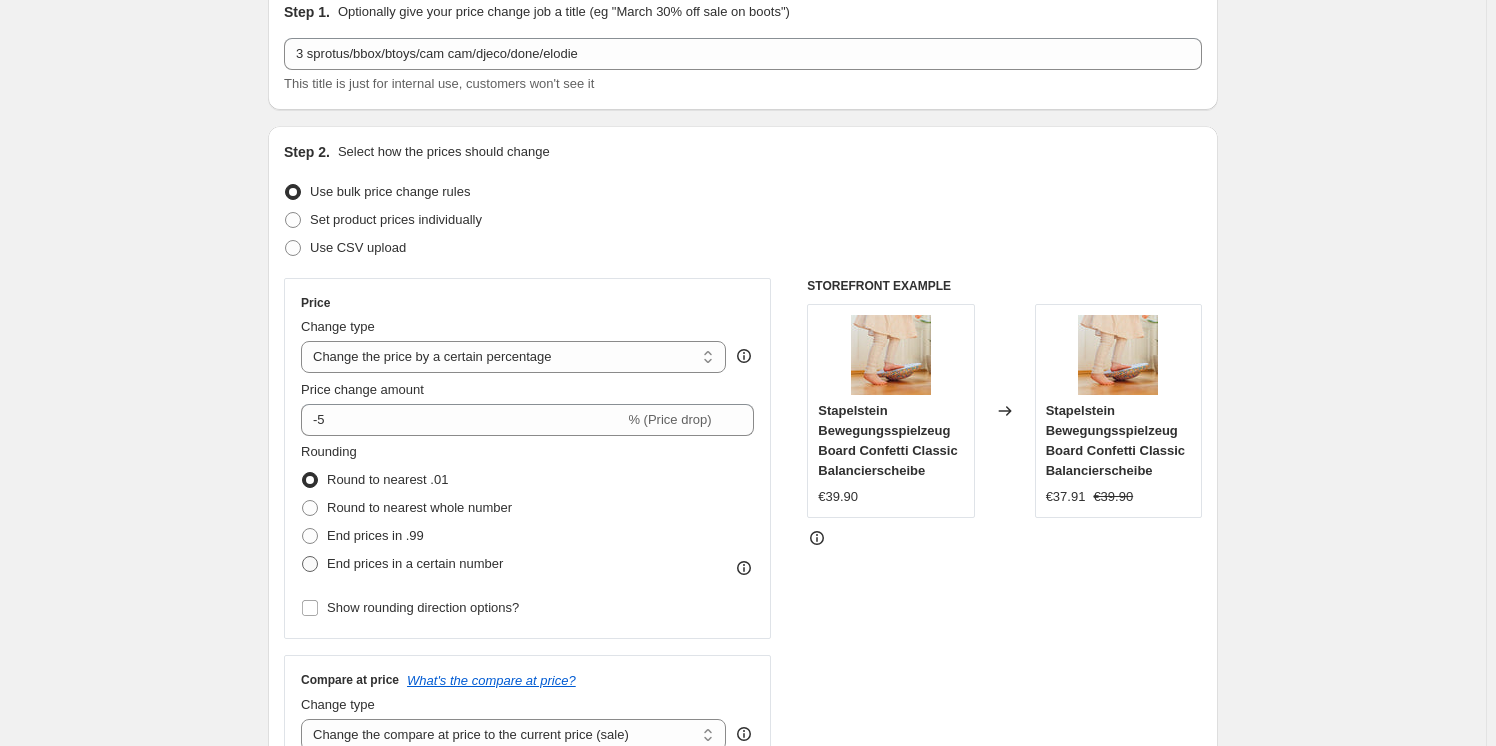 click at bounding box center (310, 564) 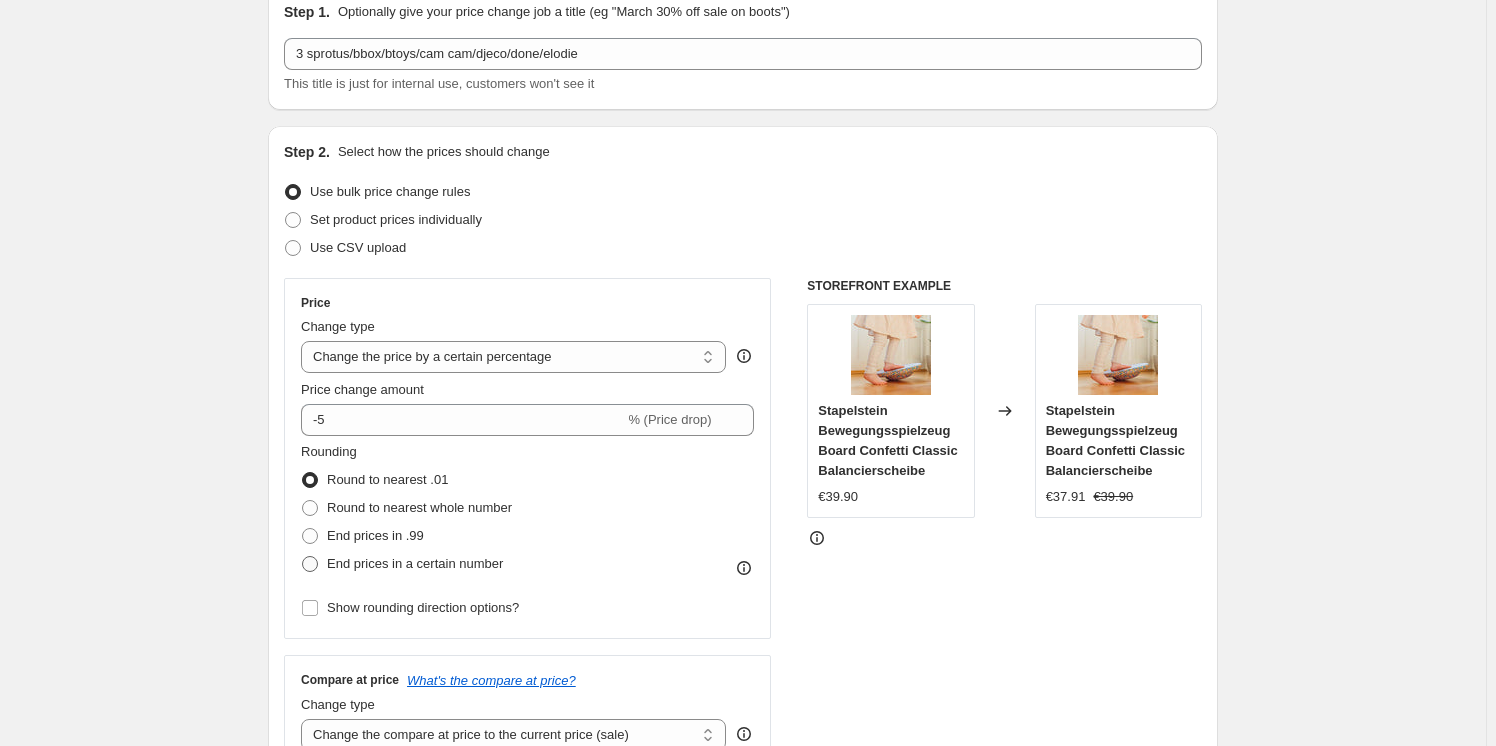 radio on "true" 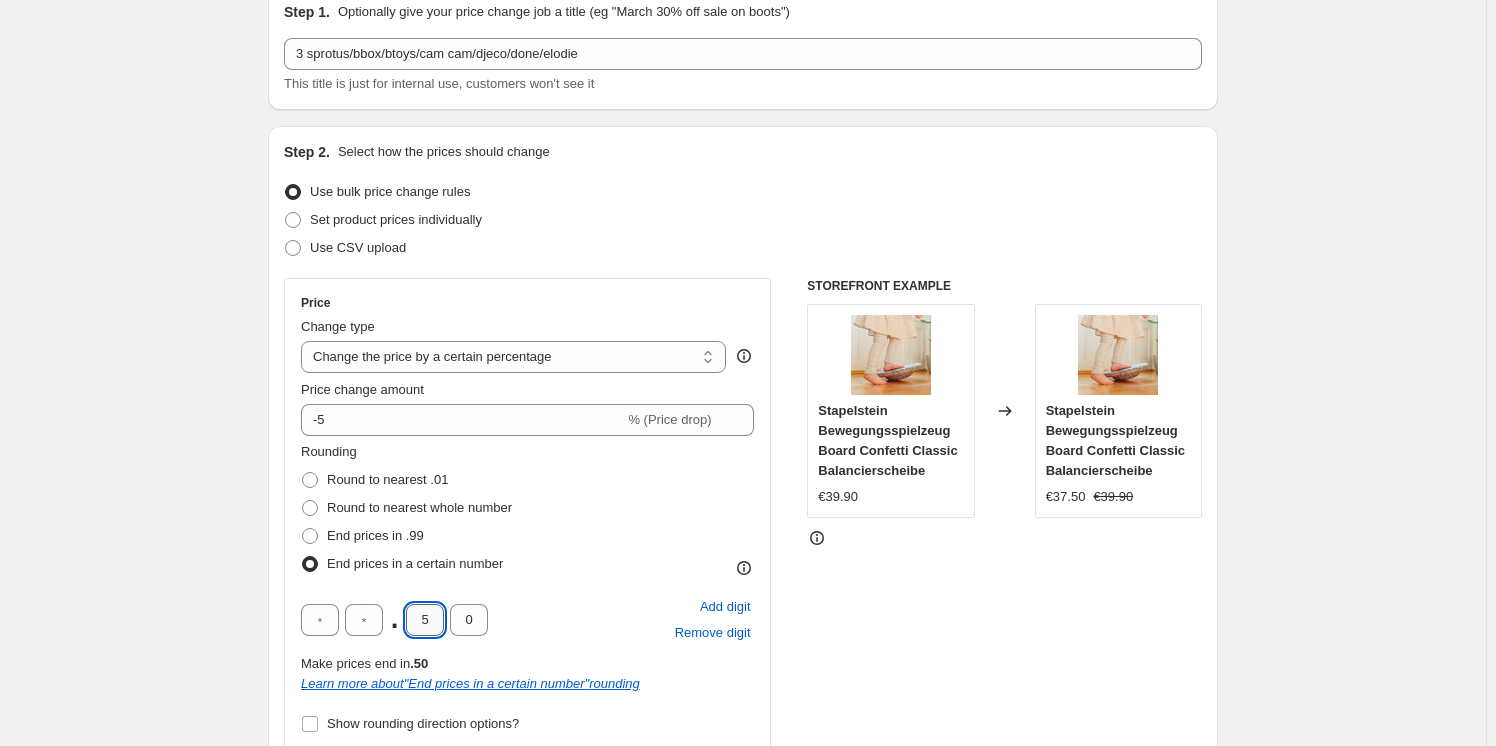 drag, startPoint x: 421, startPoint y: 613, endPoint x: 431, endPoint y: 612, distance: 10.049875 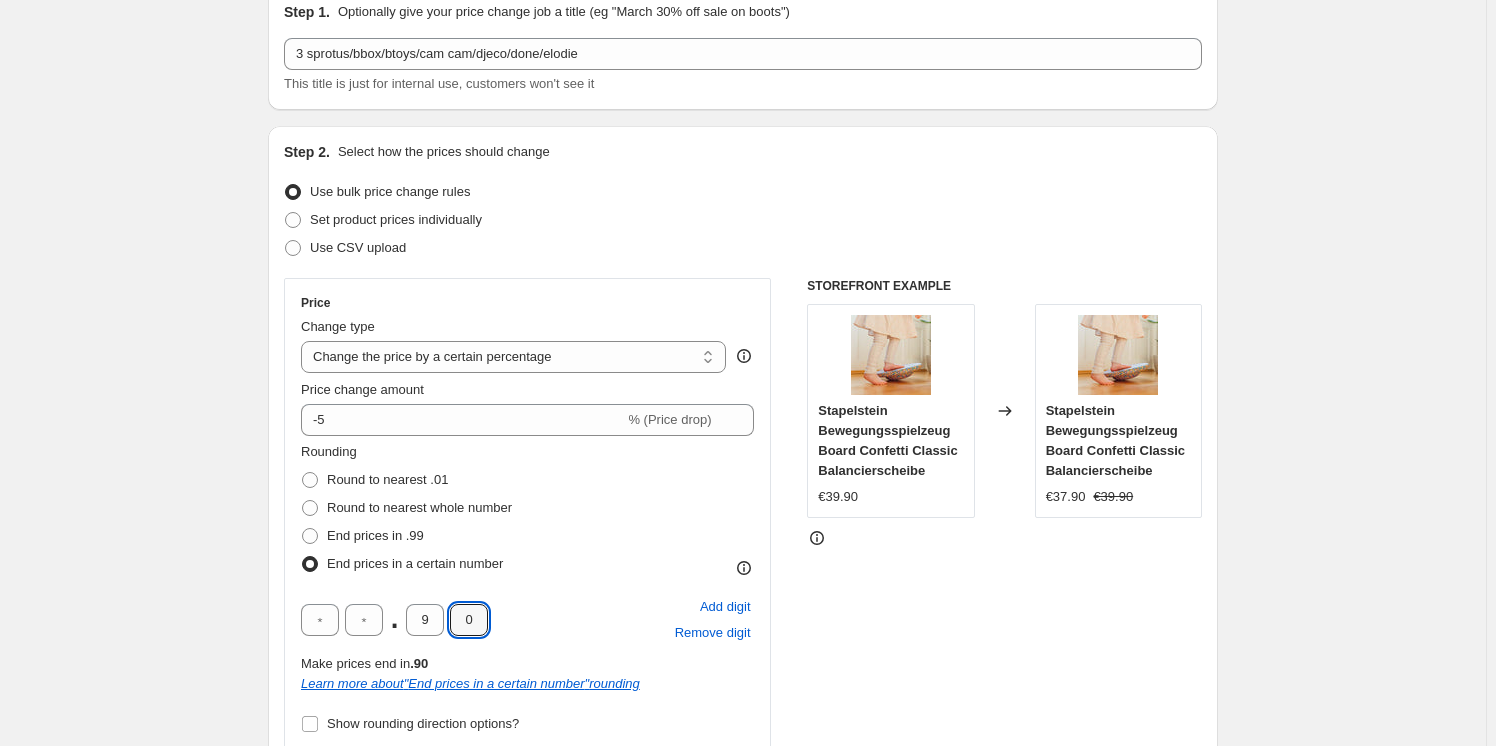 click on "Create new price change job. This page is ready Create new price change job Draft Step 1. Optionally give your price change job a title (eg "March 30% off sale on boots") 3 sprotus/bbox/btoys/cam cam/djeco/done/elodie This title is just for internal use, customers won't see it Step 2. Select how the prices should change Use bulk price change rules Set product prices individually Use CSV upload Price Change type Change the price to a certain amount Change the price by a certain amount Change the price by a certain percentage Change the price to the current compare at price (price before sale) Change the price by a certain amount relative to the compare at price Change the price by a certain percentage relative to the compare at price Don't change the price Change the price by a certain percentage relative to the cost per item Change price to certain cost margin Change the price by a certain percentage Price change amount -5 % (Price drop) Rounding Round to nearest .01 Round to nearest whole number . 9 0 .90 "" at bounding box center (743, 1039) 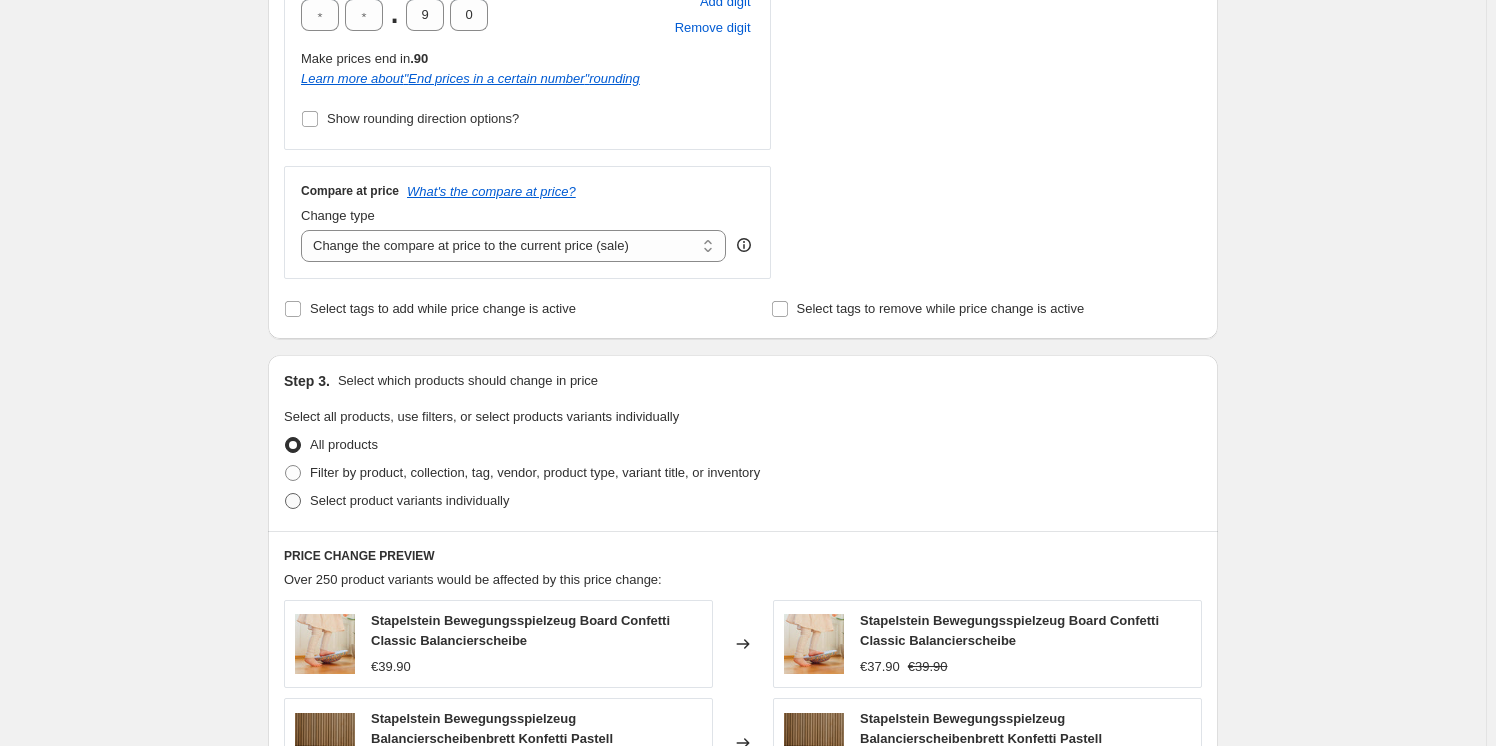 scroll, scrollTop: 727, scrollLeft: 0, axis: vertical 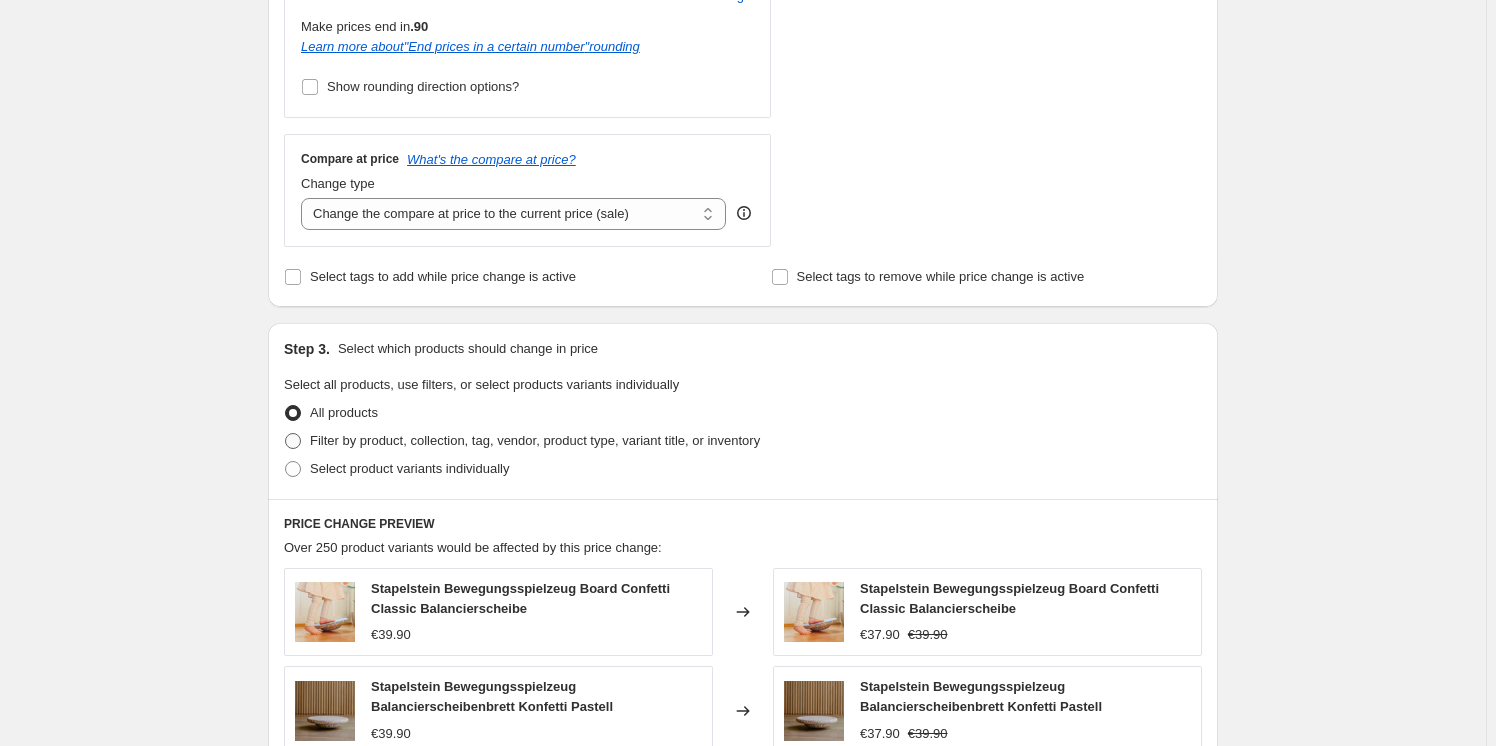 click at bounding box center [293, 441] 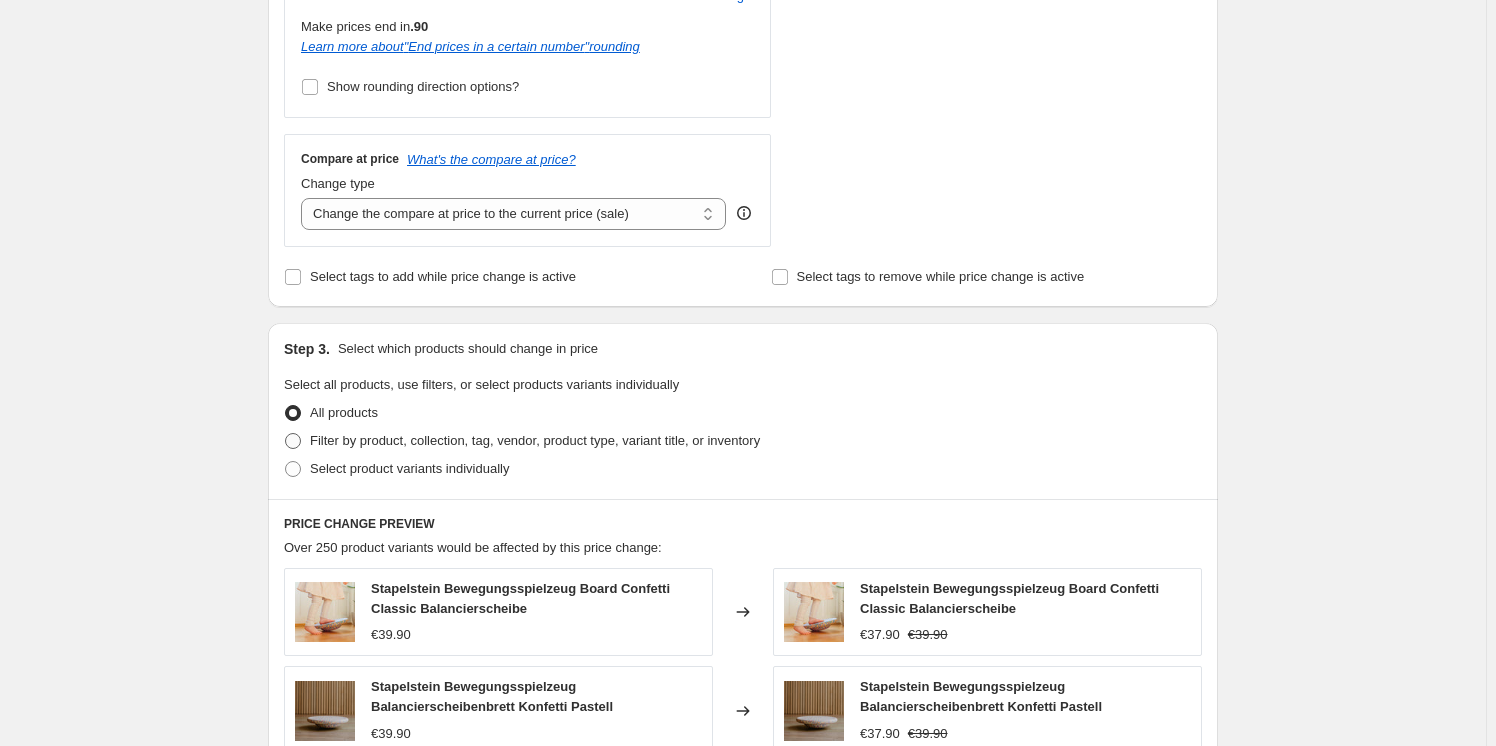 radio on "true" 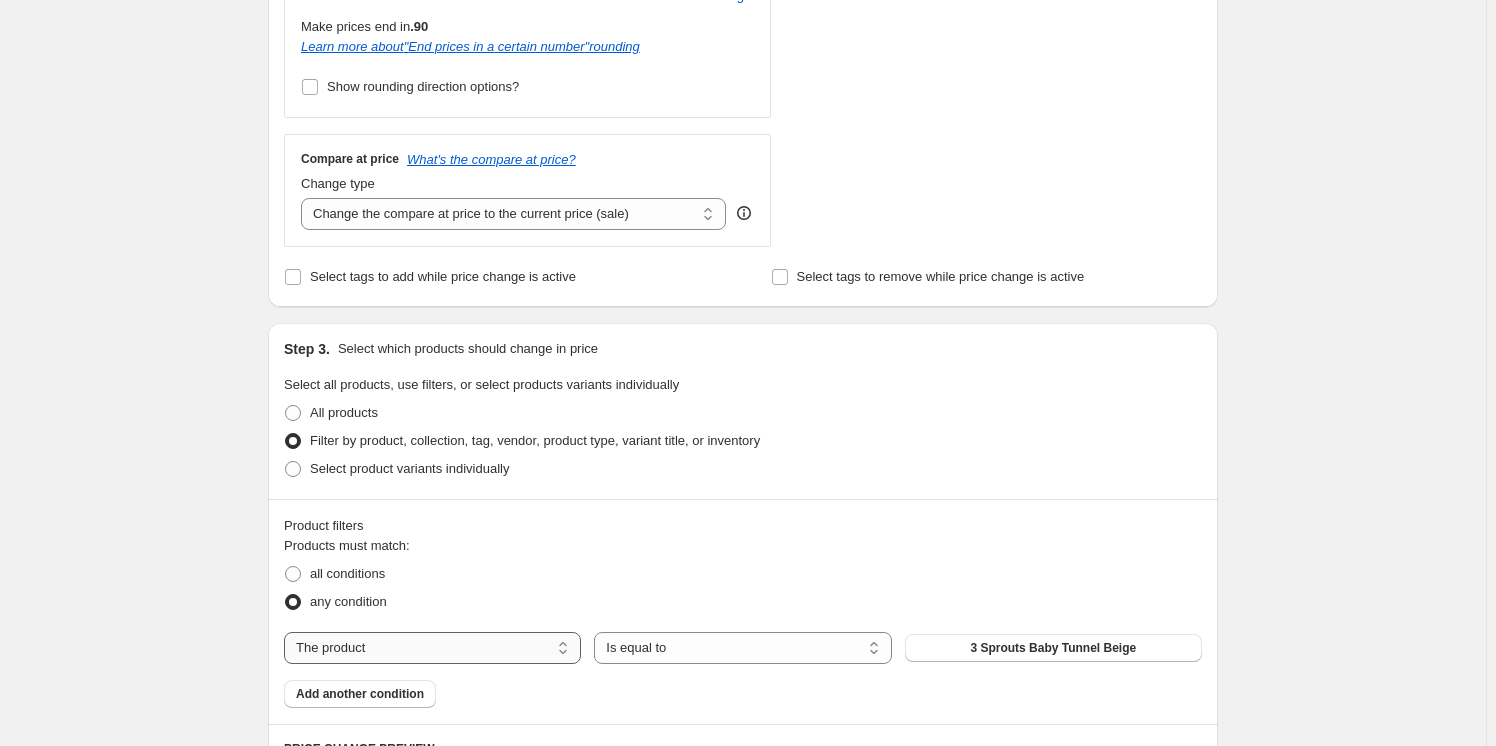 click on "The product The product's collection The product's tag The product's vendor The product's type The product's status The variant's title Inventory quantity" at bounding box center [432, 648] 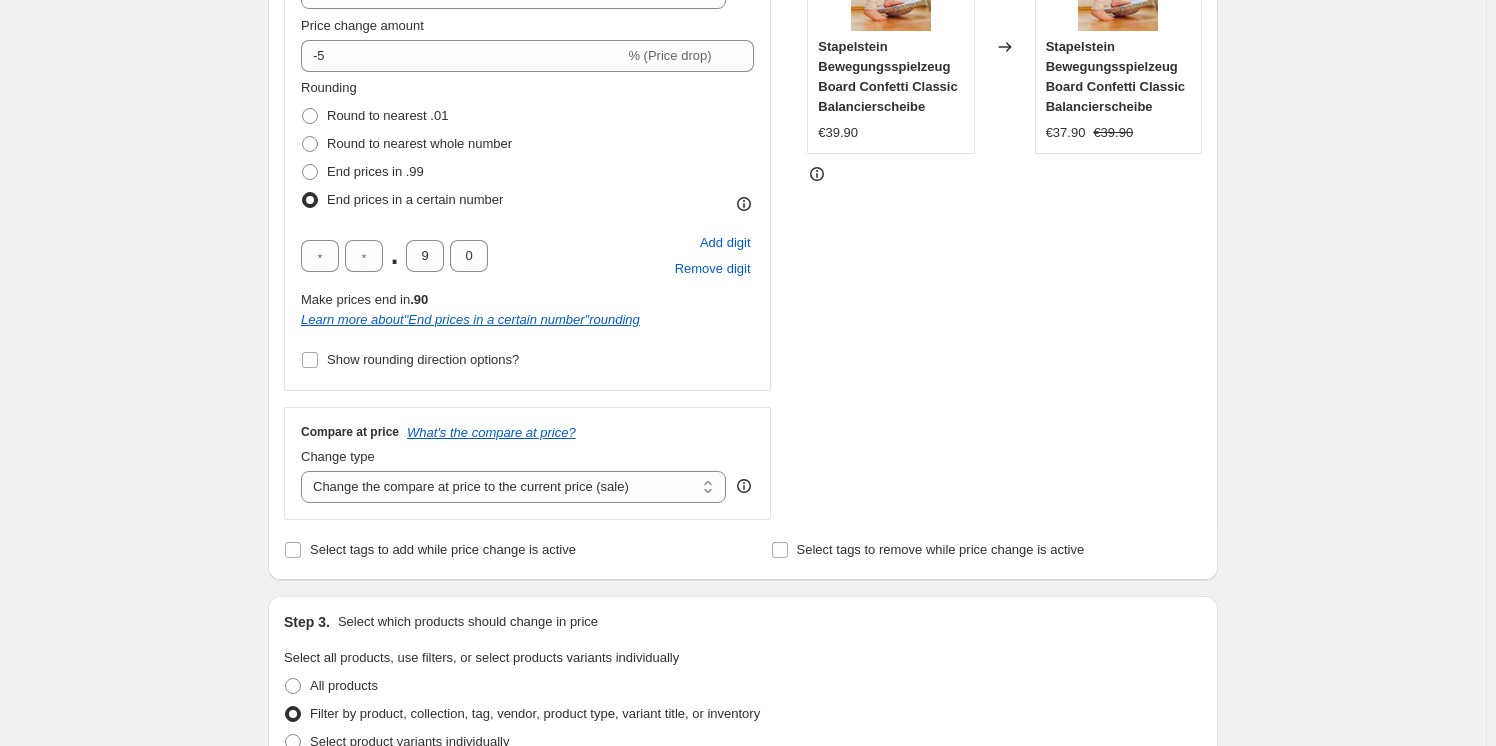 scroll, scrollTop: 727, scrollLeft: 0, axis: vertical 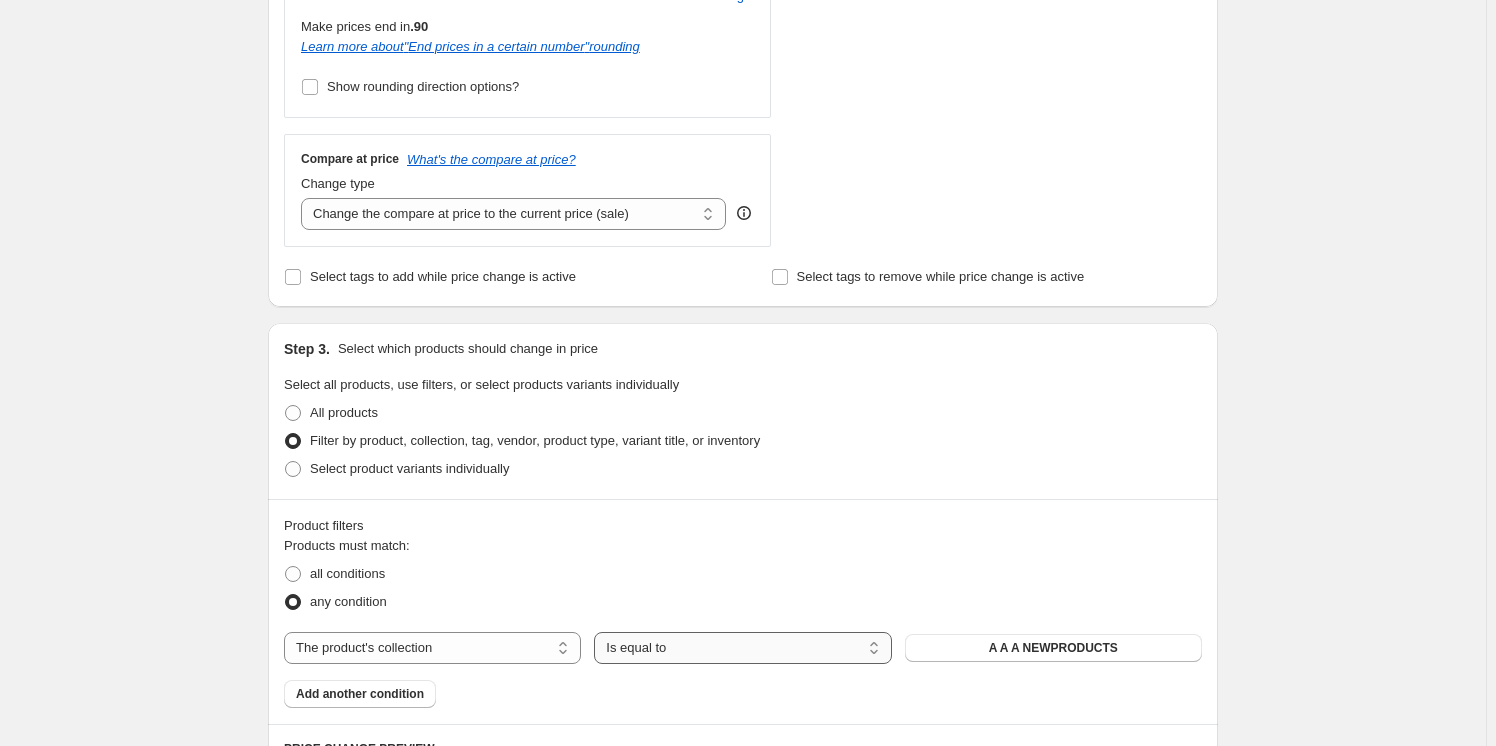 click on "Is equal to Is not equal to" at bounding box center (742, 648) 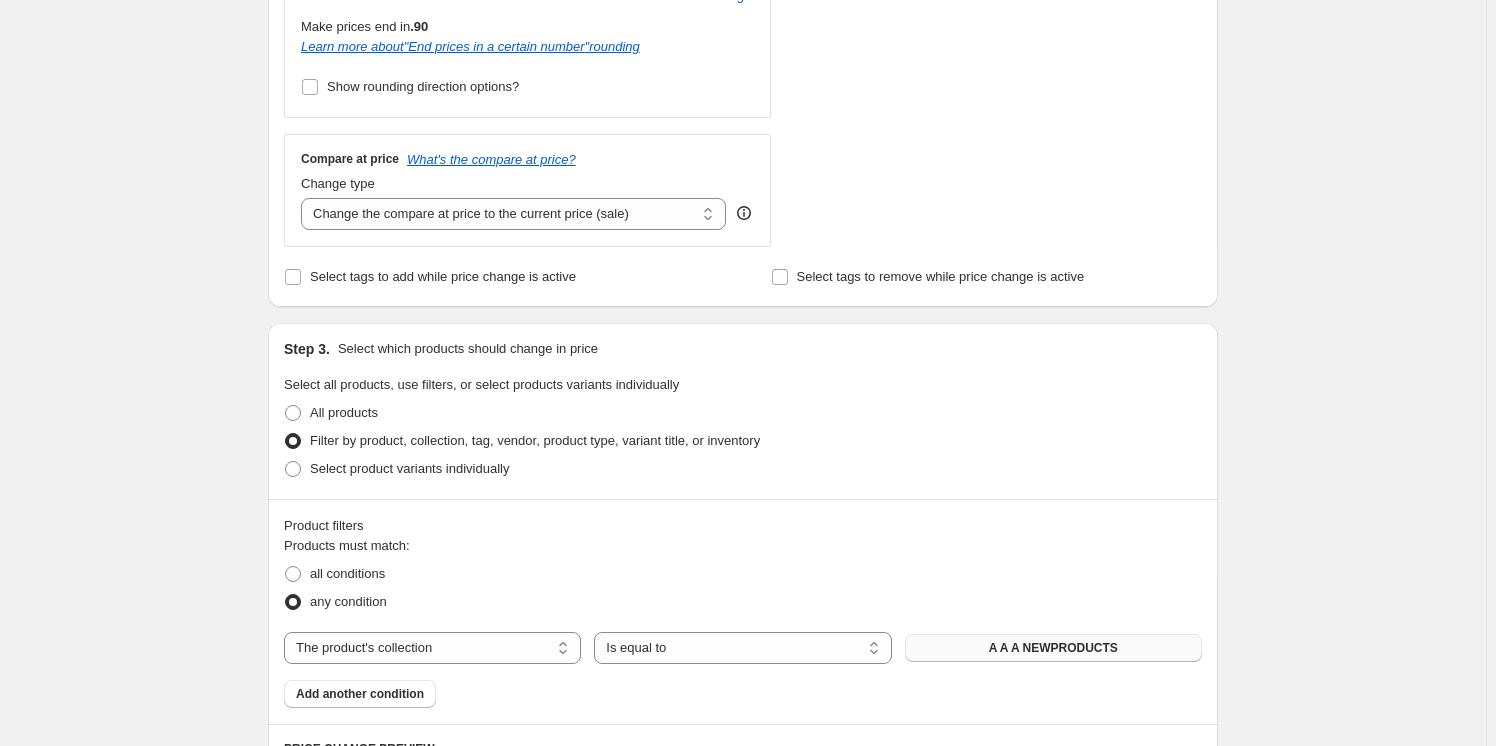 click on "A A A NEWPRODUCTS" at bounding box center [1053, 648] 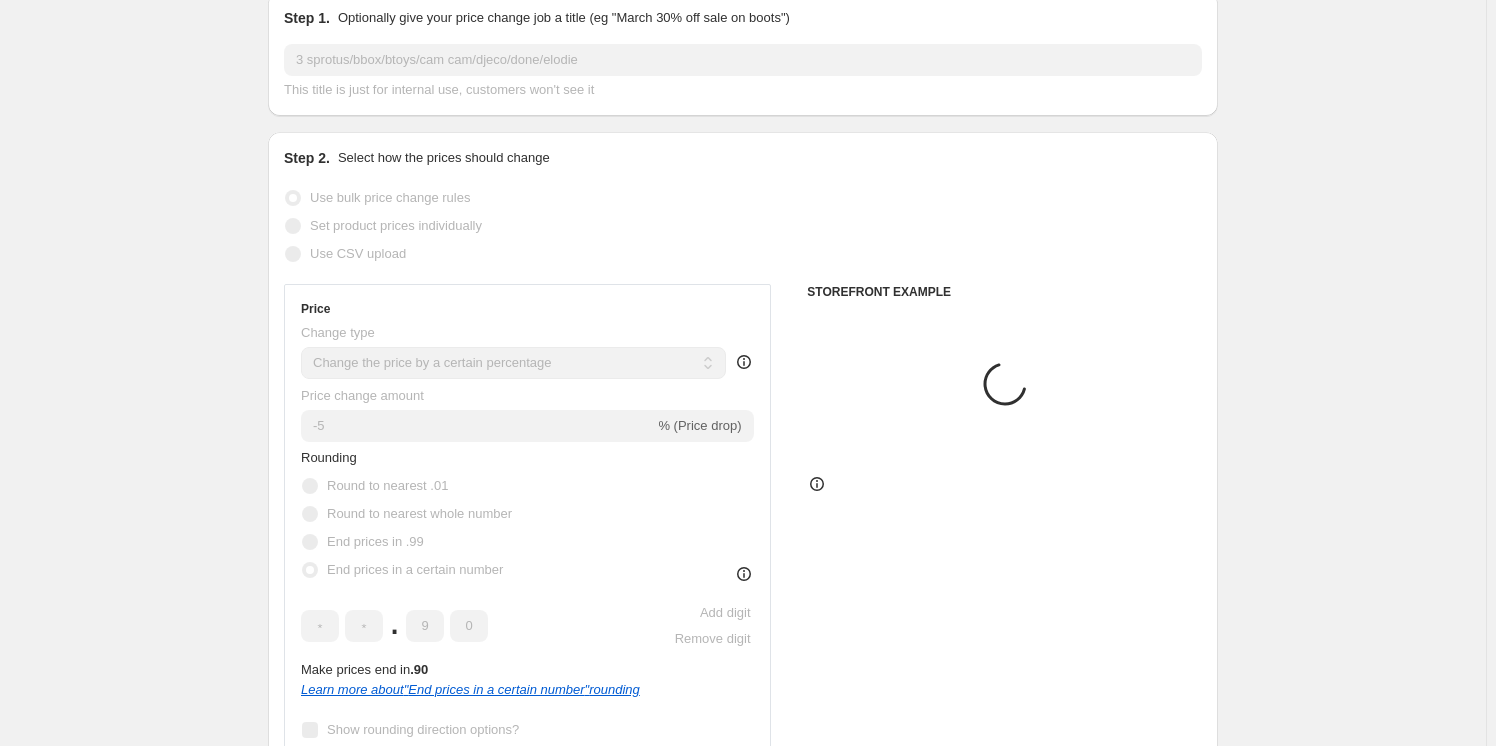 scroll, scrollTop: 0, scrollLeft: 0, axis: both 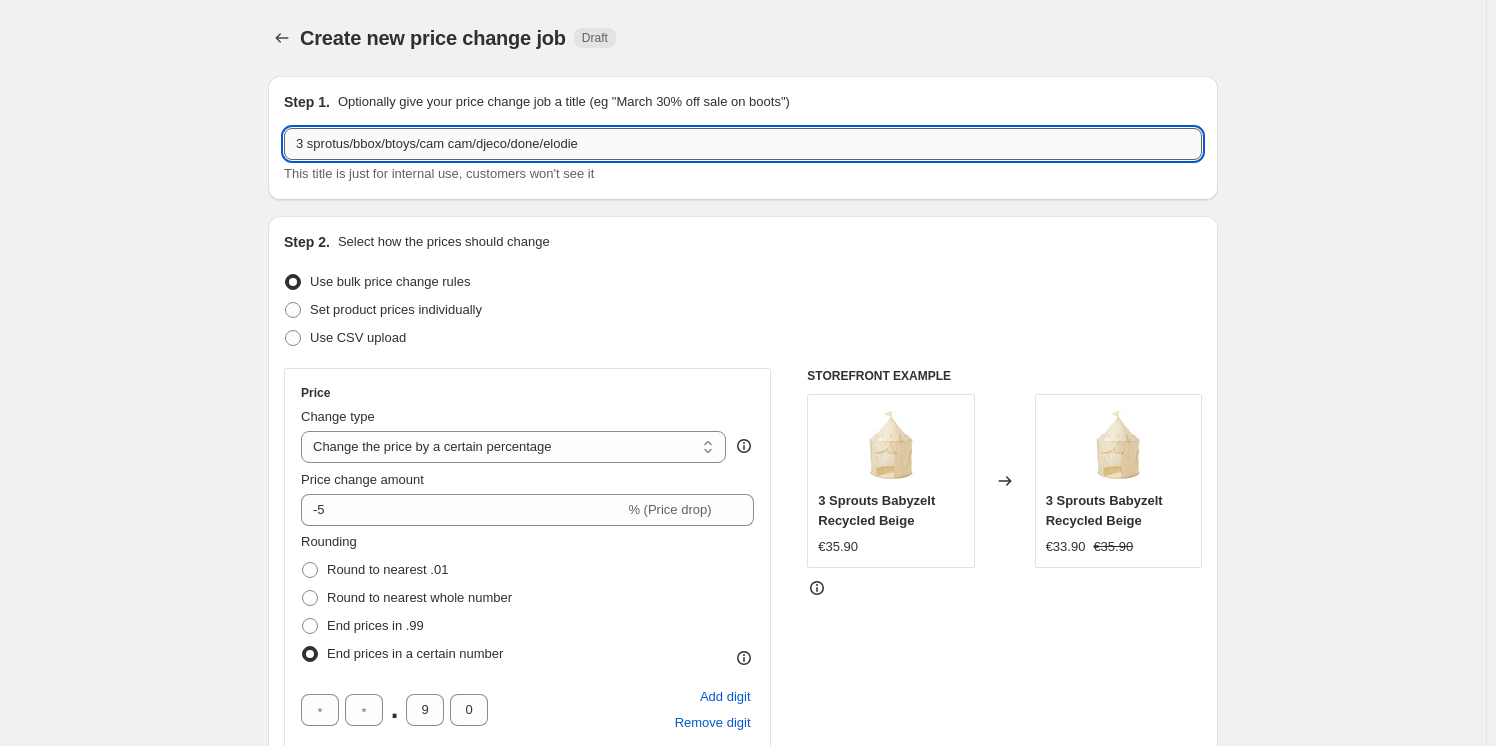 drag, startPoint x: 356, startPoint y: 141, endPoint x: 390, endPoint y: 137, distance: 34.234486 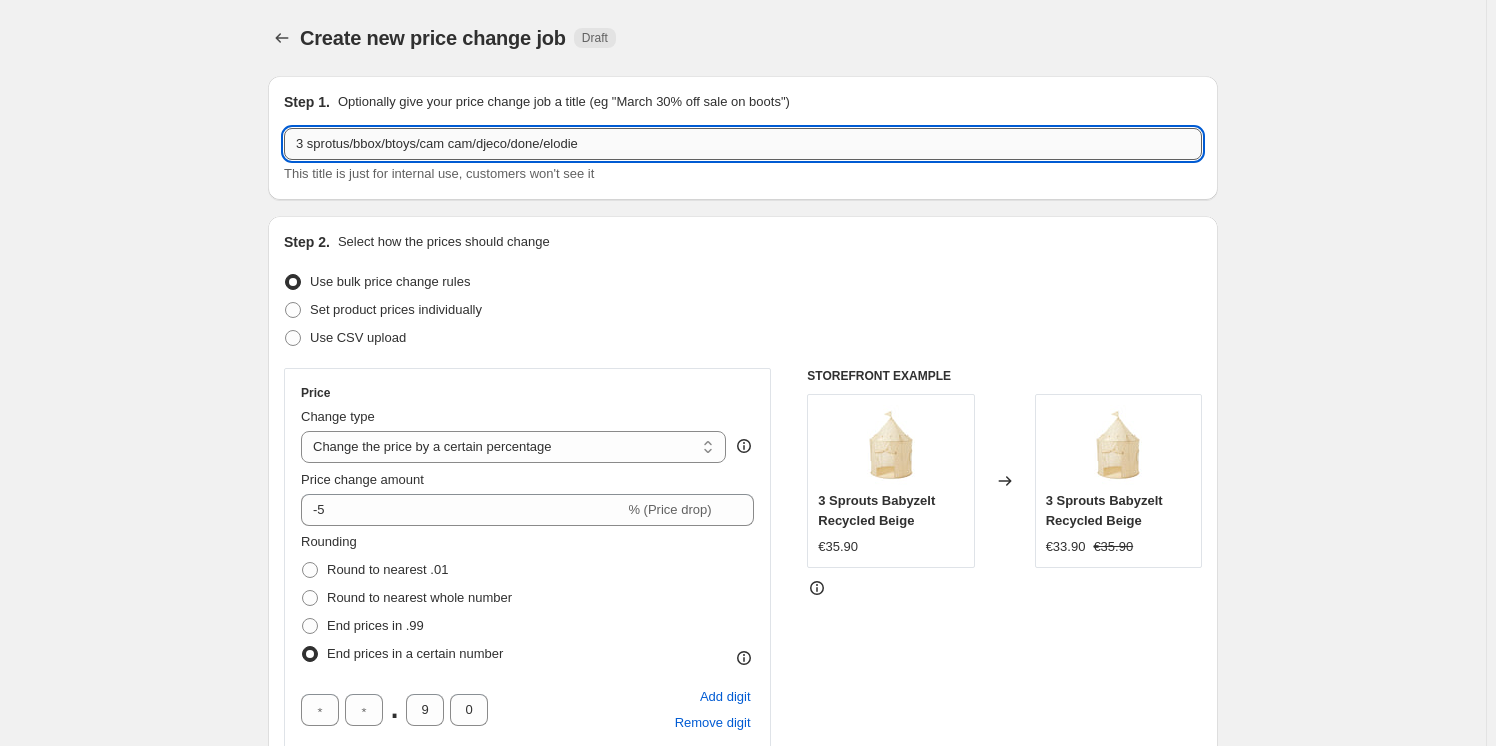 click on "3 sprotus/bbox/btoys/cam cam/djeco/done/elodie" at bounding box center [743, 144] 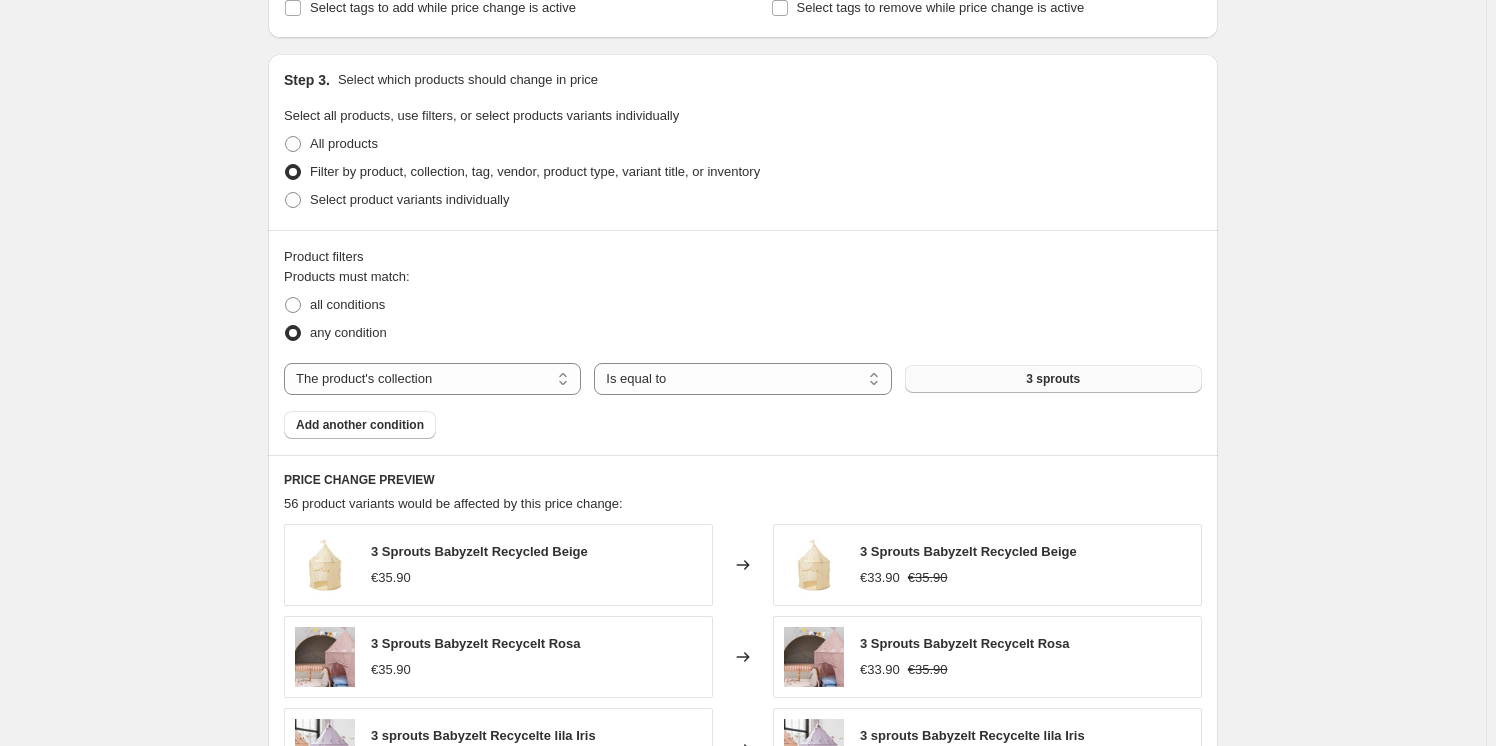 scroll, scrollTop: 1000, scrollLeft: 0, axis: vertical 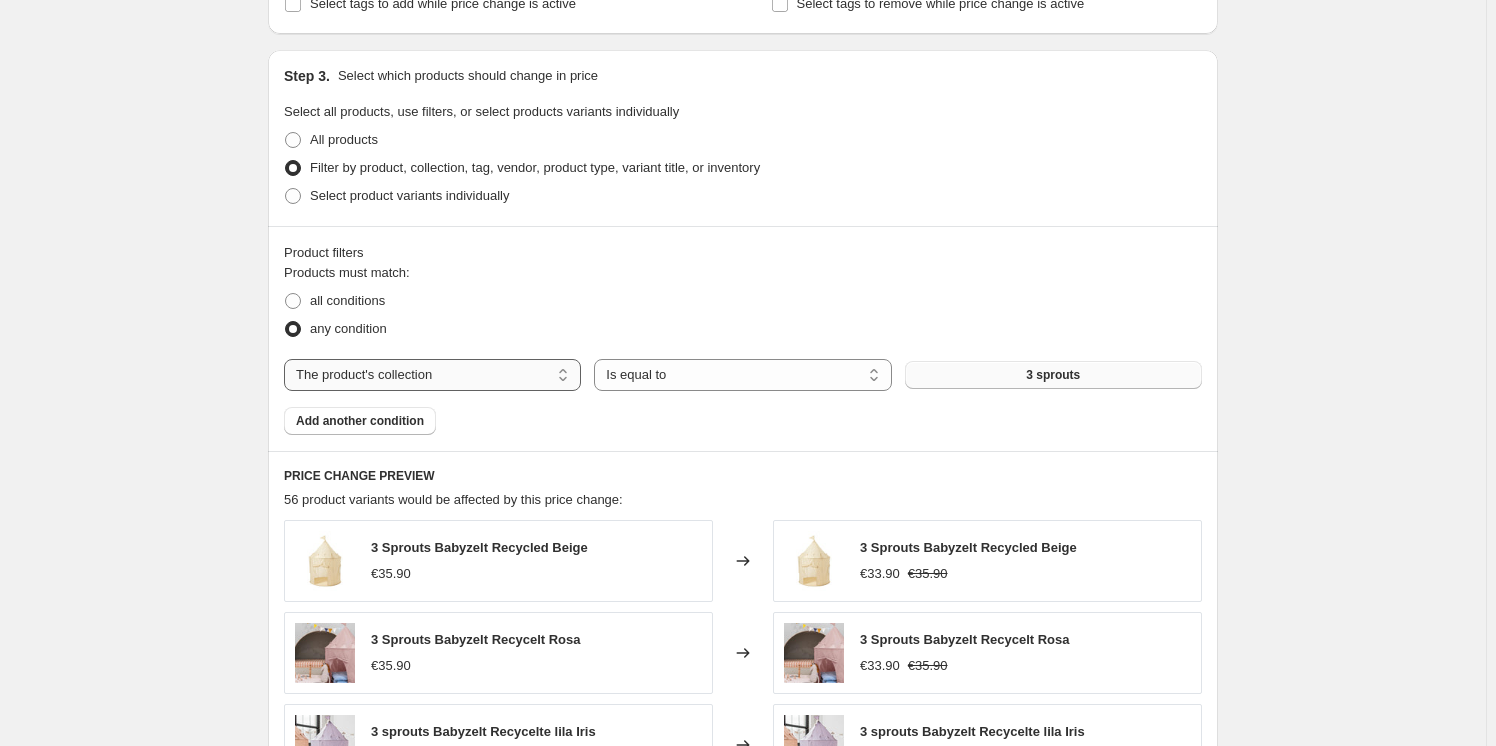 click on "The product The product's collection The product's tag The product's vendor The product's type The product's status The variant's title Inventory quantity" at bounding box center [432, 375] 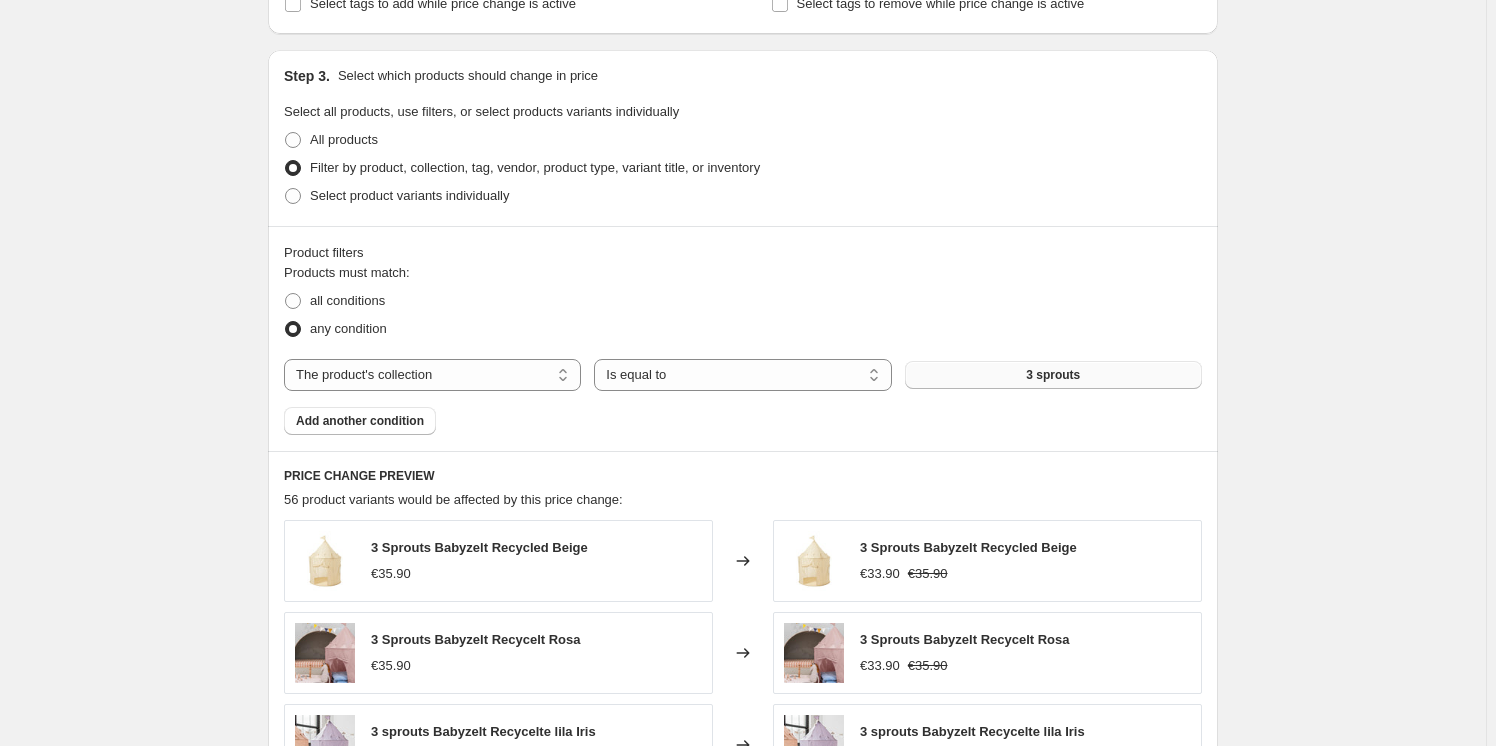 click on "3 sprouts" at bounding box center (1053, 375) 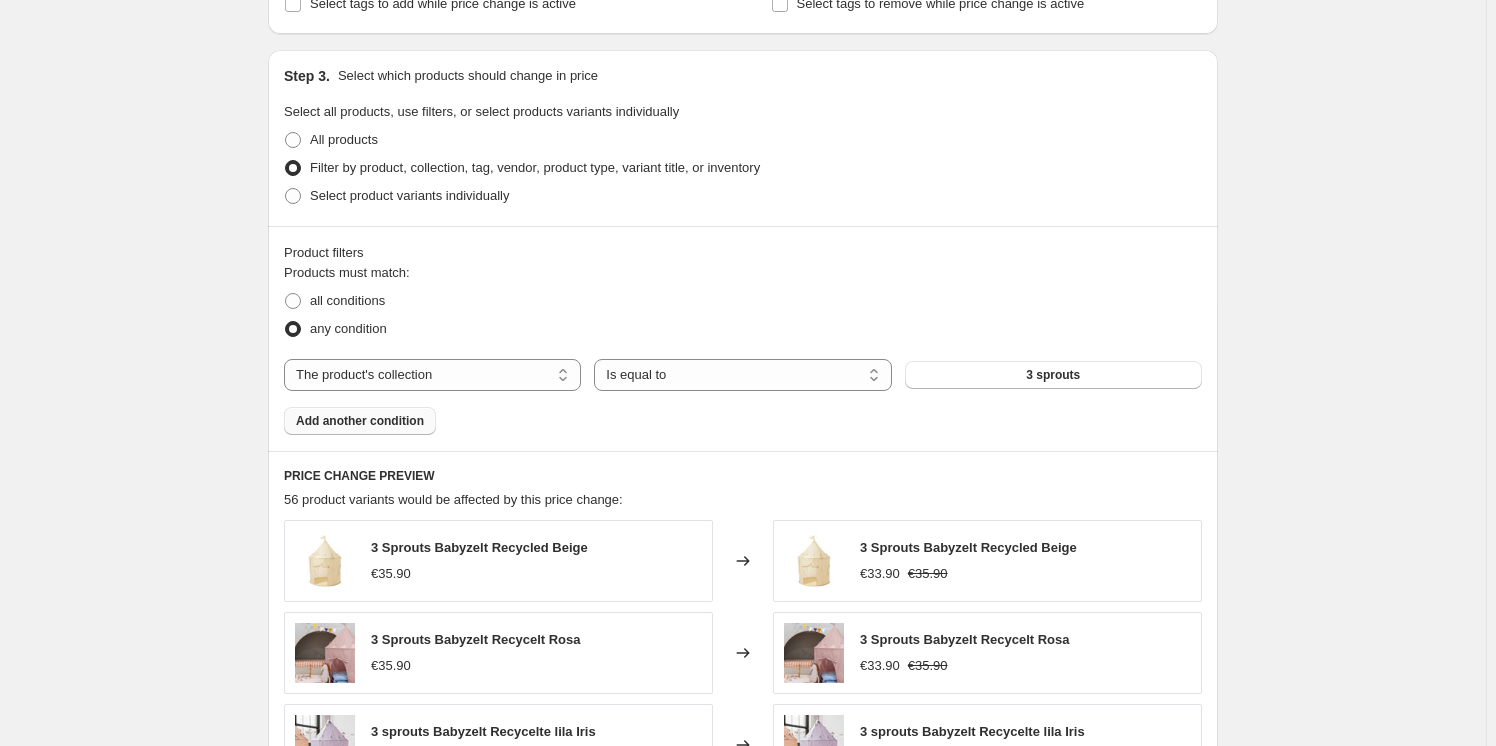 click on "Add another condition" at bounding box center (360, 421) 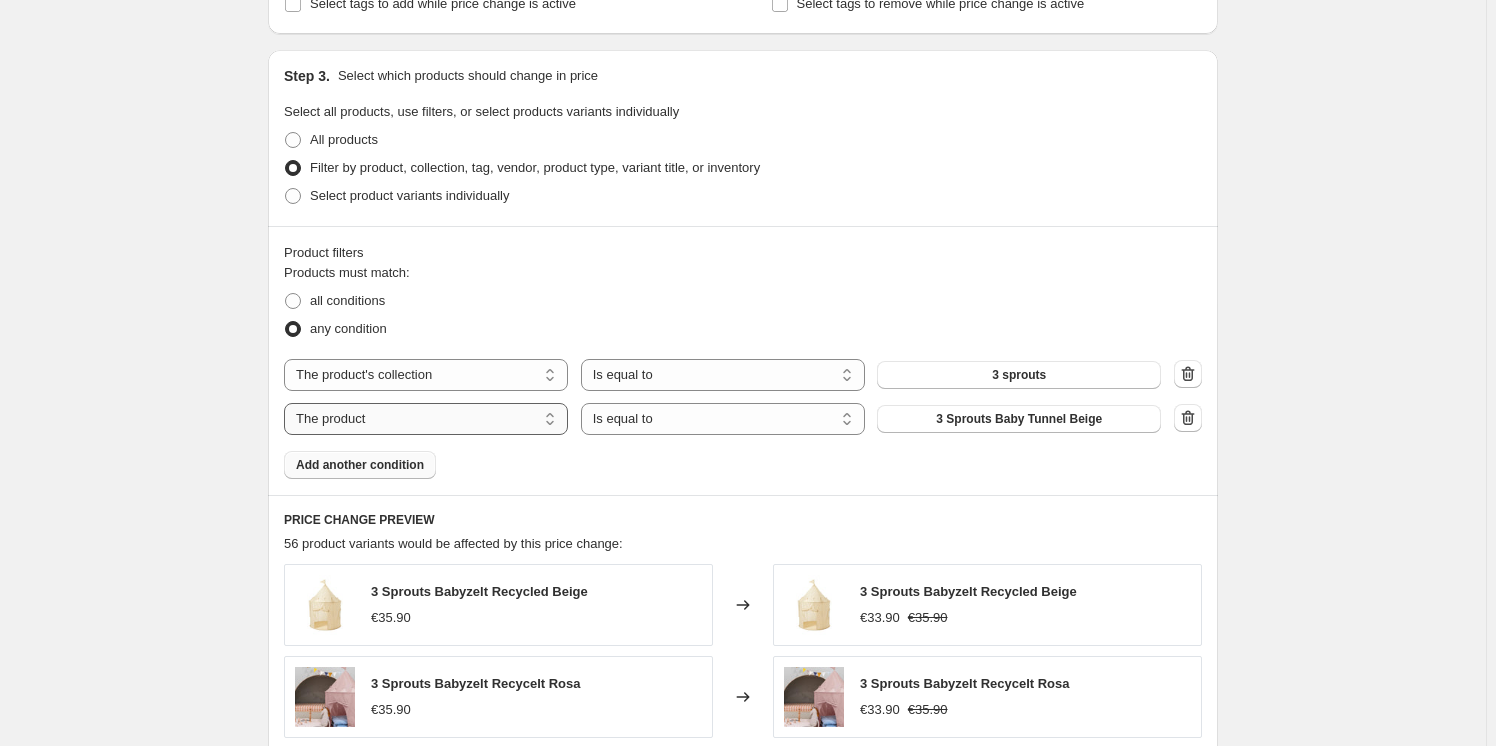 click on "The product The product's collection The product's tag The product's vendor The product's type The product's status The variant's title Inventory quantity" at bounding box center (426, 419) 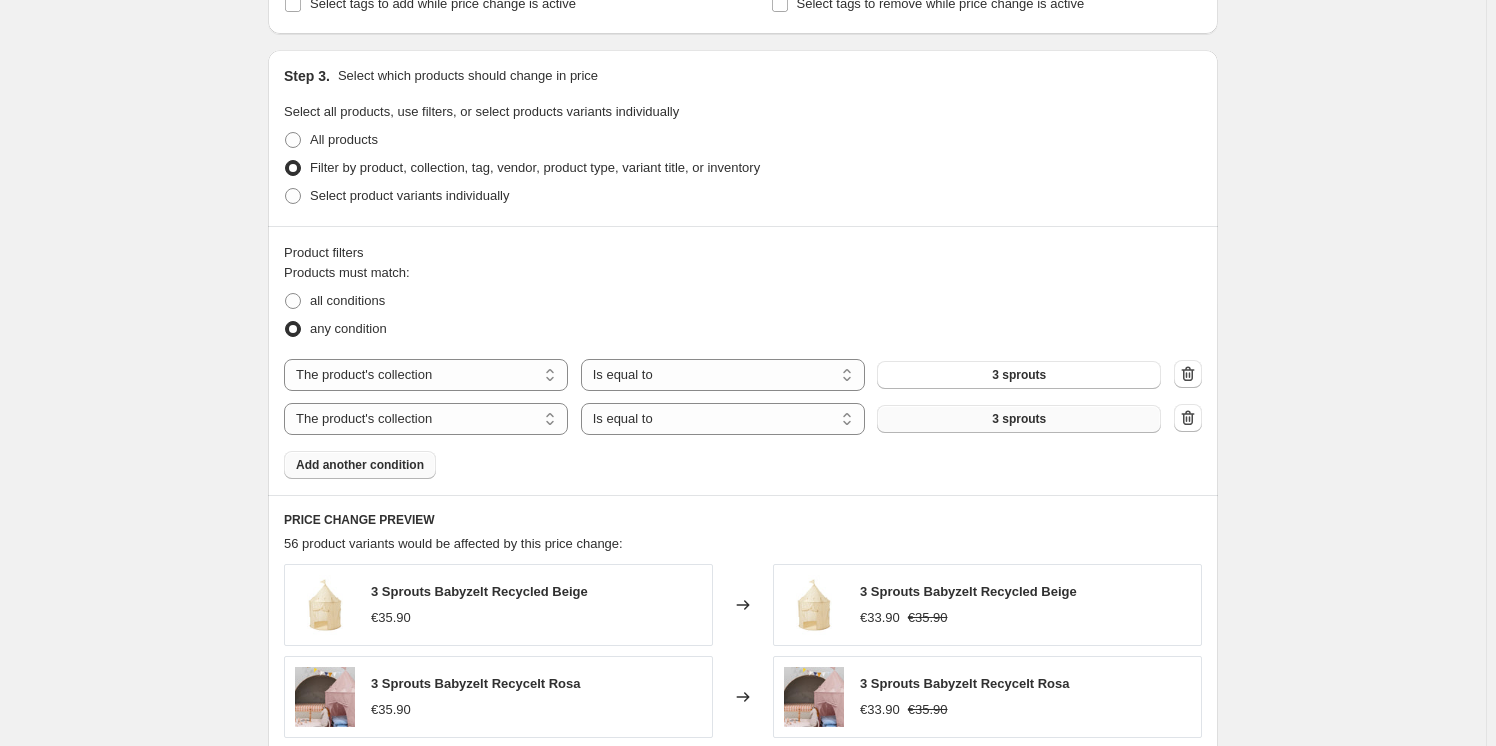 click on "3 sprouts" at bounding box center (1019, 419) 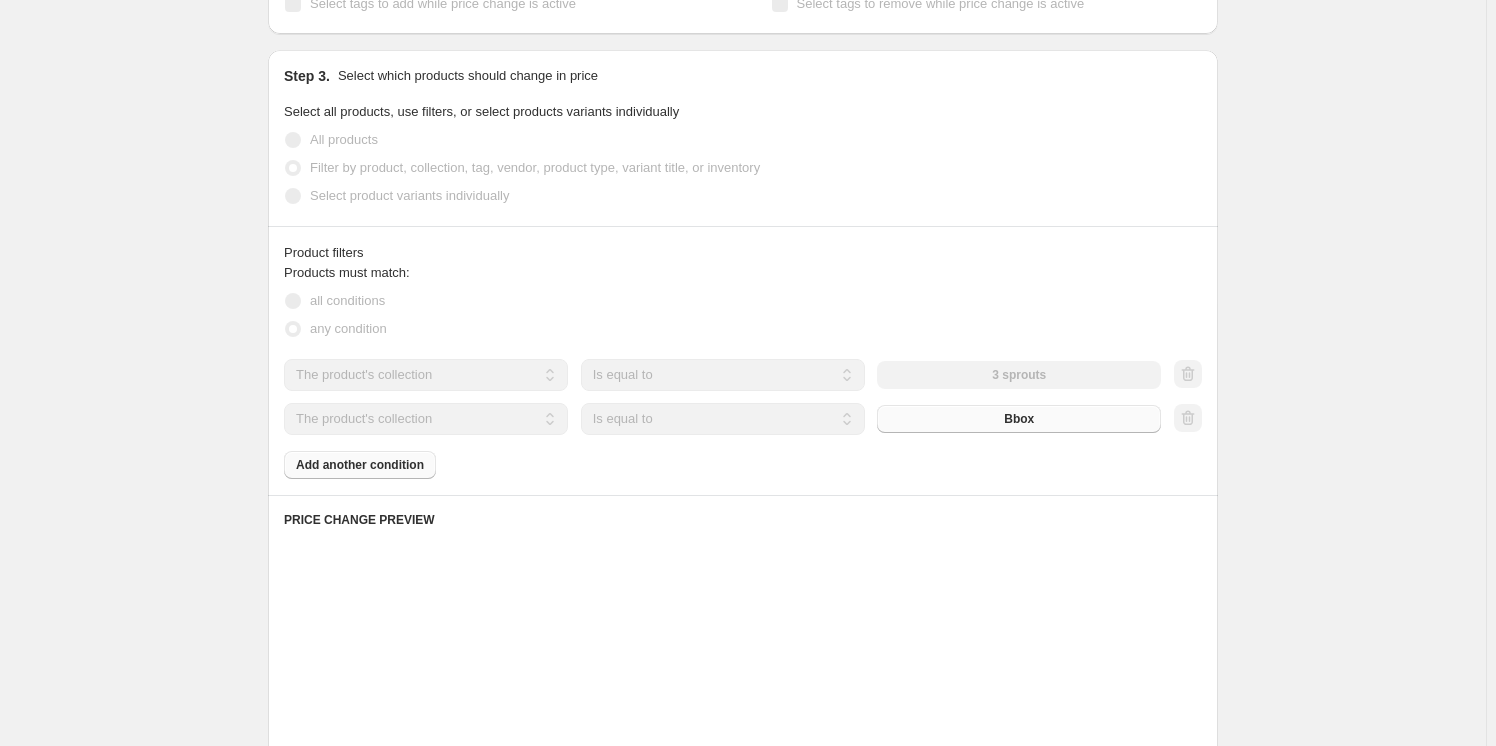 click on "Products must match: all conditions any condition The product The product's collection The product's tag The product's vendor The product's type The product's status The variant's title Inventory quantity The product's collection Is equal to Is not equal to Is equal to 3 sprouts The product The product's collection The product's tag The product's vendor The product's type The product's status The variant's title Inventory quantity The product's collection Is equal to Is not equal to Is equal to Bbox Add another condition" at bounding box center (743, 371) 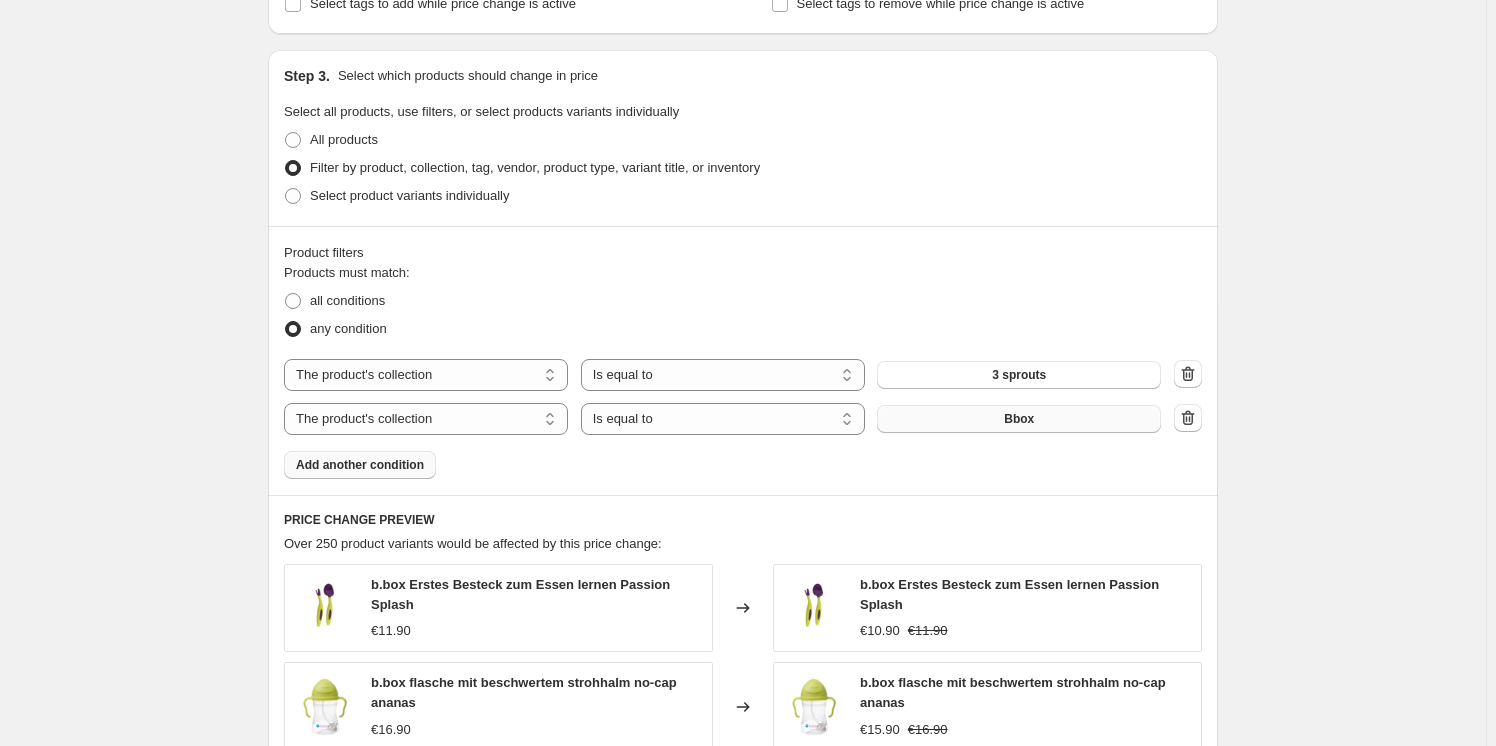 click on "Add another condition" at bounding box center (360, 465) 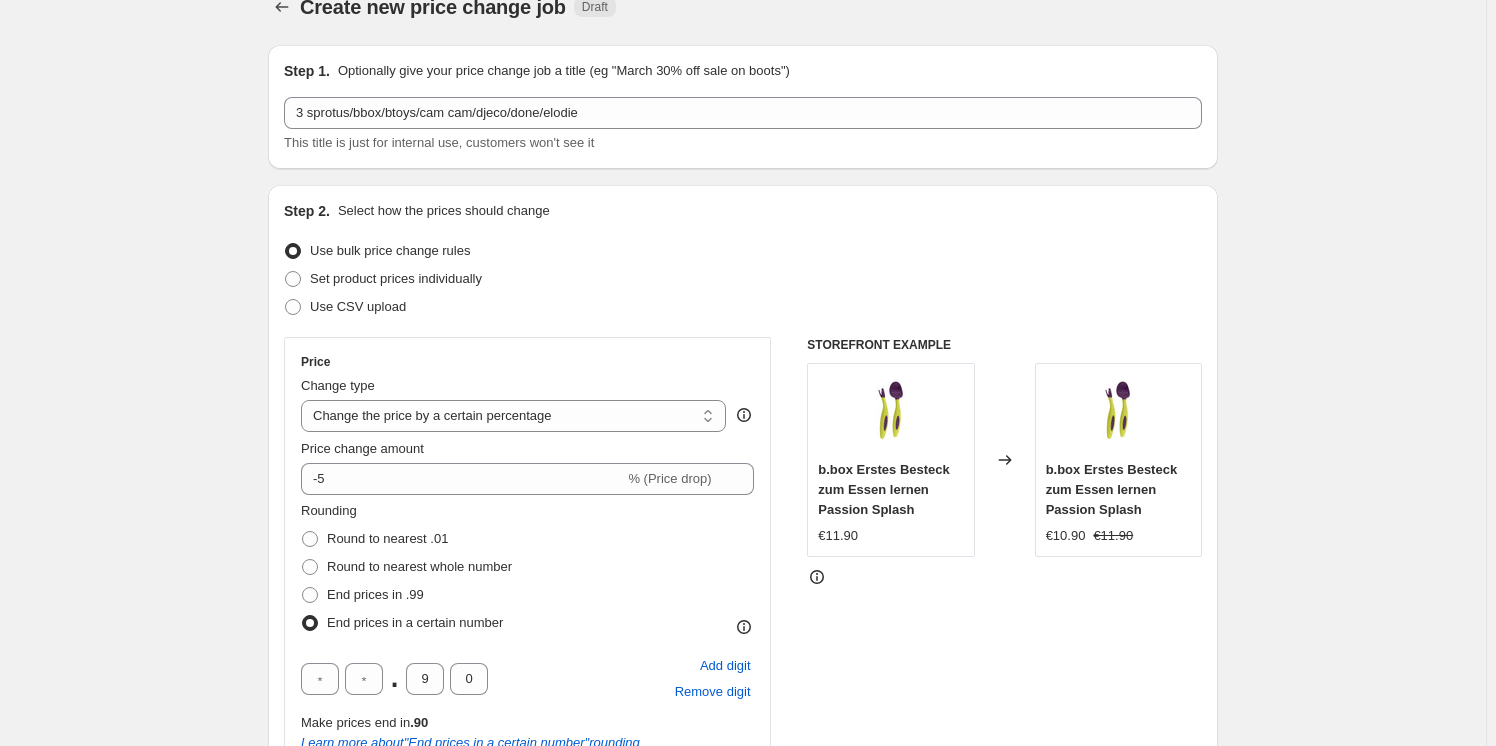 scroll, scrollTop: 0, scrollLeft: 0, axis: both 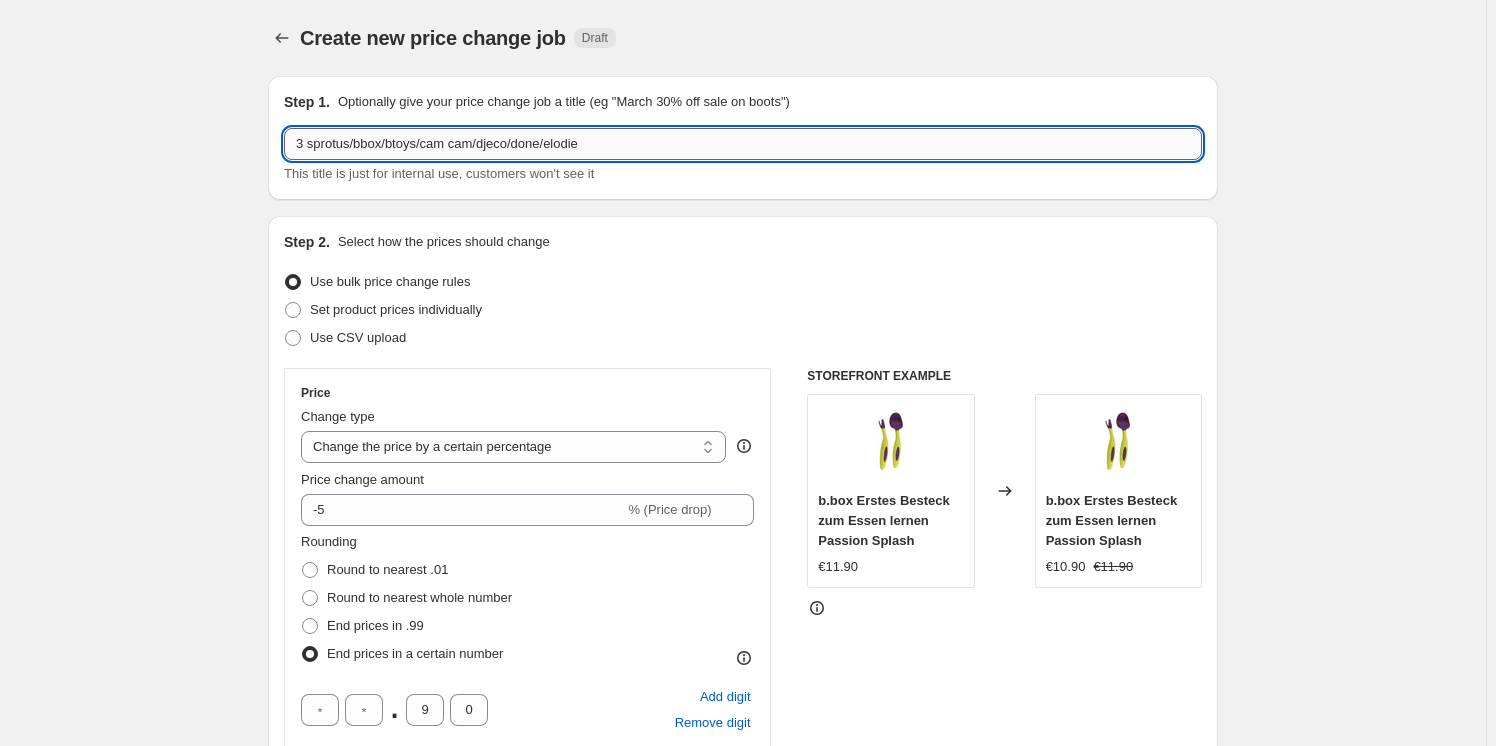 drag, startPoint x: 390, startPoint y: 145, endPoint x: 424, endPoint y: 140, distance: 34.36568 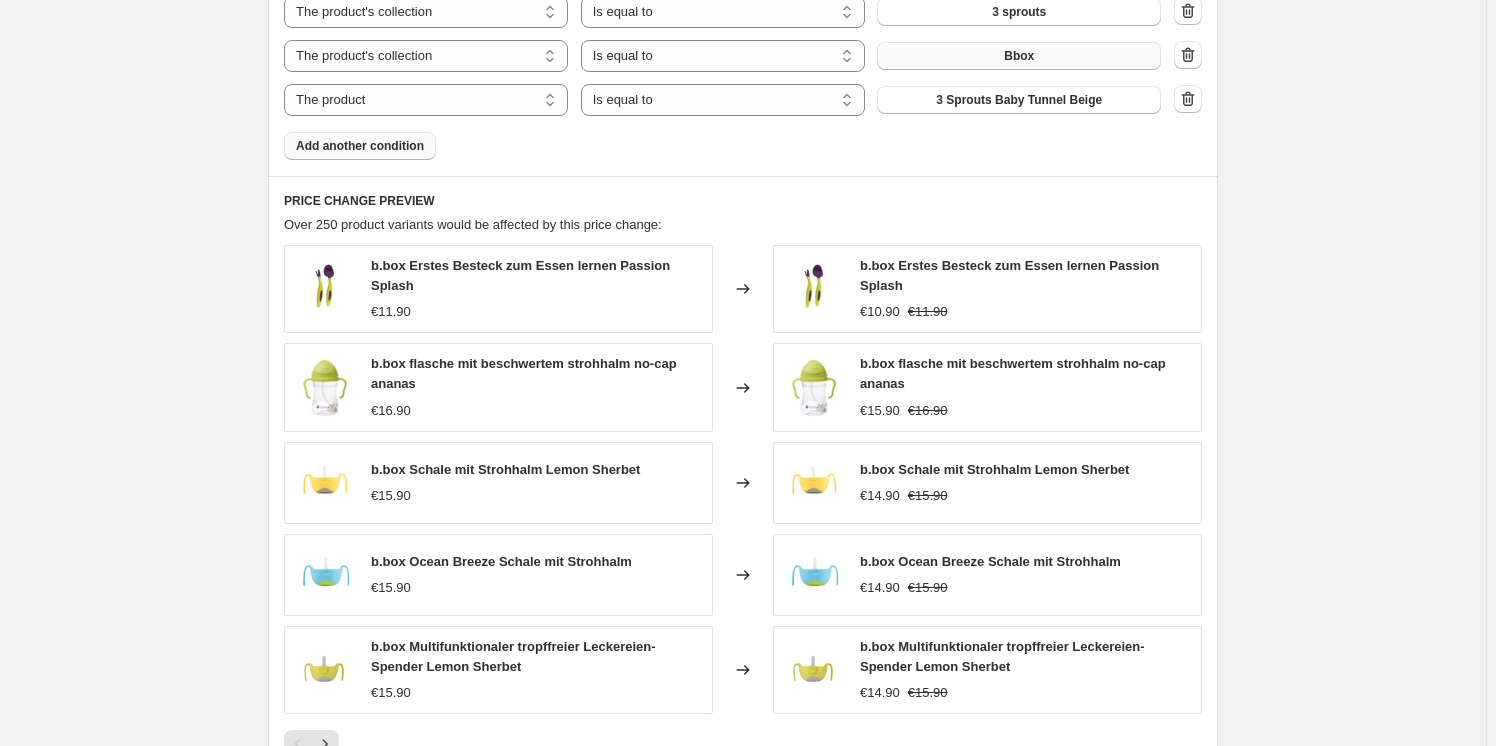 scroll, scrollTop: 1272, scrollLeft: 0, axis: vertical 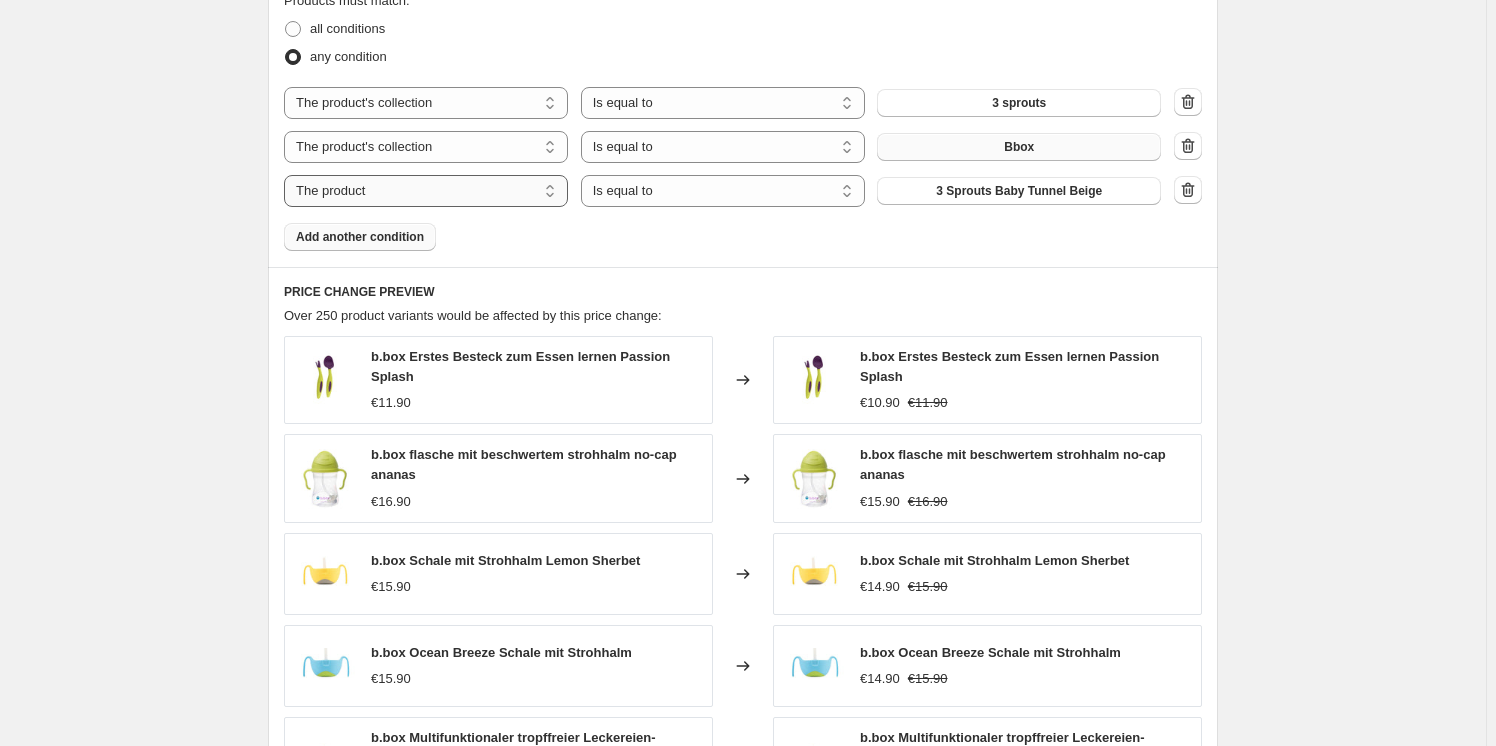 click on "The product The product's collection The product's tag The product's vendor The product's type The product's status The variant's title Inventory quantity" at bounding box center (426, 191) 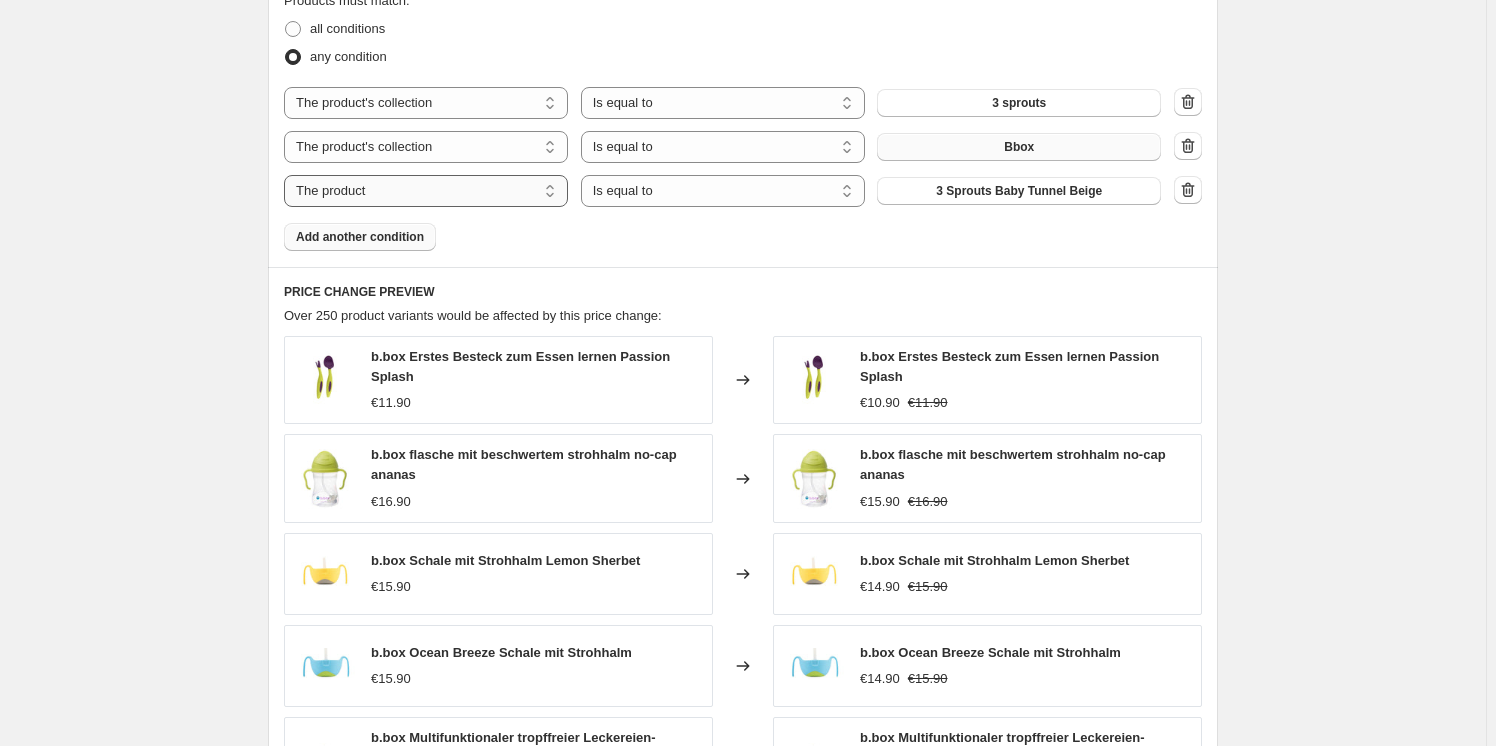 select on "vendor" 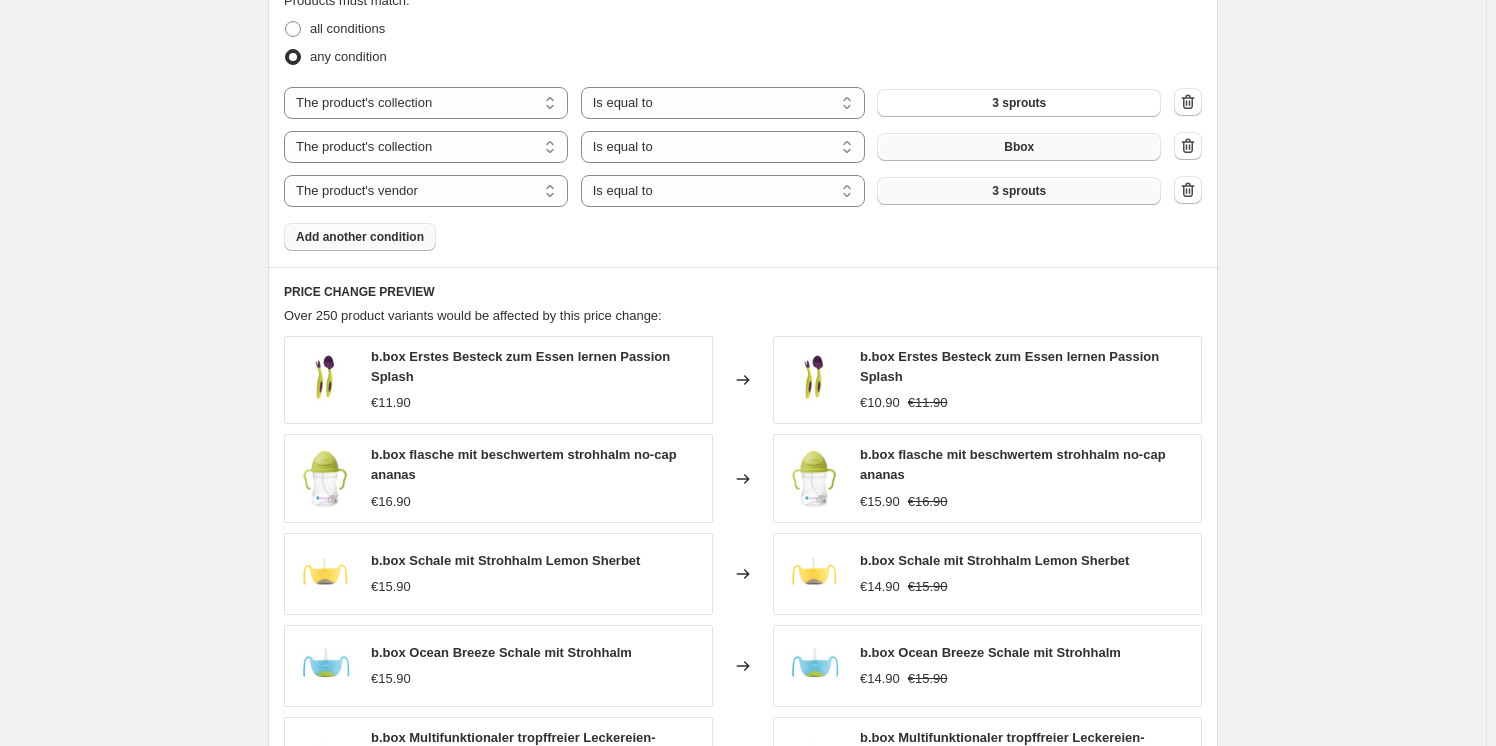 click on "3 sprouts" at bounding box center [1019, 191] 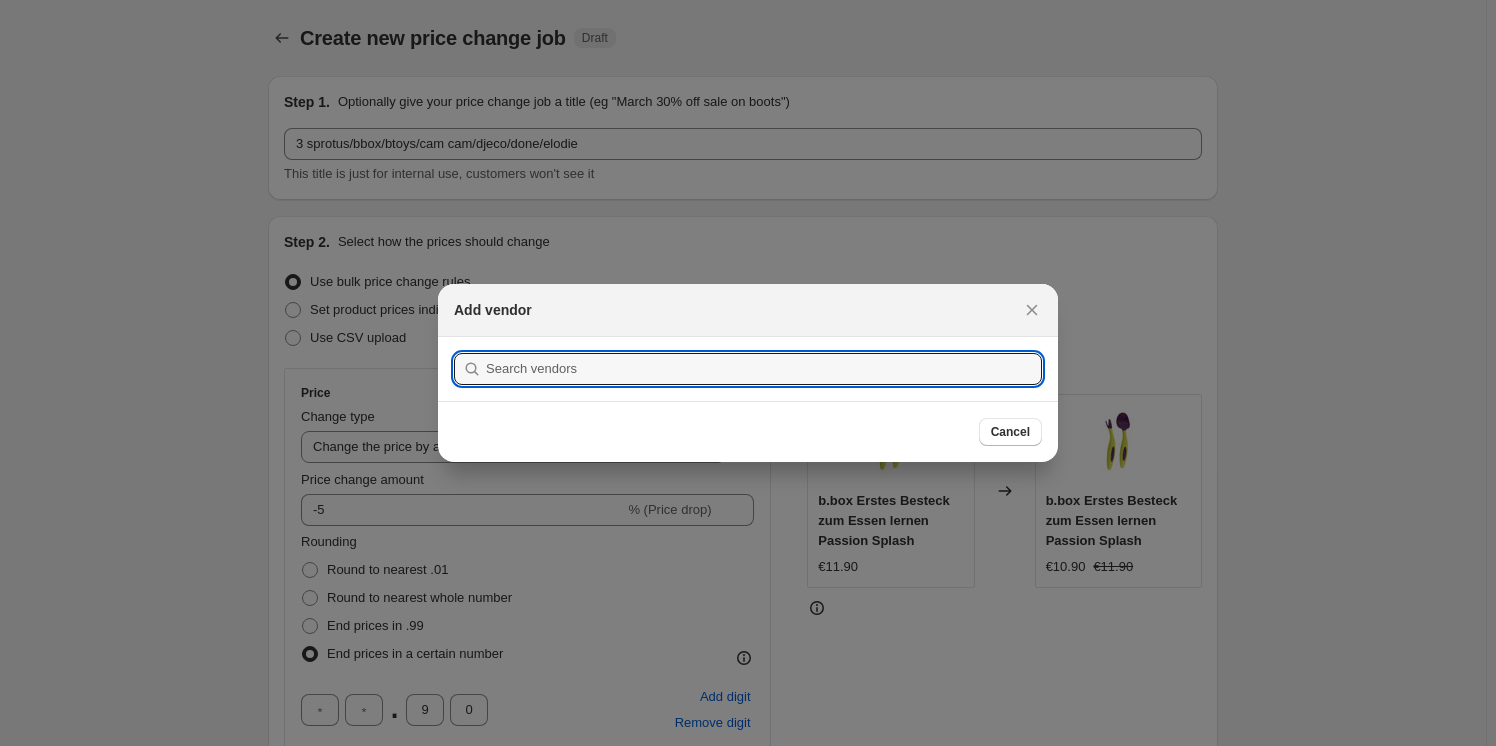 scroll, scrollTop: 0, scrollLeft: 0, axis: both 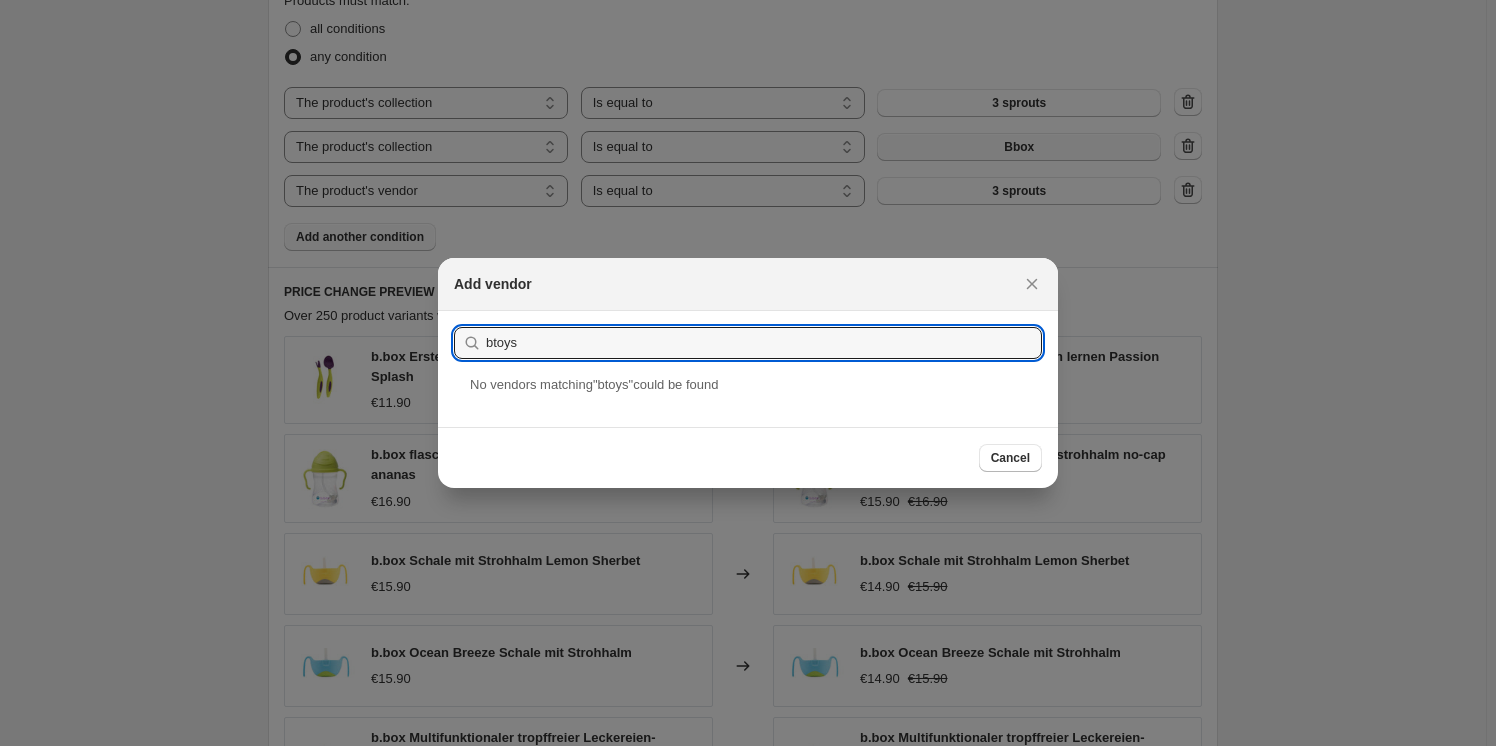 click on "btoys" at bounding box center (748, 343) 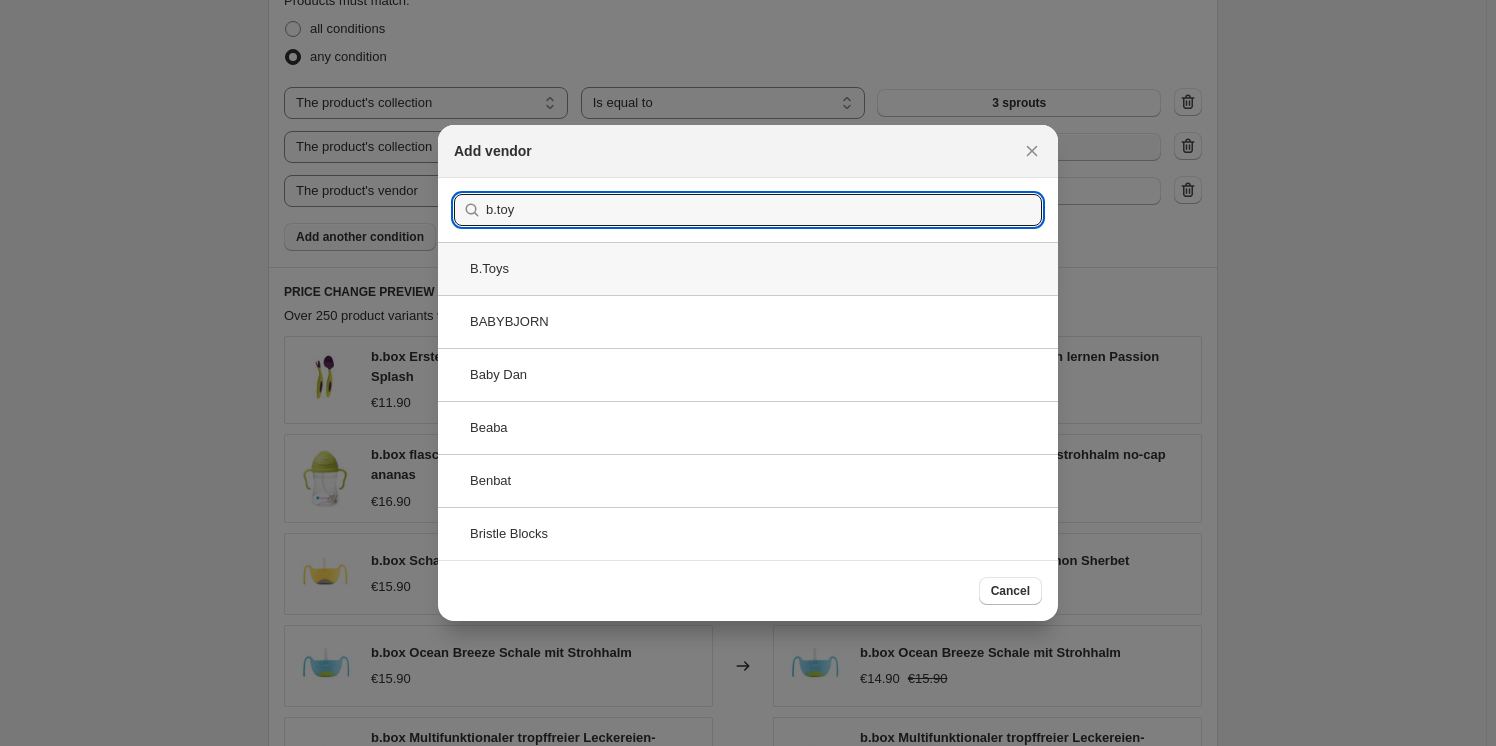 type on "b.toy" 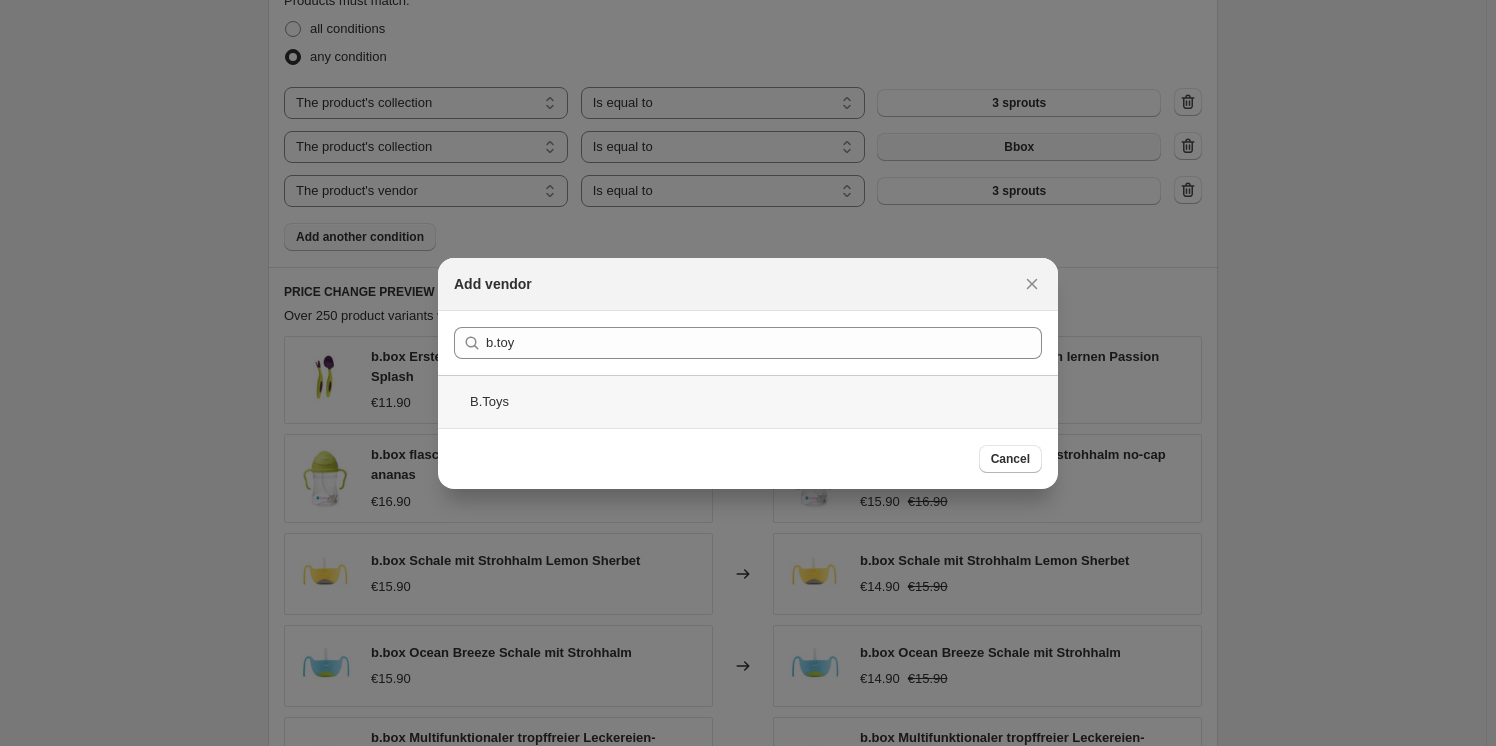 click on "B.Toys" at bounding box center [748, 401] 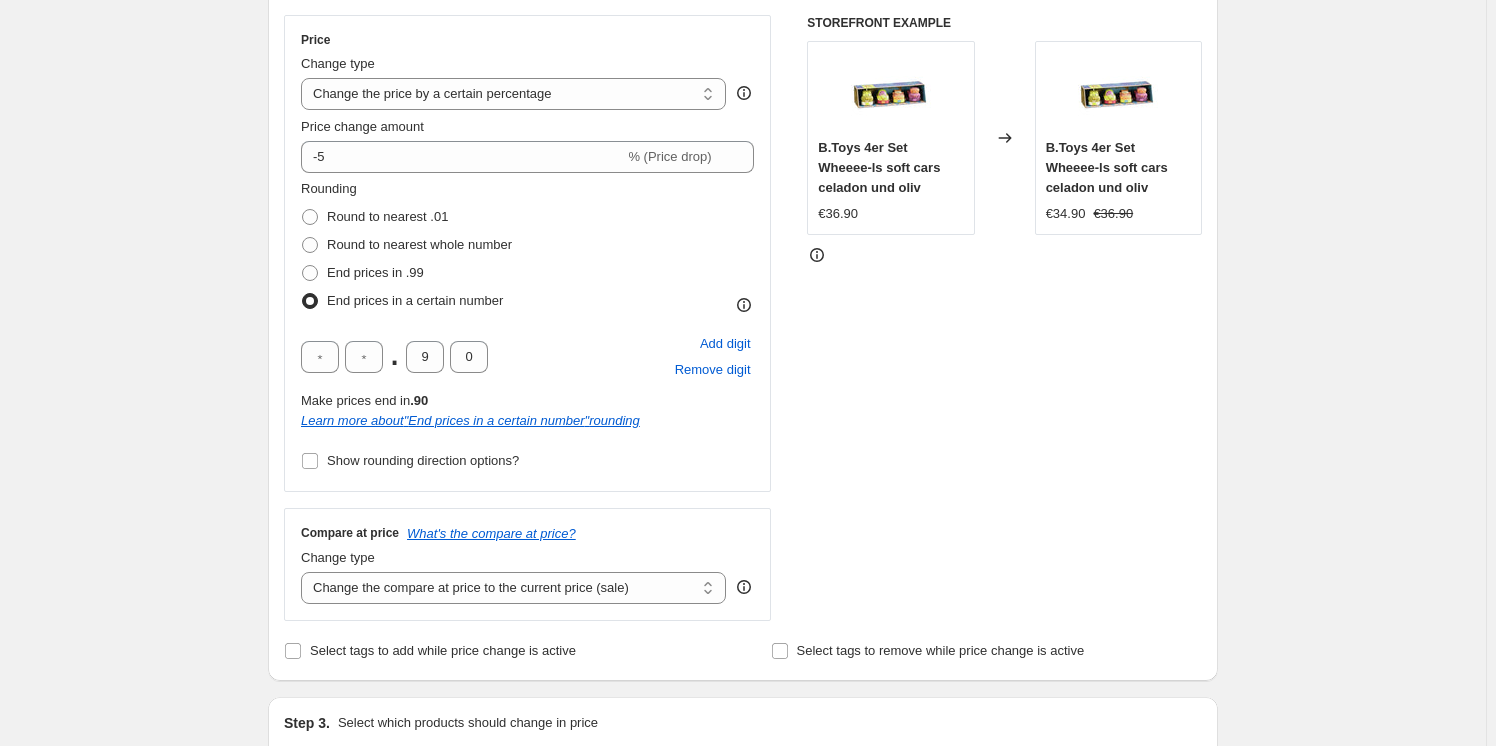 scroll, scrollTop: 90, scrollLeft: 0, axis: vertical 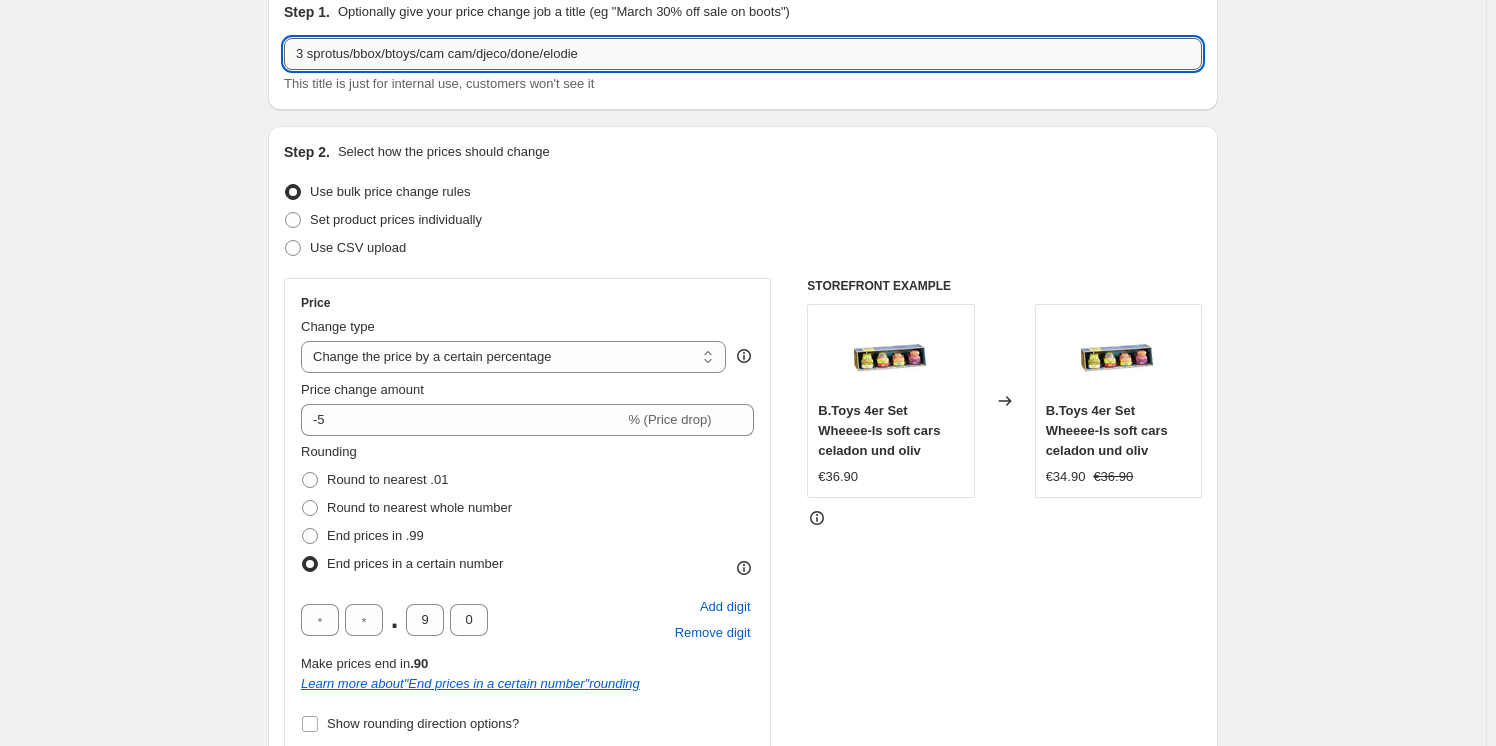 drag, startPoint x: 430, startPoint y: 53, endPoint x: 475, endPoint y: 51, distance: 45.044422 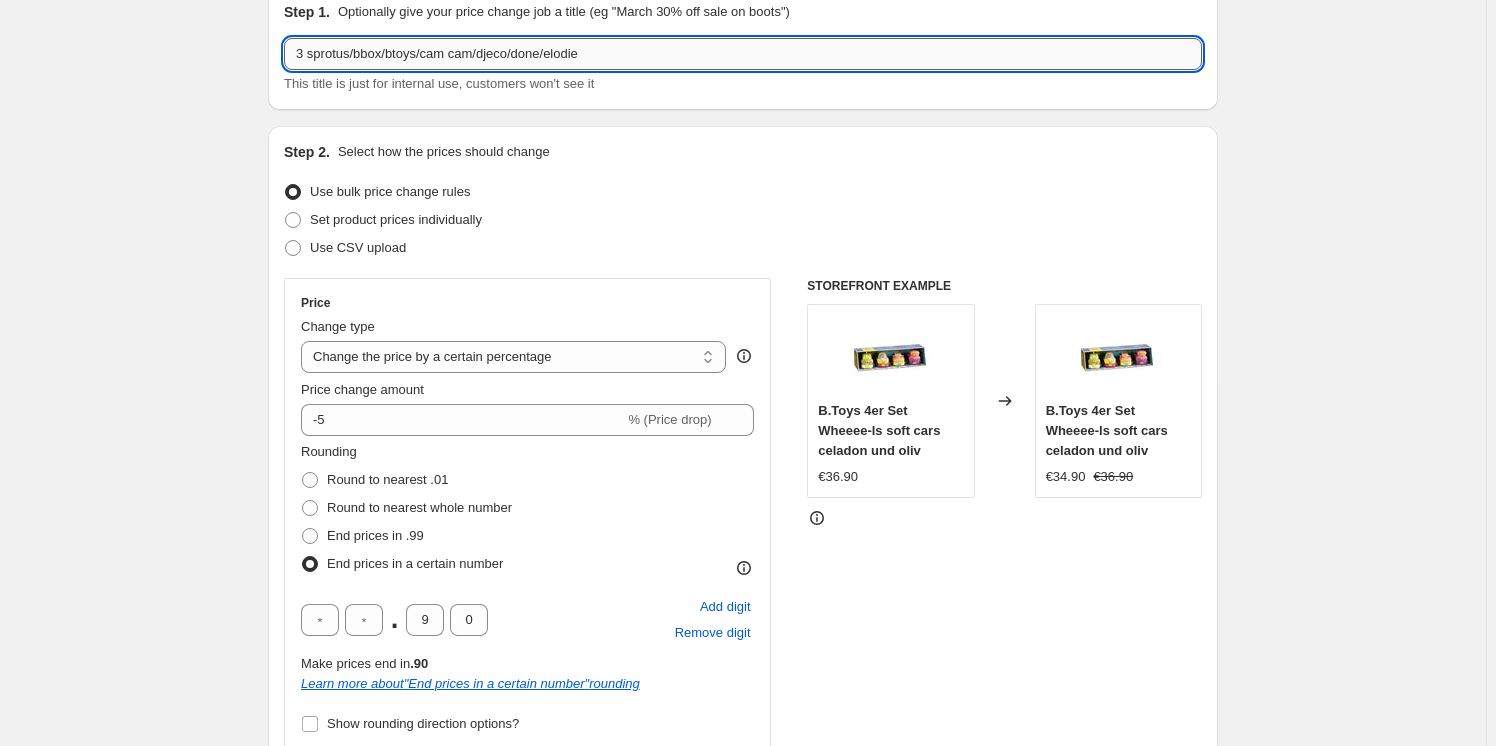 click on "3 sprotus/bbox/btoys/cam cam/djeco/done/elodie" at bounding box center [743, 54] 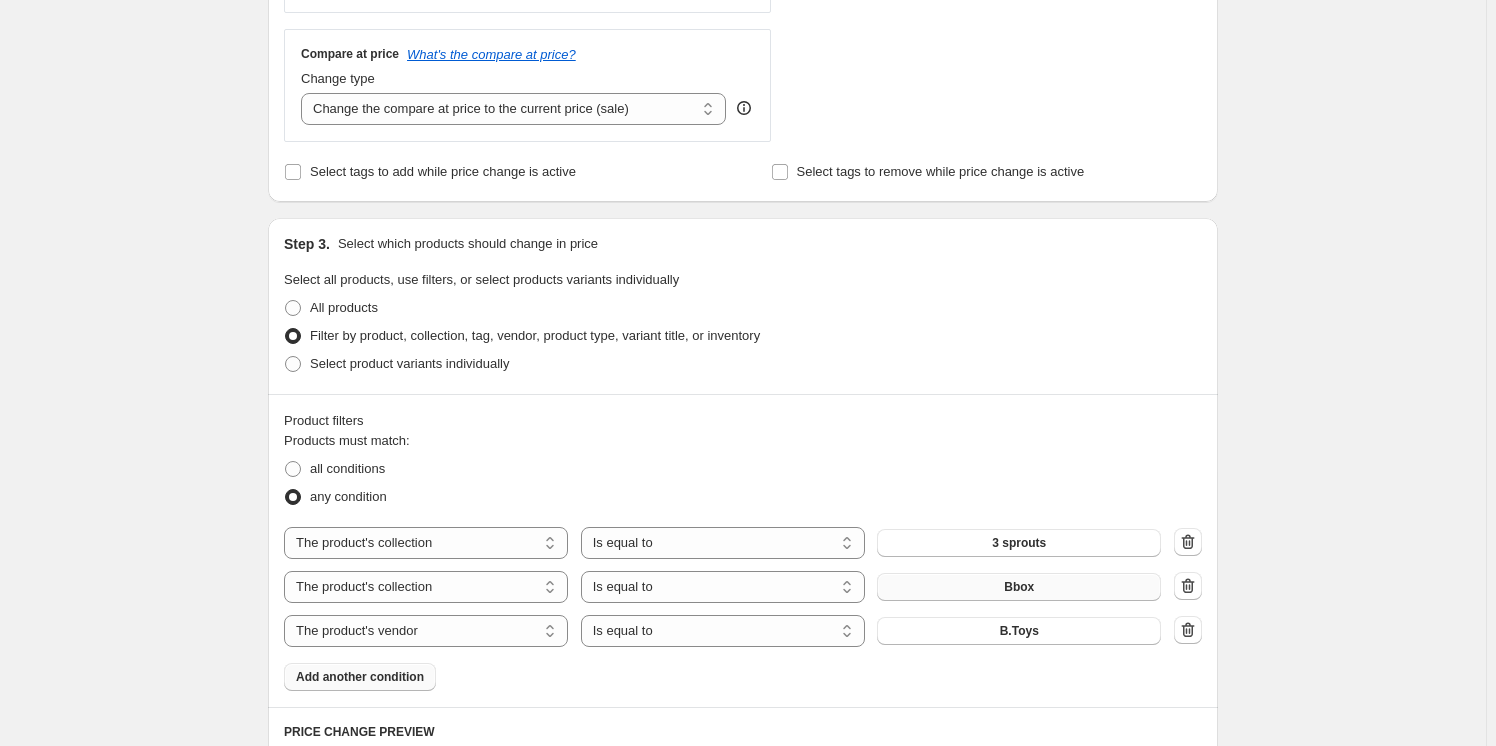 scroll, scrollTop: 1181, scrollLeft: 0, axis: vertical 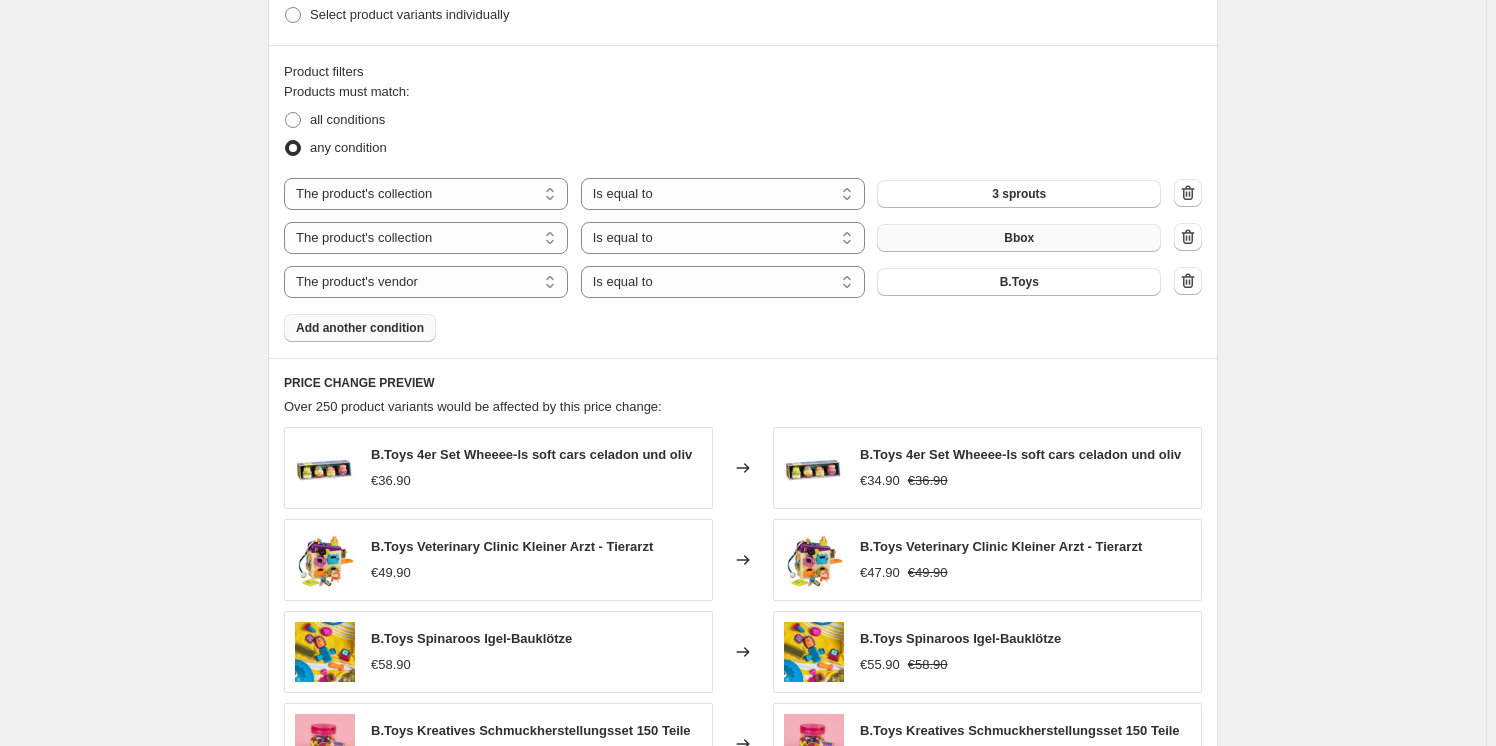 click on "Add another condition" at bounding box center (360, 328) 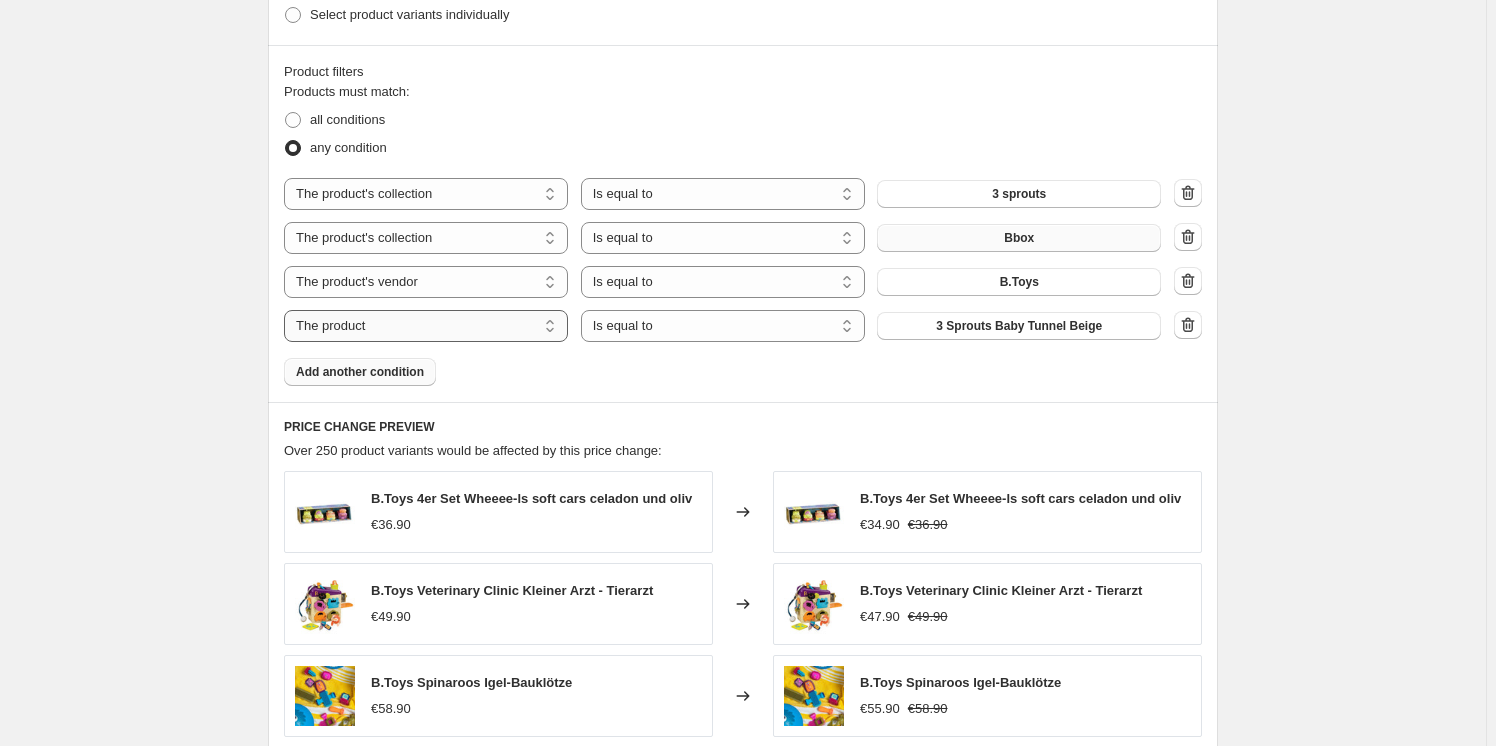 click on "Products must match: all conditions any condition The product The product's collection The product's tag The product's vendor The product's type The product's status The variant's title Inventory quantity The product's collection Is equal to Is not equal to Is equal to 3 sprouts The product The product's collection The product's tag The product's vendor The product's type The product's status The variant's title Inventory quantity The product's collection Is equal to Is not equal to Is equal to Bbox The product The product's collection The product's tag The product's vendor The product's type The product's status The variant's title Inventory quantity The product's vendor Is equal to Is not equal to Is equal to B.Toys The product The product's collection The product's tag The product's vendor The product's type The product's status The variant's title Inventory quantity The product Is equal to Is not equal to Is equal to 3 Sprouts Baby Tunnel Beige Add another condition" at bounding box center [743, 234] 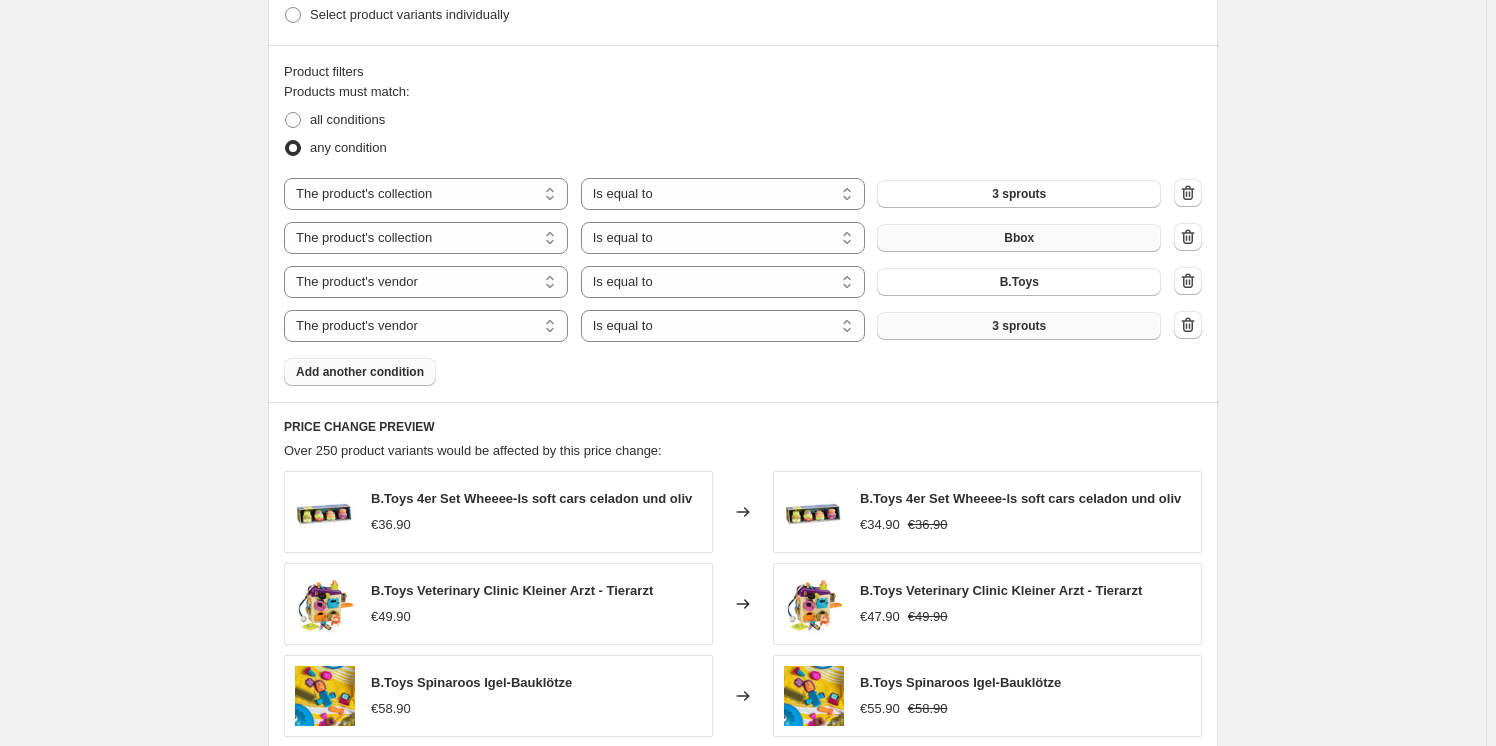 click on "3 sprouts" at bounding box center [1019, 326] 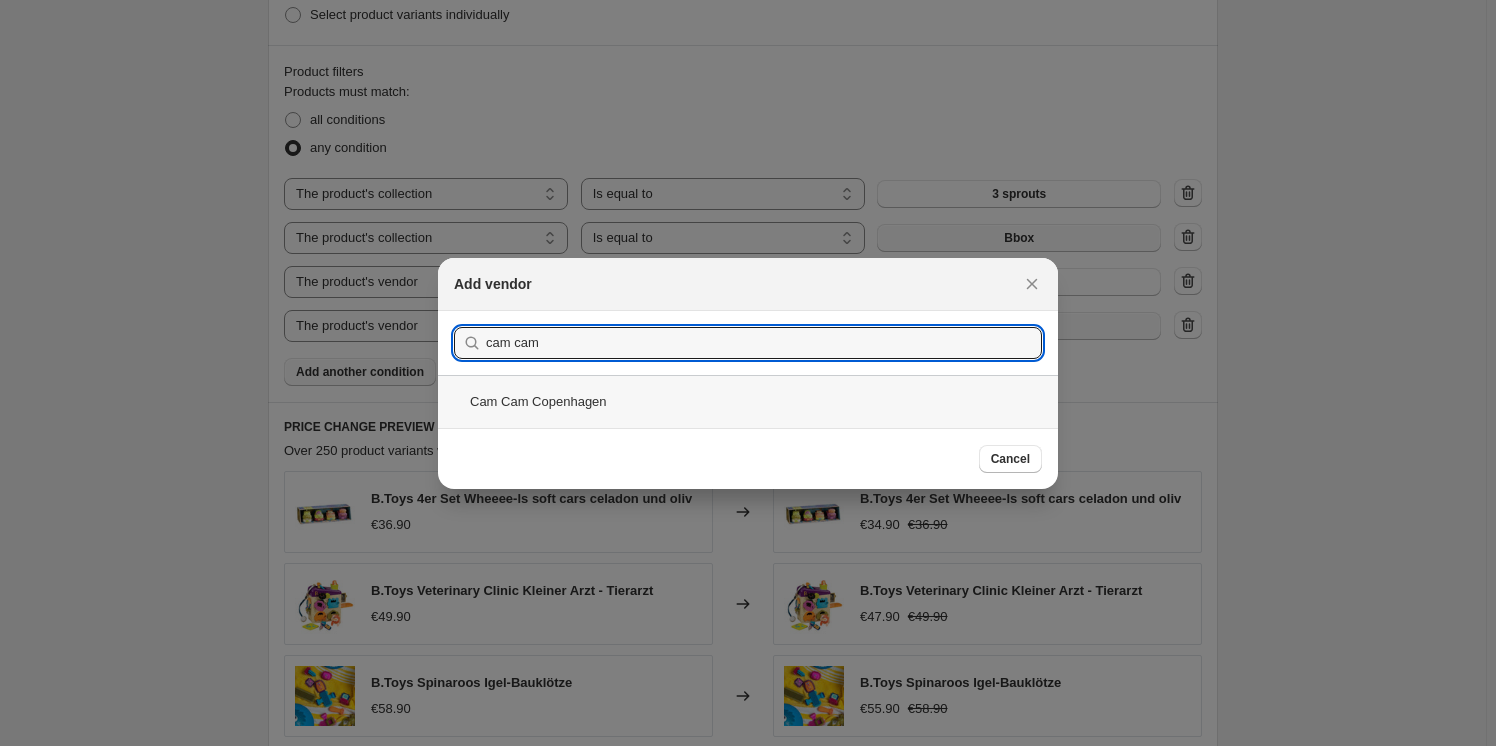 type on "cam cam" 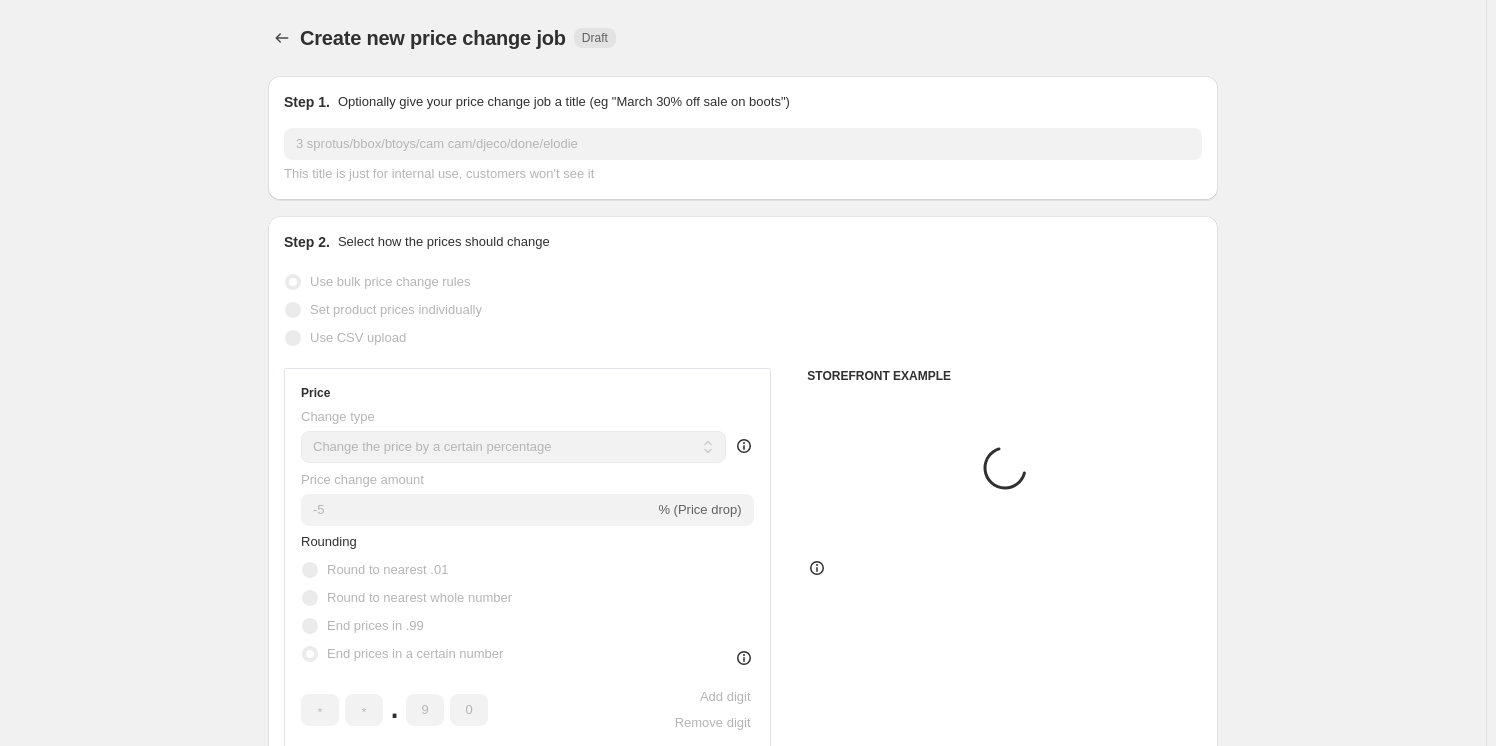 scroll, scrollTop: 1181, scrollLeft: 0, axis: vertical 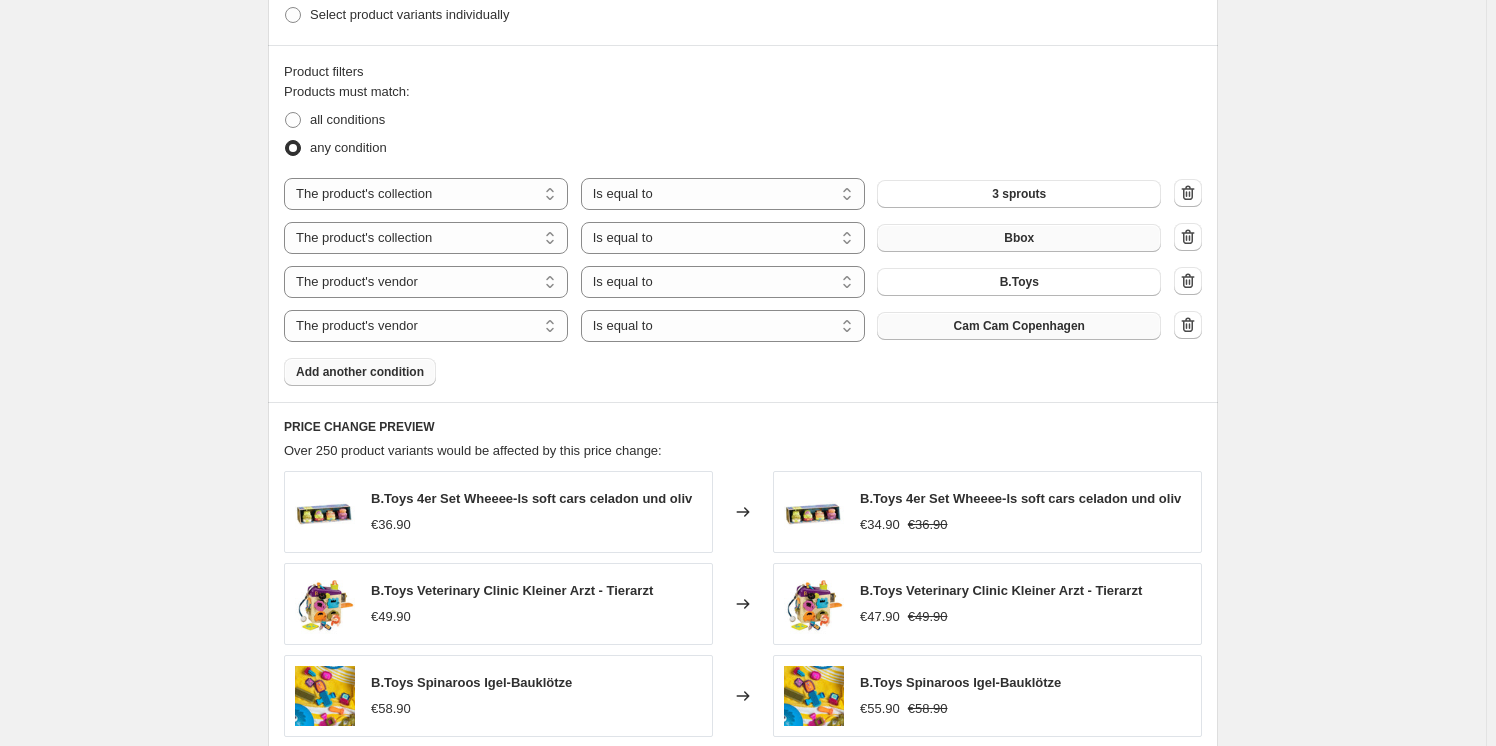 click on "Add another condition" at bounding box center [360, 372] 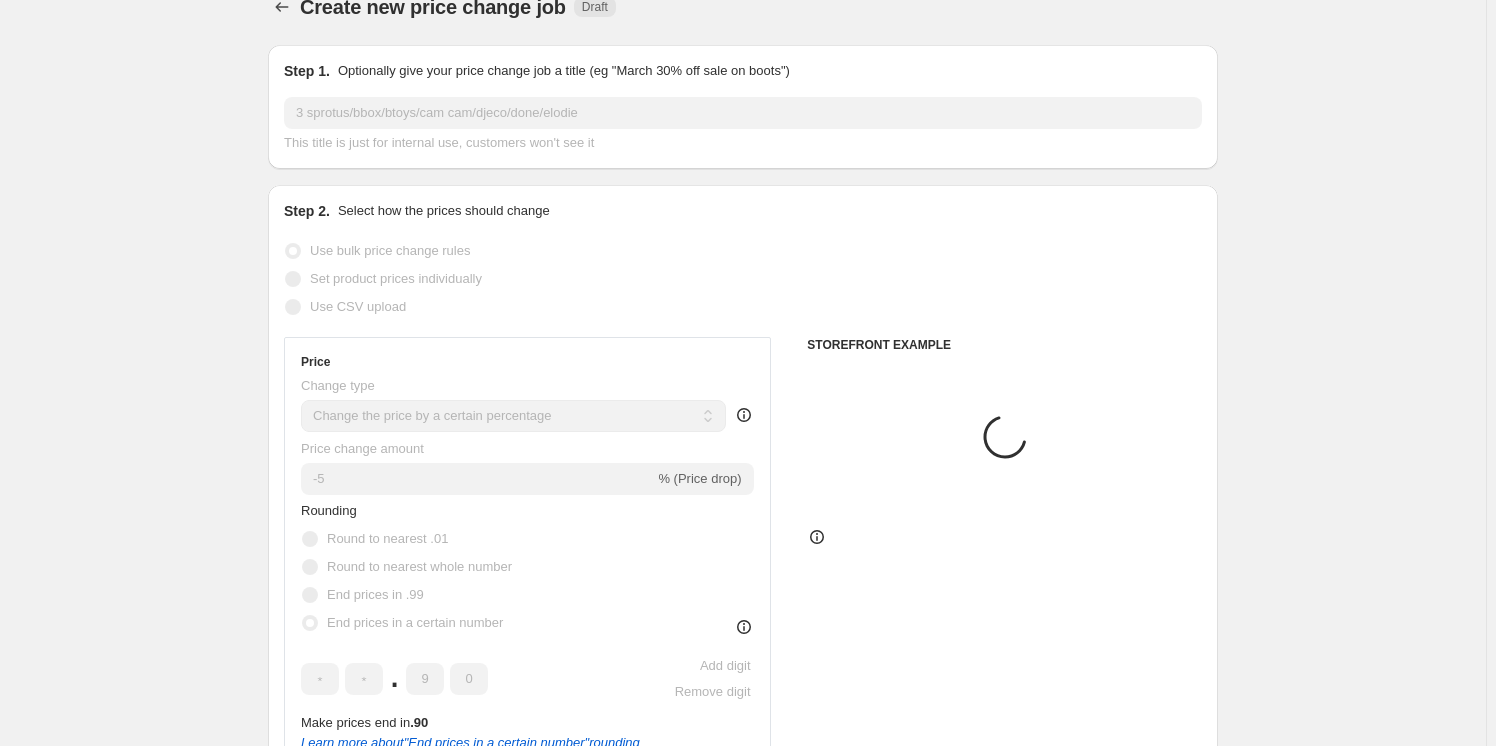 scroll, scrollTop: 0, scrollLeft: 0, axis: both 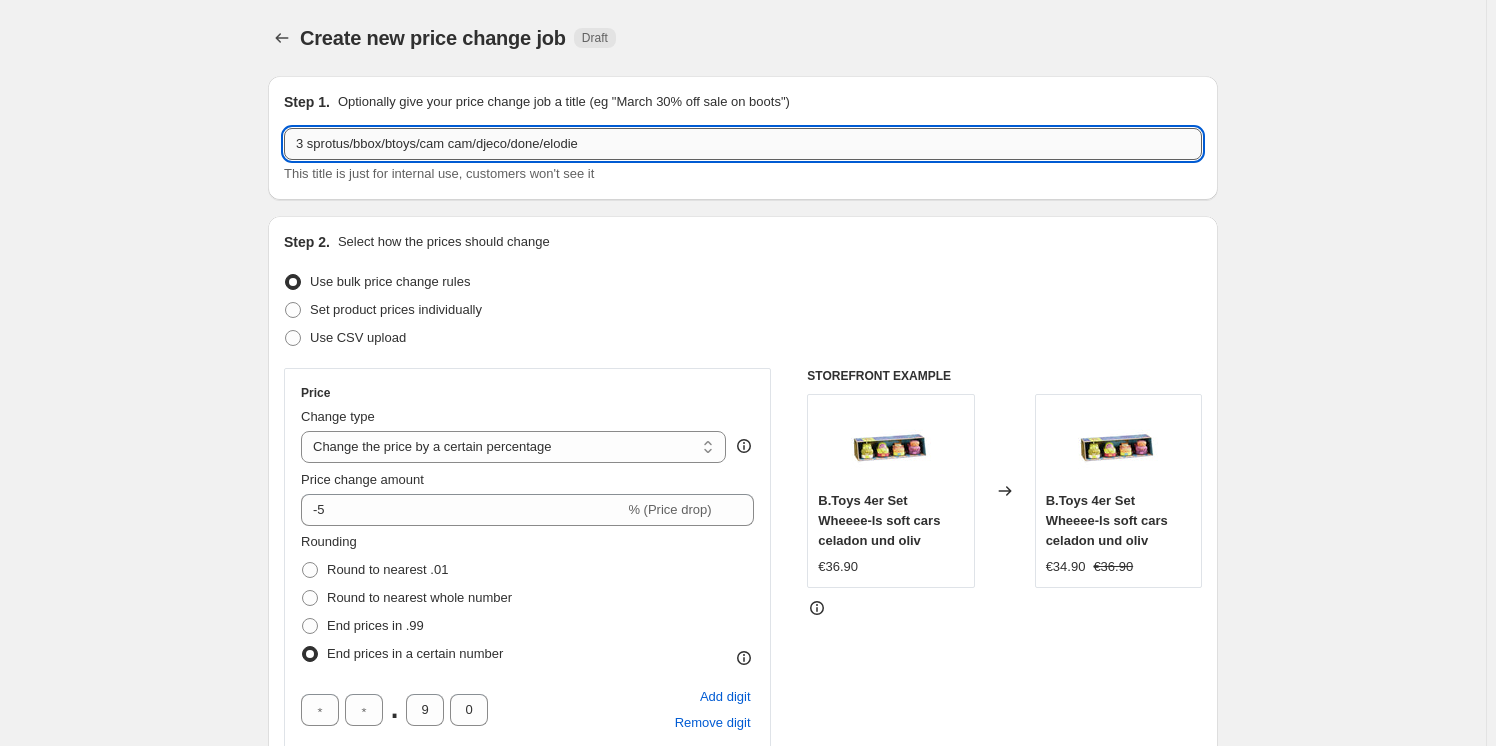 drag, startPoint x: 487, startPoint y: 145, endPoint x: 517, endPoint y: 146, distance: 30.016663 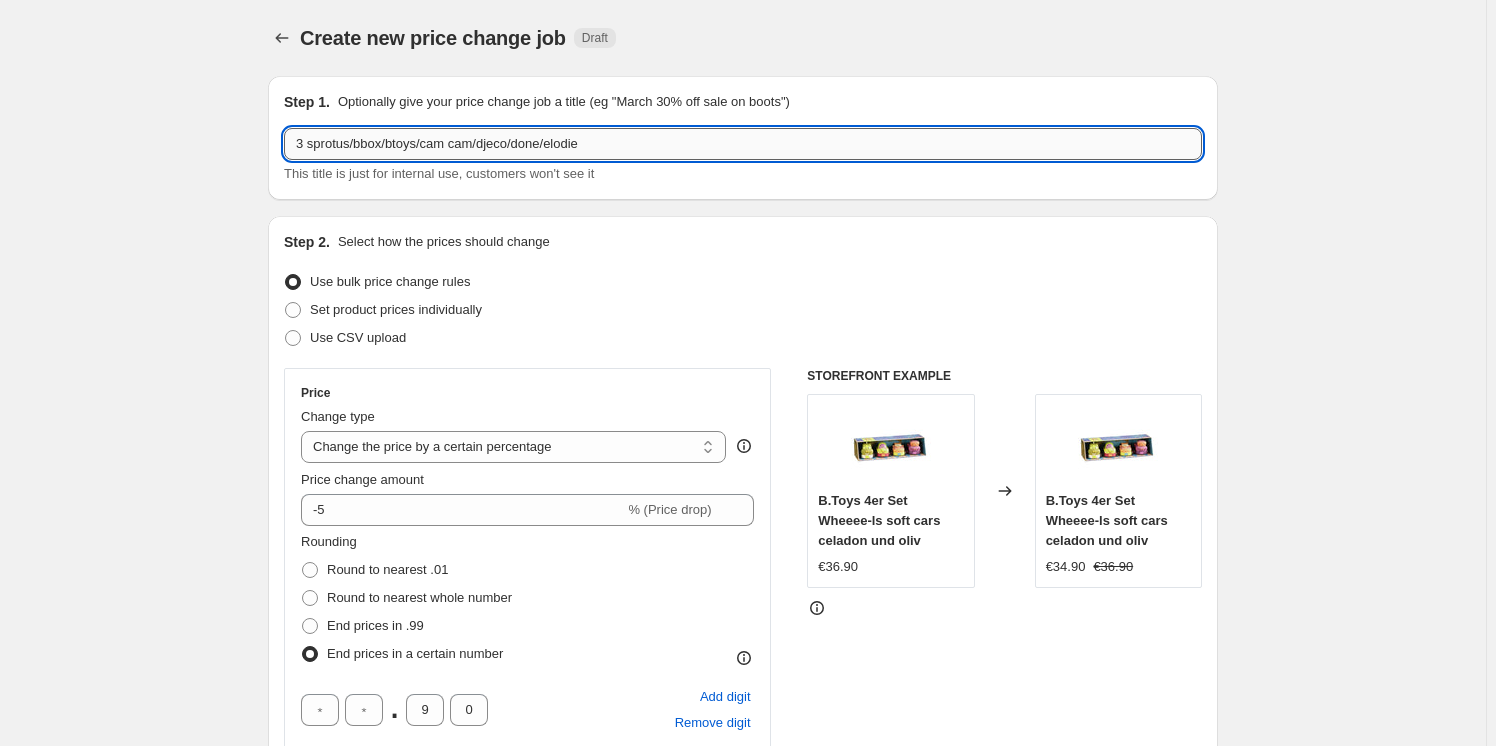 click on "3 sprotus/bbox/btoys/cam cam/djeco/done/elodie" at bounding box center (743, 144) 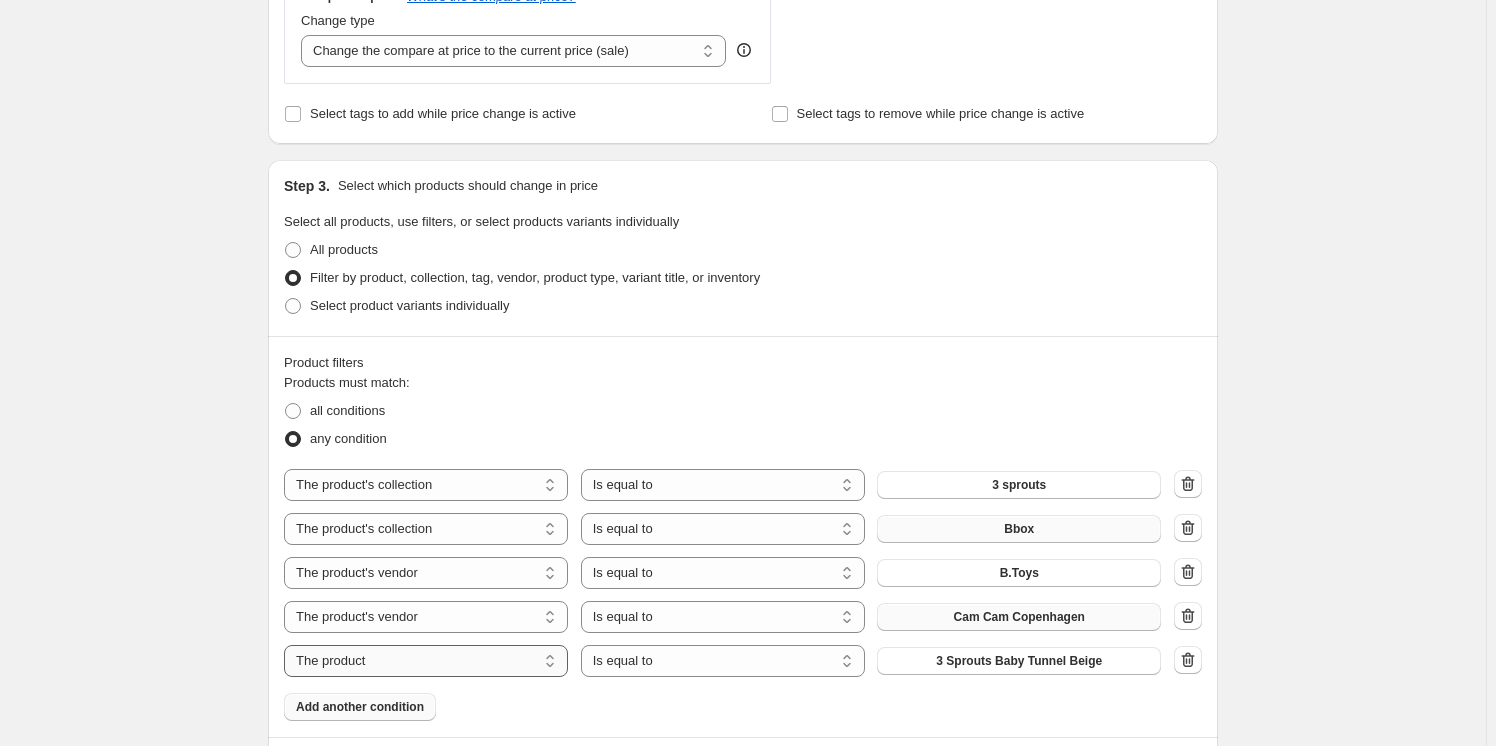 scroll, scrollTop: 1090, scrollLeft: 0, axis: vertical 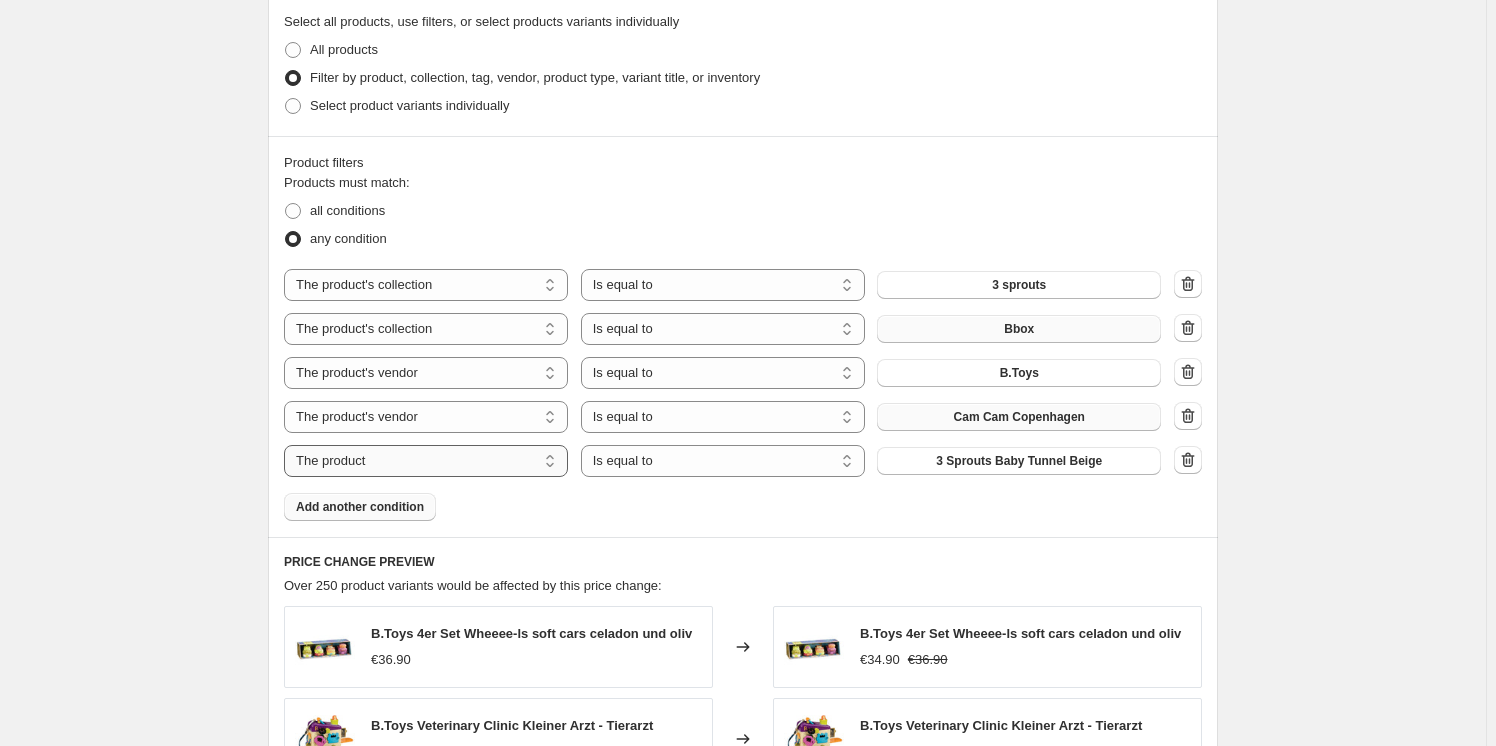click on "The product The product's collection The product's tag The product's vendor The product's type The product's status The variant's title Inventory quantity" at bounding box center [426, 461] 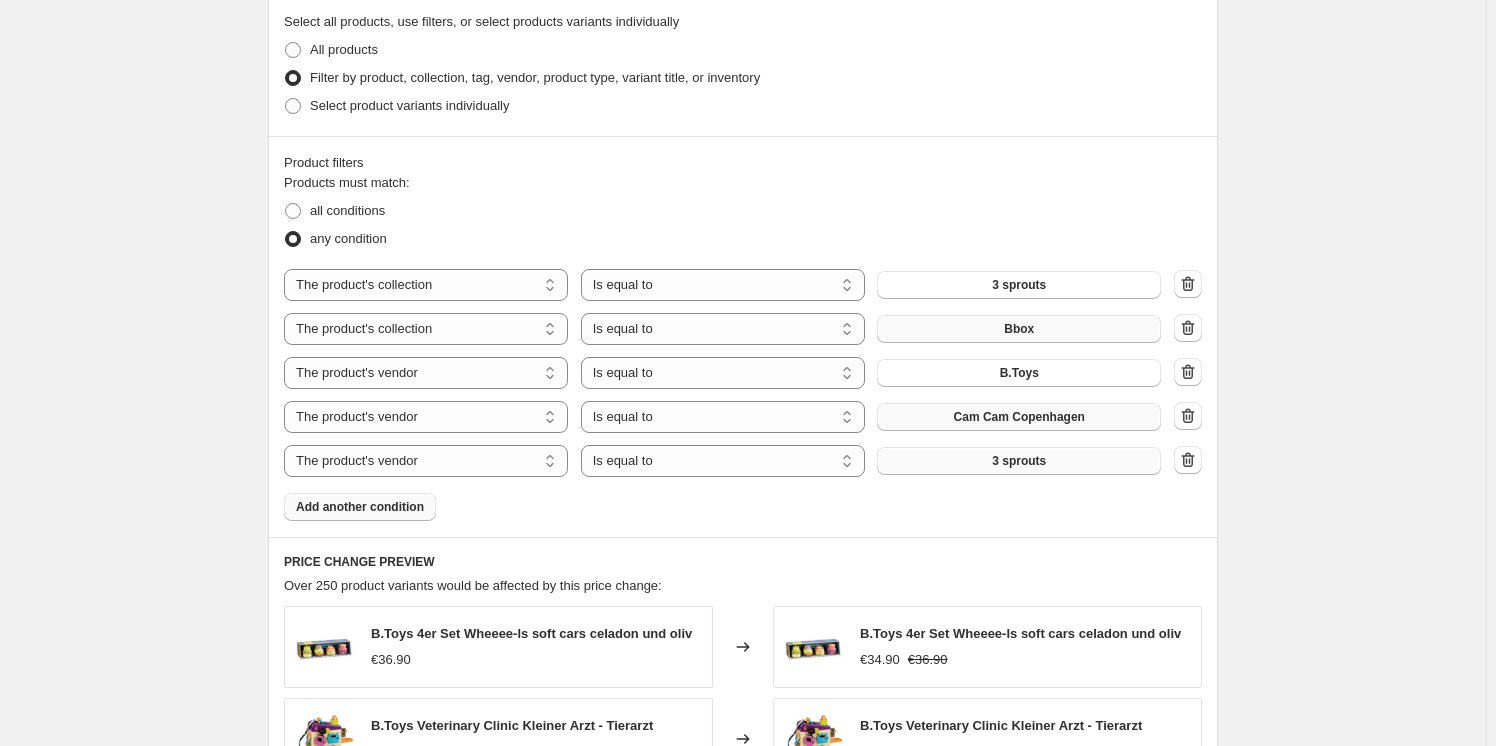 click on "3 sprouts" at bounding box center [1019, 461] 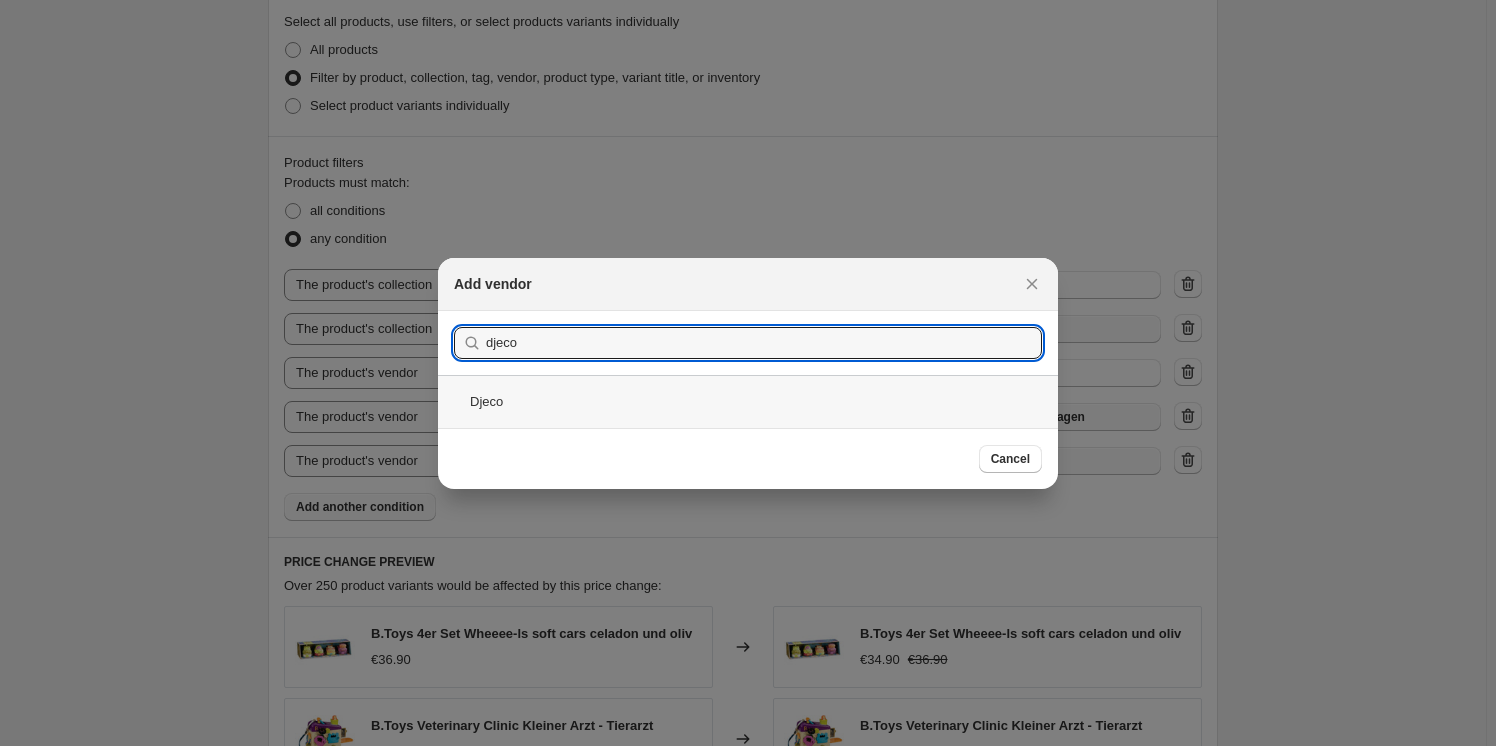 type on "djeco" 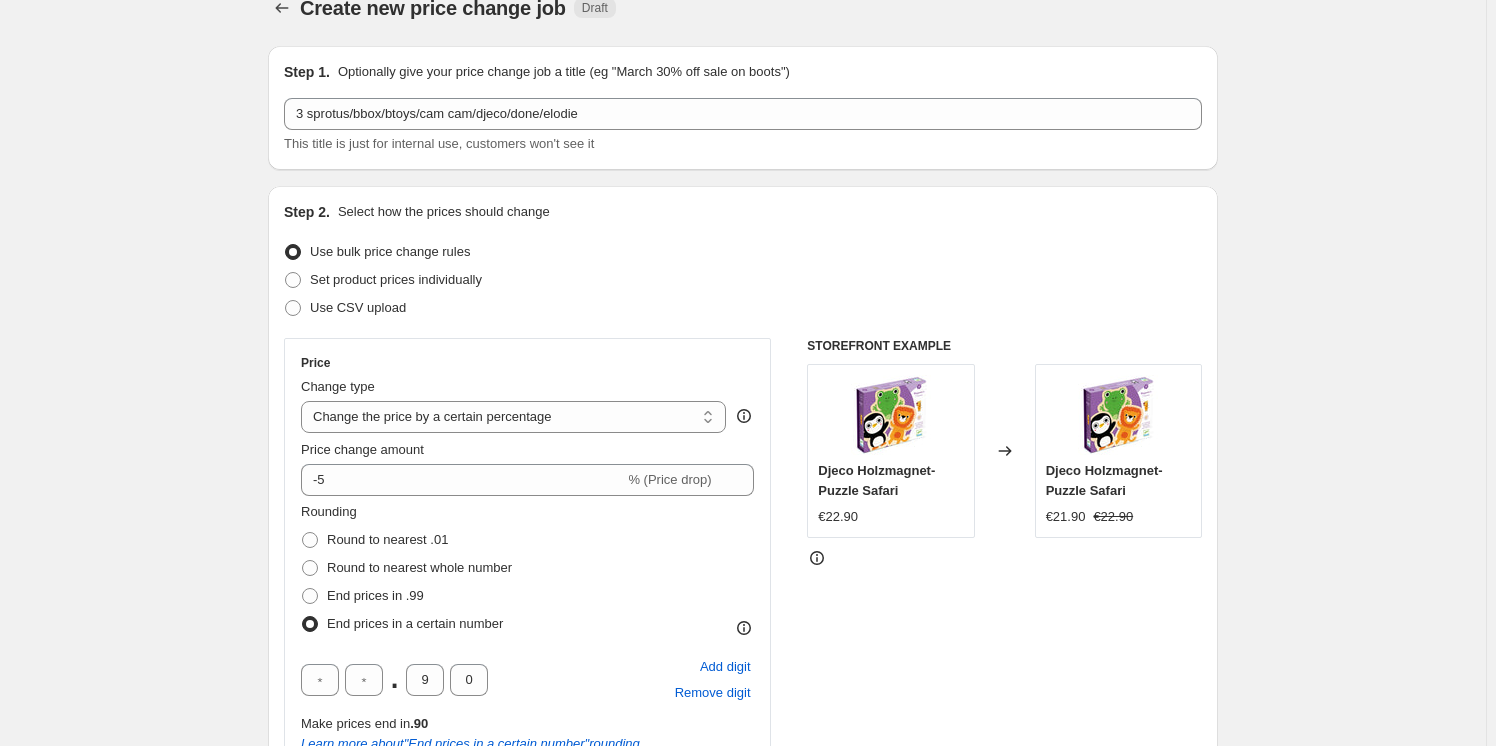scroll, scrollTop: 0, scrollLeft: 0, axis: both 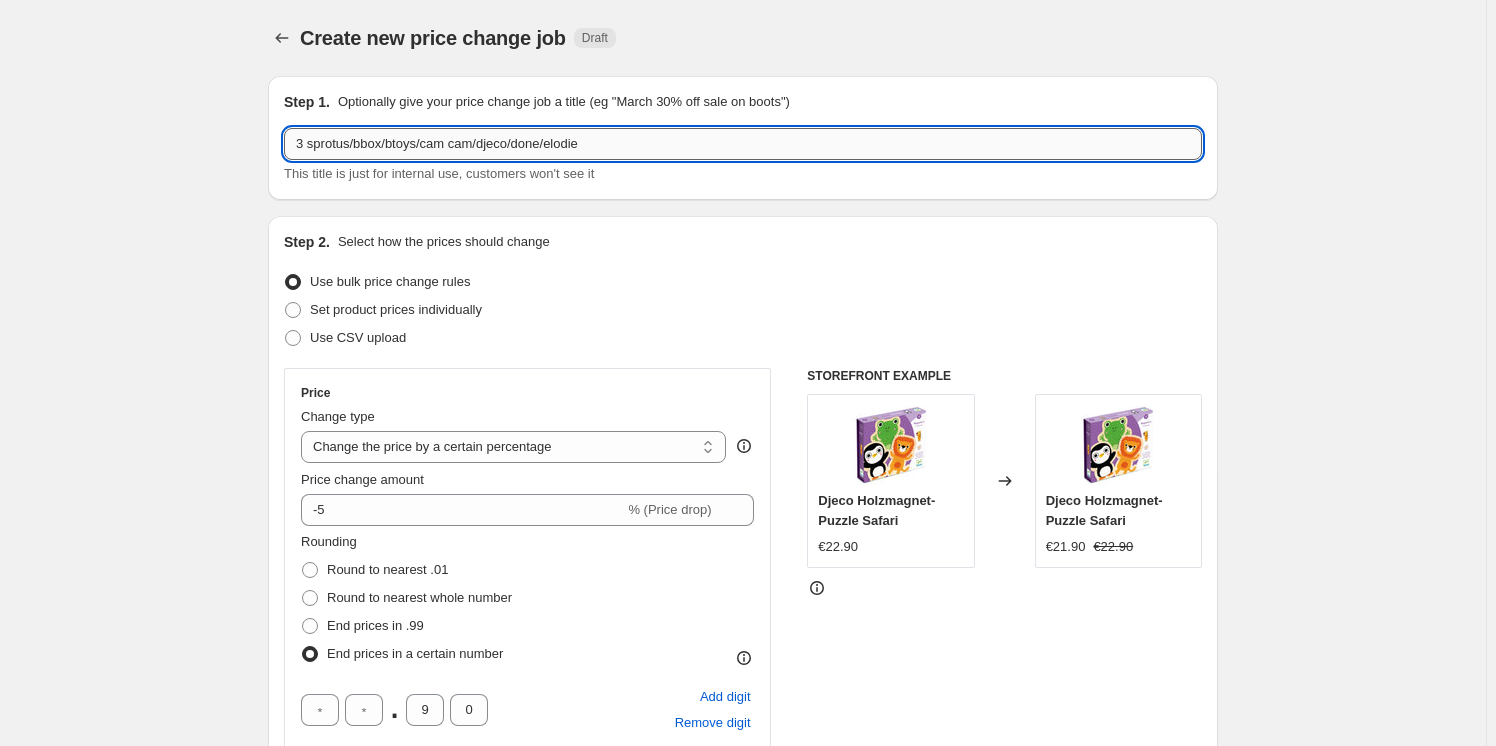drag, startPoint x: 522, startPoint y: 143, endPoint x: 549, endPoint y: 140, distance: 27.166155 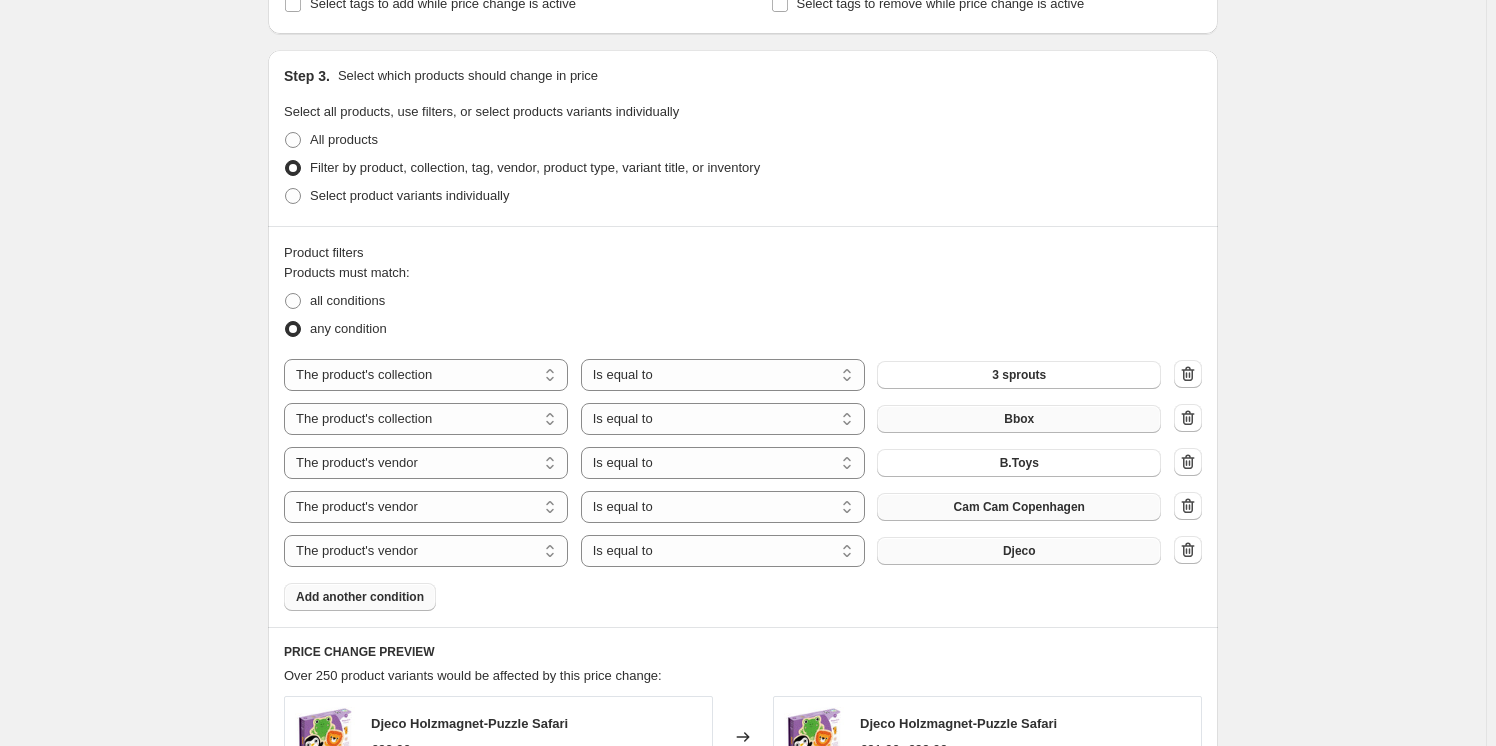 scroll, scrollTop: 1090, scrollLeft: 0, axis: vertical 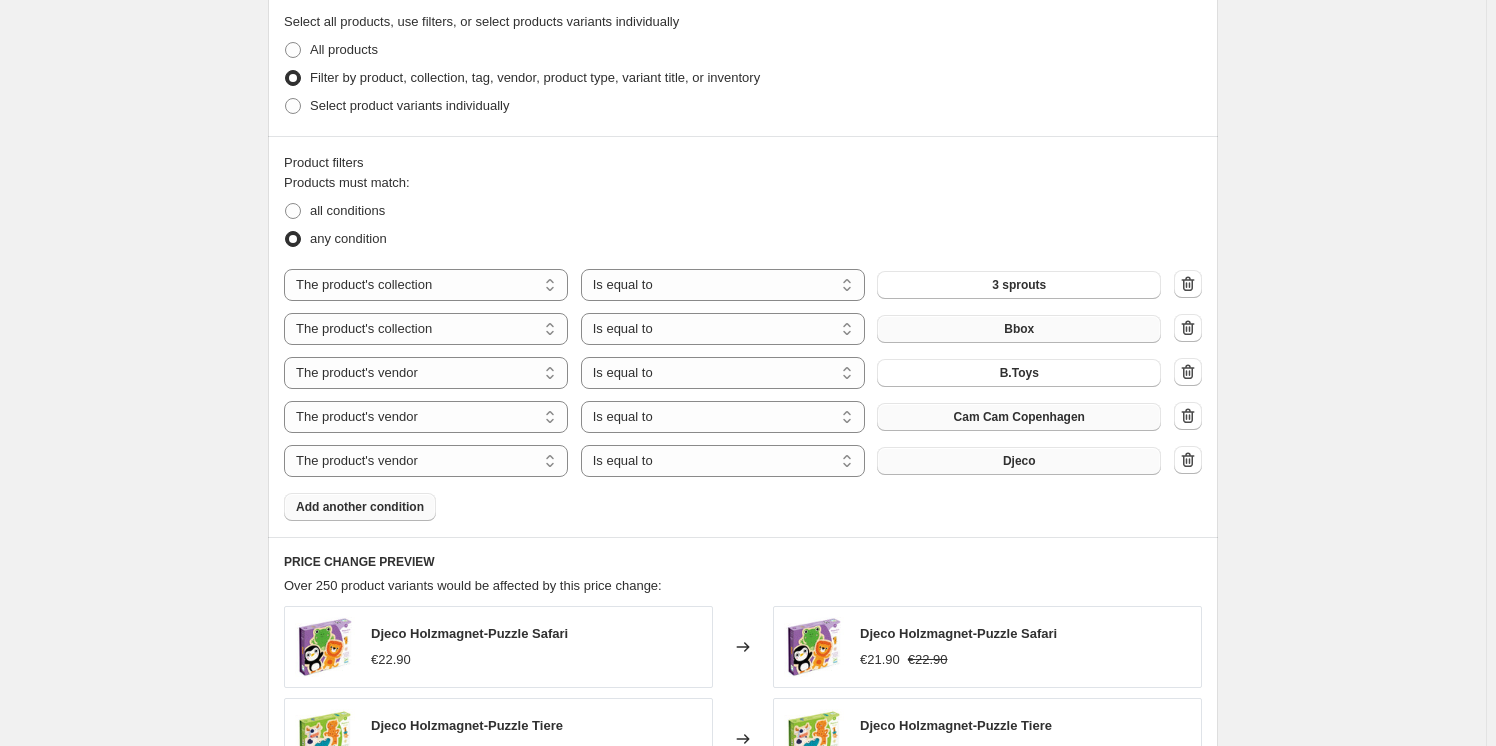 click on "Add another condition" at bounding box center (360, 507) 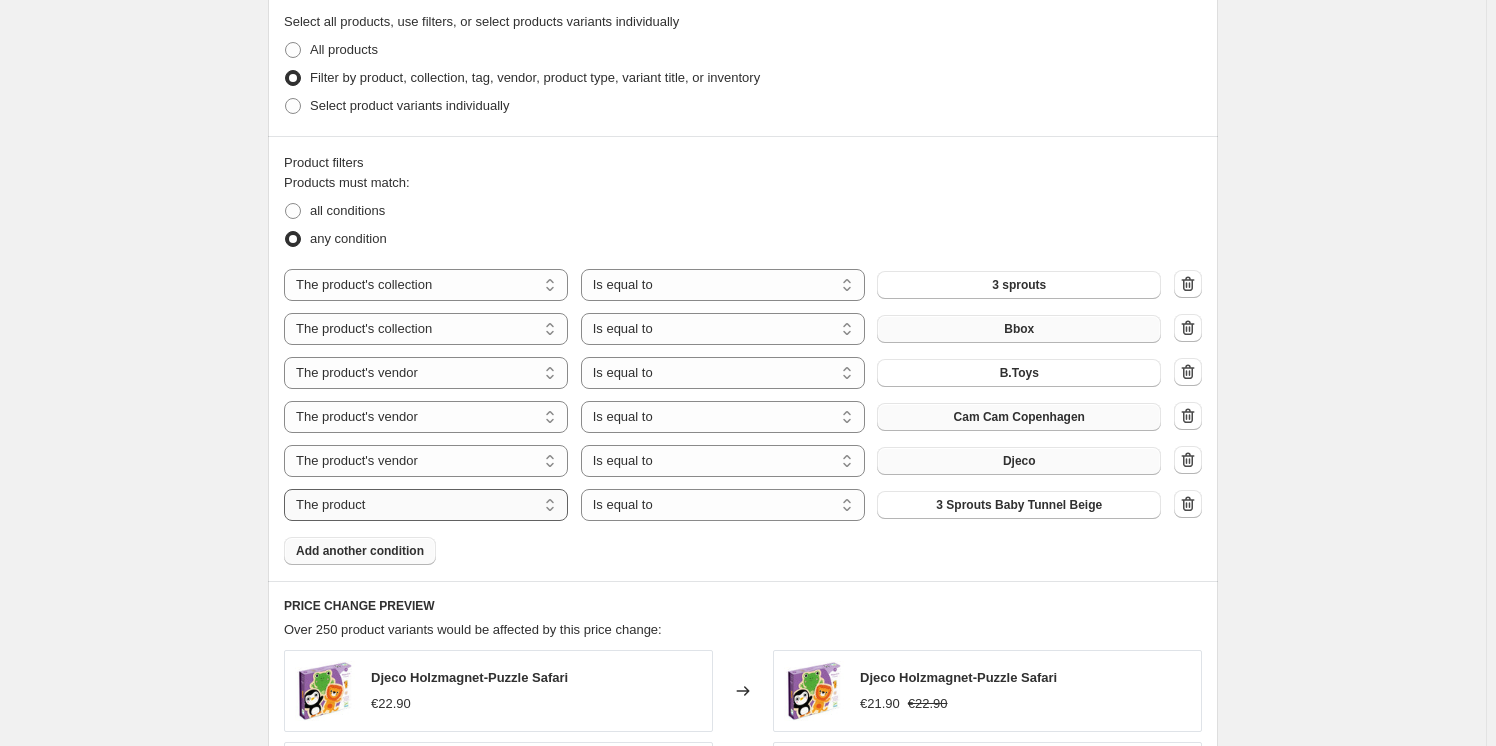 click on "The product The product's collection The product's tag The product's vendor The product's type The product's status The variant's title Inventory quantity" at bounding box center (426, 505) 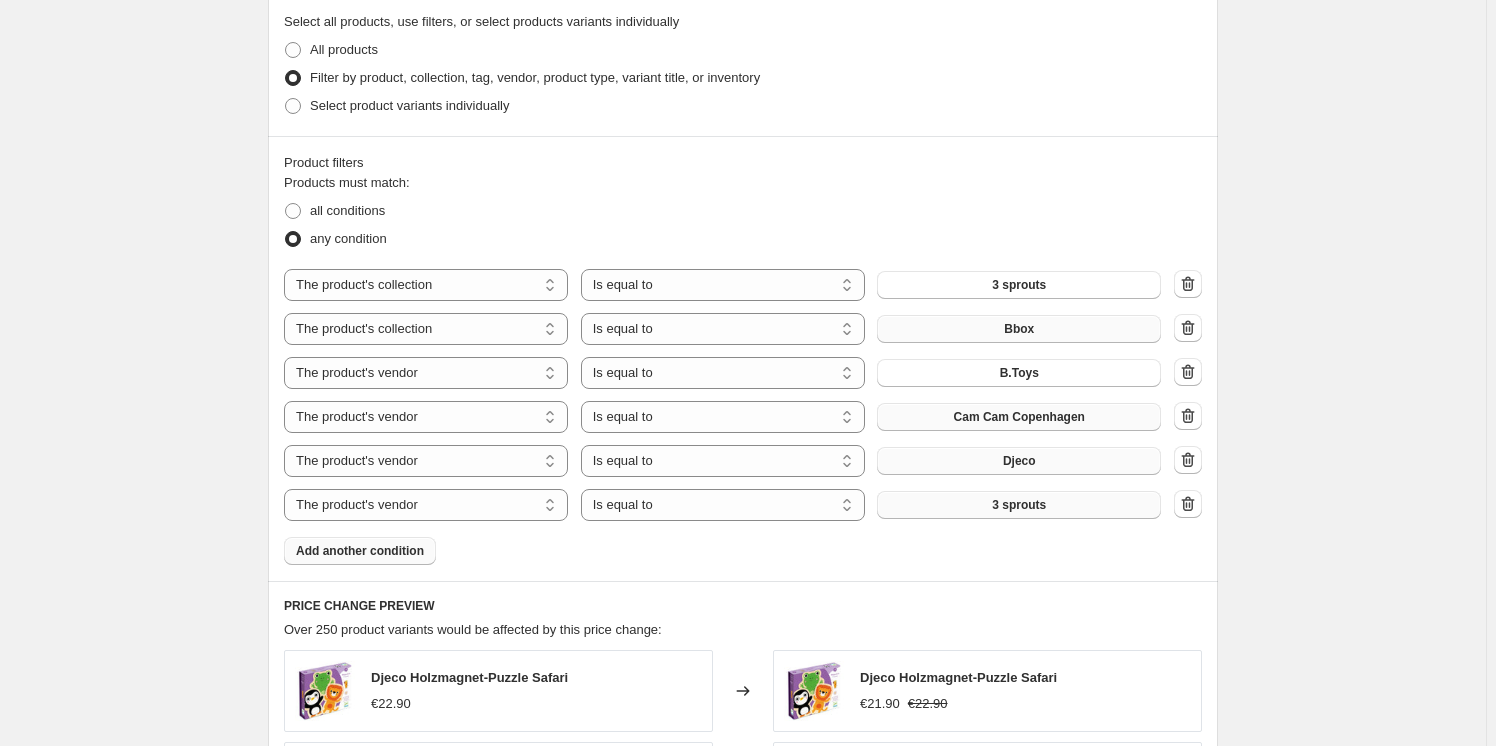 click on "3 sprouts" at bounding box center (1019, 505) 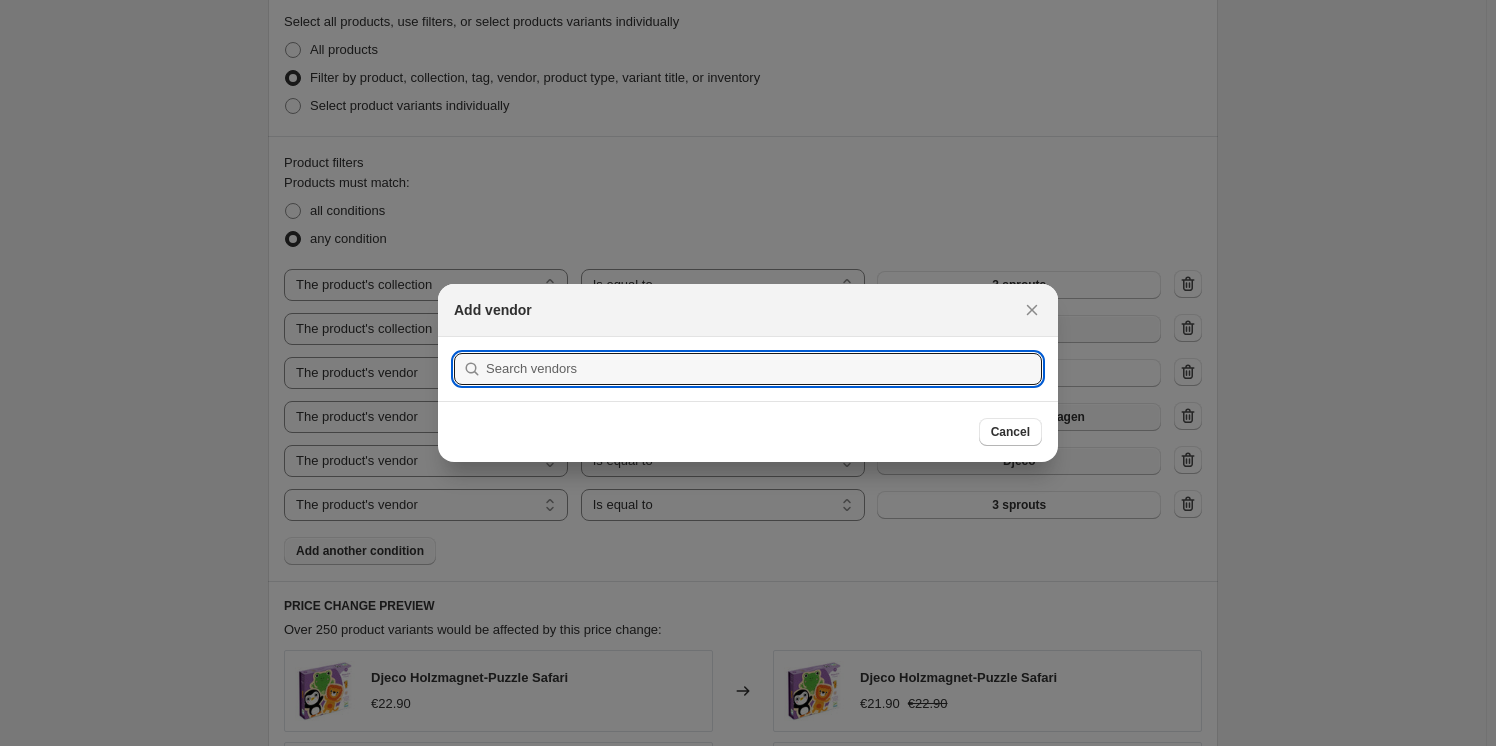 scroll, scrollTop: 0, scrollLeft: 0, axis: both 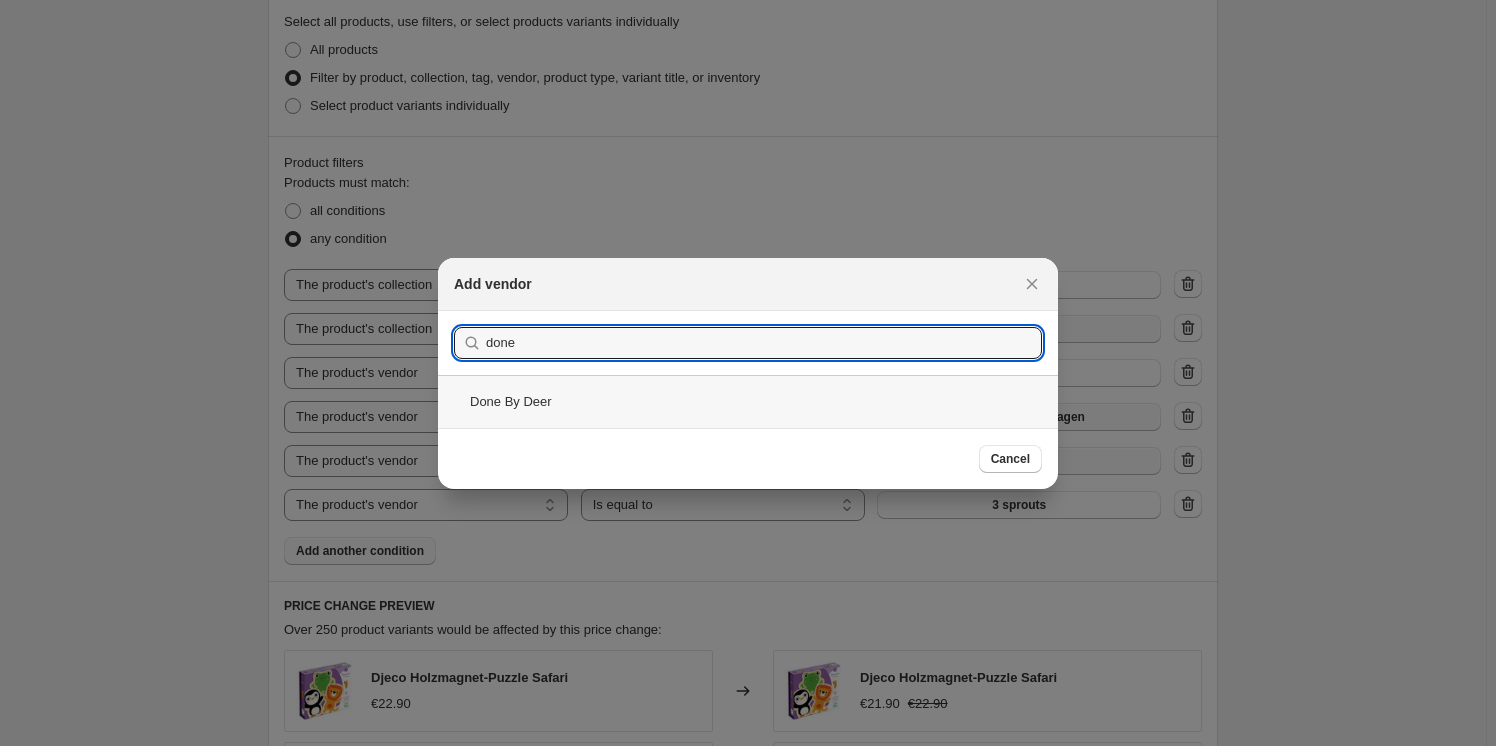 type on "done" 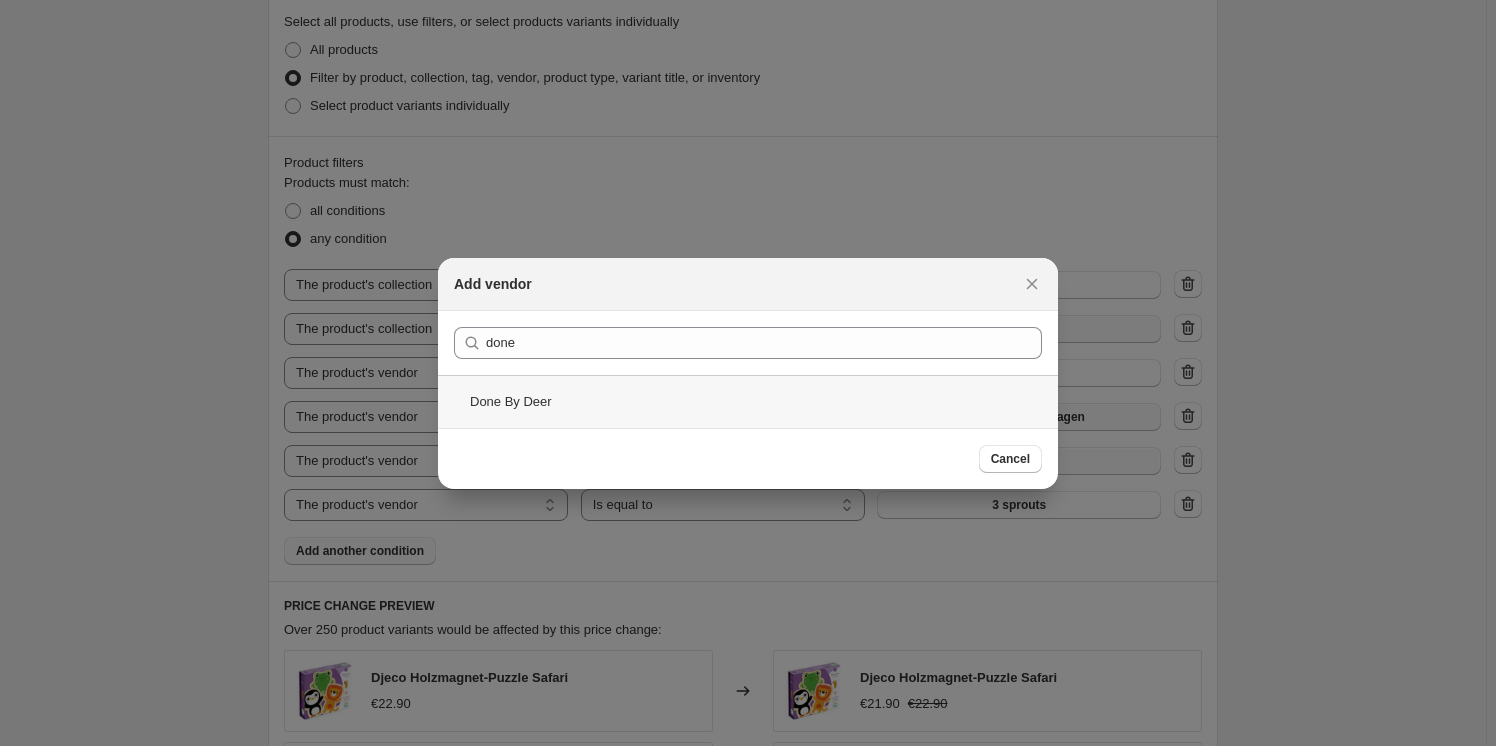 click on "Done By Deer" at bounding box center [748, 401] 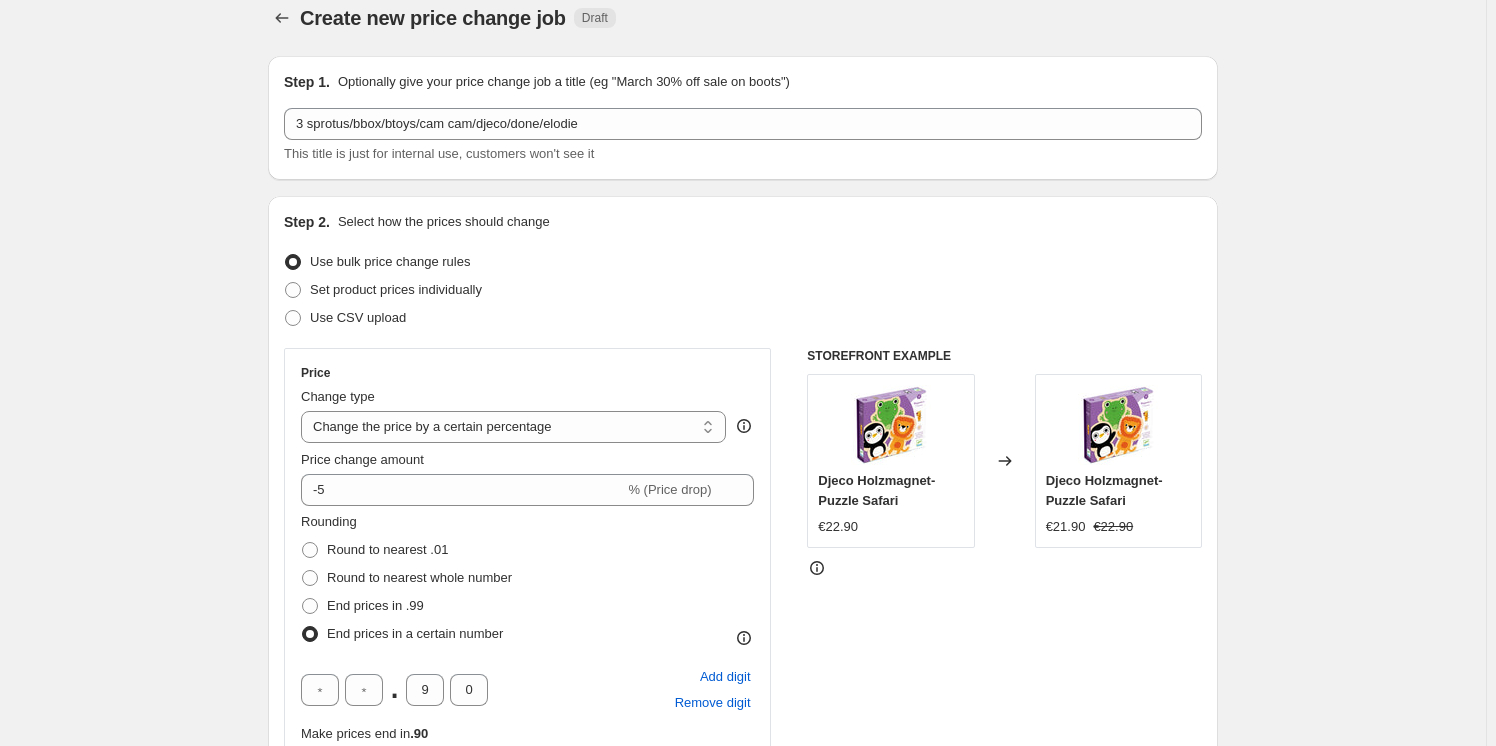 scroll, scrollTop: 0, scrollLeft: 0, axis: both 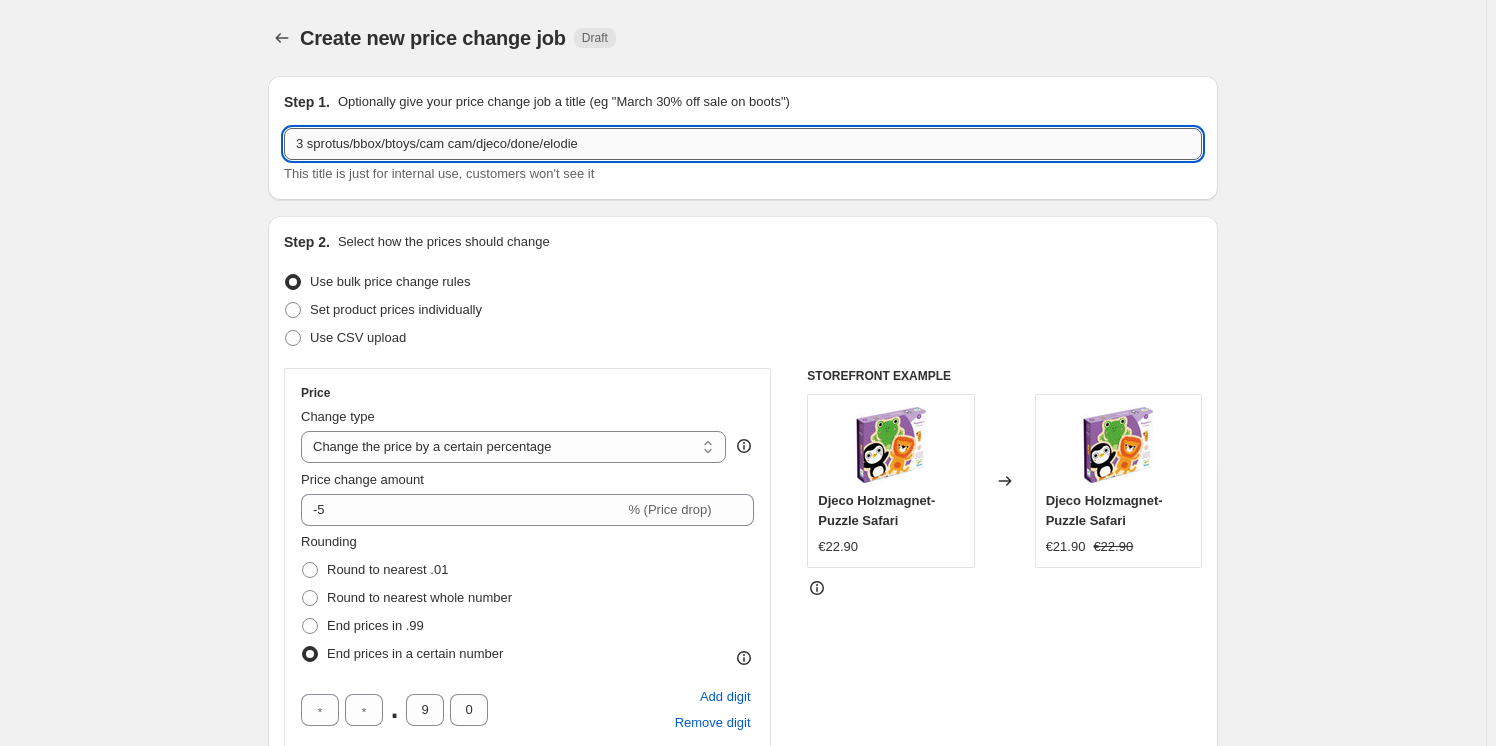 drag, startPoint x: 600, startPoint y: 143, endPoint x: 557, endPoint y: 142, distance: 43.011627 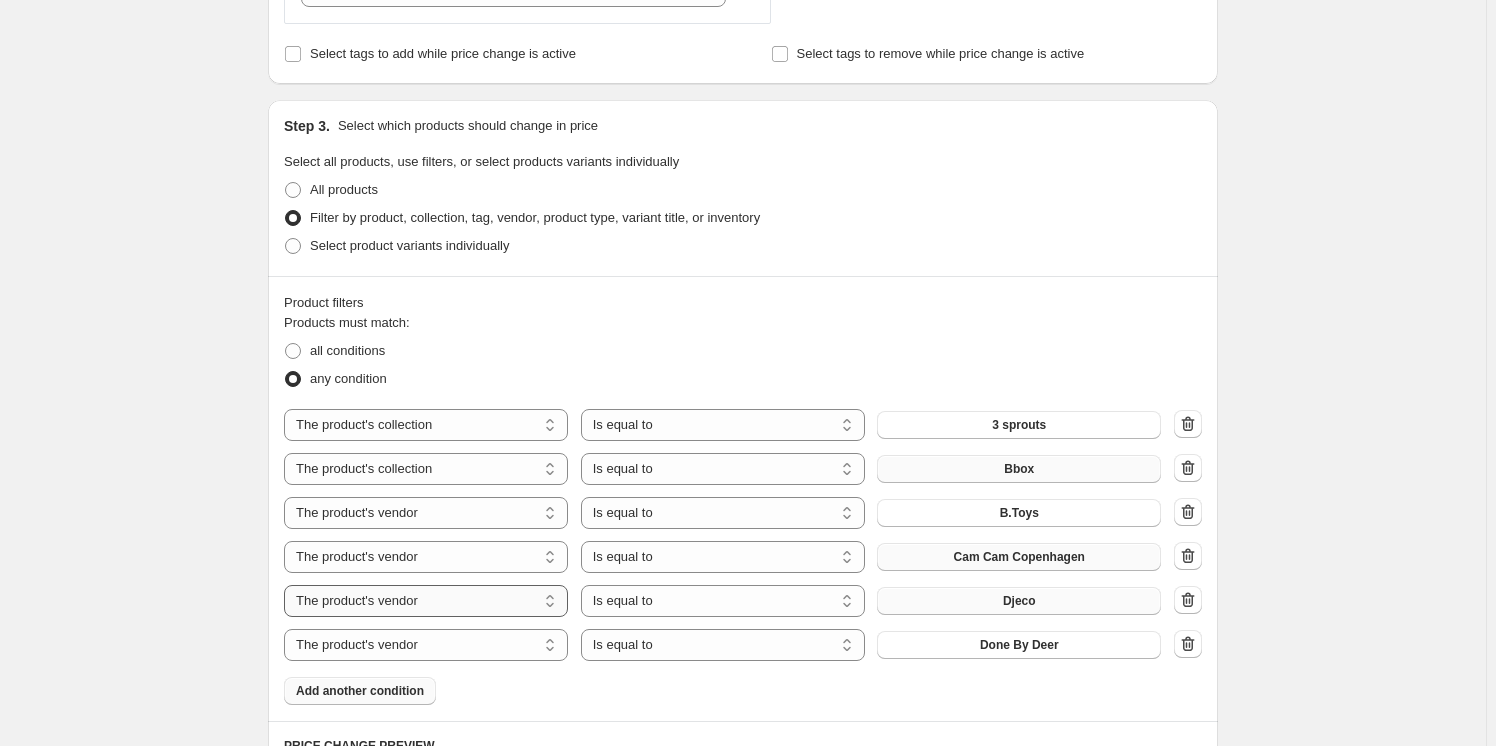 scroll, scrollTop: 1090, scrollLeft: 0, axis: vertical 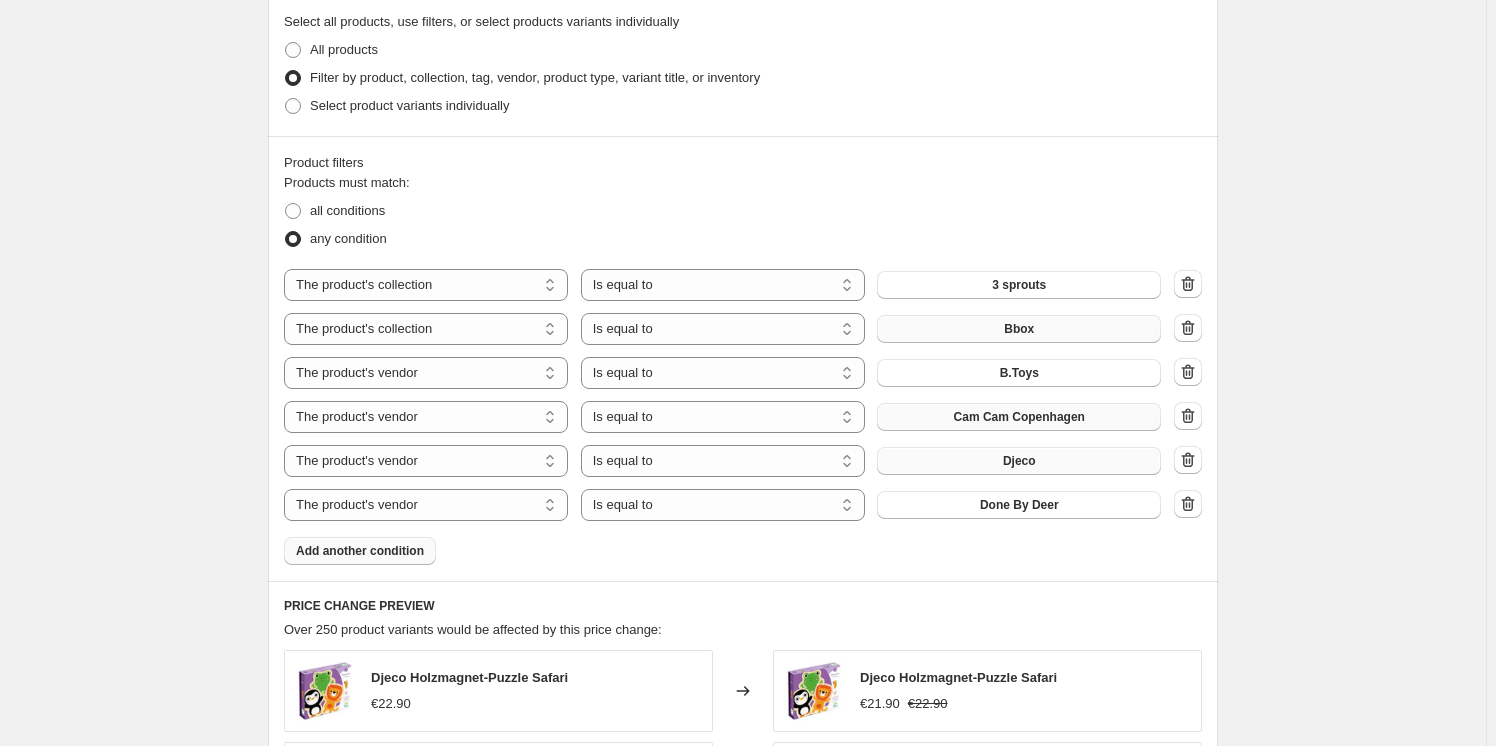 click on "Add another condition" at bounding box center (360, 551) 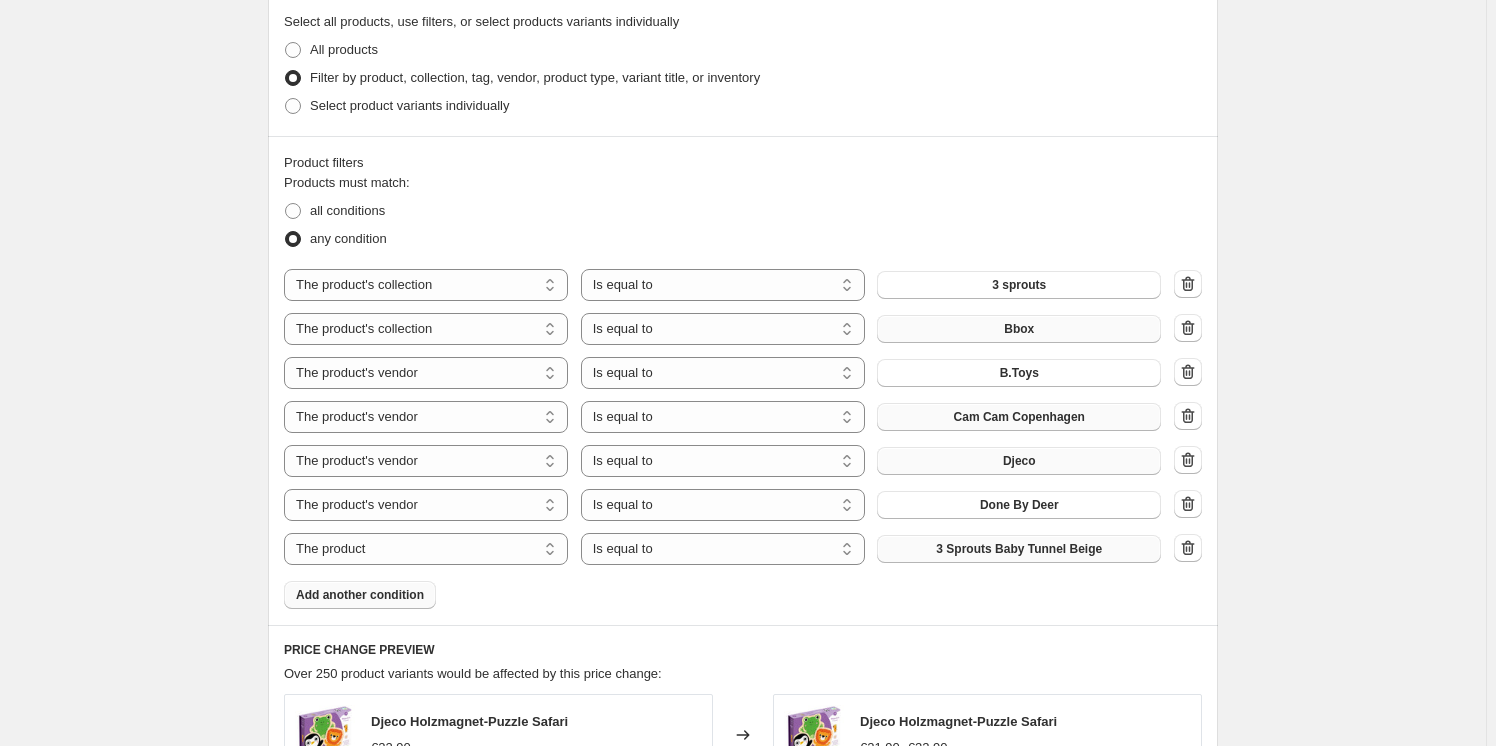 click on "3 Sprouts Baby Tunnel Beige" at bounding box center [1019, 549] 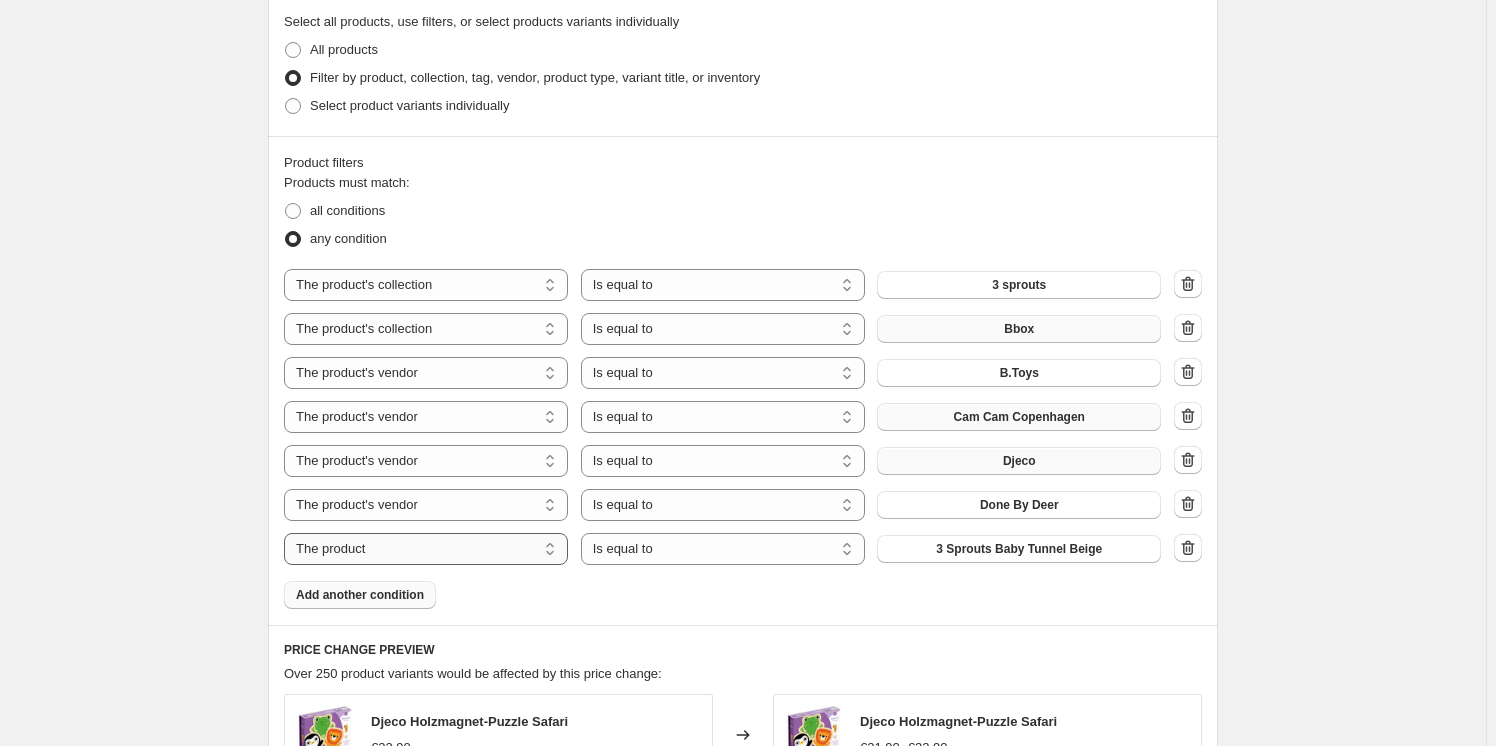 click on "The product The product's collection The product's tag The product's vendor The product's type The product's status The variant's title Inventory quantity" at bounding box center [426, 549] 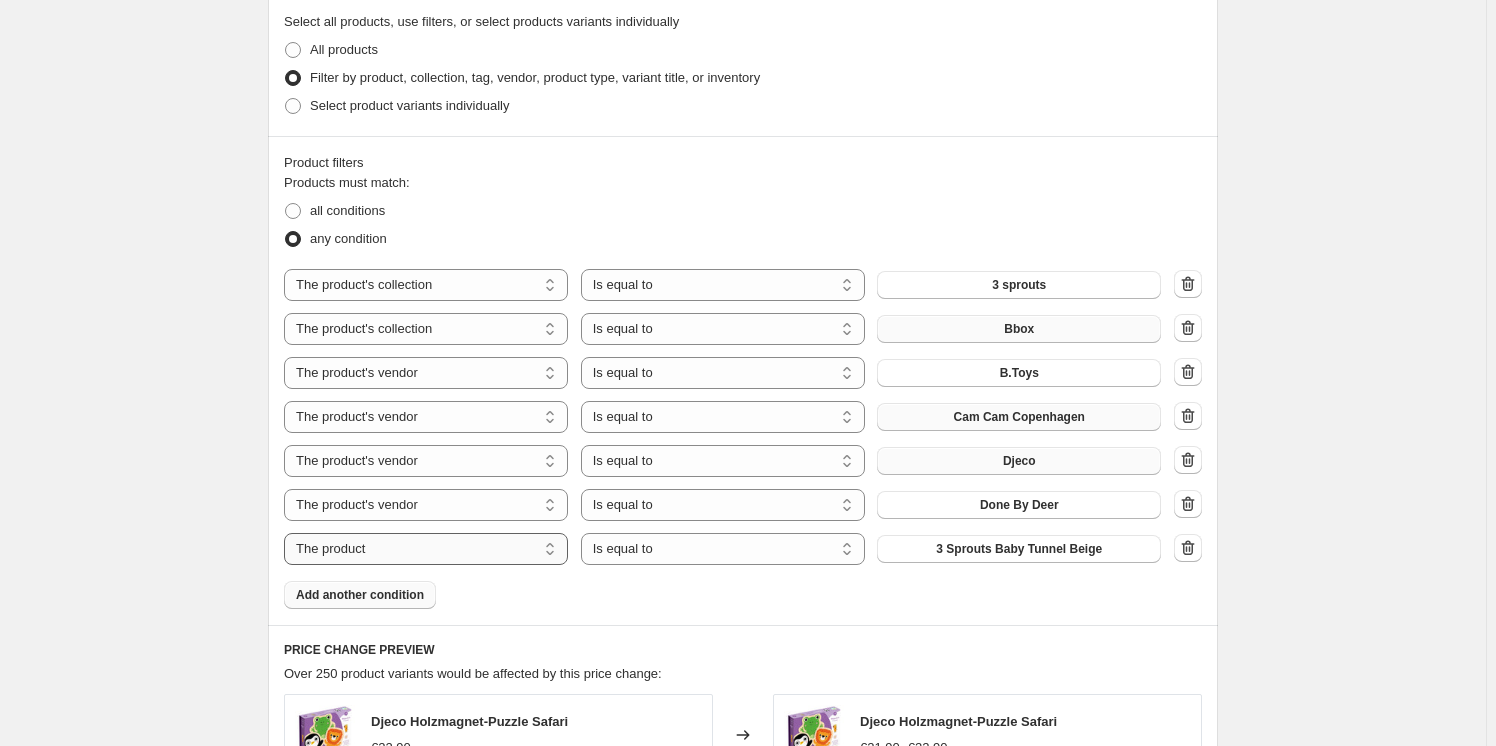 select on "vendor" 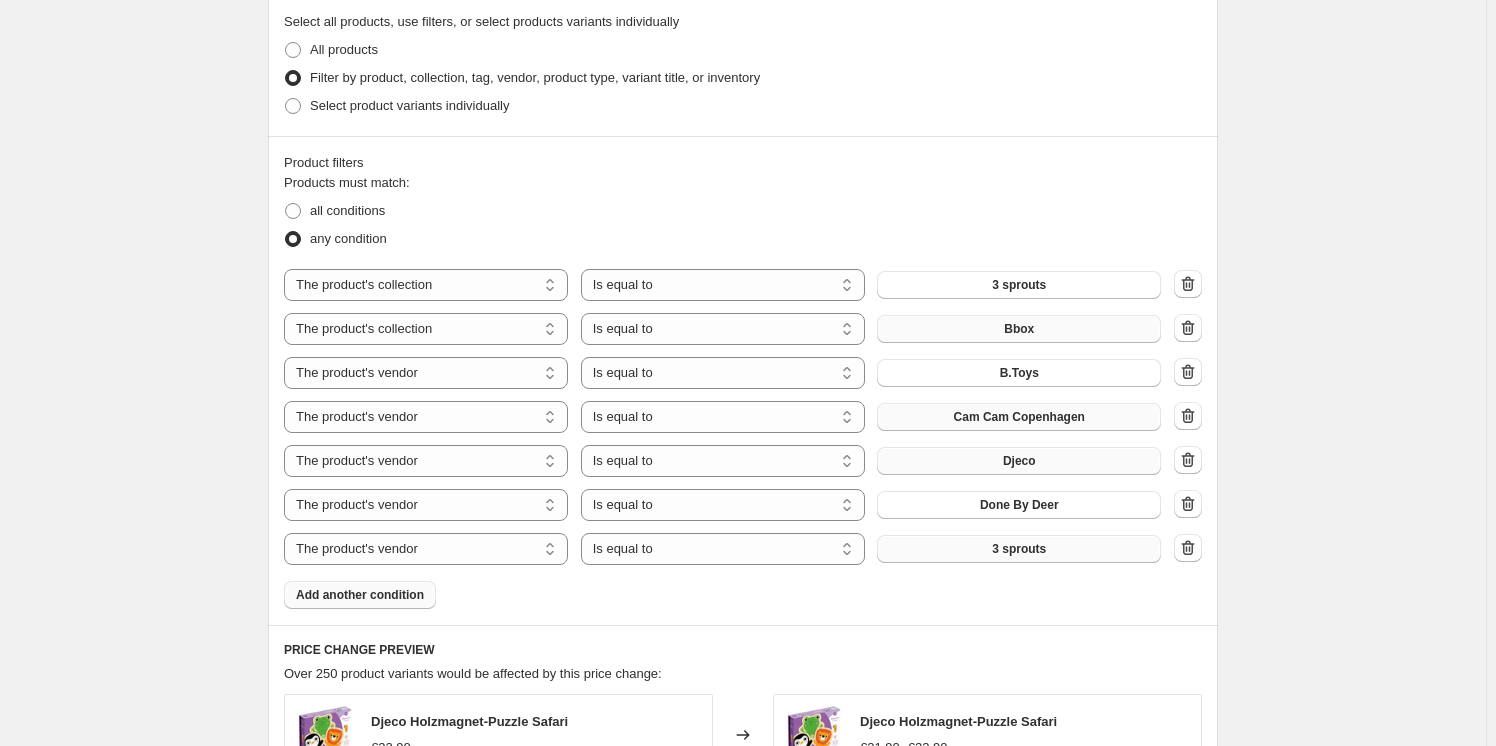 click on "3 sprouts" at bounding box center (1019, 549) 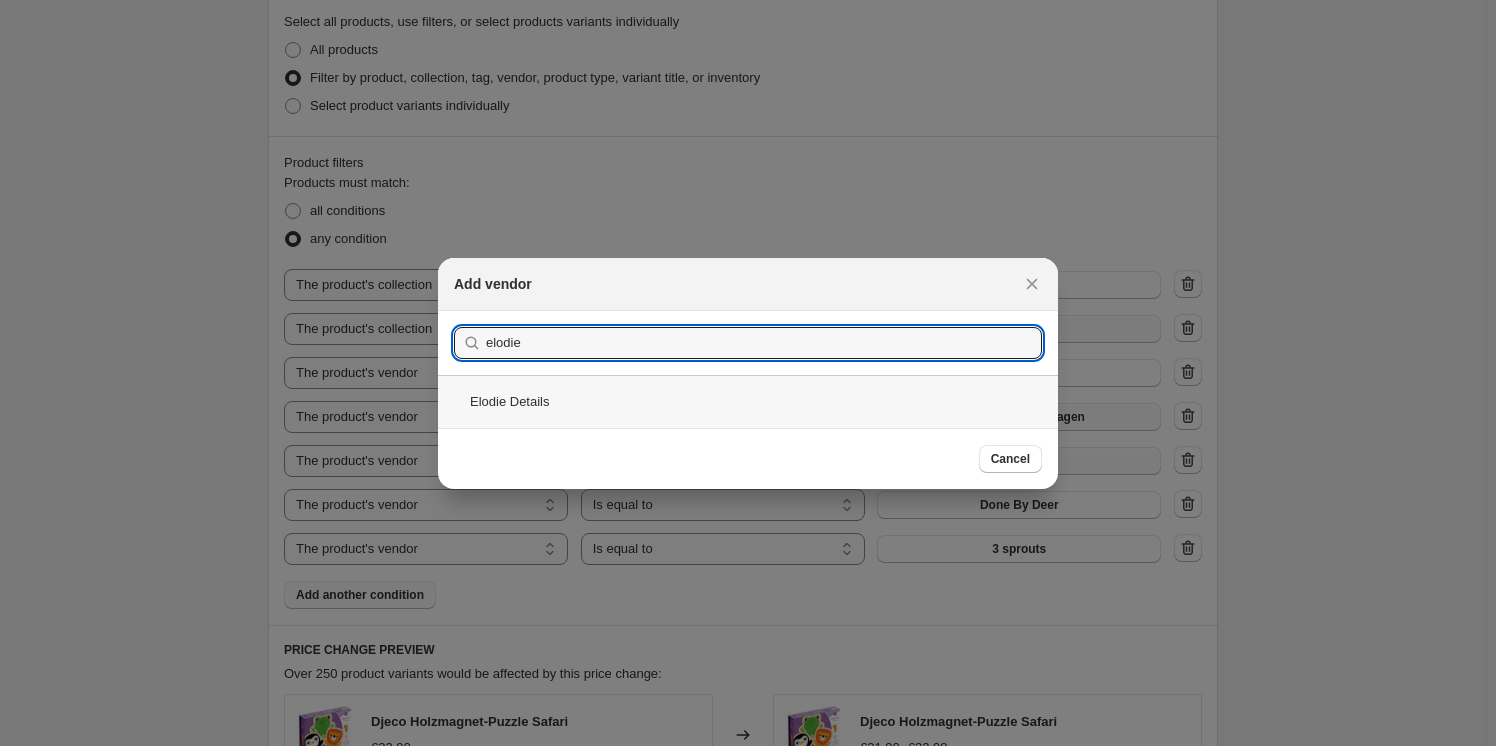 type on "elodie" 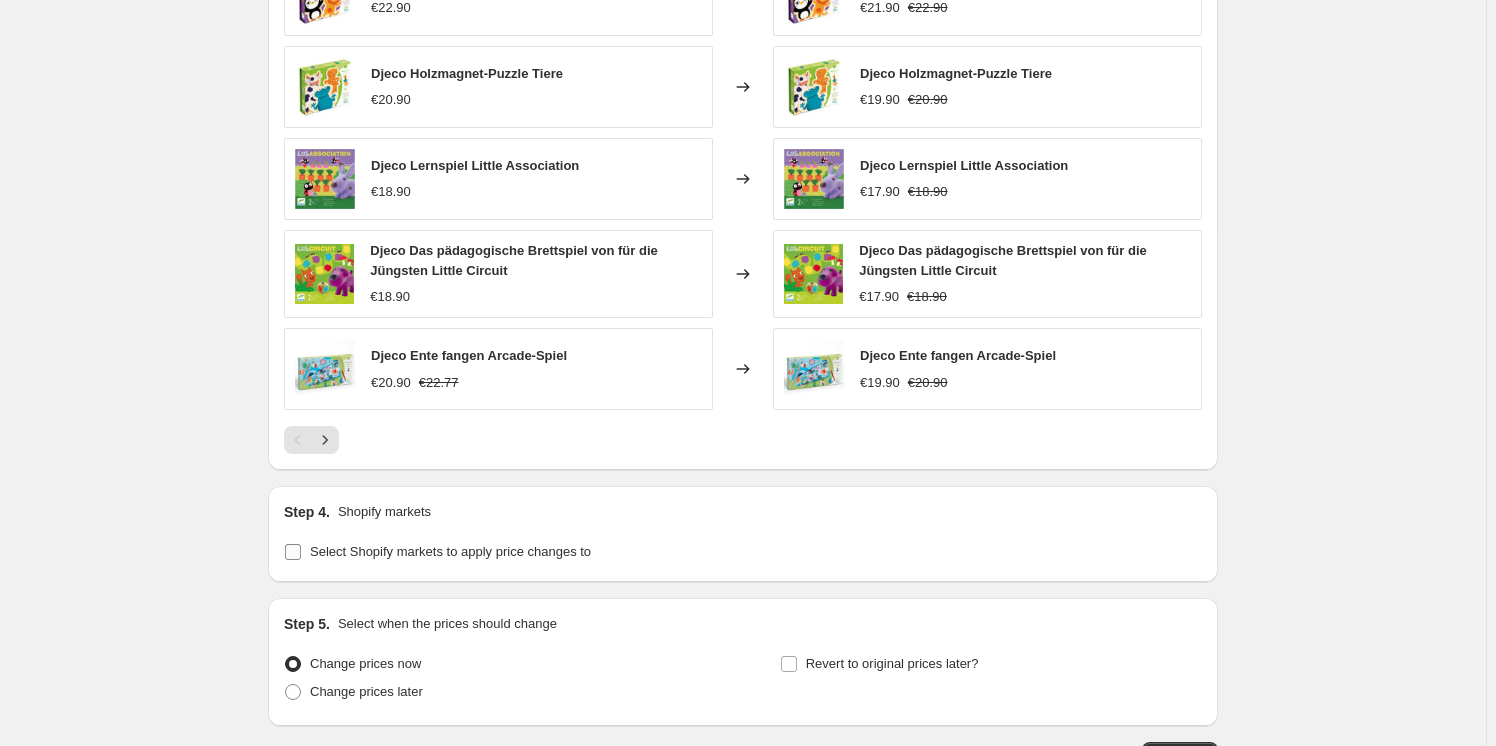scroll, scrollTop: 1974, scrollLeft: 0, axis: vertical 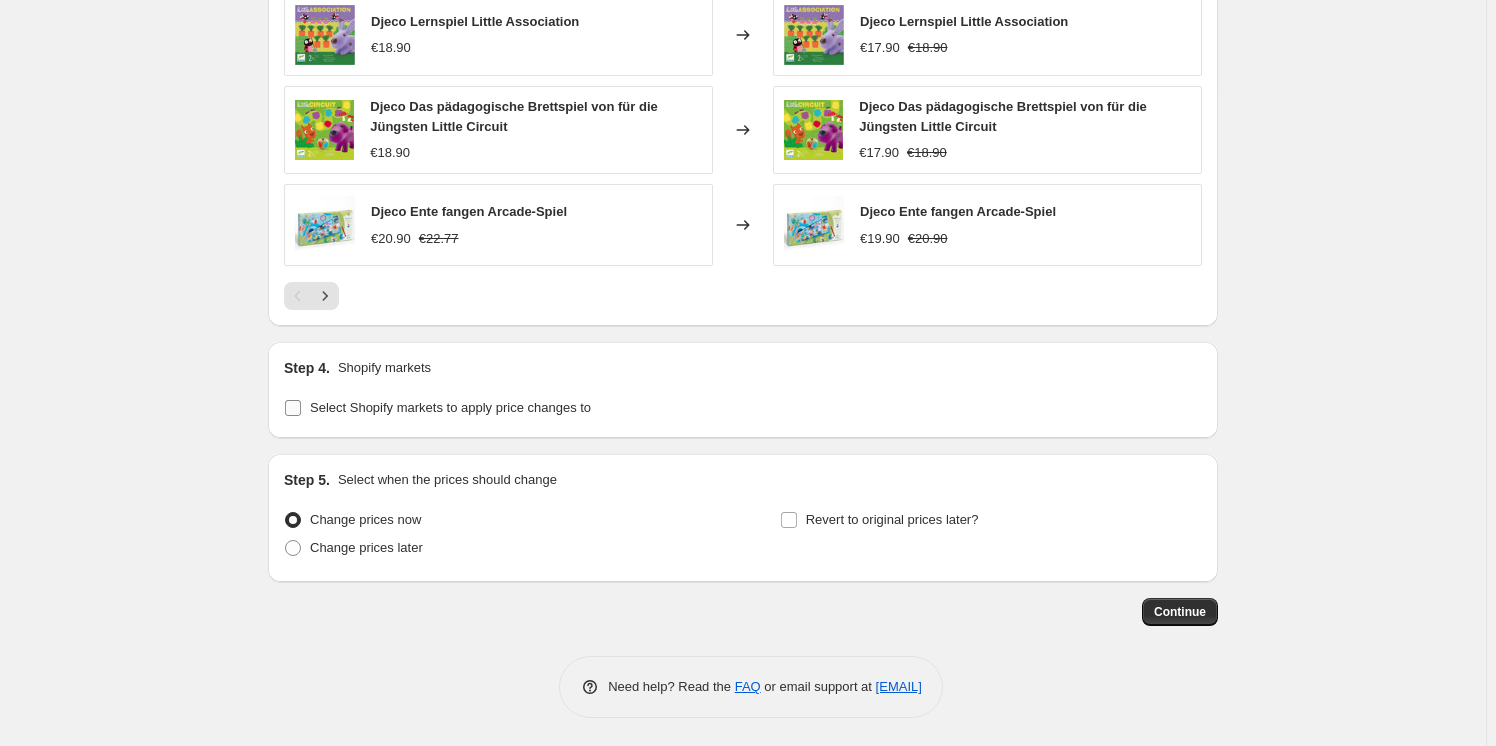 click on "Select Shopify markets to apply price changes to" at bounding box center [293, 408] 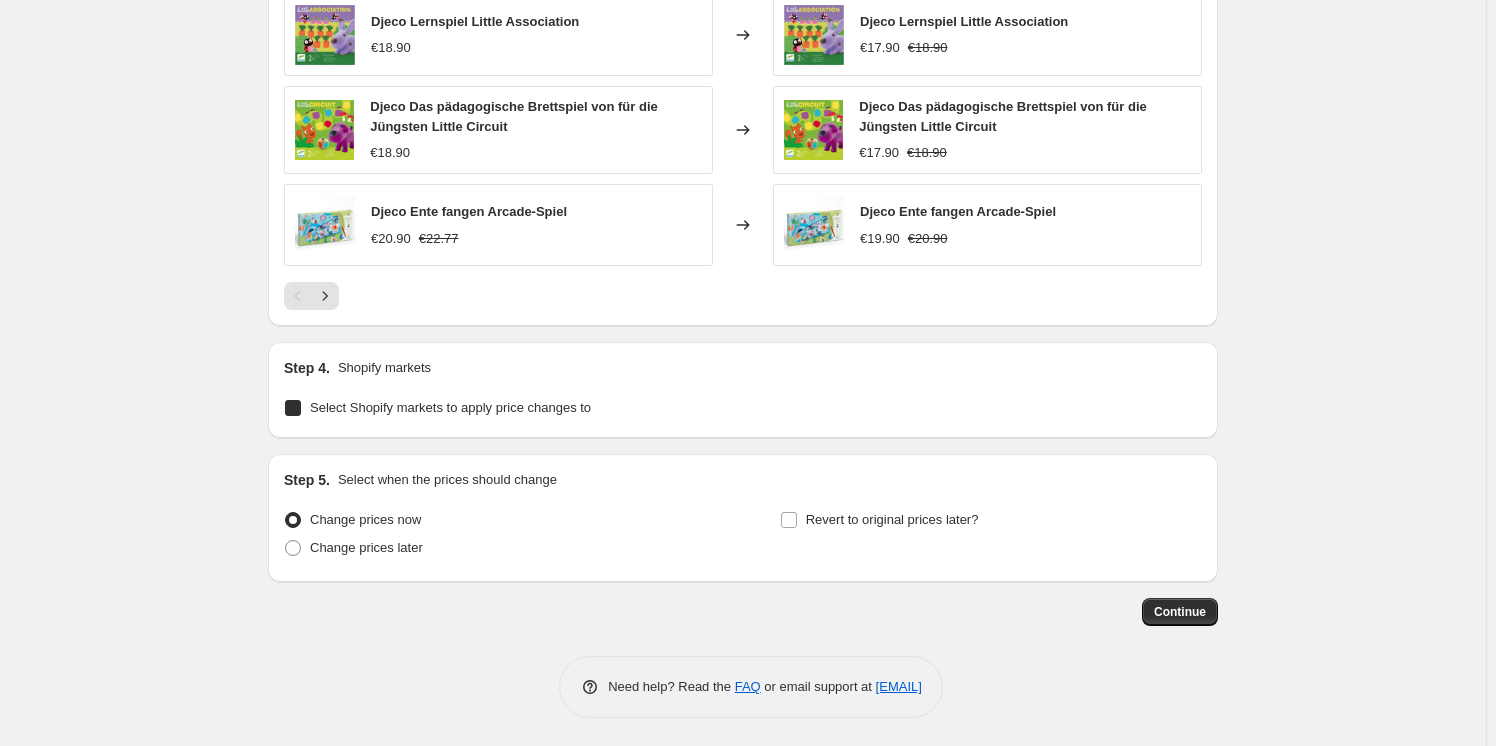 checkbox on "true" 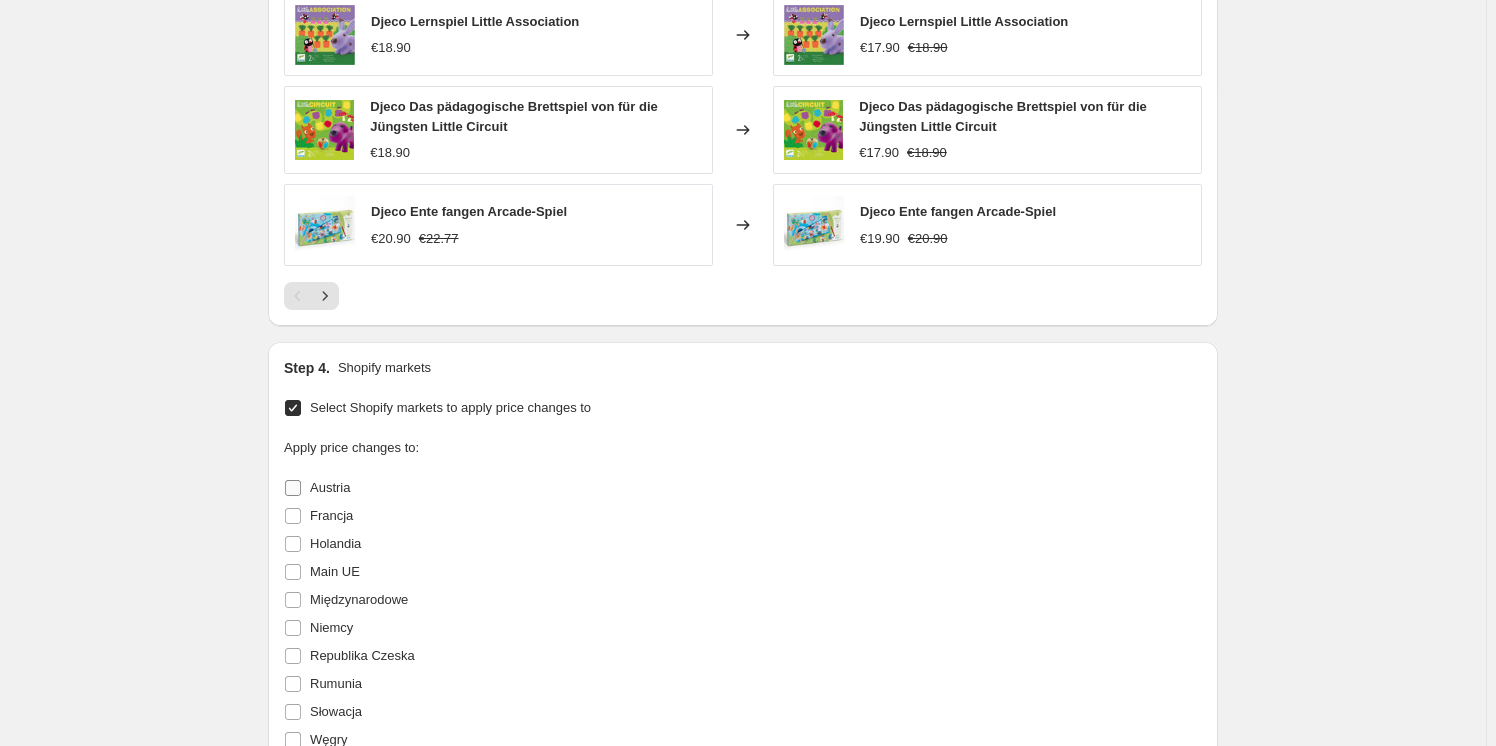 click on "Austria" at bounding box center [293, 488] 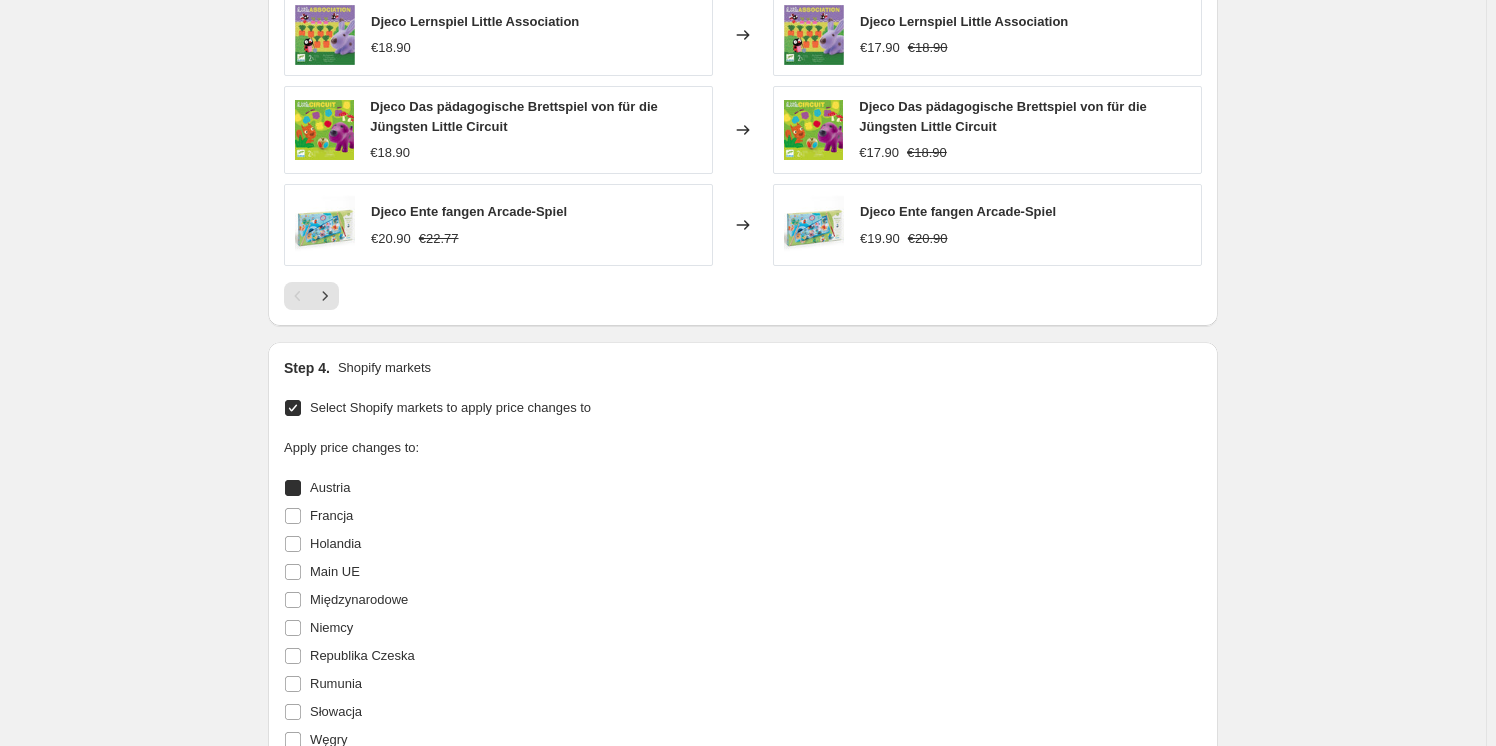 checkbox on "true" 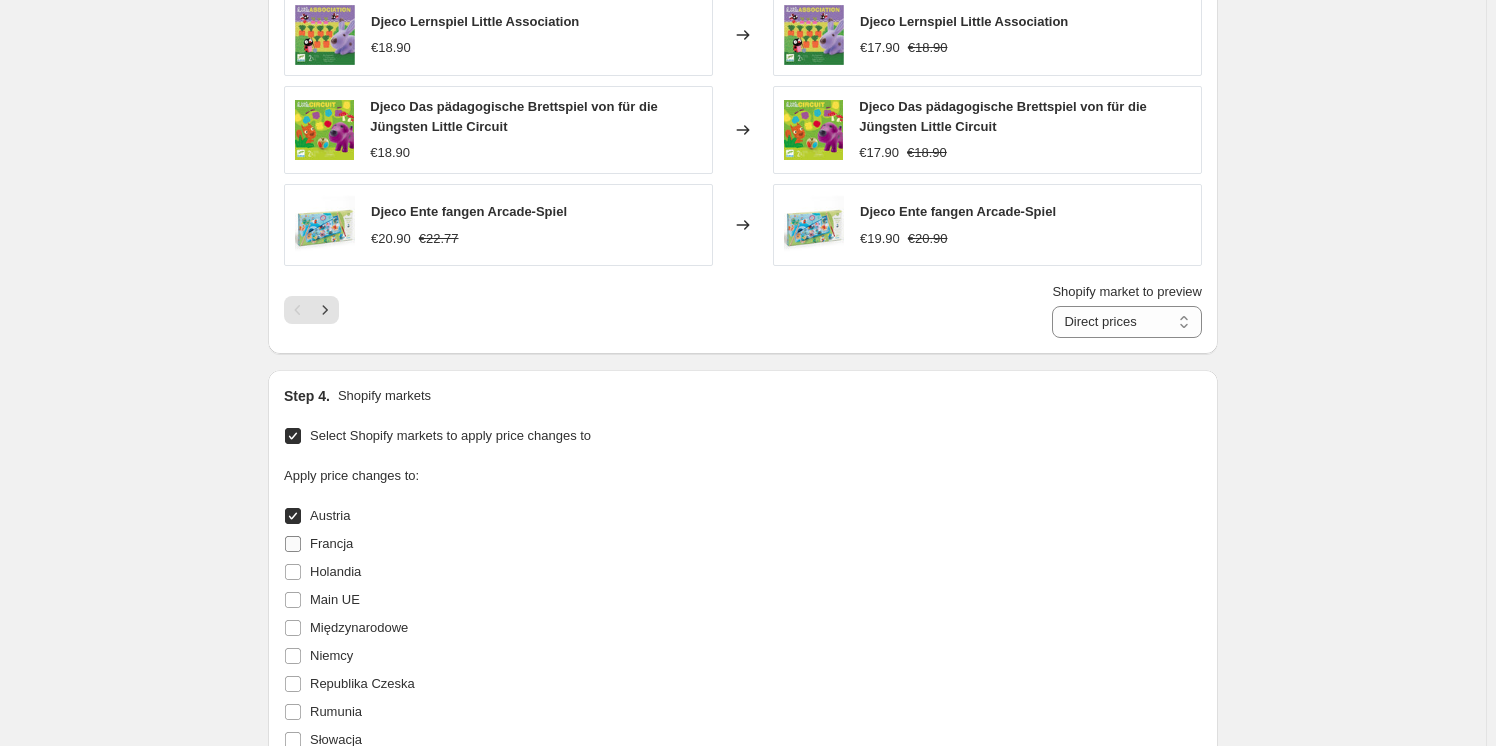 click on "[COUNTRY]" at bounding box center (293, 544) 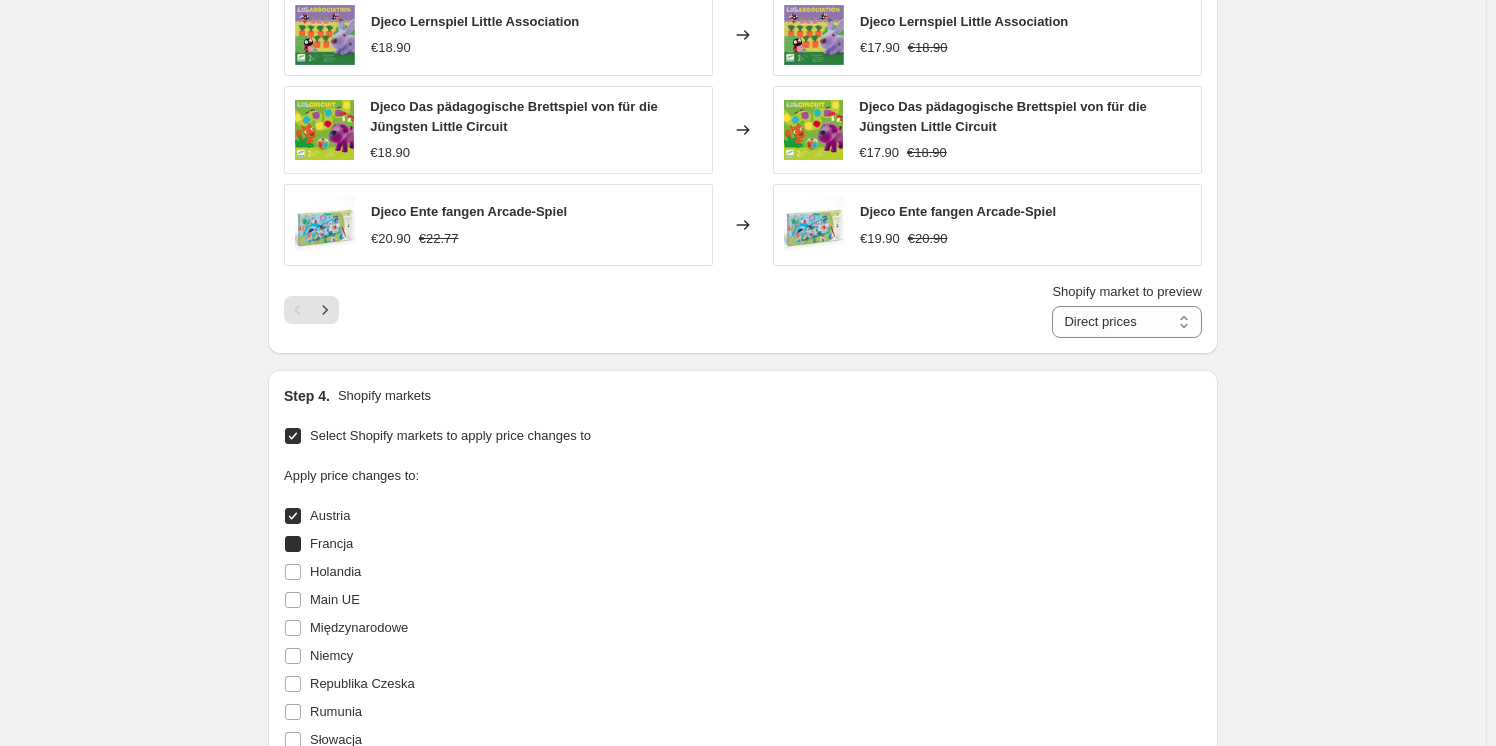 checkbox on "true" 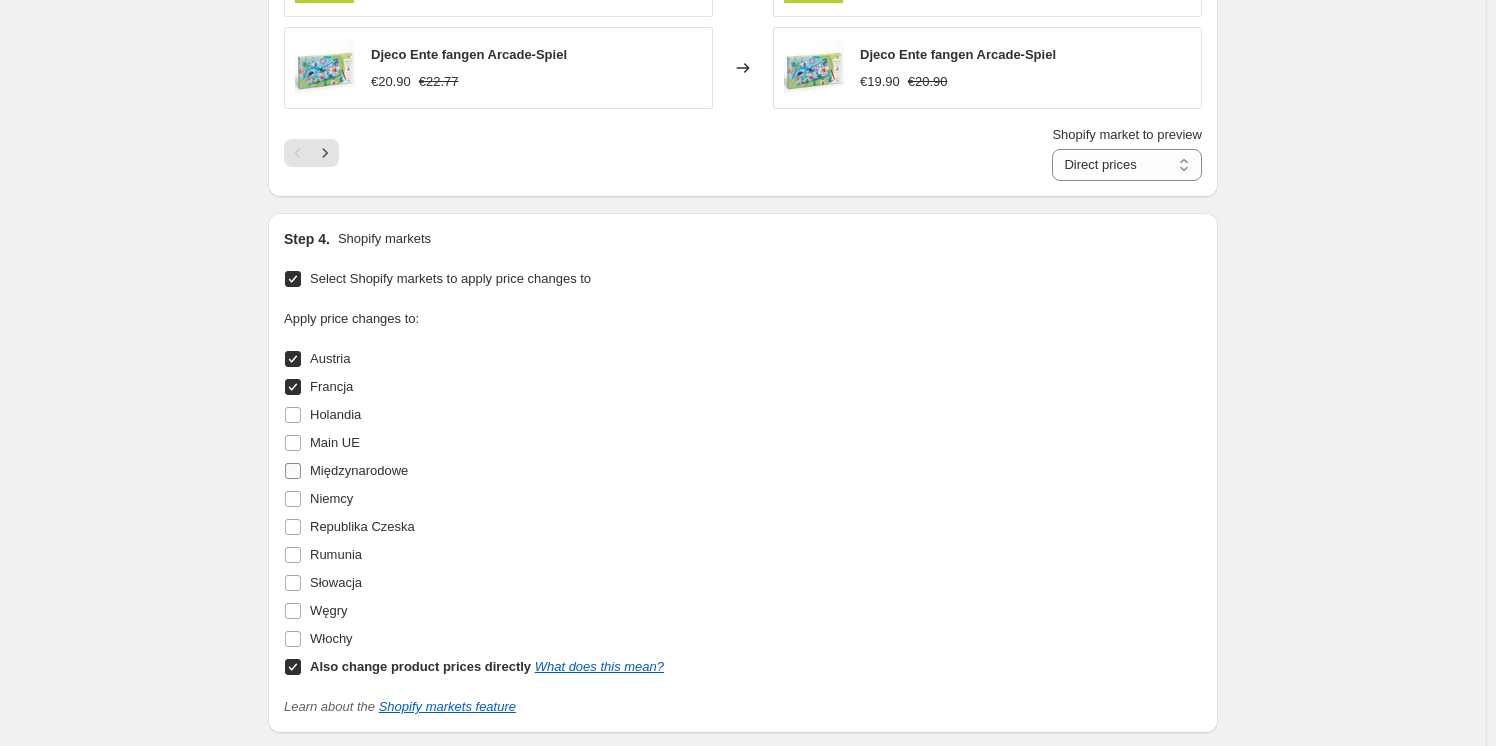 scroll, scrollTop: 2156, scrollLeft: 0, axis: vertical 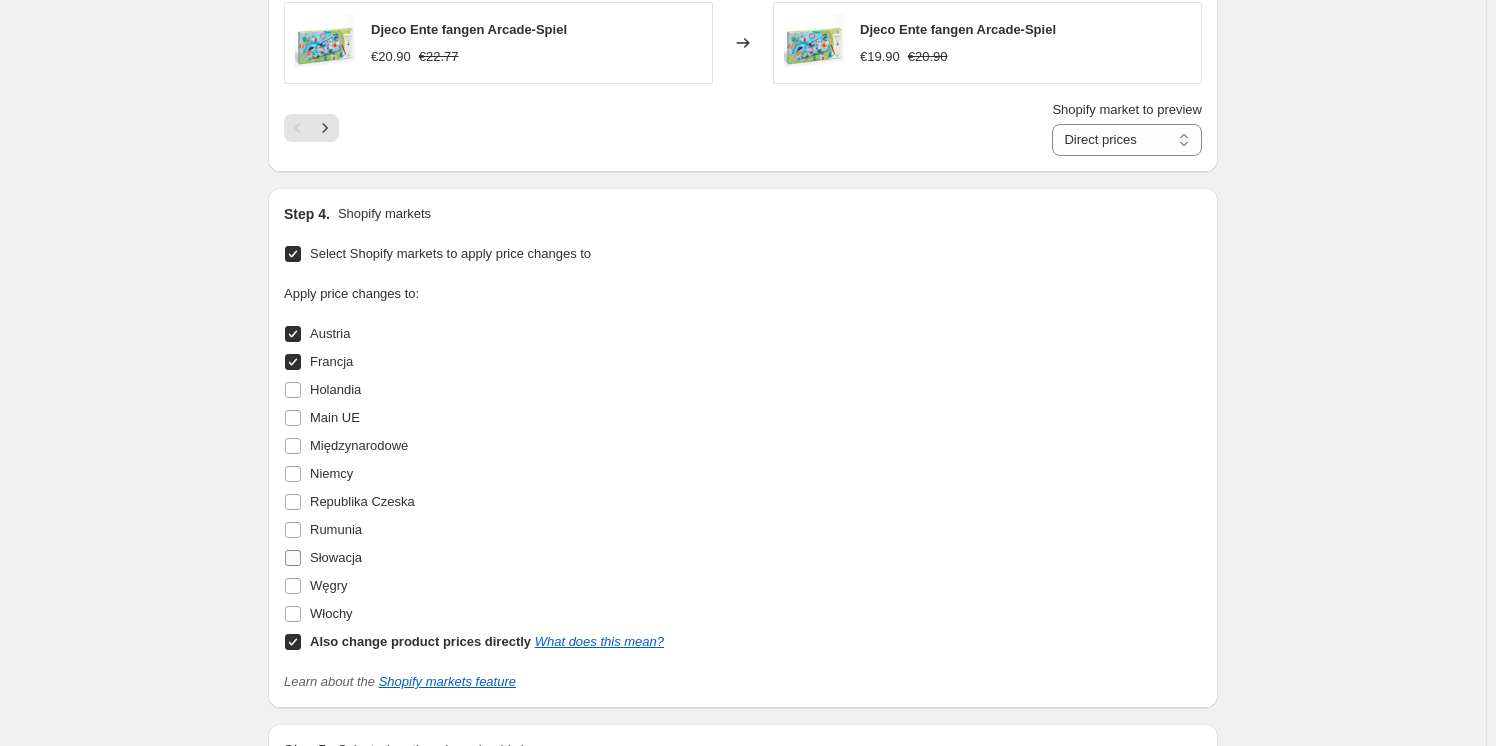 click on "[COUNTRY]" at bounding box center [293, 558] 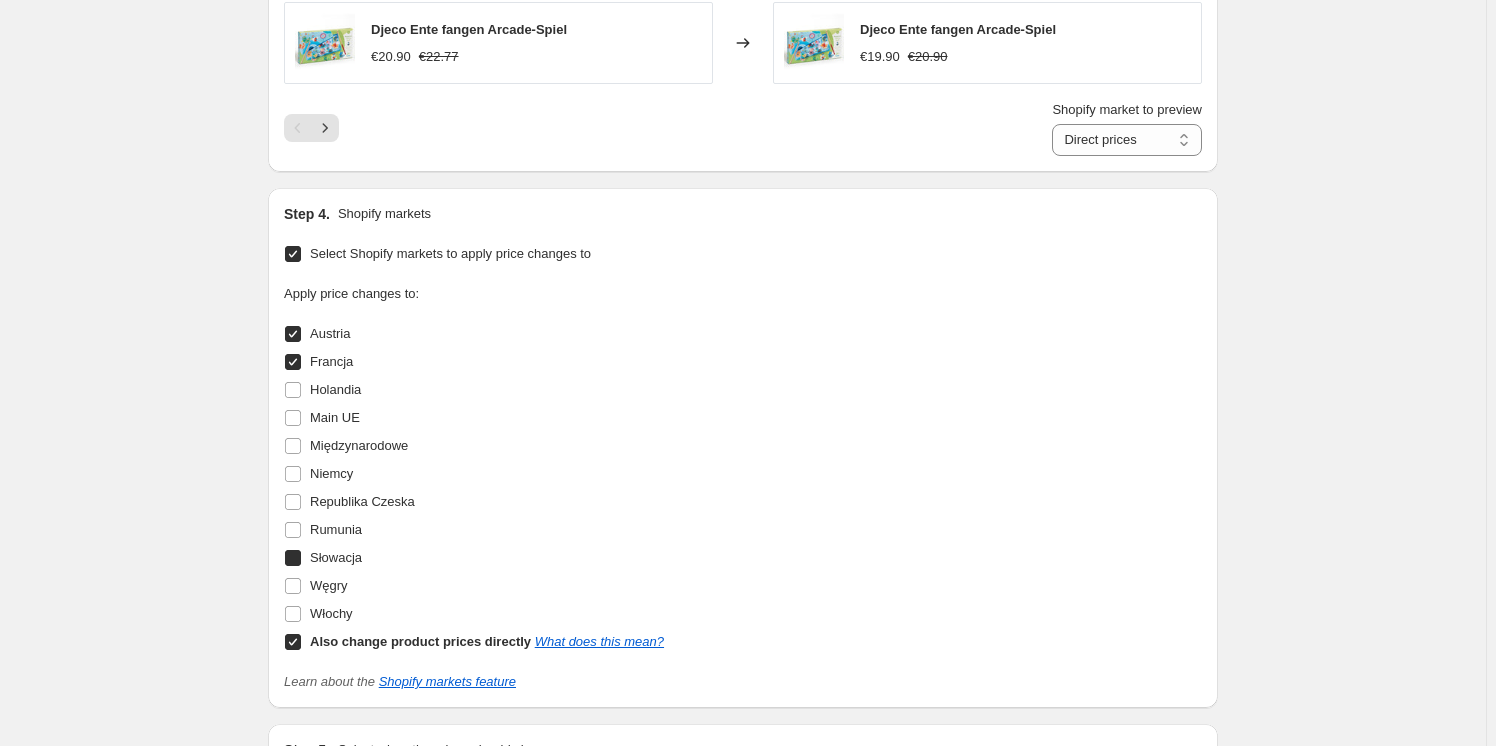 checkbox on "true" 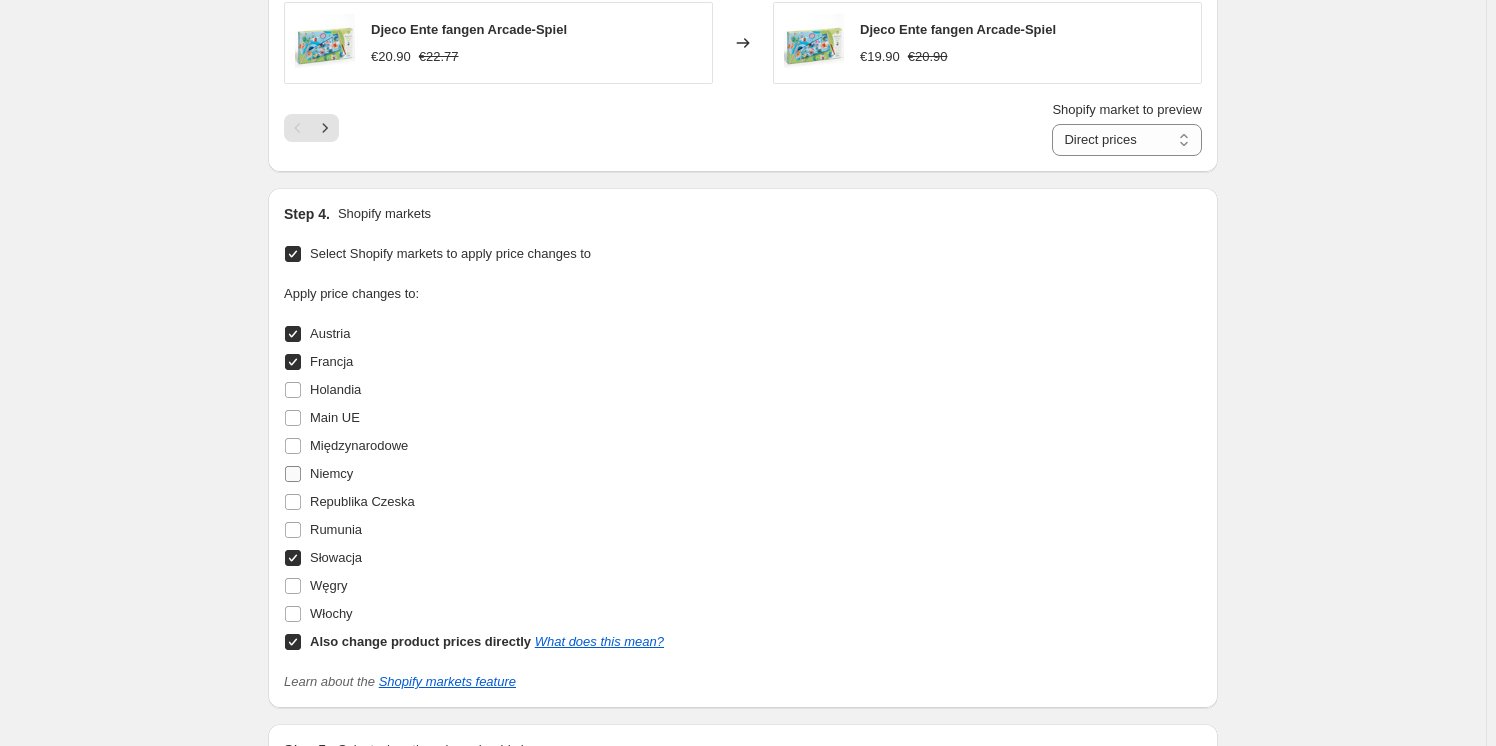 click on "[COUNTRY]" at bounding box center [293, 474] 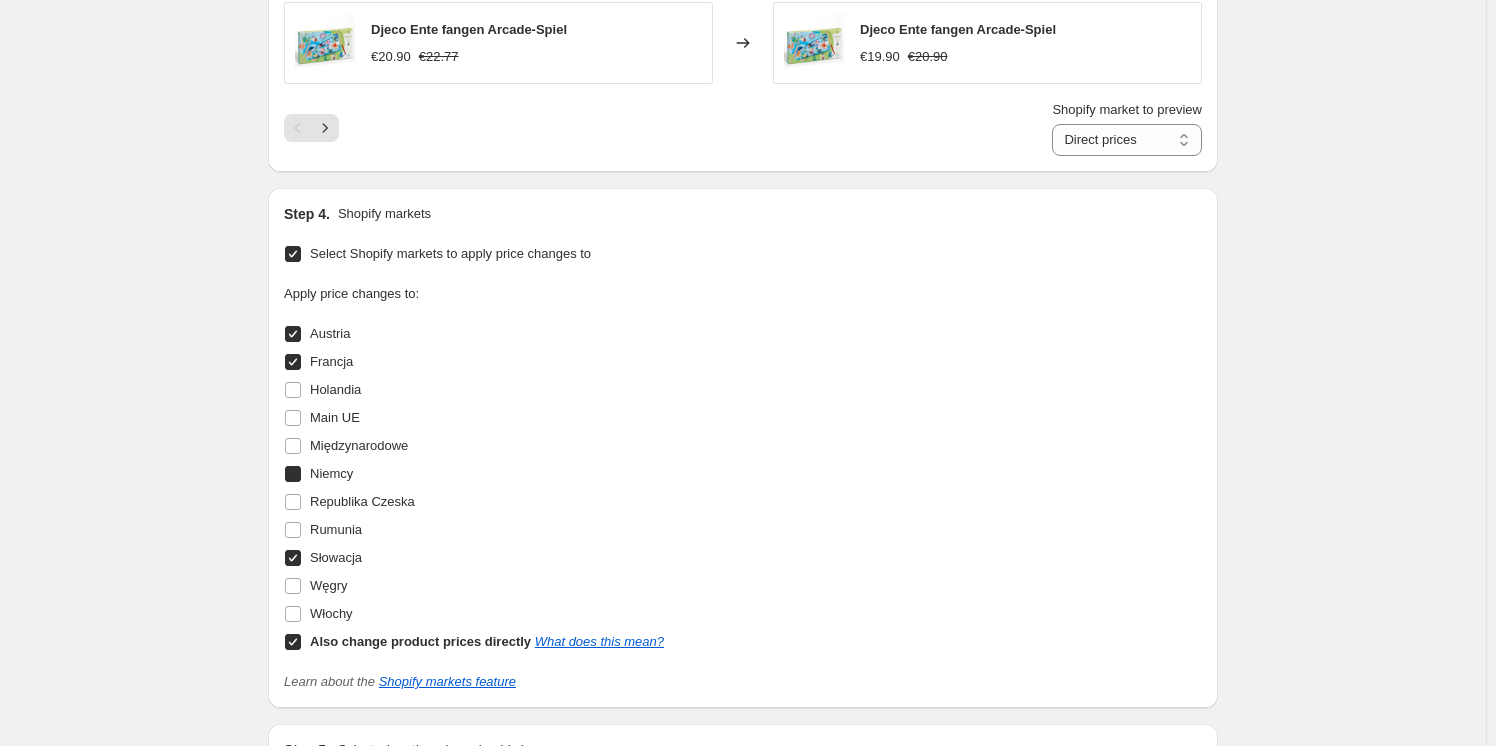 checkbox on "true" 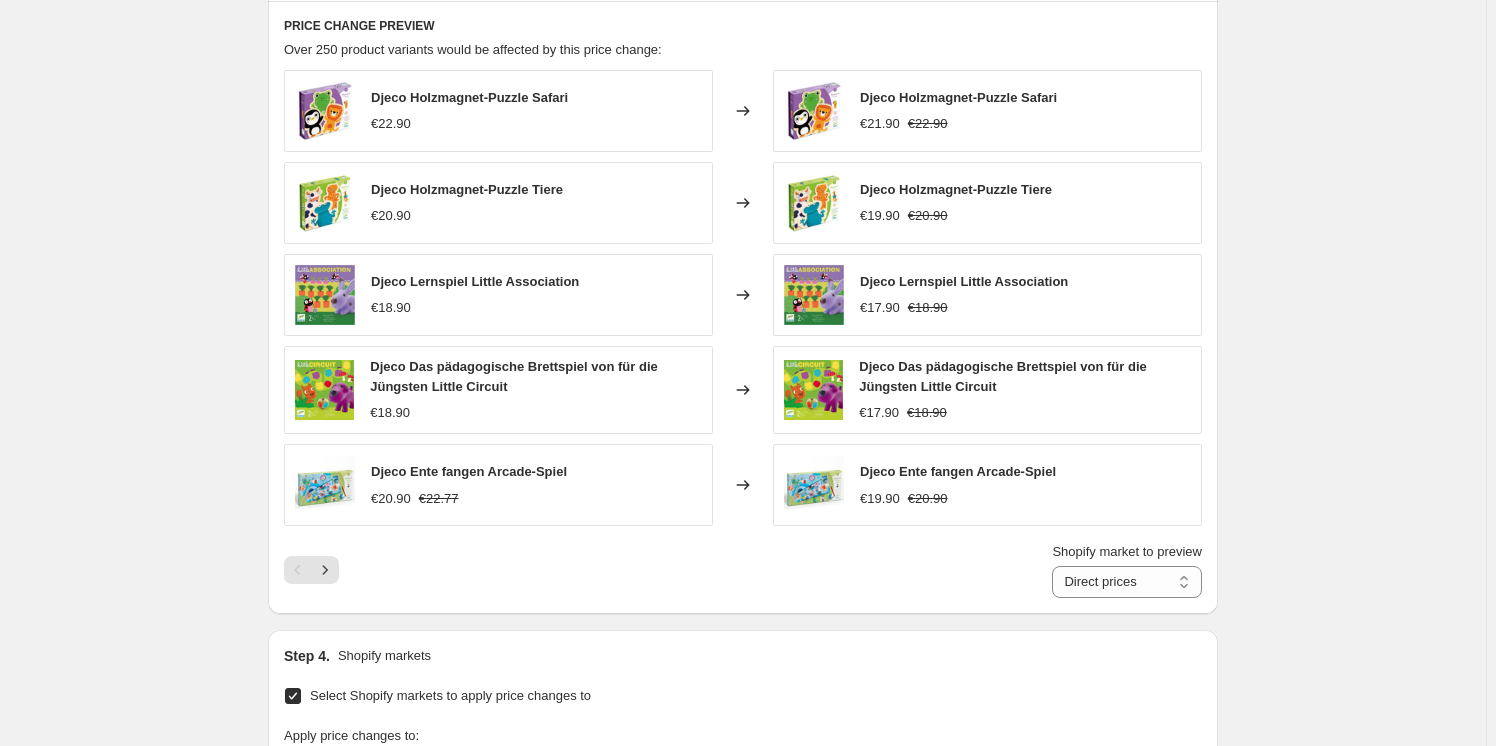 scroll, scrollTop: 1818, scrollLeft: 0, axis: vertical 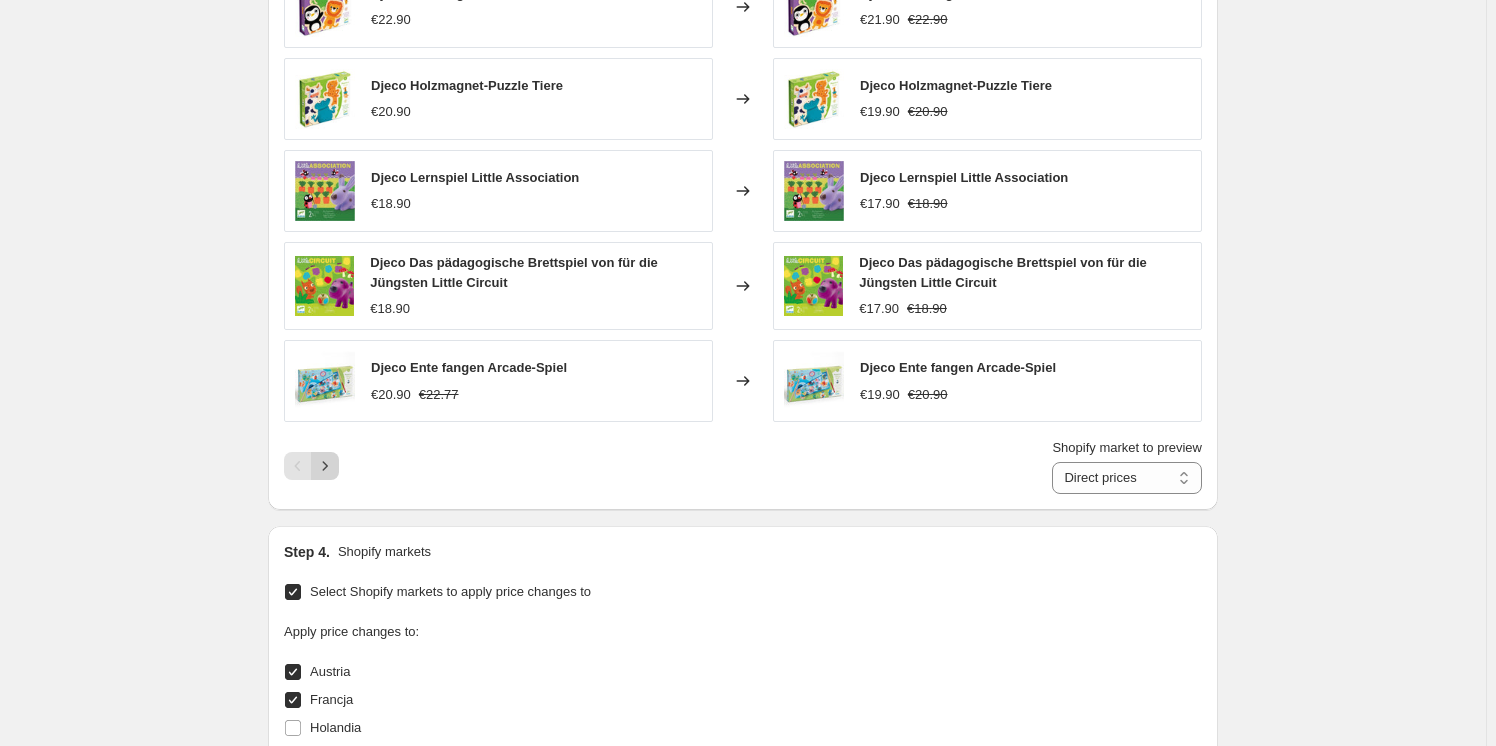 click at bounding box center [325, 466] 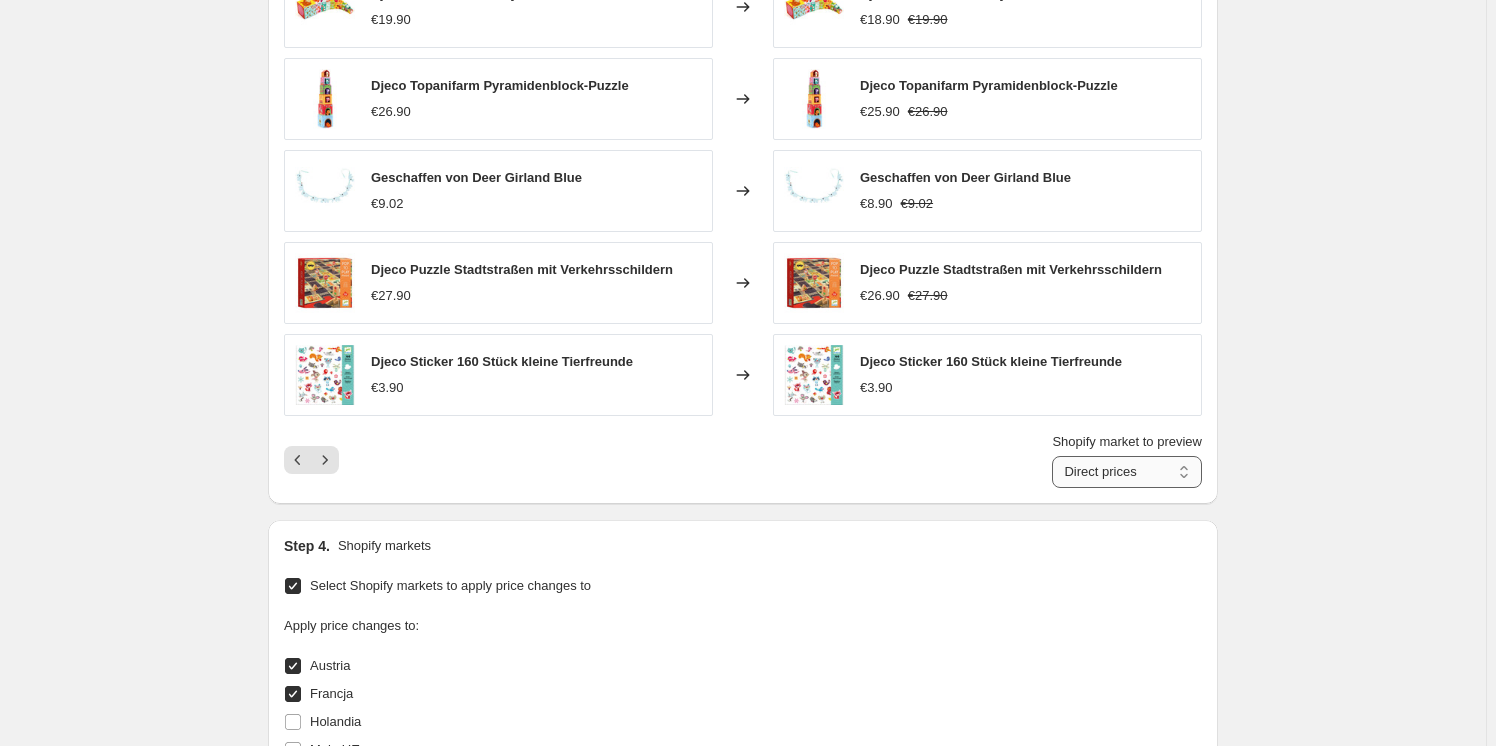 click on "Direct prices Austria Francja Niemcy Słowacja" at bounding box center (1127, 472) 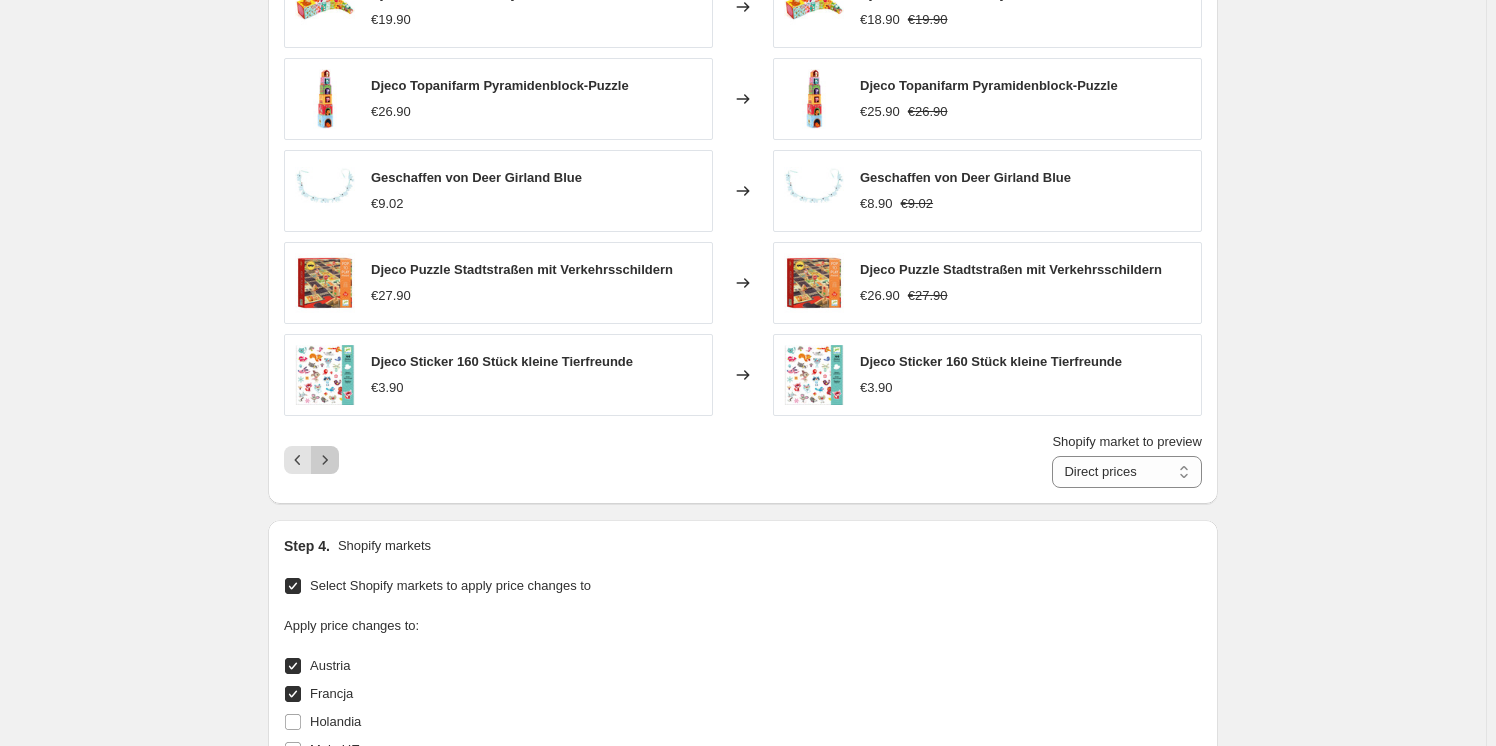 click 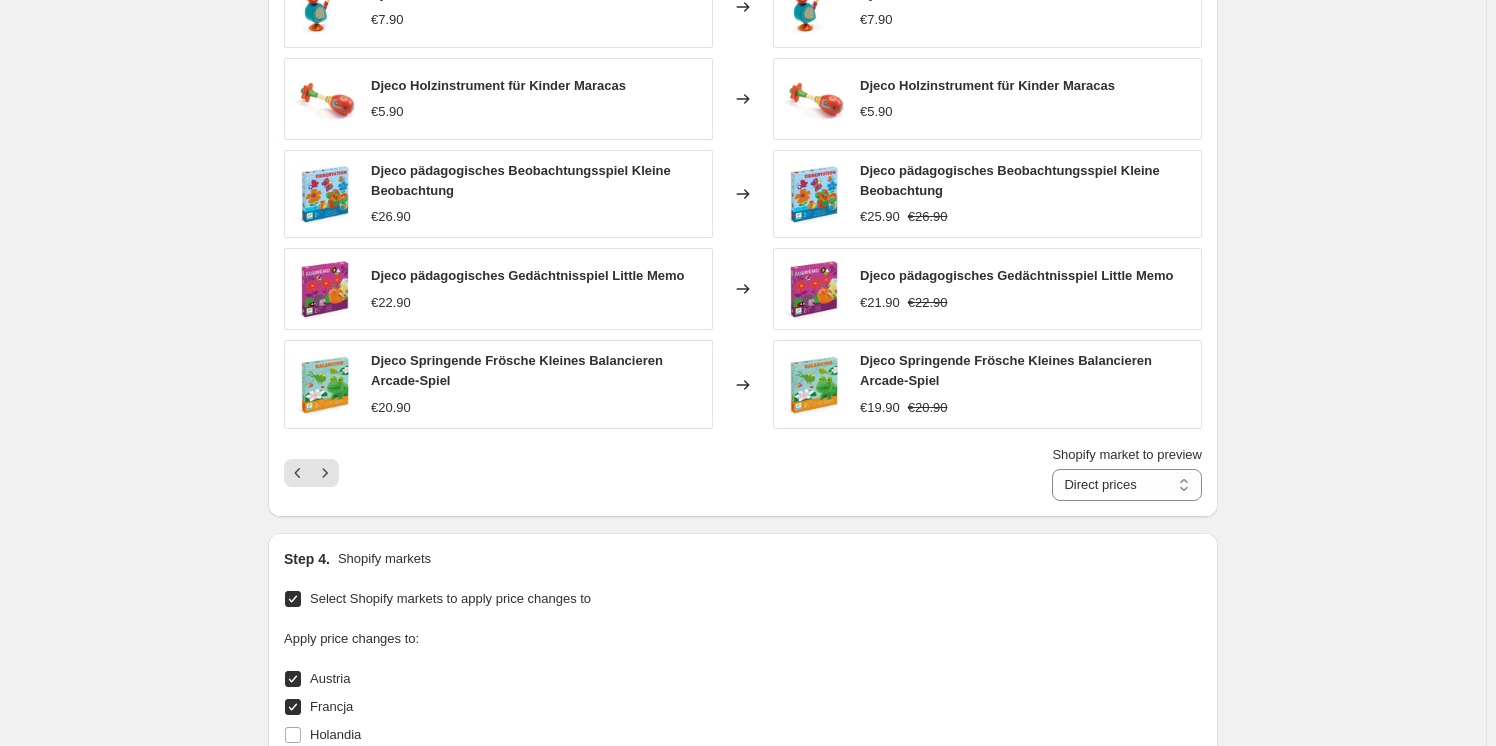 click on "Shopify market to preview Direct prices Austria Francja Niemcy Słowacja Direct prices" at bounding box center [743, 473] 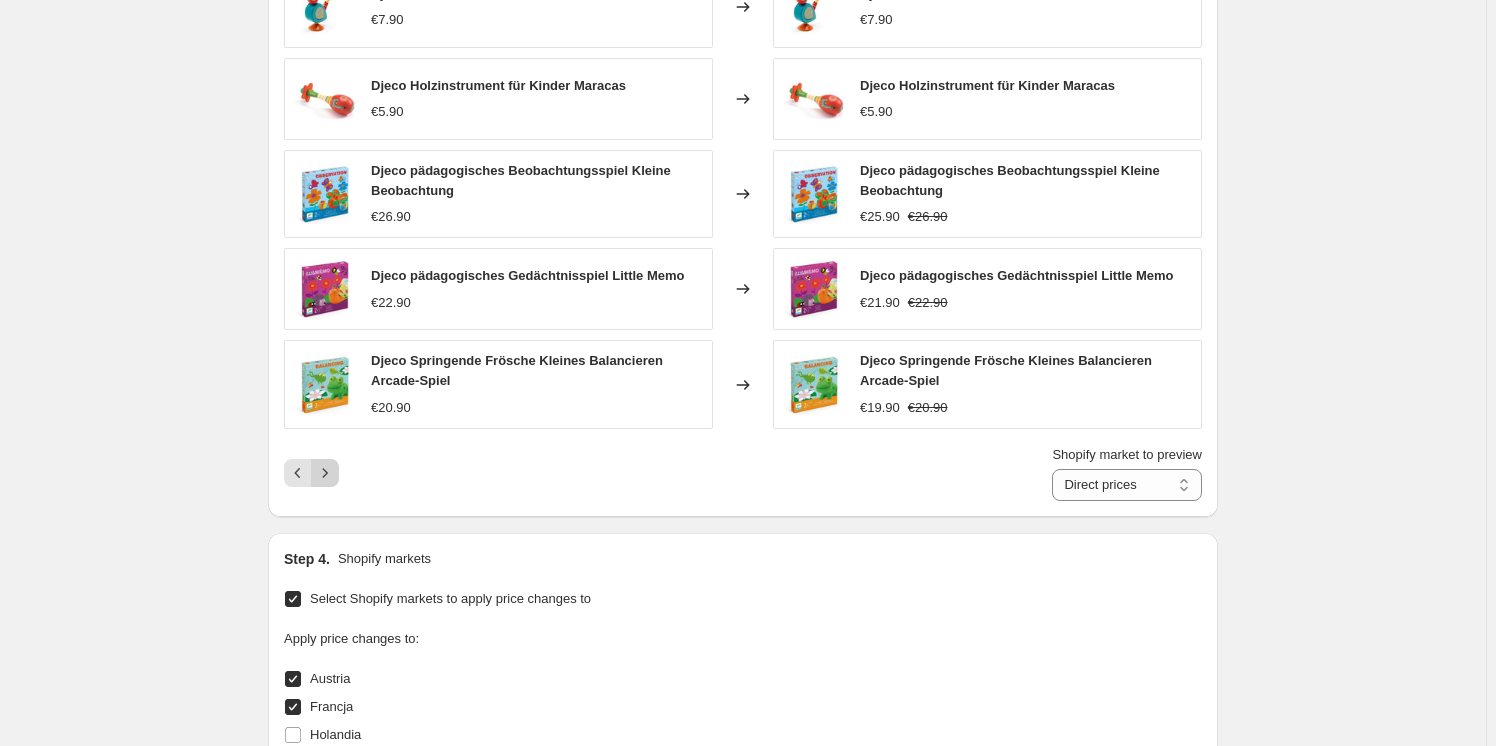 click 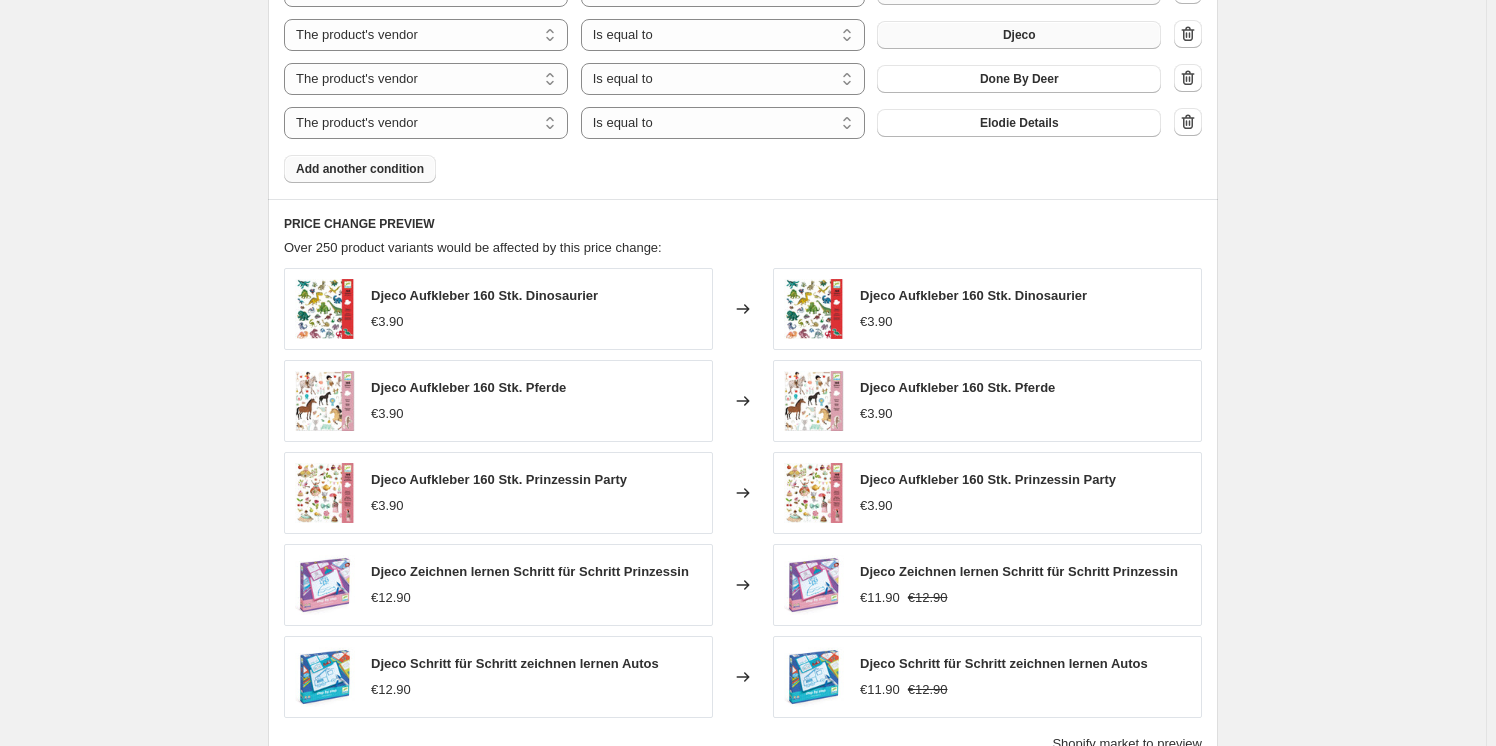 scroll, scrollTop: 2000, scrollLeft: 0, axis: vertical 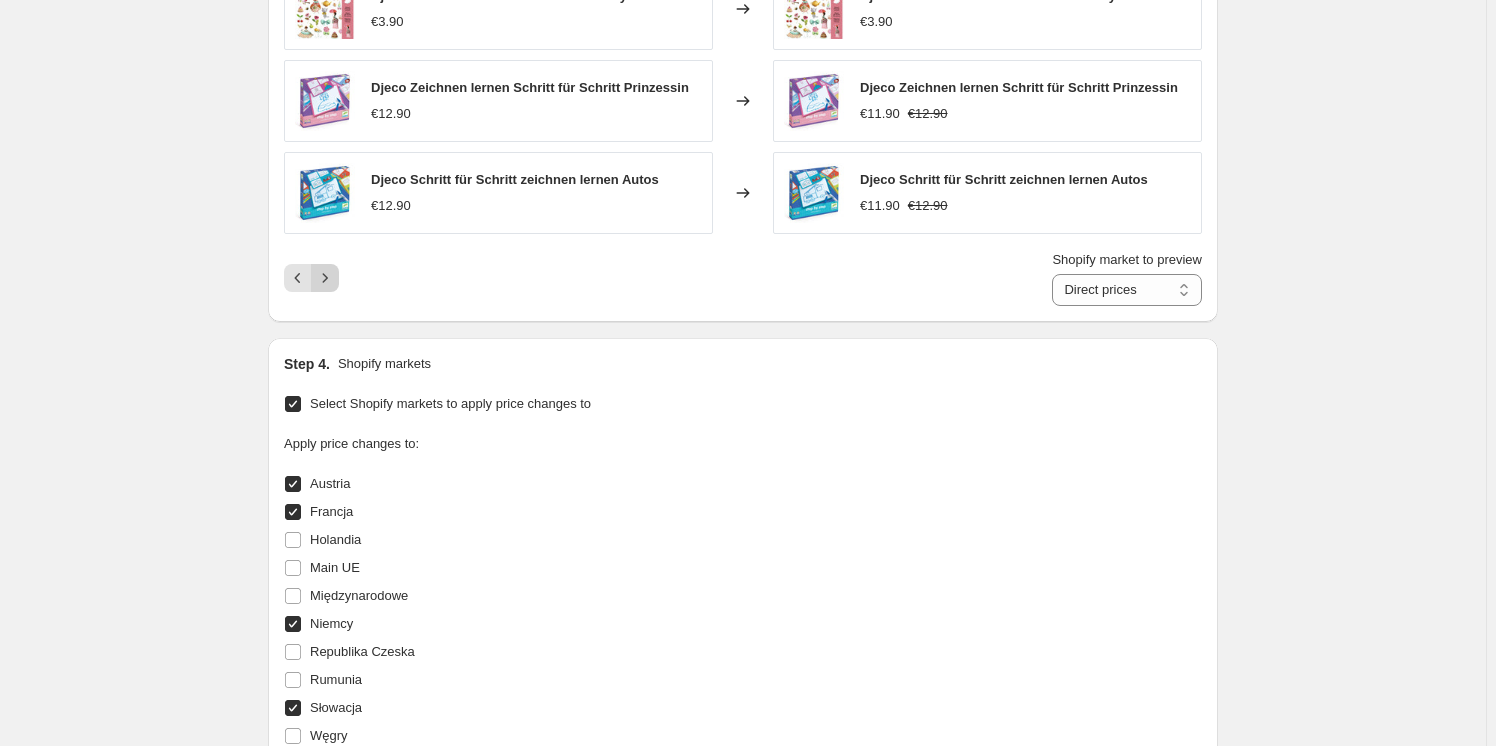 click 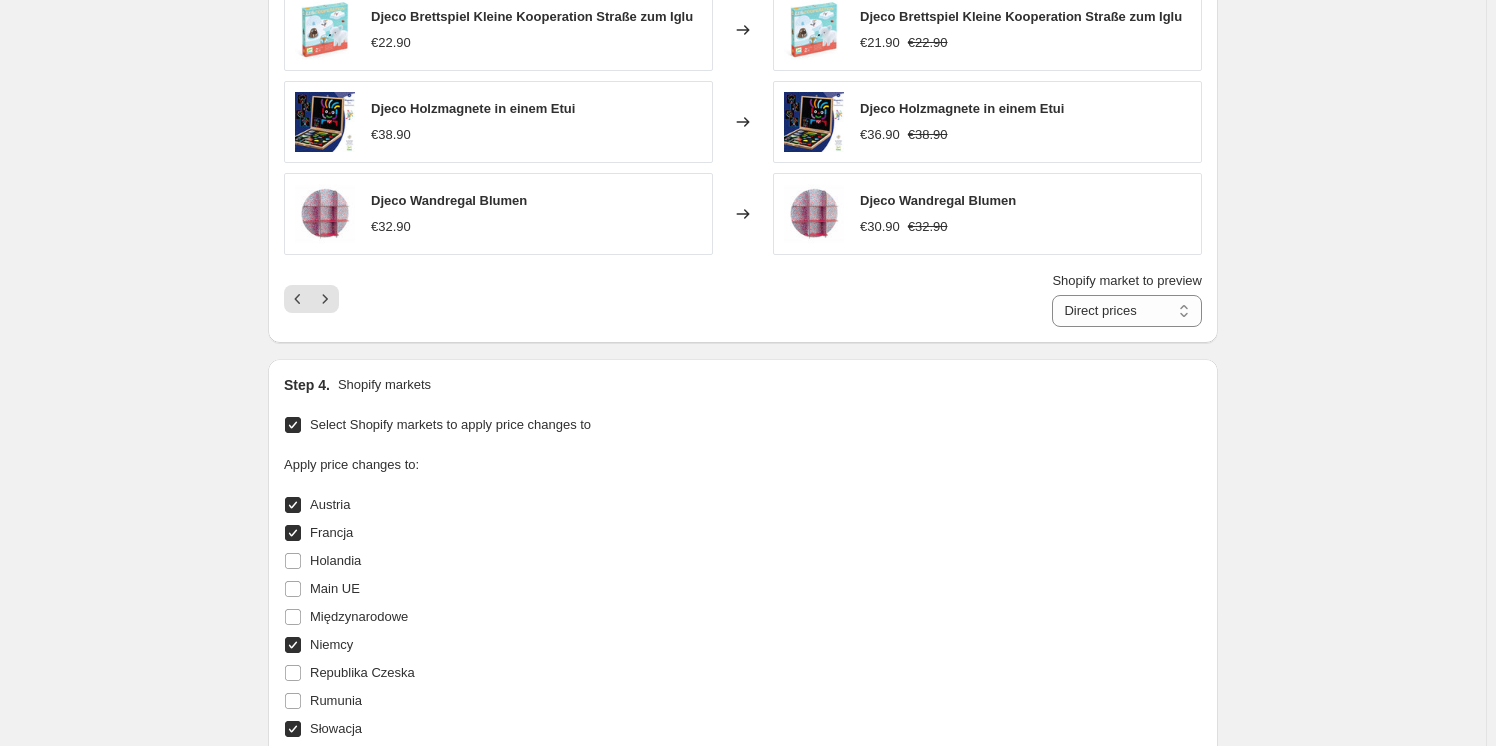 scroll, scrollTop: 2420, scrollLeft: 0, axis: vertical 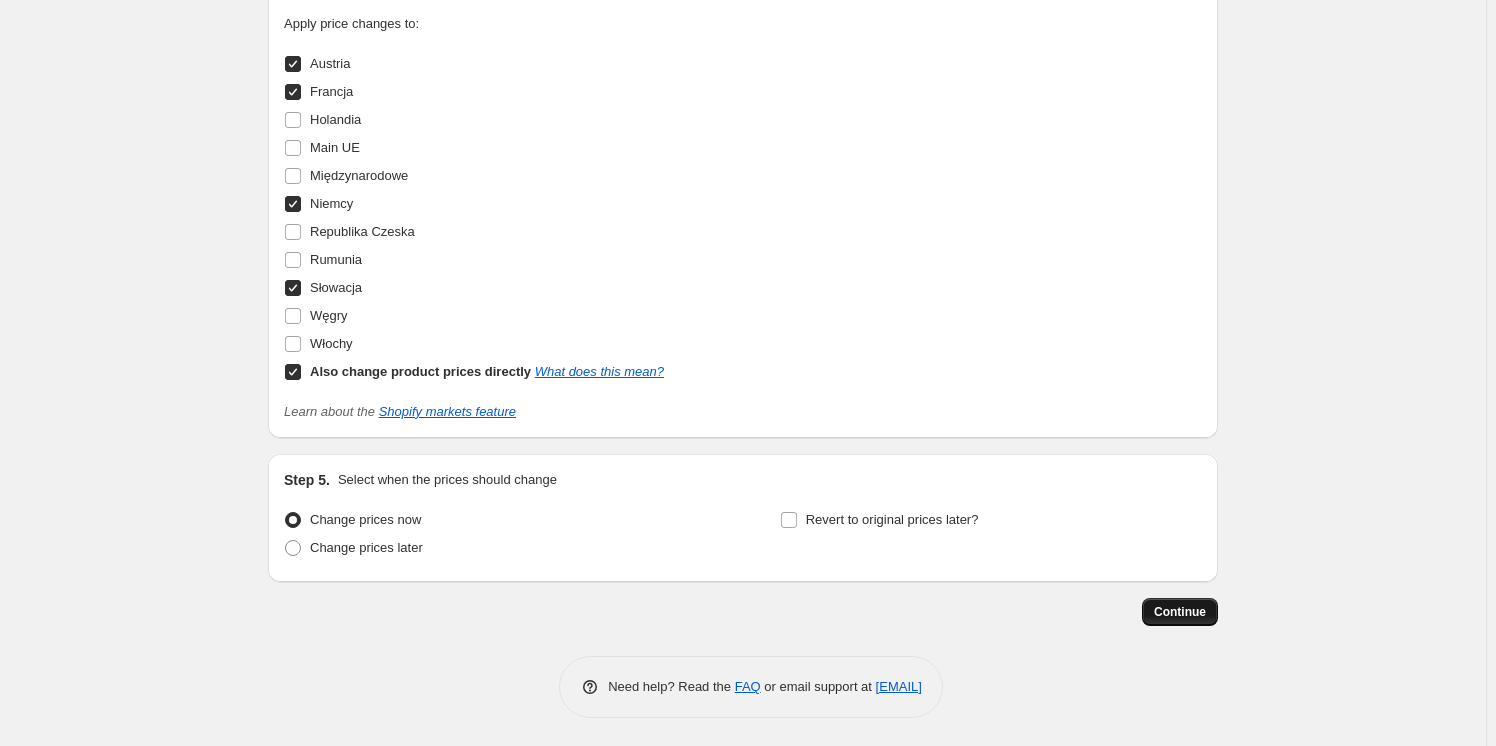 click on "Continue" at bounding box center (1180, 612) 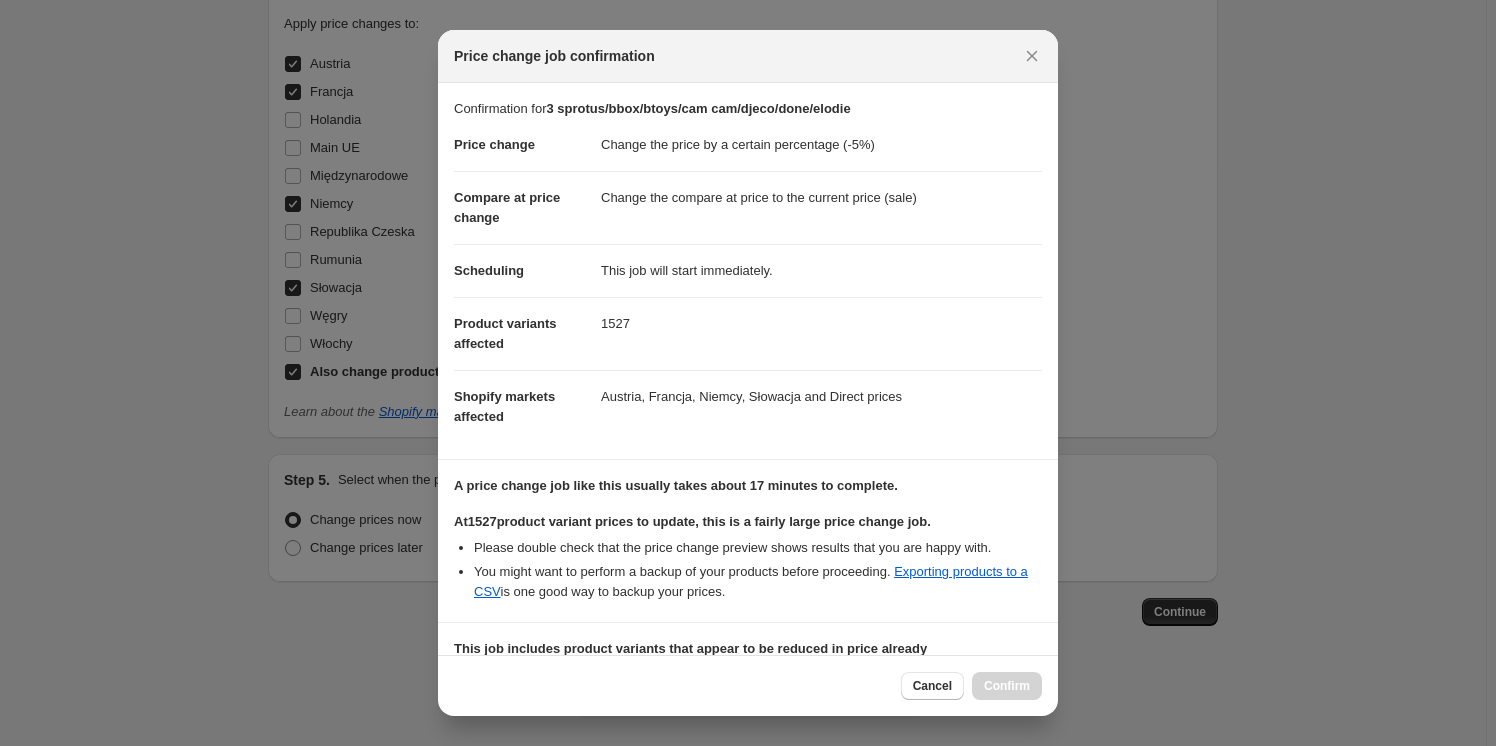 scroll, scrollTop: 277, scrollLeft: 0, axis: vertical 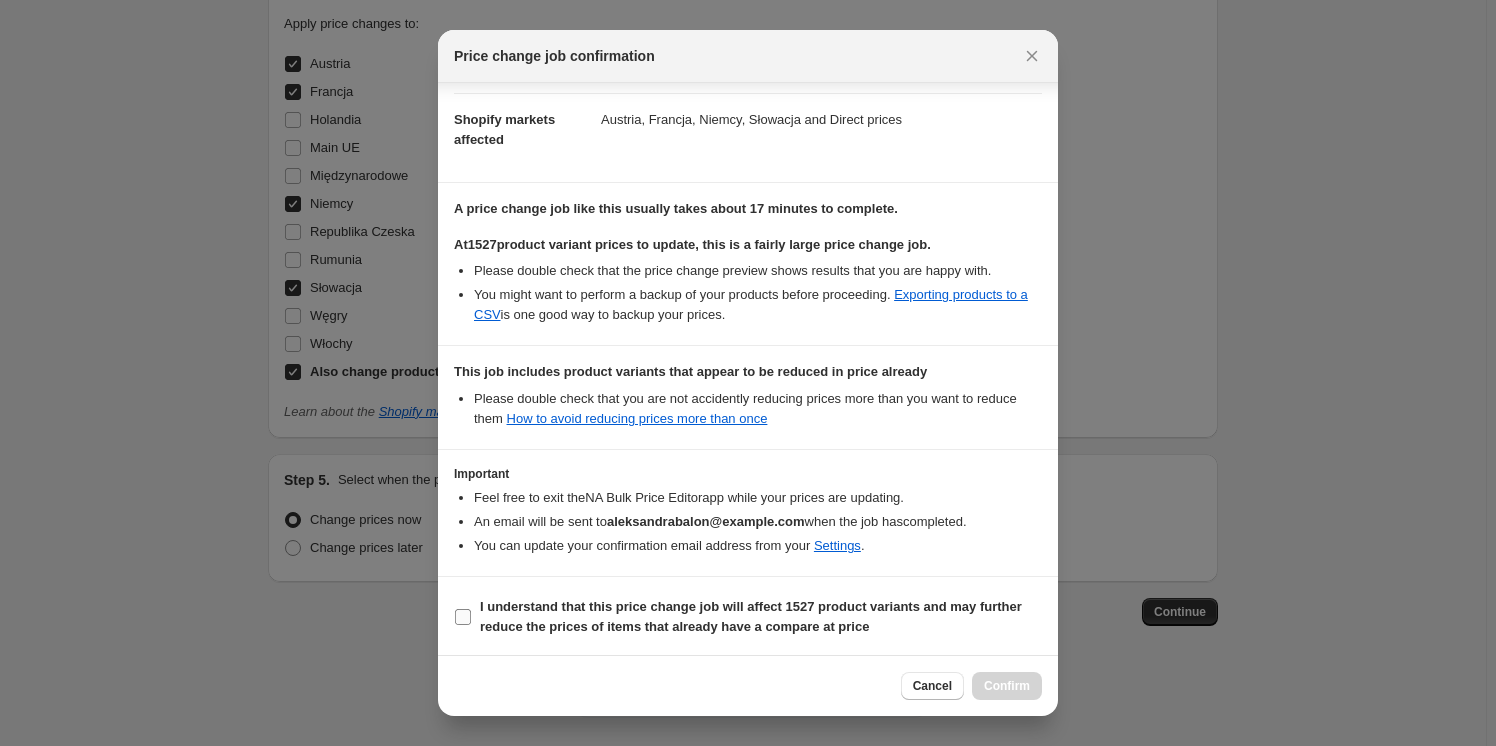click on "I understand that this price change job will affect 1527 product variants and may further reduce the prices of items that already have a compare at price" at bounding box center [463, 617] 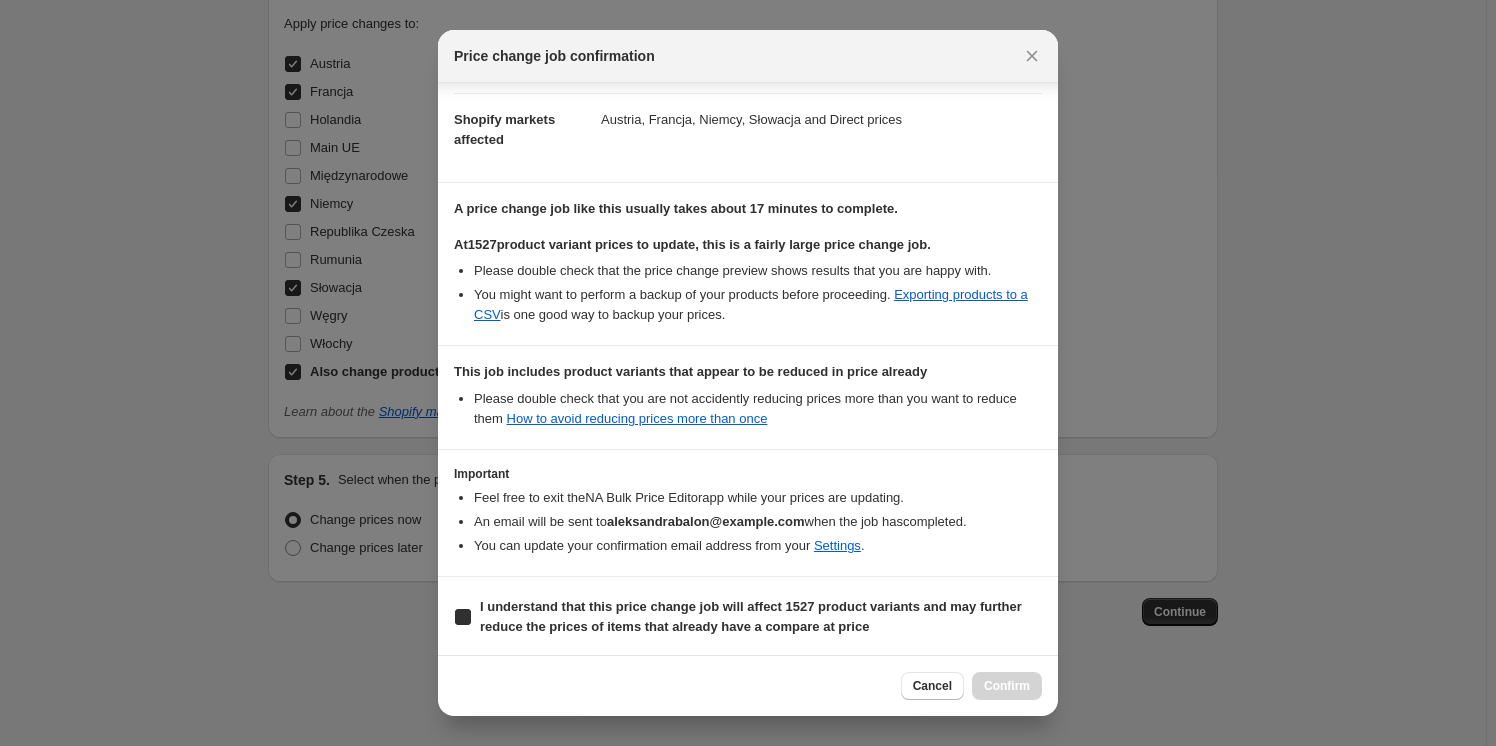 checkbox on "true" 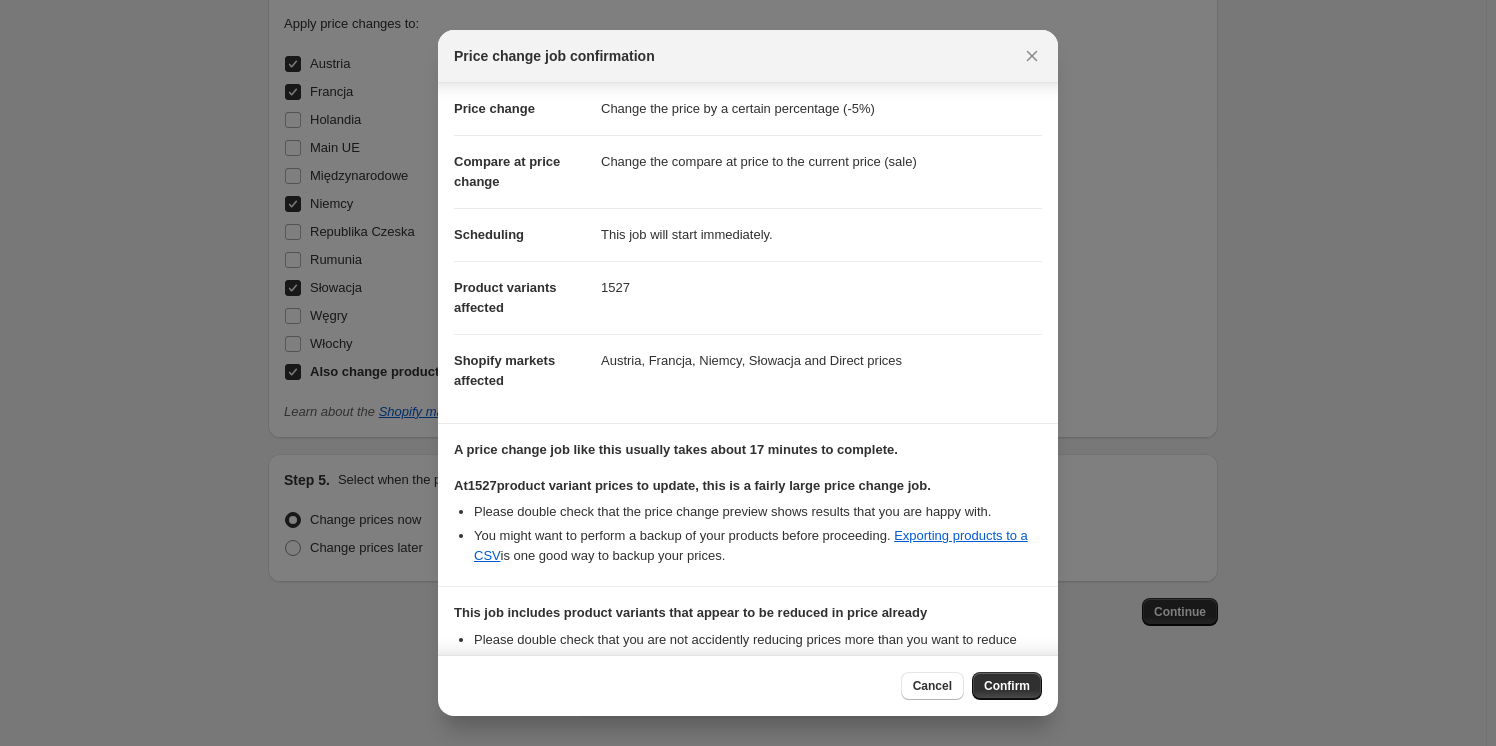 scroll, scrollTop: 0, scrollLeft: 0, axis: both 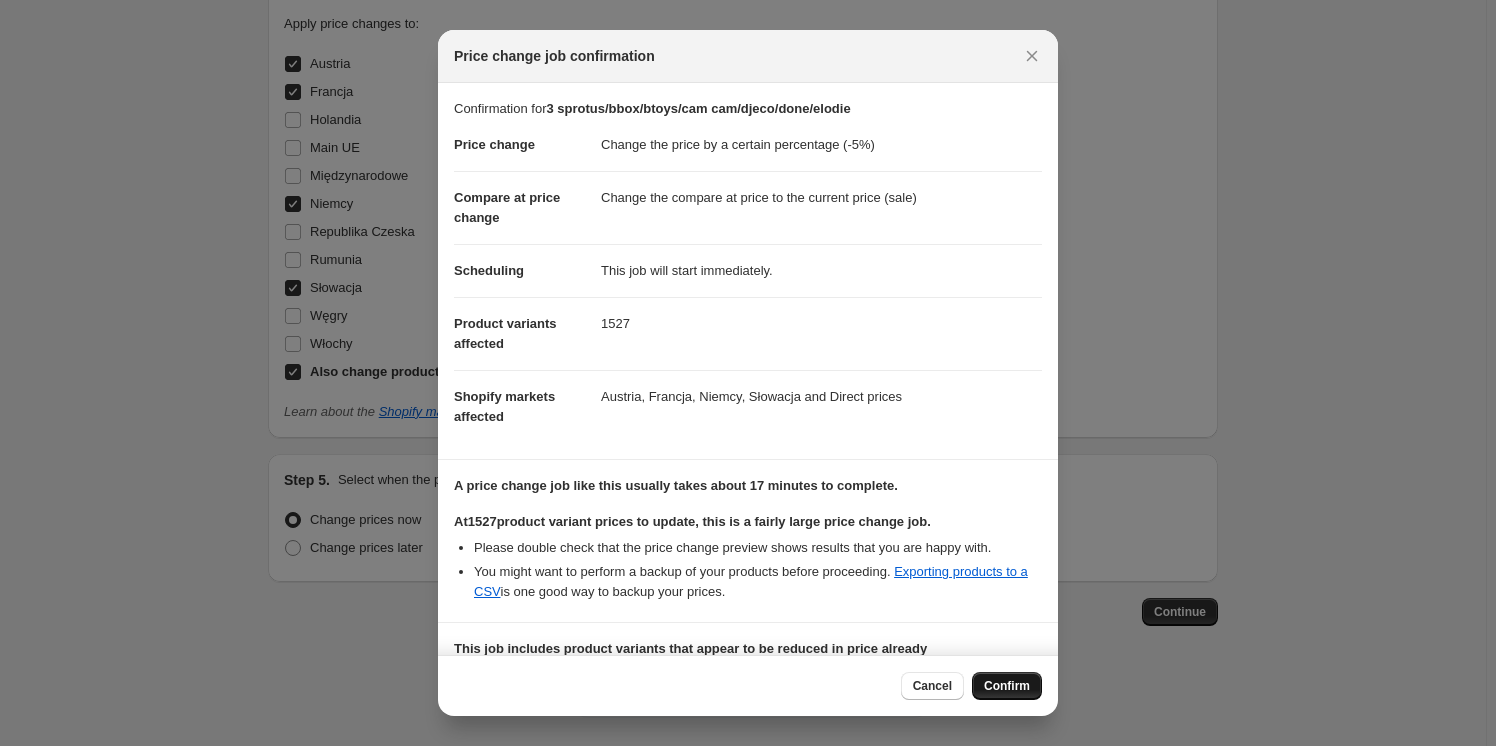 click on "Confirm" at bounding box center (1007, 686) 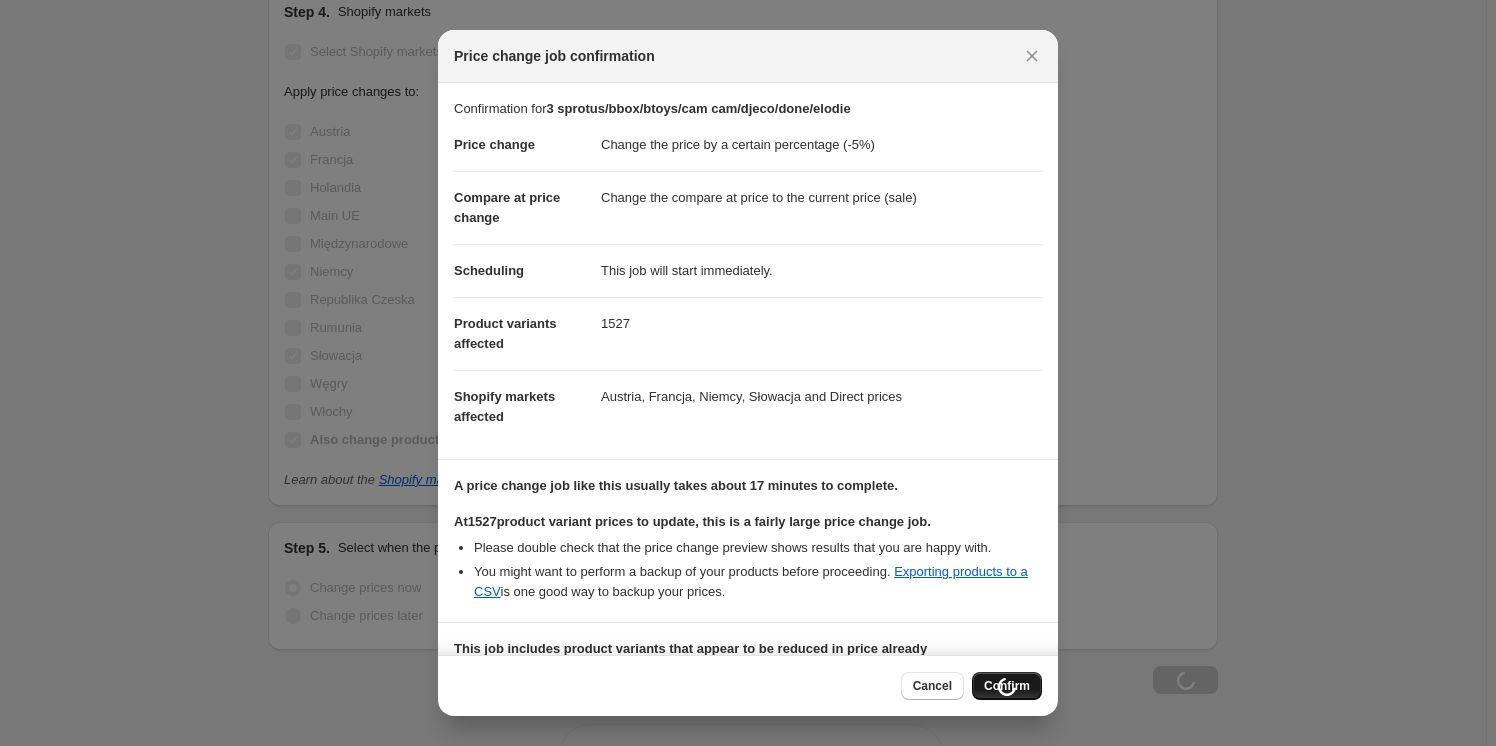 scroll, scrollTop: 2488, scrollLeft: 0, axis: vertical 